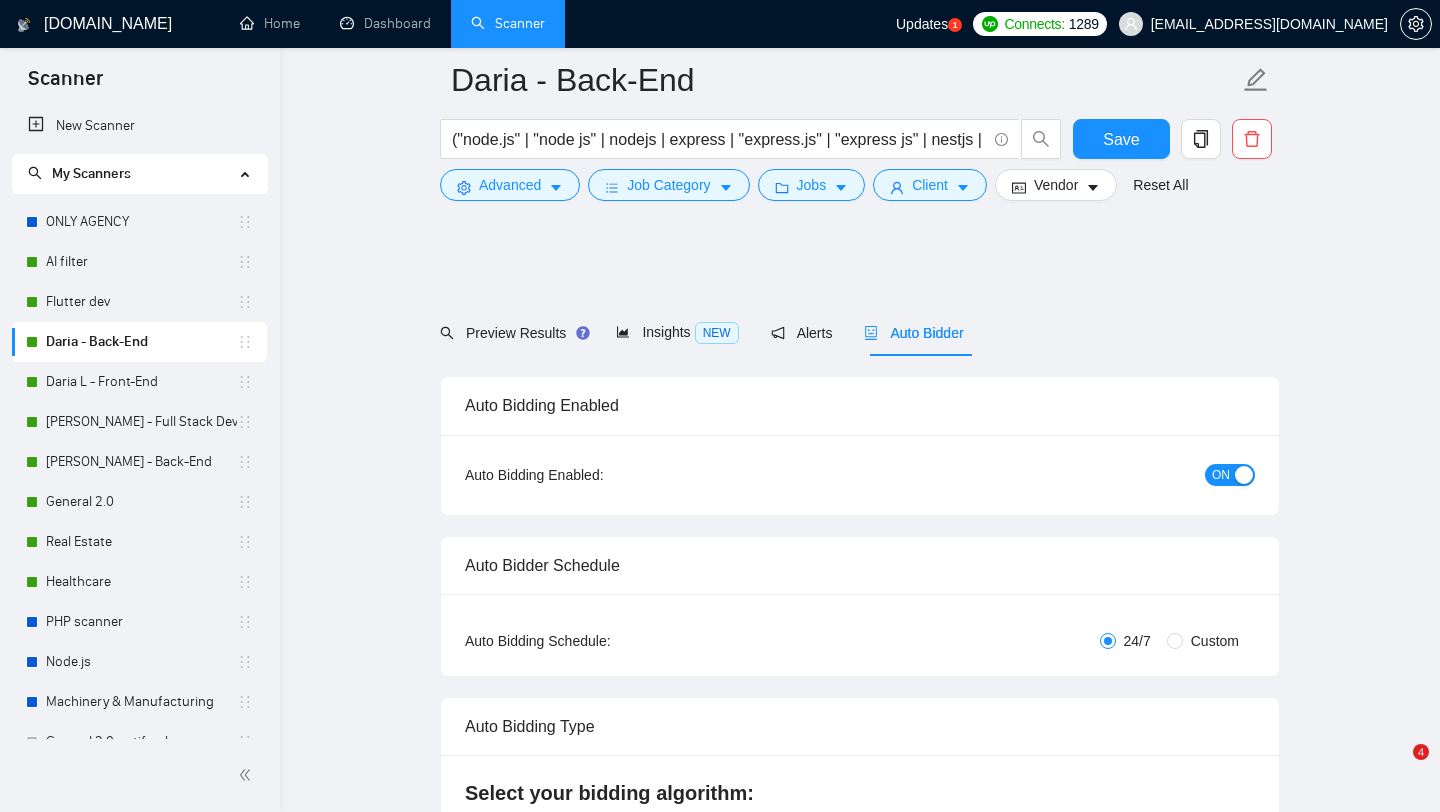 scroll, scrollTop: 4202, scrollLeft: 0, axis: vertical 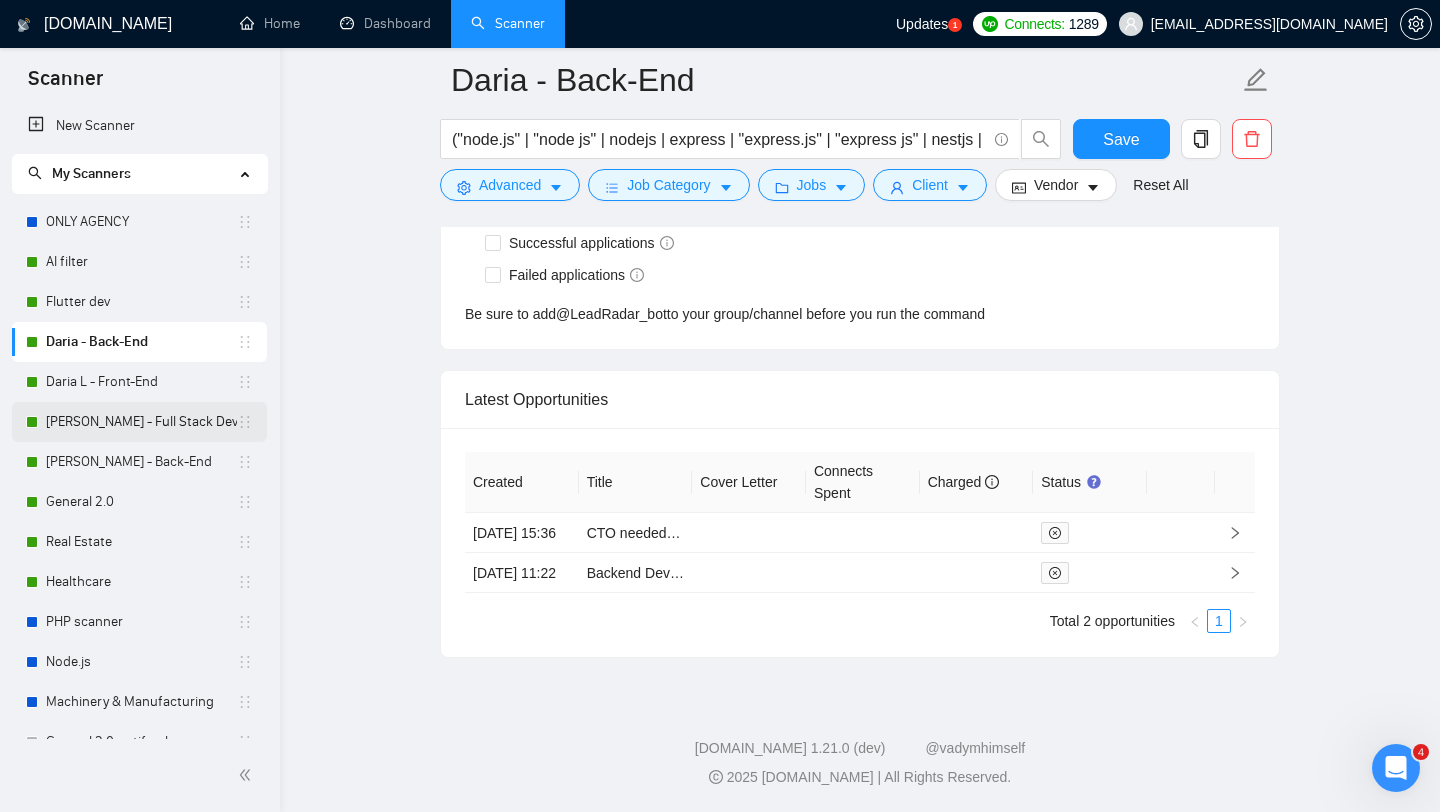 click on "[PERSON_NAME] - Full Stack Developer" at bounding box center [141, 422] 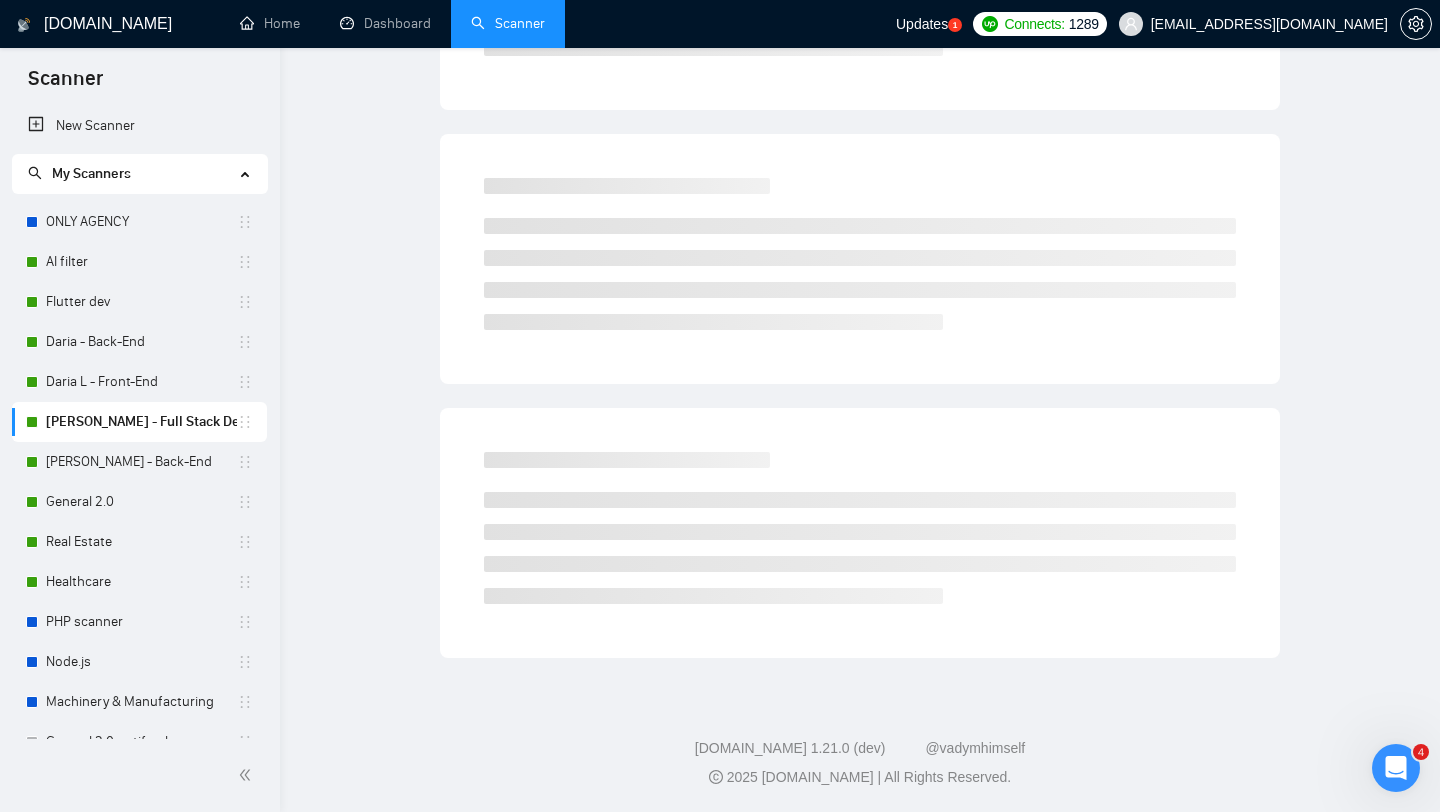 scroll, scrollTop: 0, scrollLeft: 0, axis: both 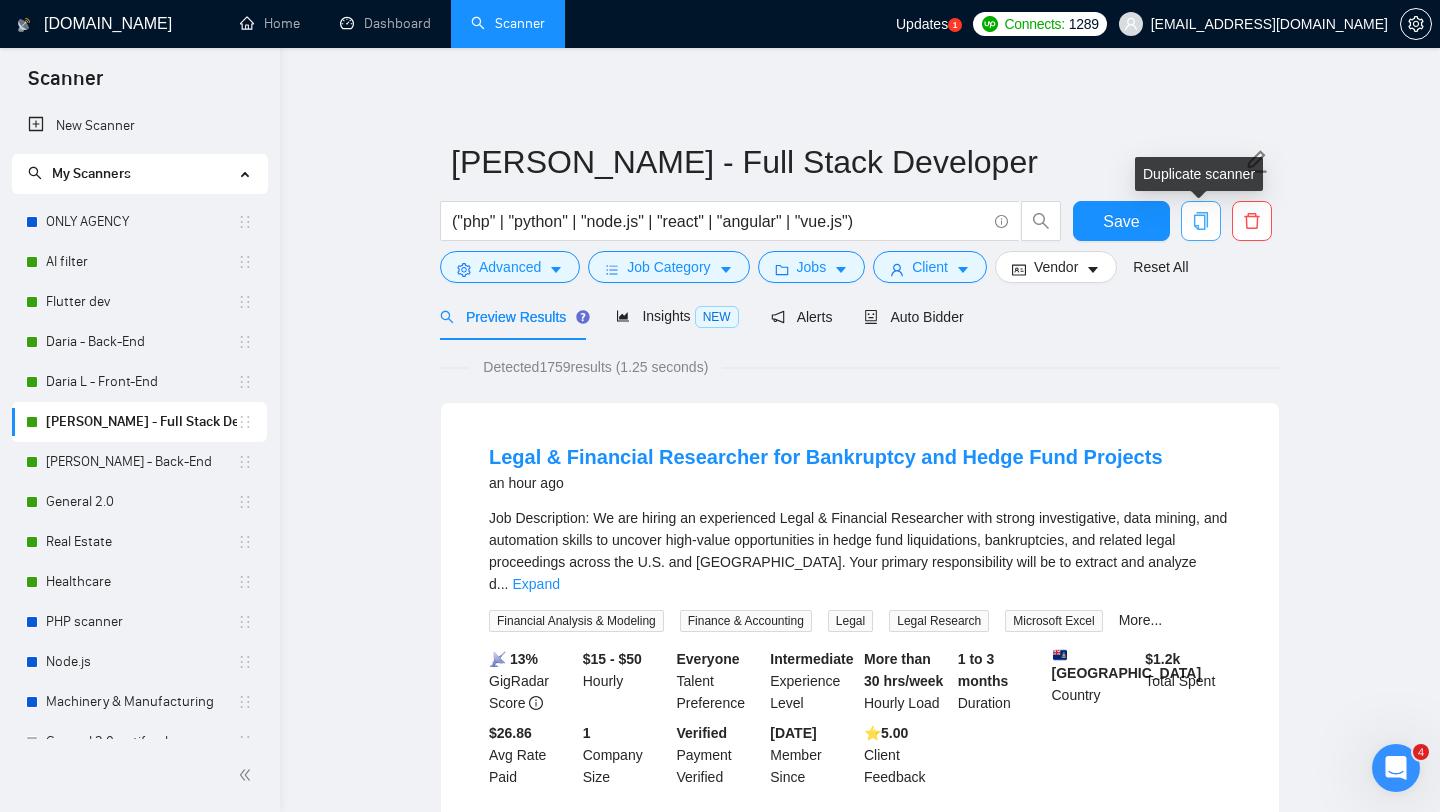 click 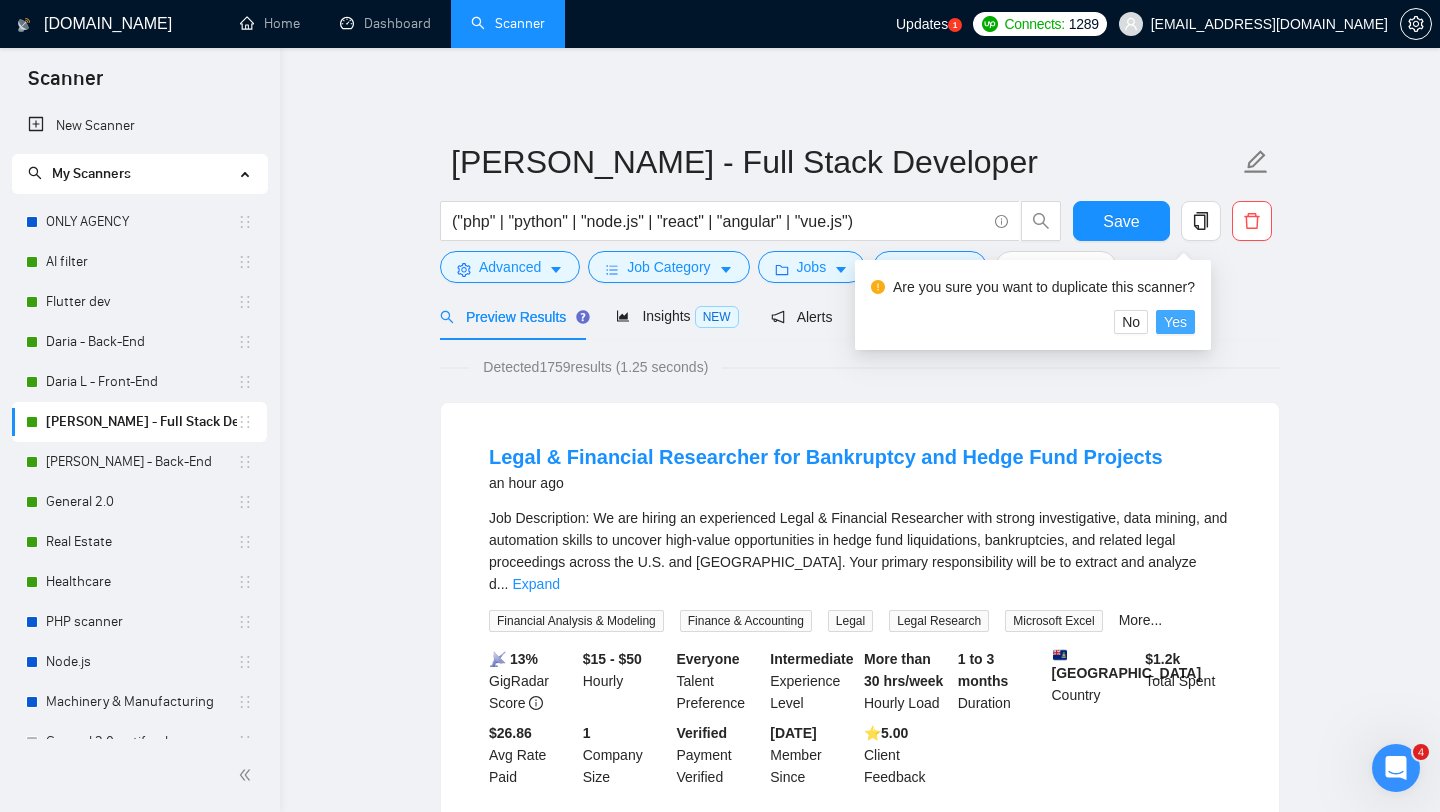 click on "Yes" at bounding box center [1175, 322] 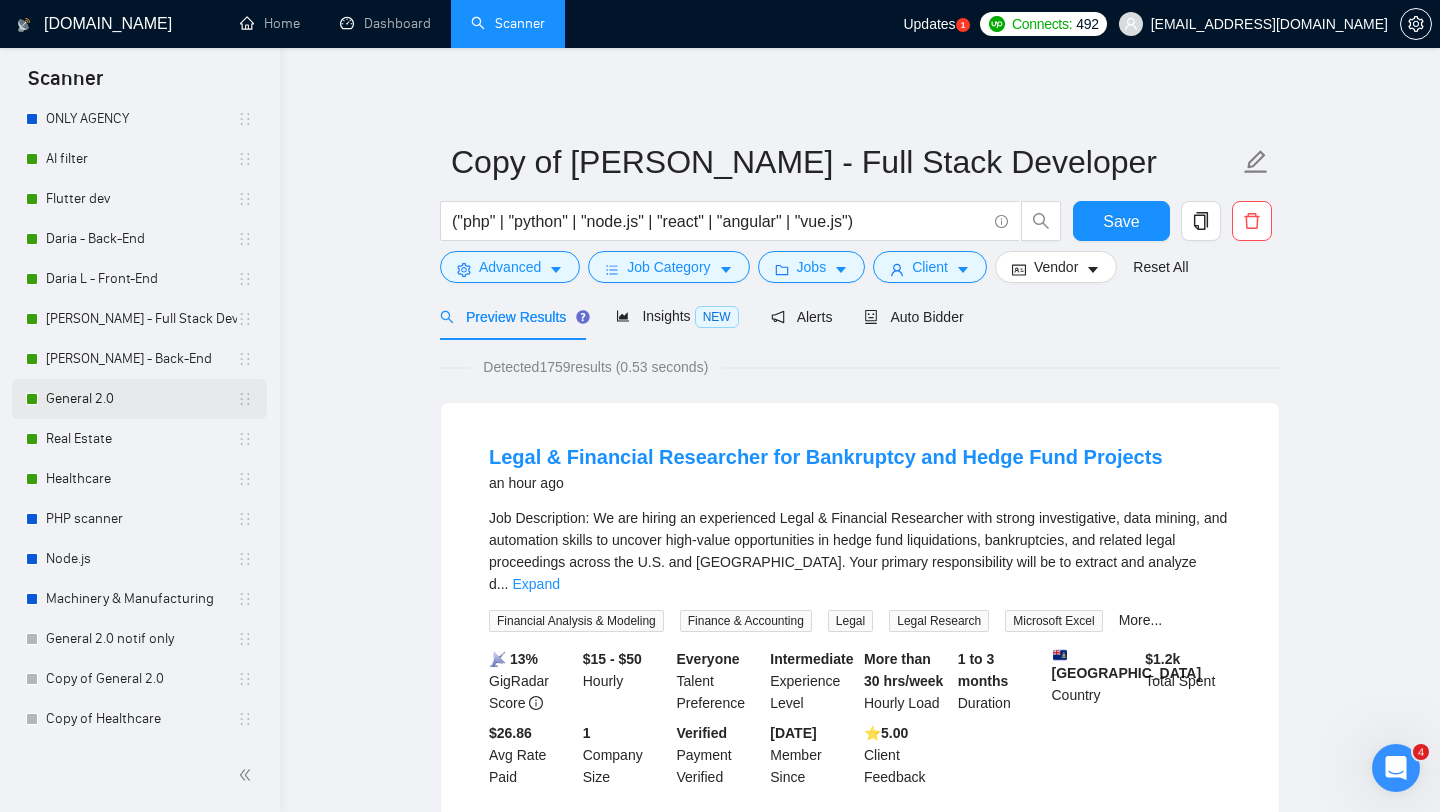scroll, scrollTop: 80, scrollLeft: 0, axis: vertical 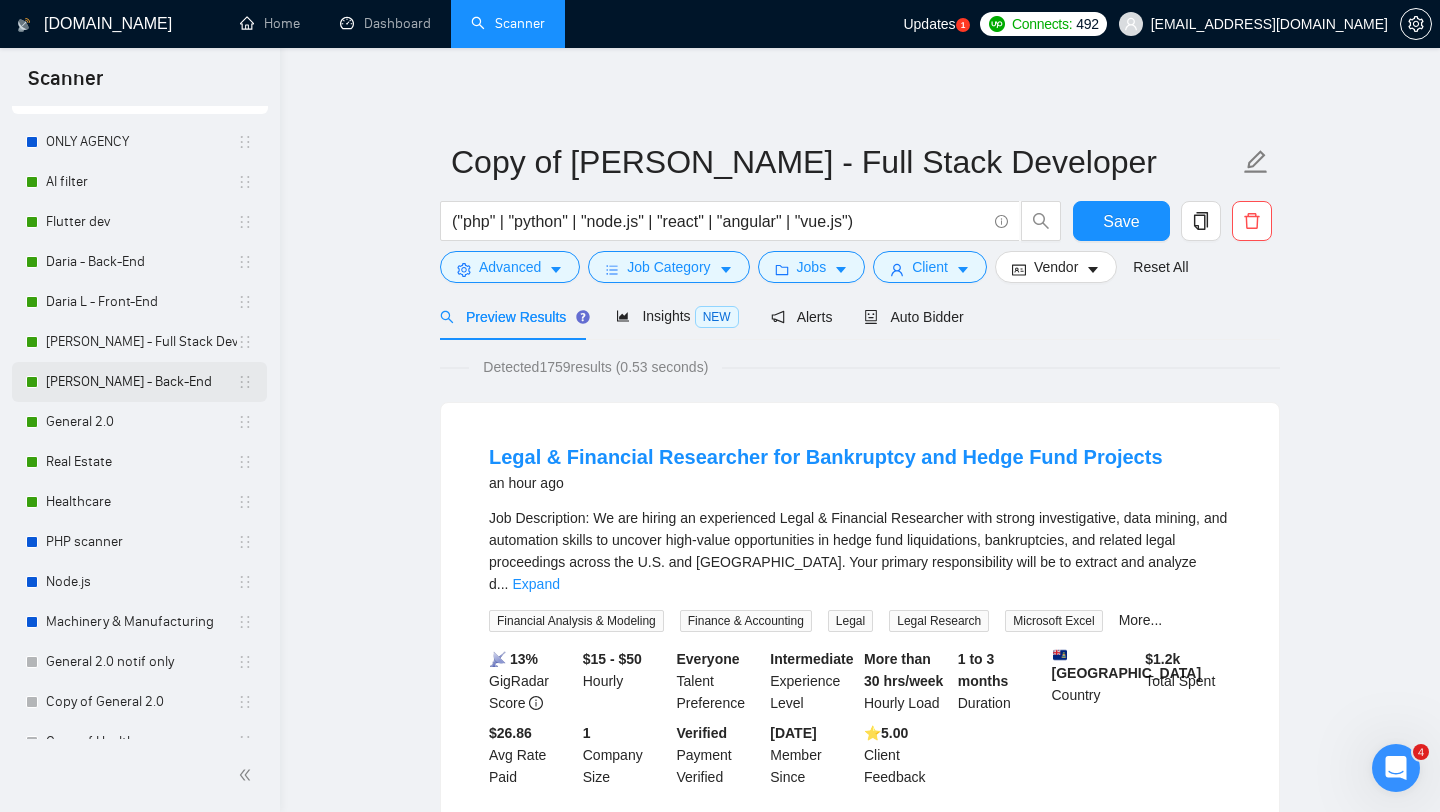 click on "[PERSON_NAME] - Back-End" at bounding box center (141, 382) 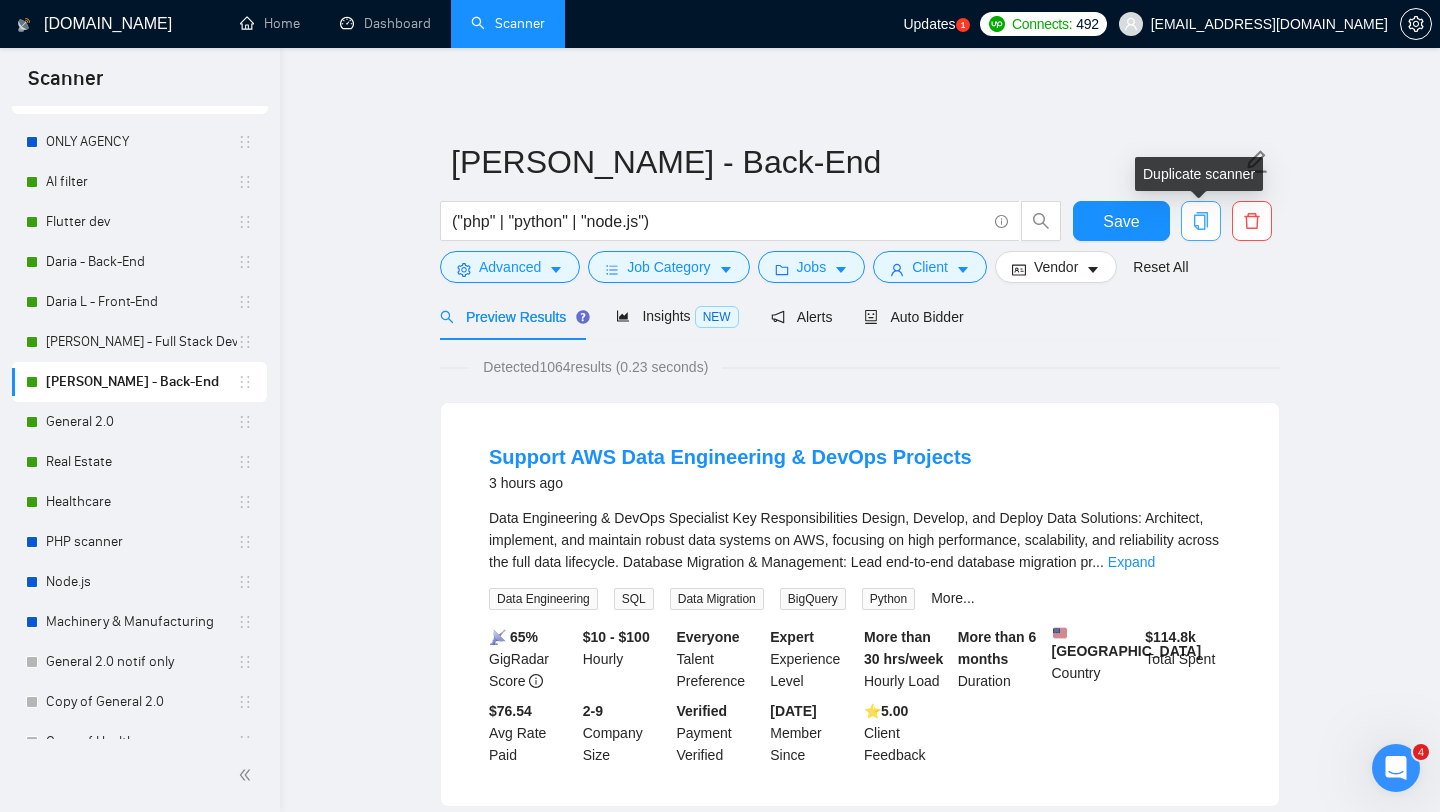 click 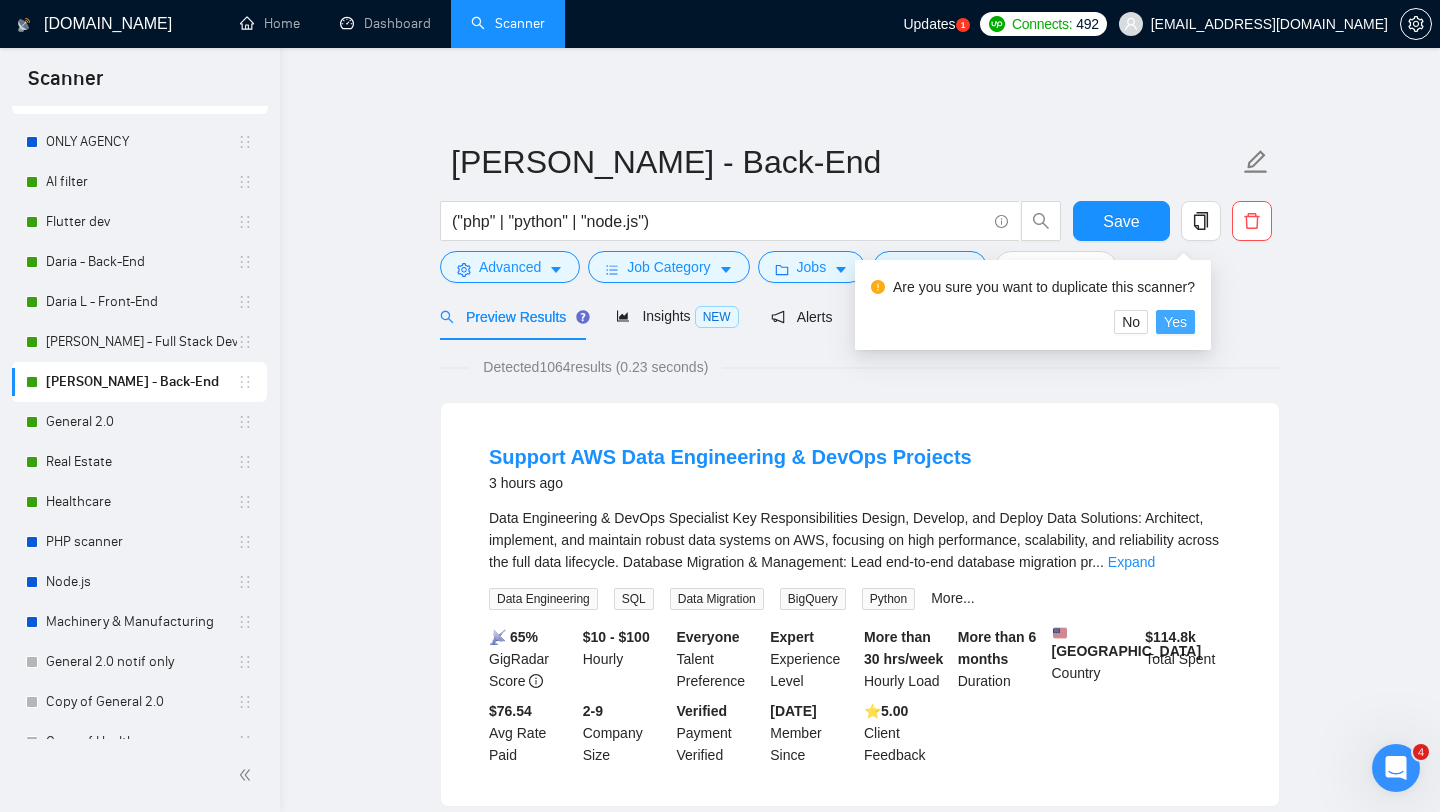 click on "Yes" at bounding box center (1175, 322) 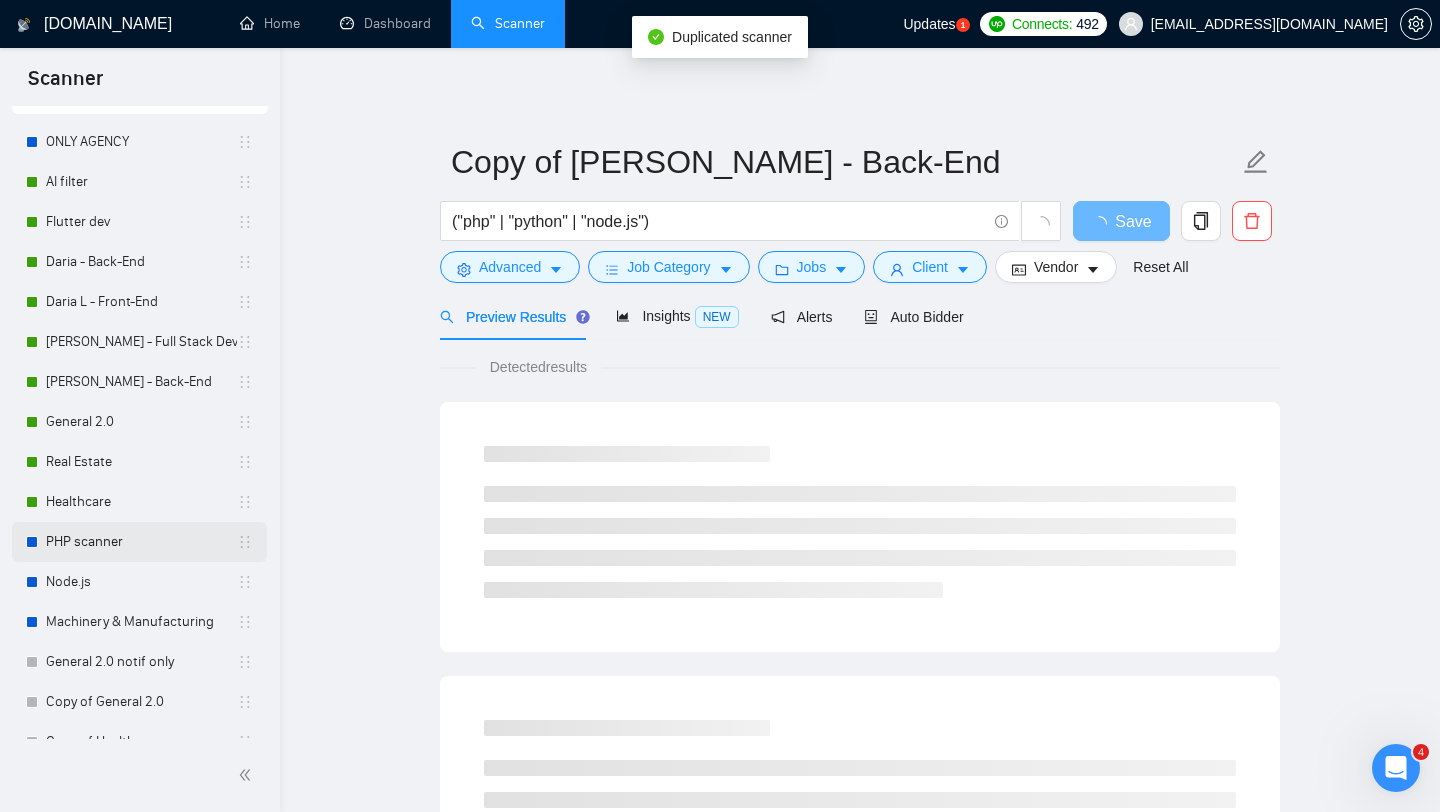 scroll, scrollTop: 263, scrollLeft: 0, axis: vertical 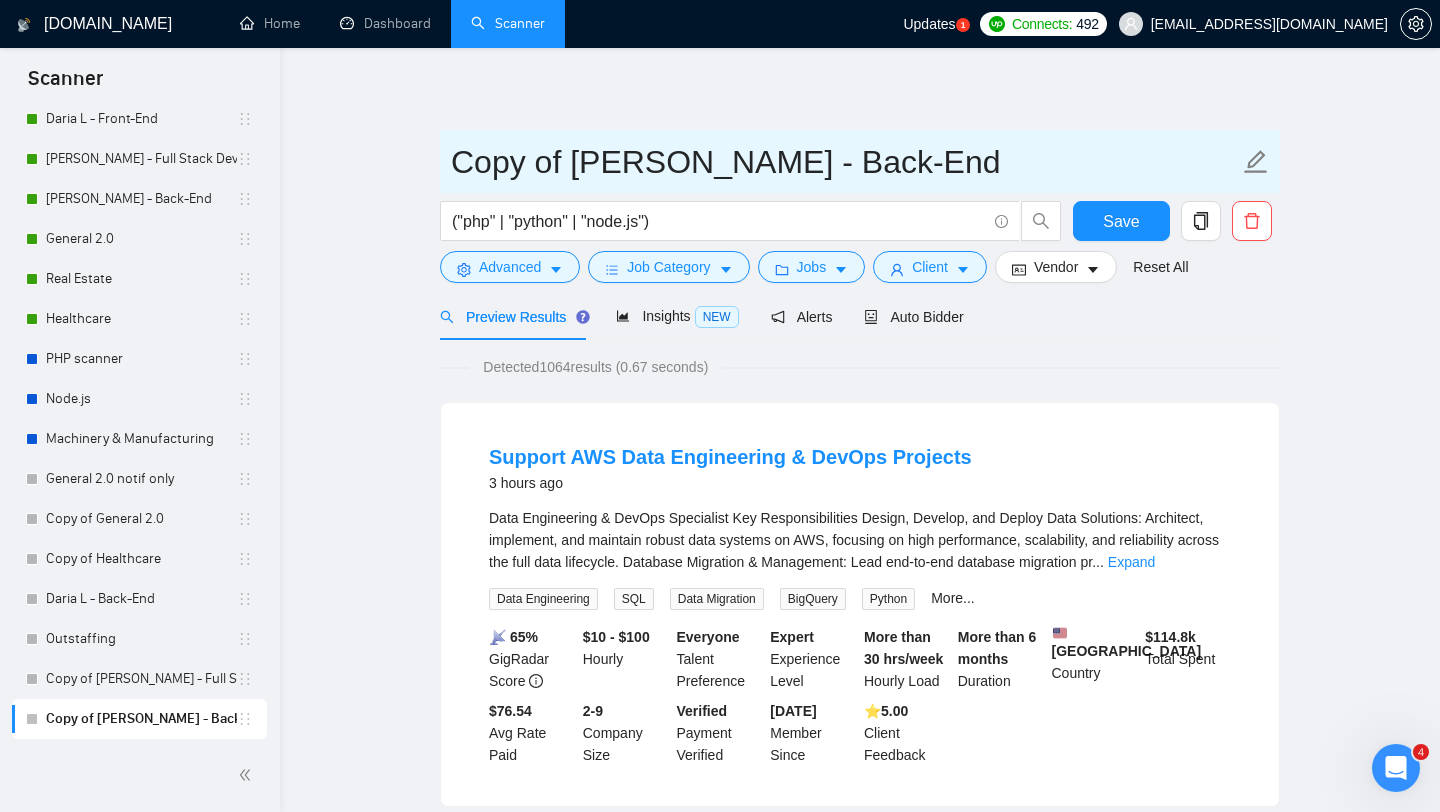 drag, startPoint x: 911, startPoint y: 161, endPoint x: 769, endPoint y: 167, distance: 142.12671 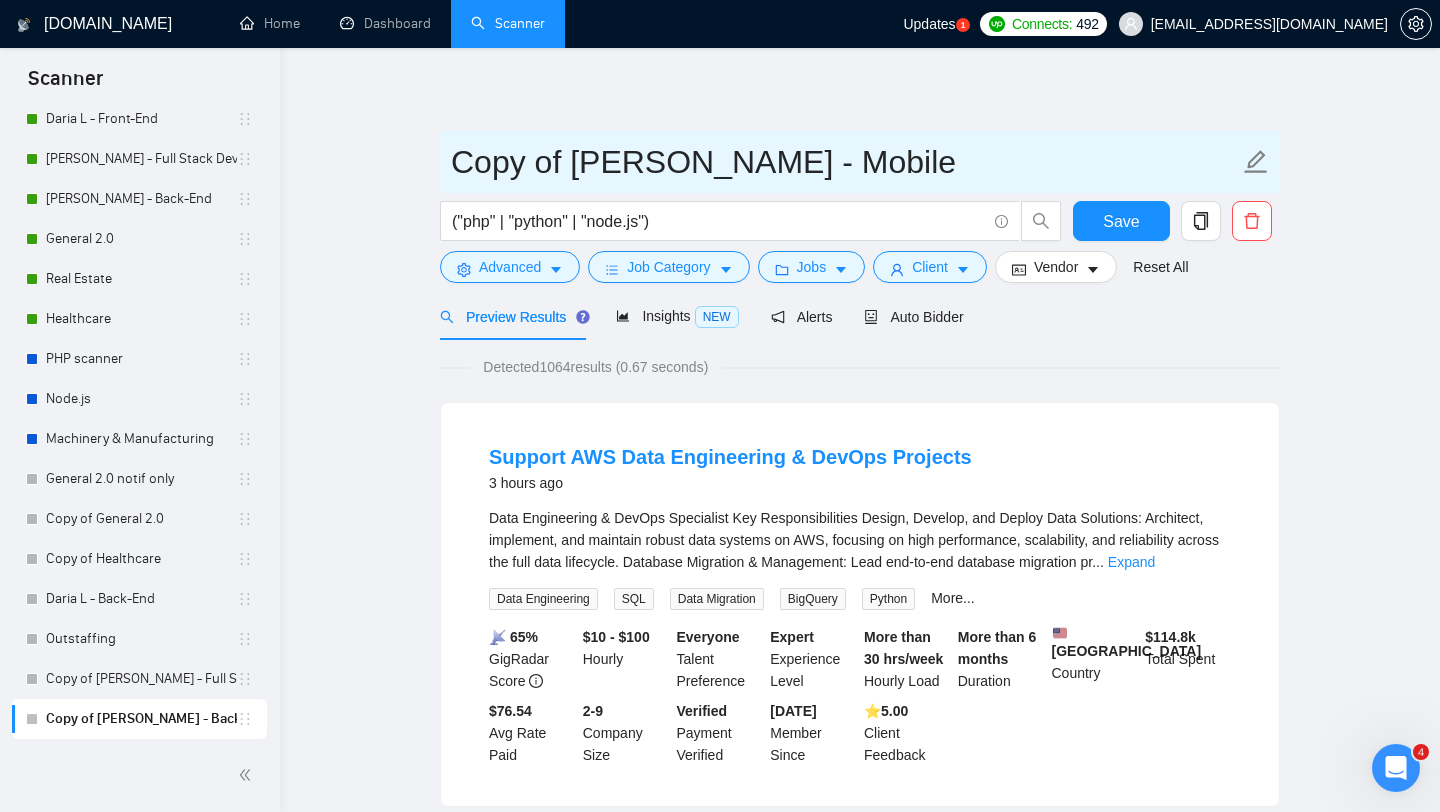 click on "Copy of [PERSON_NAME] - Mobile" at bounding box center [845, 162] 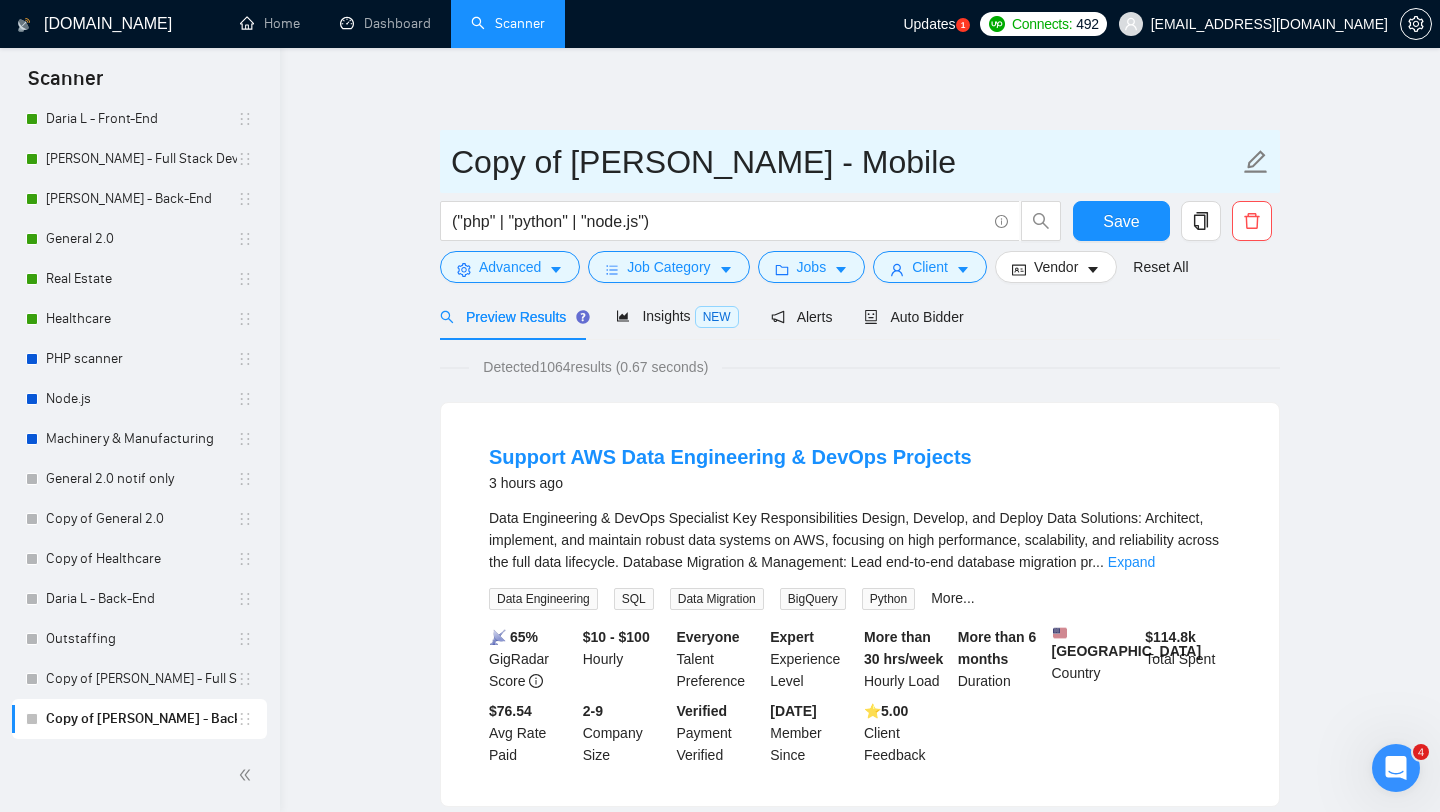 drag, startPoint x: 744, startPoint y: 157, endPoint x: 418, endPoint y: 170, distance: 326.2591 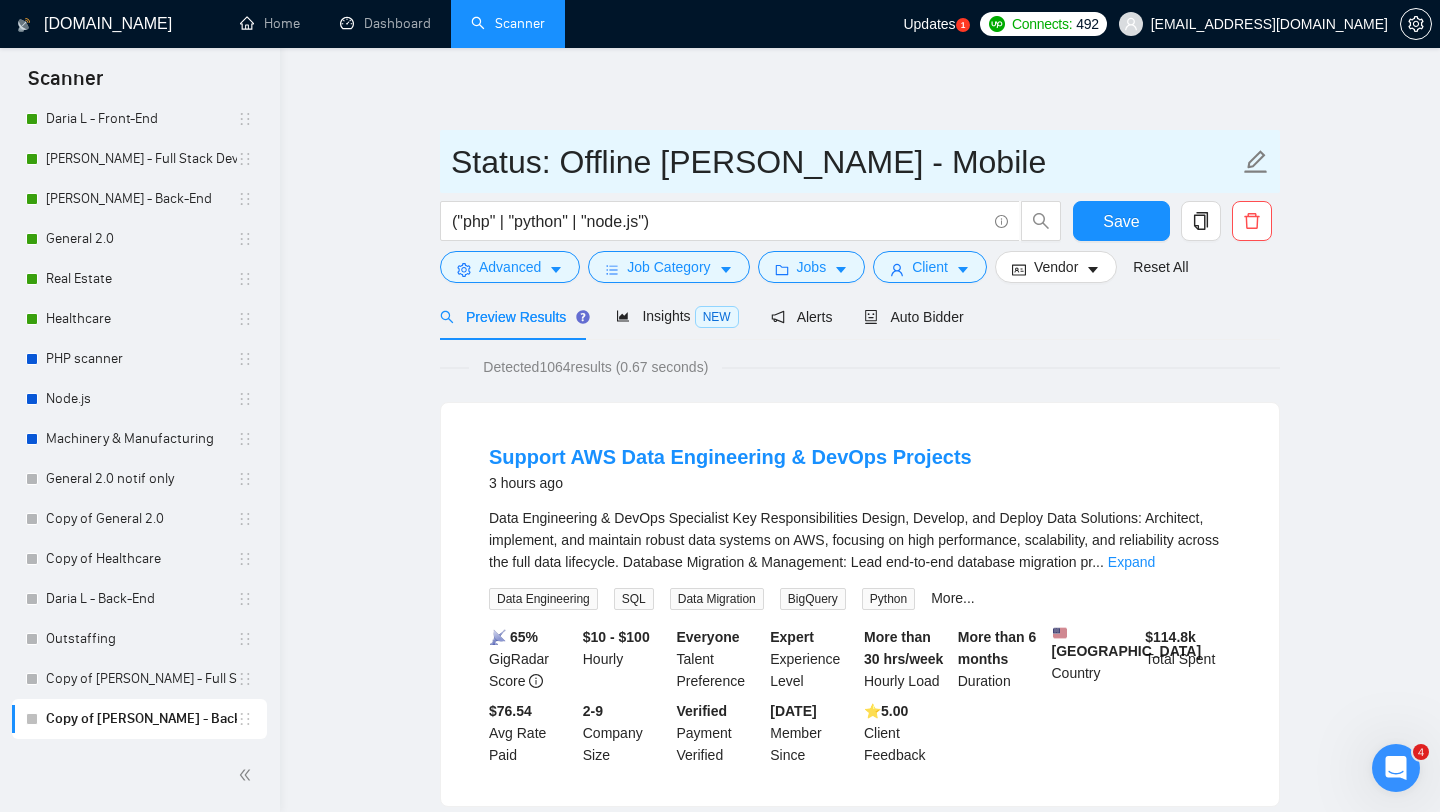 drag, startPoint x: 666, startPoint y: 163, endPoint x: 441, endPoint y: 164, distance: 225.00223 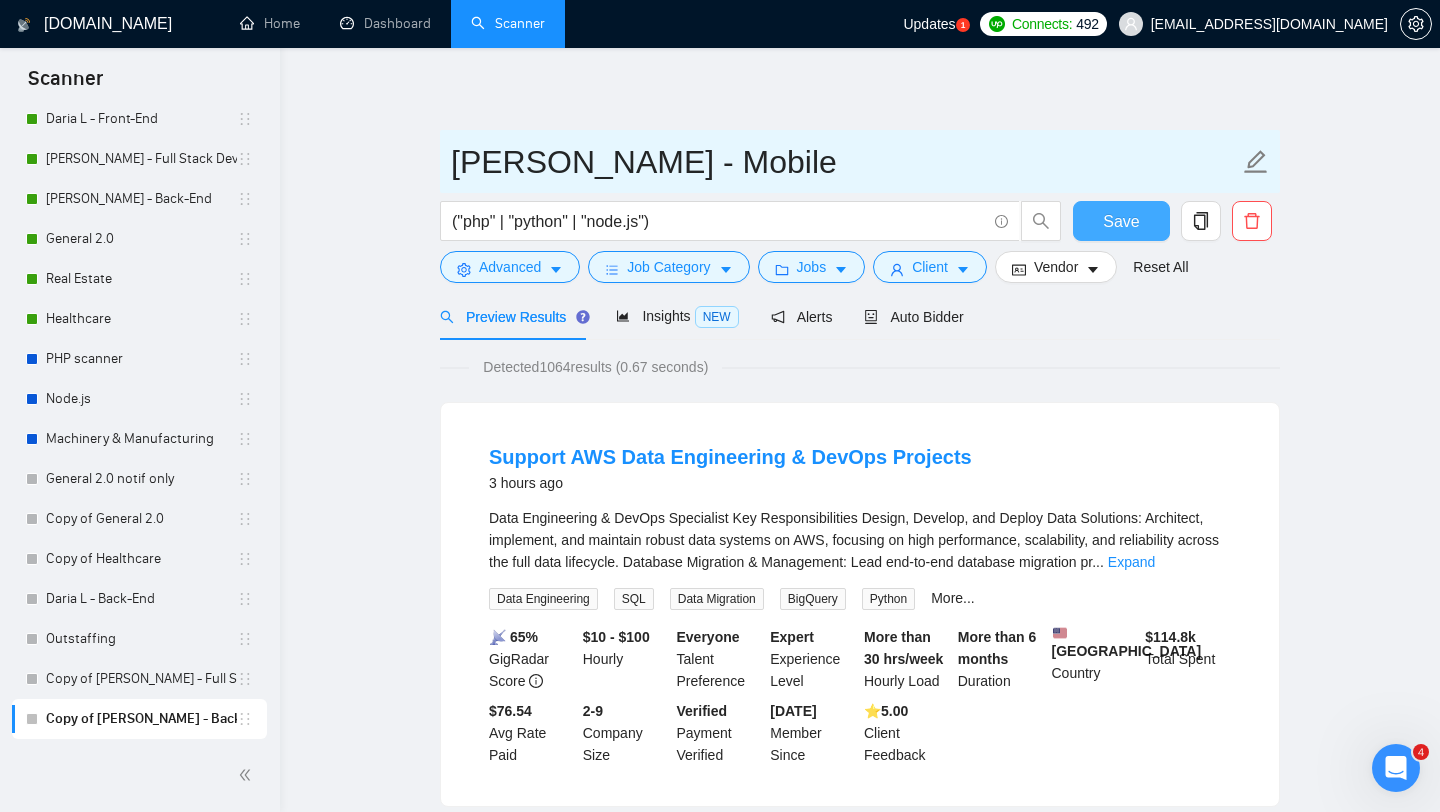 type on "[PERSON_NAME] - Mobile" 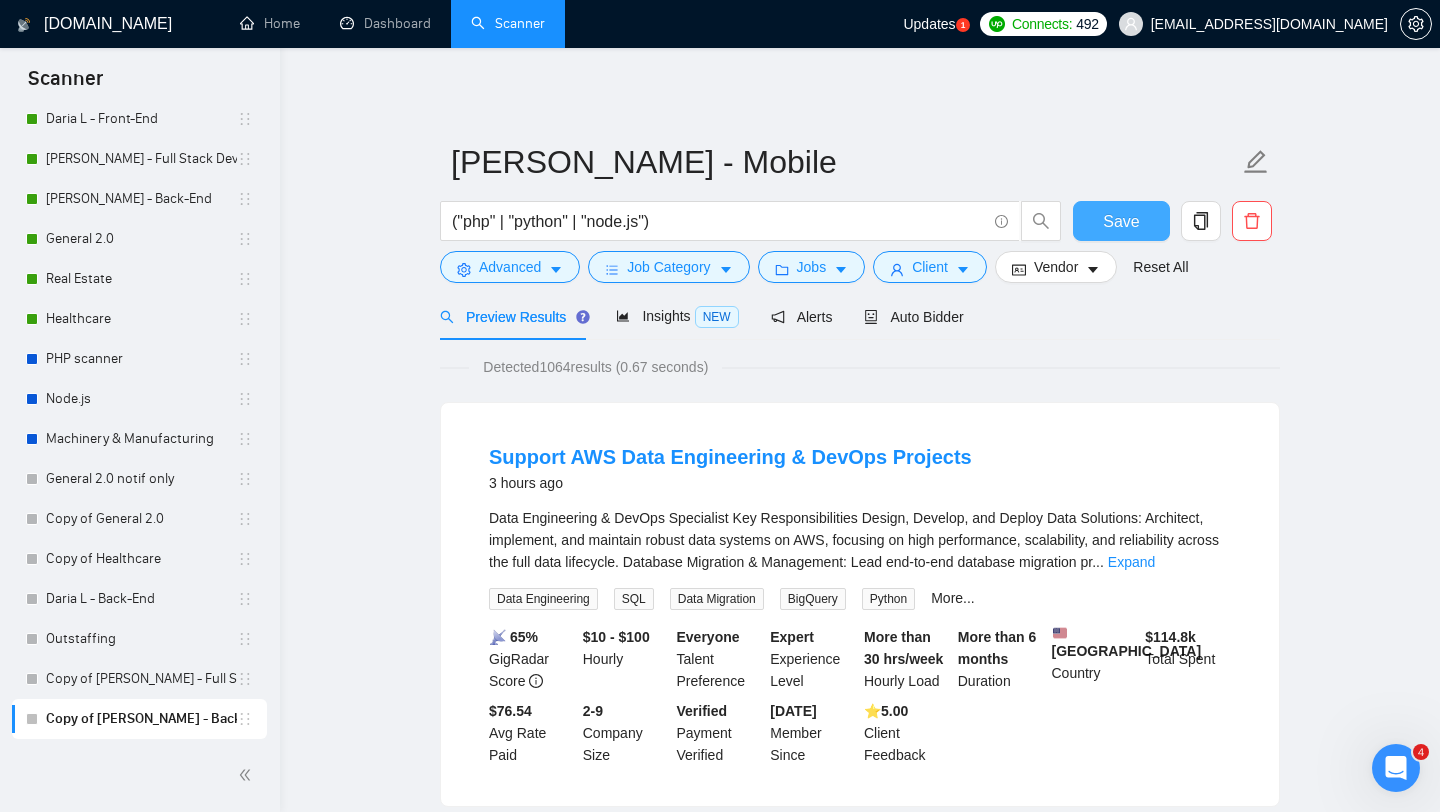 click on "Save" at bounding box center [1121, 221] 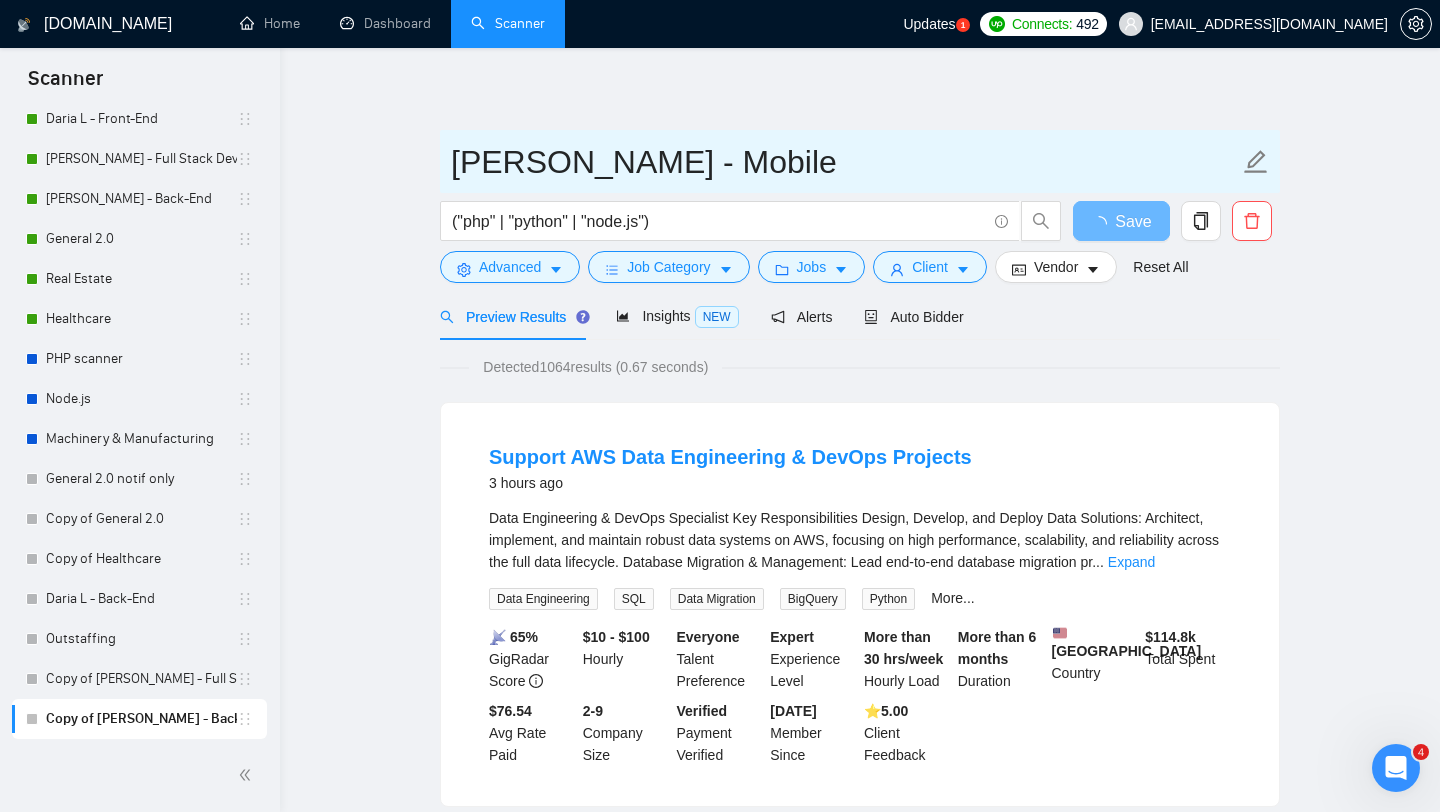 drag, startPoint x: 592, startPoint y: 169, endPoint x: 447, endPoint y: 168, distance: 145.00345 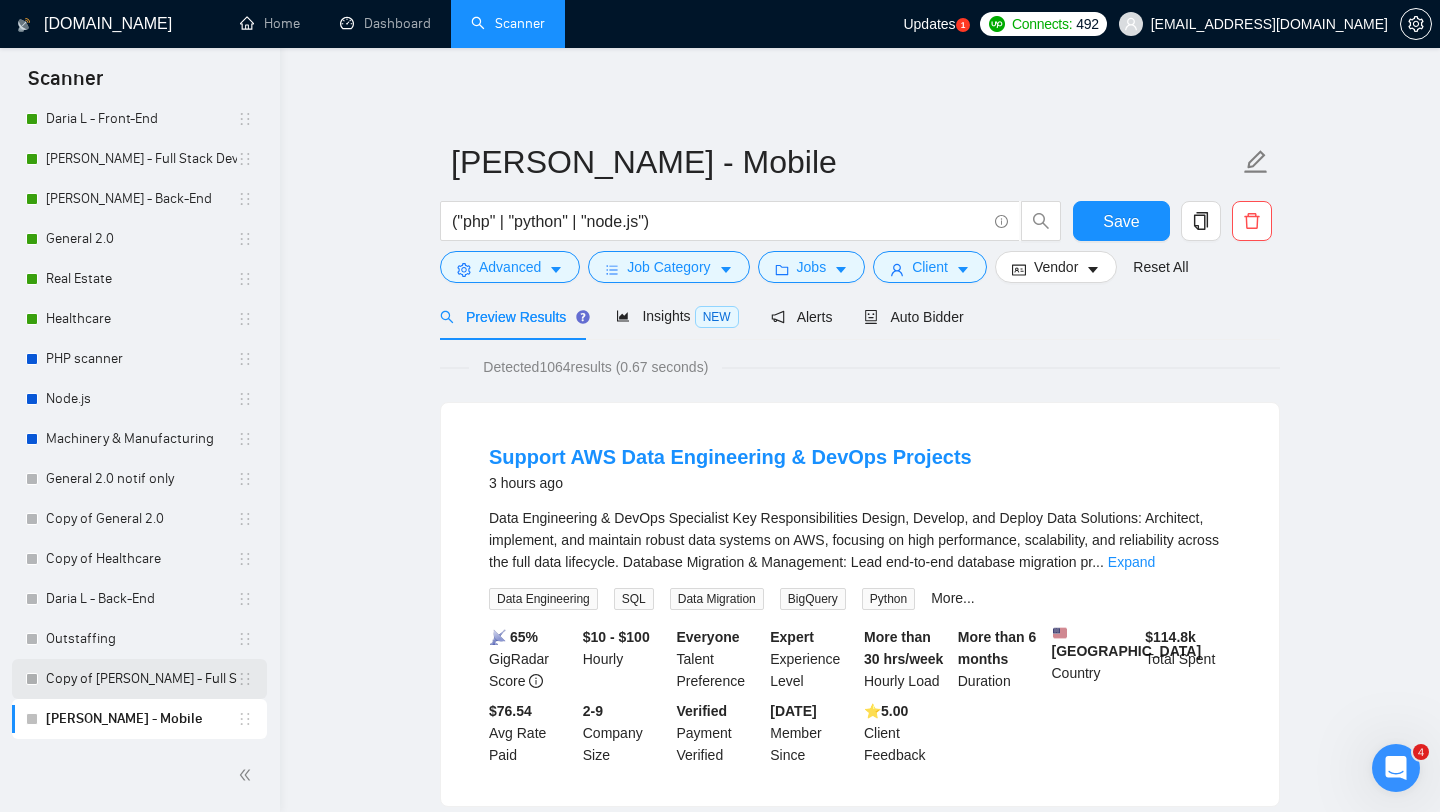 click on "Copy of [PERSON_NAME] - Full Stack Developer" at bounding box center (141, 679) 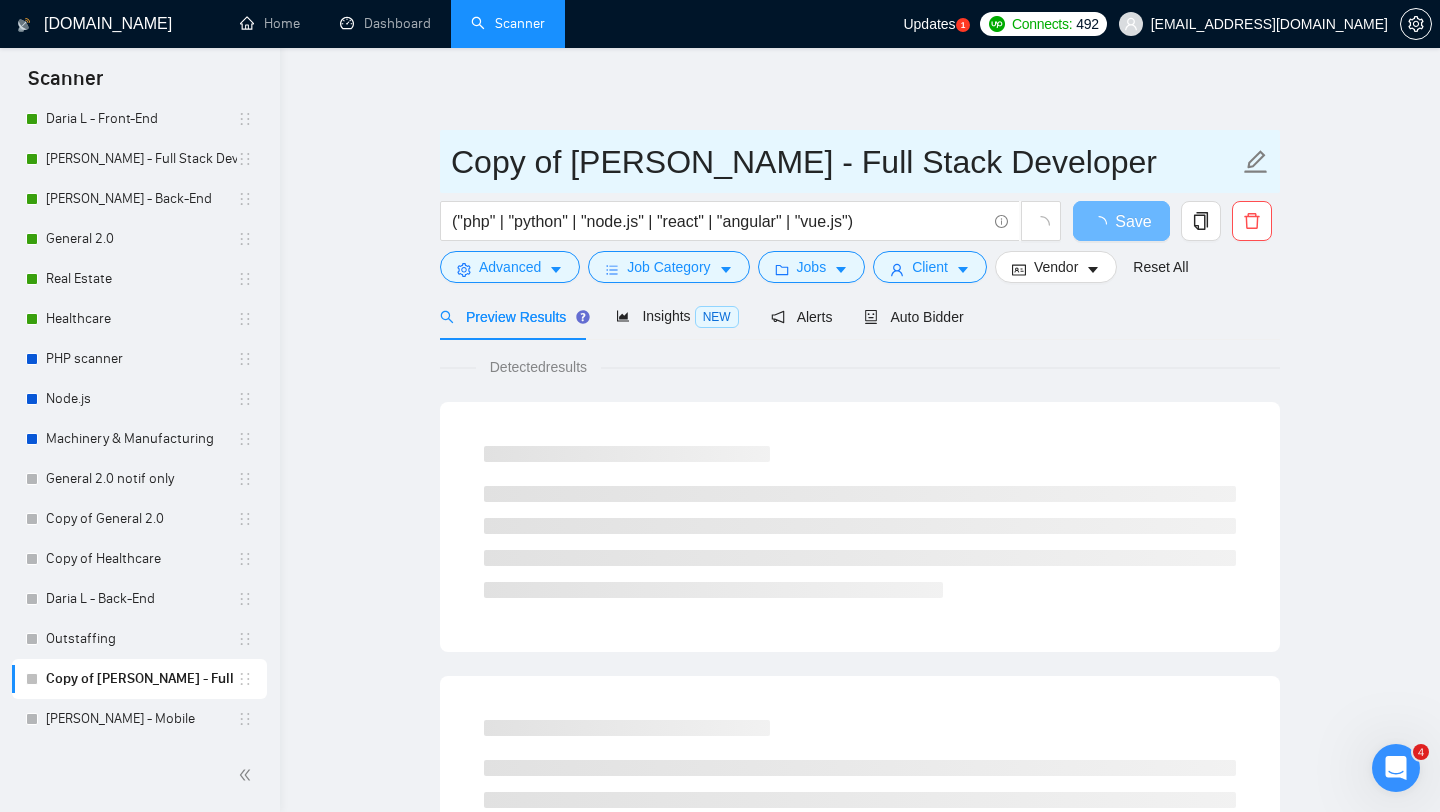 click on "Copy of [PERSON_NAME] - Full Stack Developer" at bounding box center (845, 162) 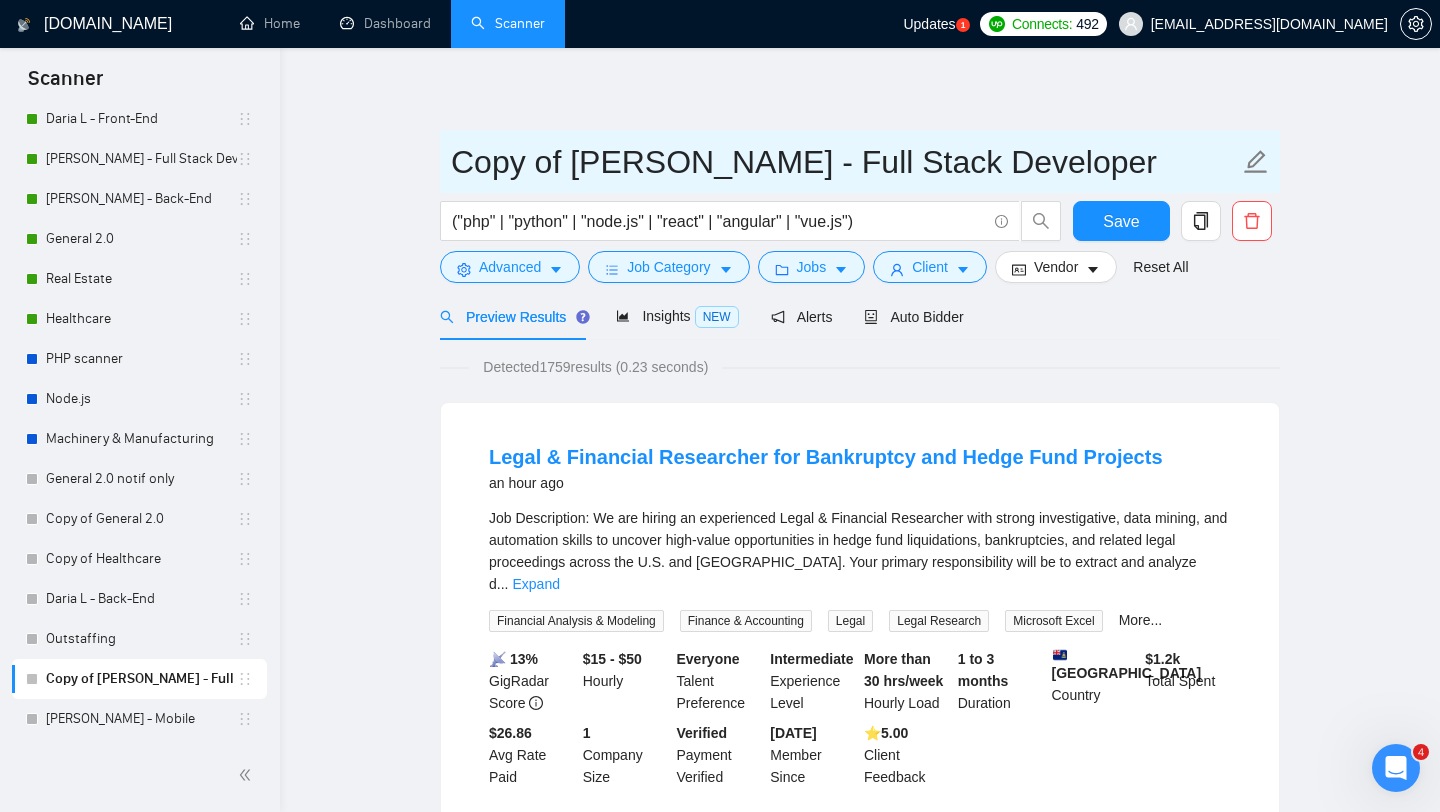 drag, startPoint x: 748, startPoint y: 161, endPoint x: 449, endPoint y: 162, distance: 299.00168 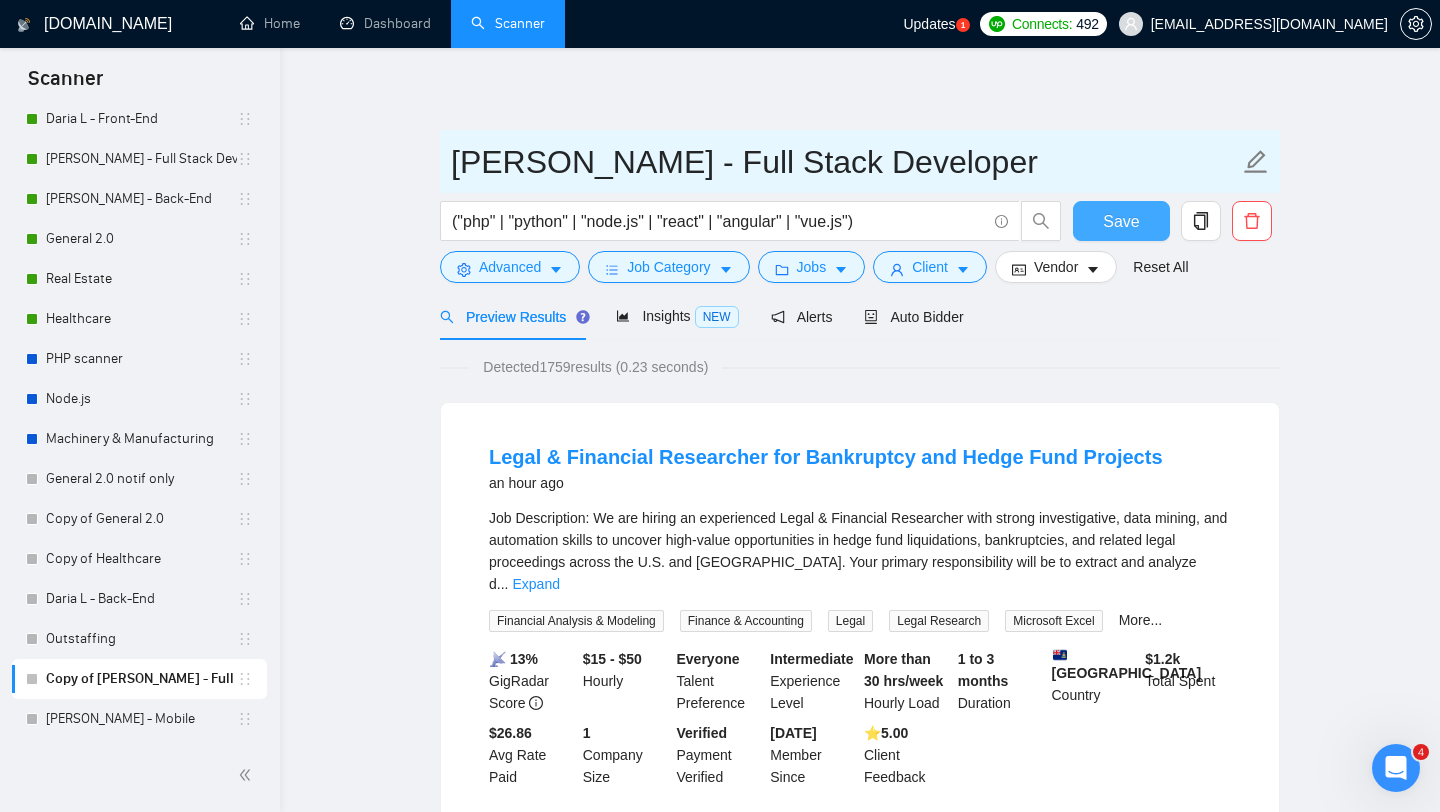 type on "[PERSON_NAME] - Full Stack Developer" 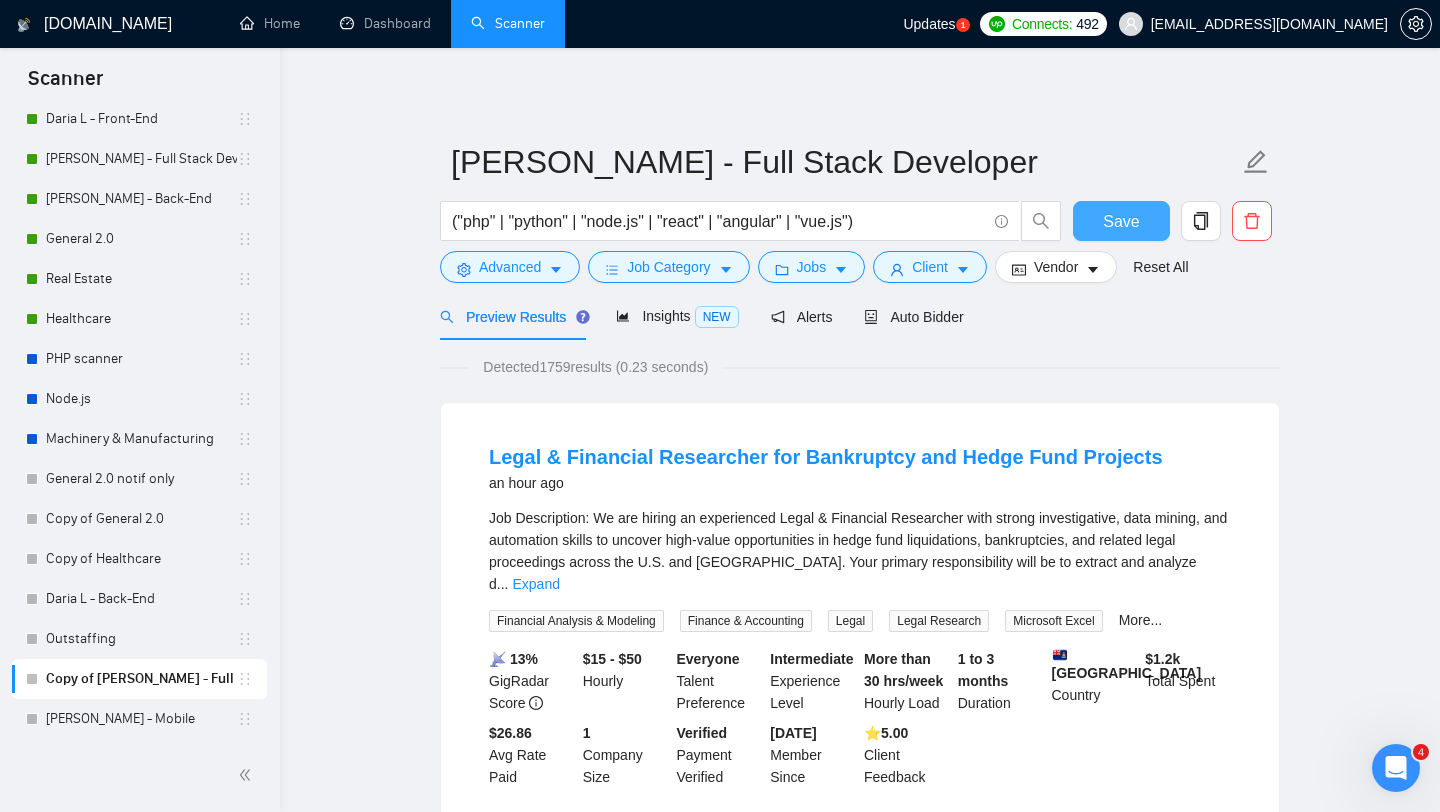 click on "Save" at bounding box center (1121, 221) 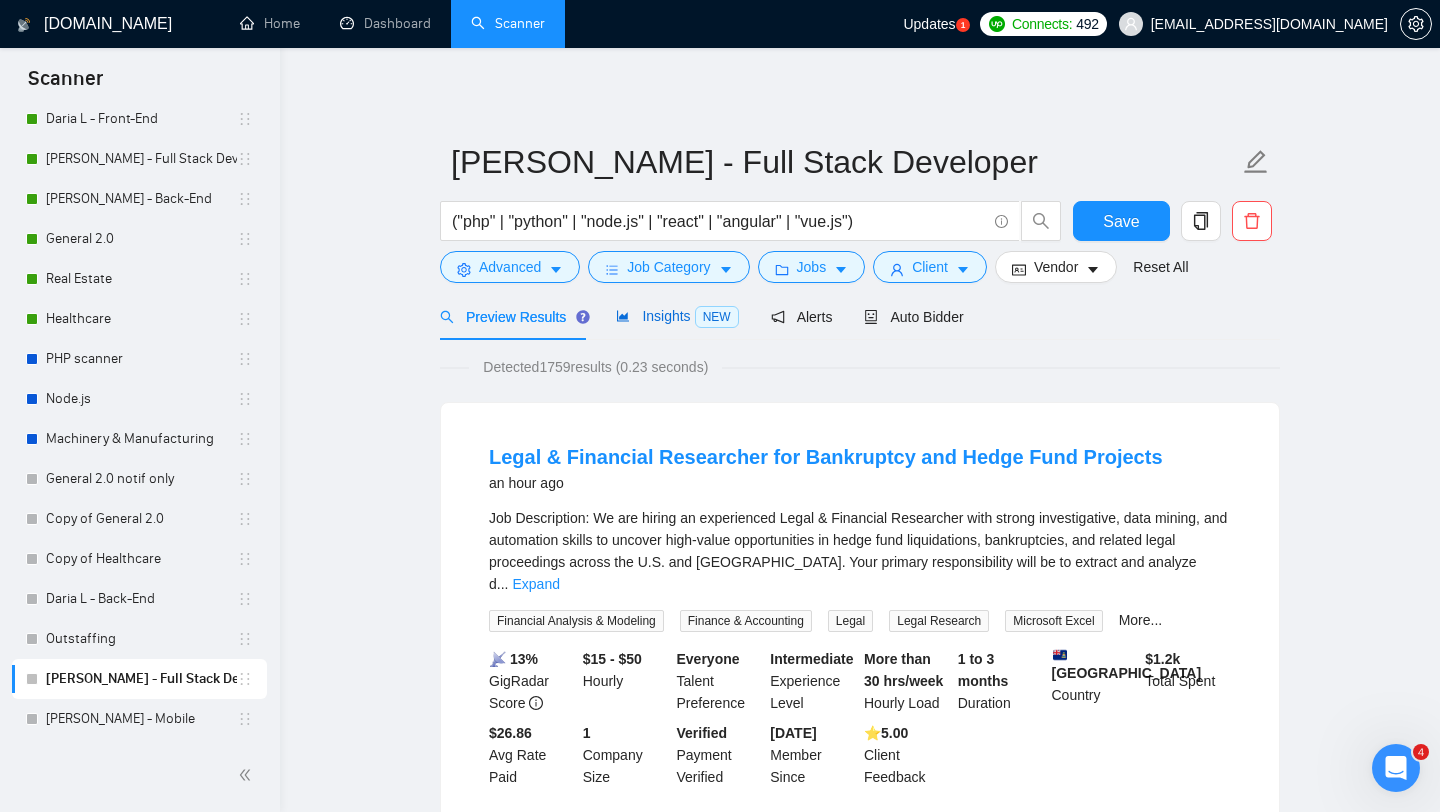 click on "Insights NEW" at bounding box center [677, 316] 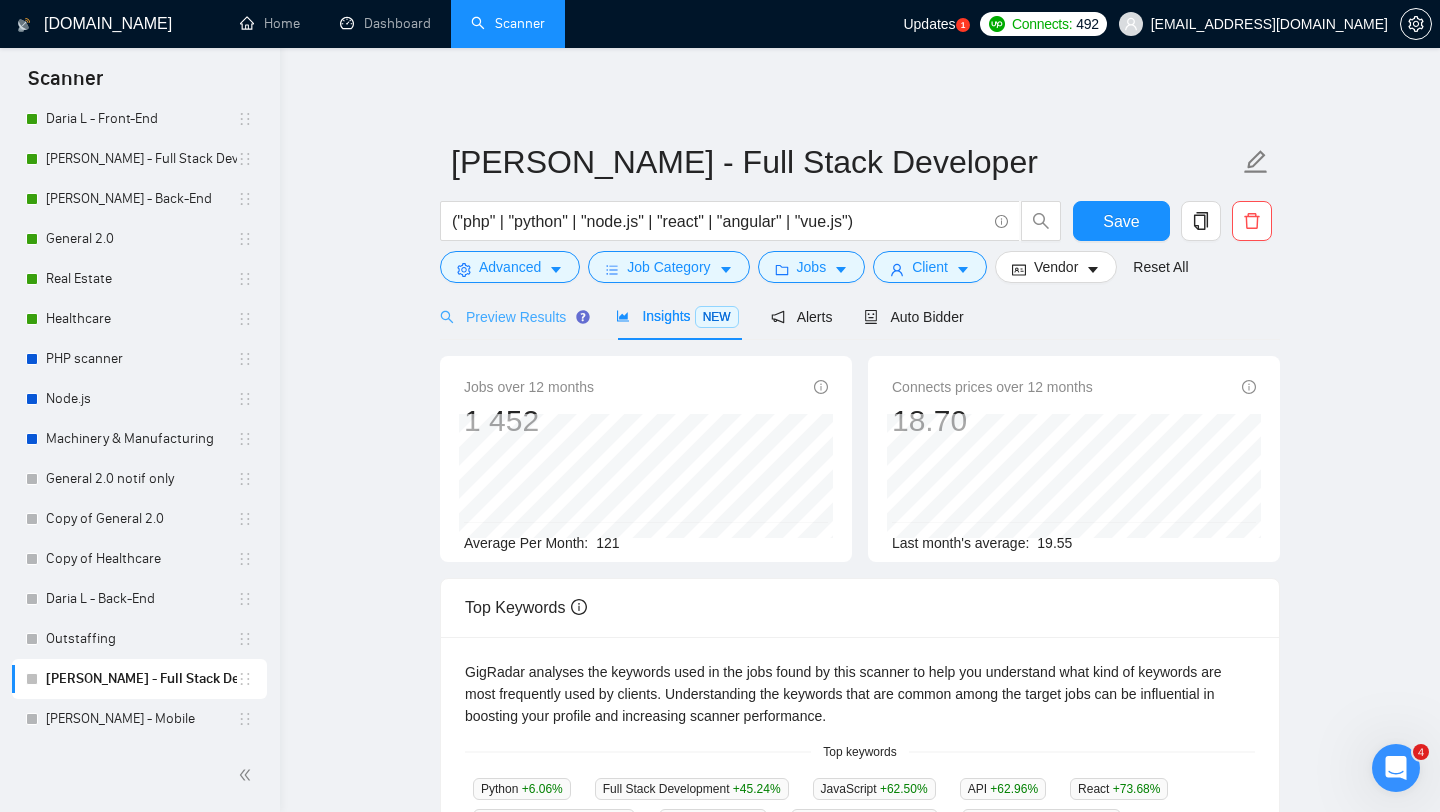 click on "Preview Results" at bounding box center [512, 316] 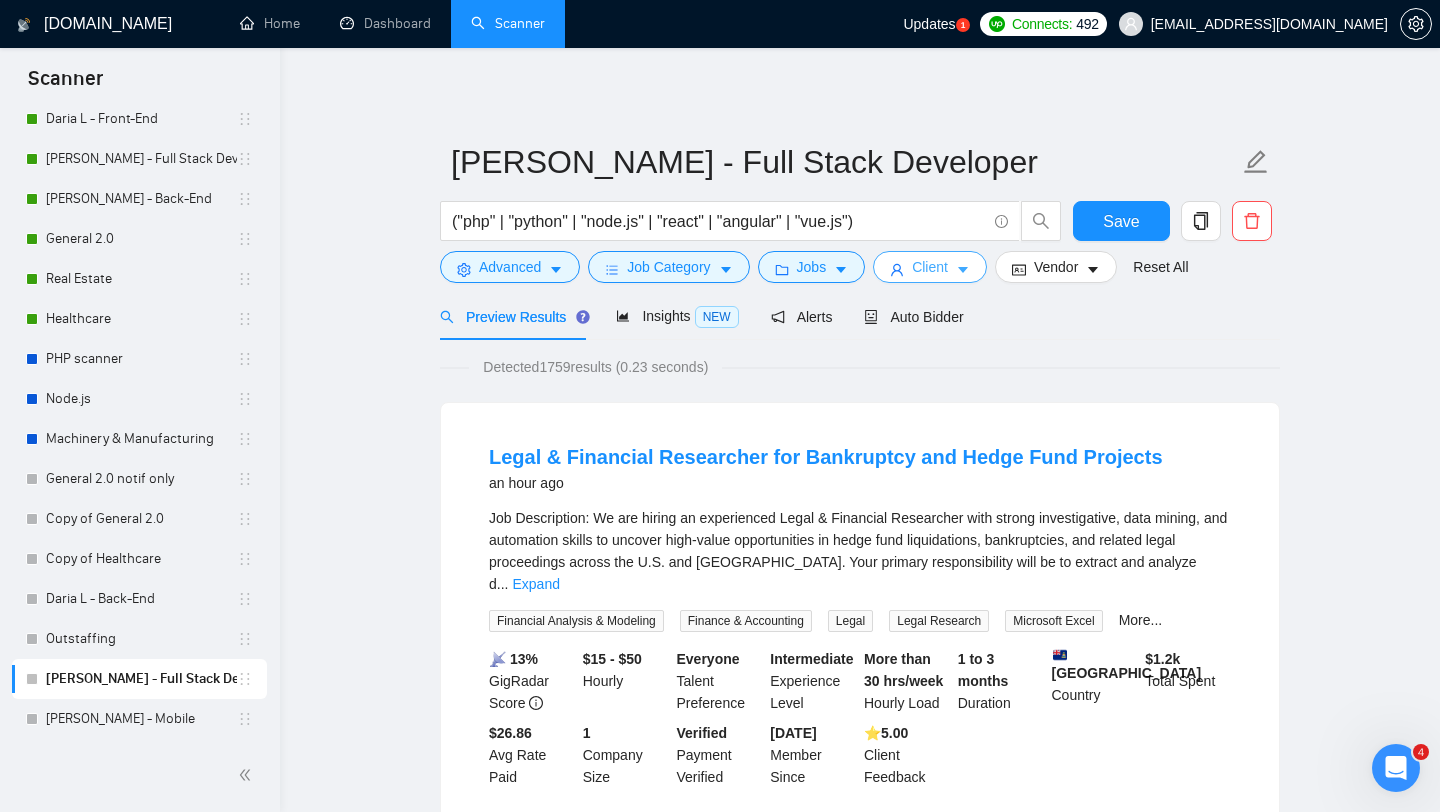 click on "Client" at bounding box center [930, 267] 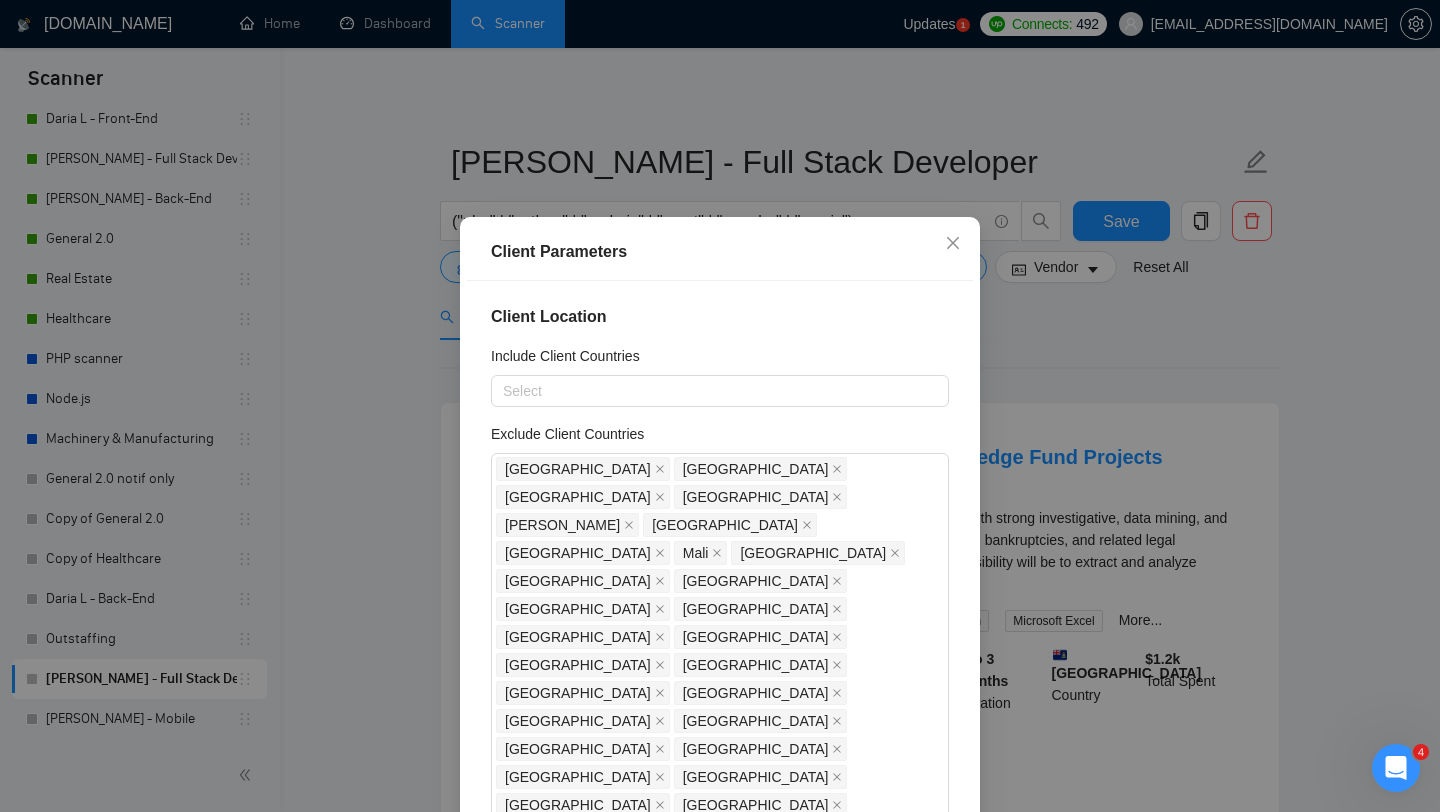 click on "Client Parameters Client Location Include Client Countries   Select Exclude Client Countries [GEOGRAPHIC_DATA] [GEOGRAPHIC_DATA] [GEOGRAPHIC_DATA] [GEOGRAPHIC_DATA] [GEOGRAPHIC_DATA] [GEOGRAPHIC_DATA] [GEOGRAPHIC_DATA] [GEOGRAPHIC_DATA] [GEOGRAPHIC_DATA] [GEOGRAPHIC_DATA] [GEOGRAPHIC_DATA] [GEOGRAPHIC_DATA] [GEOGRAPHIC_DATA] [GEOGRAPHIC_DATA] [GEOGRAPHIC_DATA] [GEOGRAPHIC_DATA] [GEOGRAPHIC_DATA] [GEOGRAPHIC_DATA] [GEOGRAPHIC_DATA] [GEOGRAPHIC_DATA] [GEOGRAPHIC_DATA] [GEOGRAPHIC_DATA] [GEOGRAPHIC_DATA] [GEOGRAPHIC_DATA] [GEOGRAPHIC_DATA] [GEOGRAPHIC_DATA] [GEOGRAPHIC_DATA] [GEOGRAPHIC_DATA] [GEOGRAPHIC_DATA] [GEOGRAPHIC_DATA] [GEOGRAPHIC_DATA] [GEOGRAPHIC_DATA] [GEOGRAPHIC_DATA] [GEOGRAPHIC_DATA] [GEOGRAPHIC_DATA] [GEOGRAPHIC_DATA] [GEOGRAPHIC_DATA] [GEOGRAPHIC_DATA] [GEOGRAPHIC_DATA] [GEOGRAPHIC_DATA] [GEOGRAPHIC_DATA] [GEOGRAPHIC_DATA] [GEOGRAPHIC_DATA] [US_STATE] [GEOGRAPHIC_DATA] [US_STATE] [GEOGRAPHIC_DATA] [GEOGRAPHIC_DATA] [GEOGRAPHIC_DATA] [GEOGRAPHIC_DATA] [GEOGRAPHIC_DATA] [GEOGRAPHIC_DATA] [GEOGRAPHIC_DATA] [GEOGRAPHIC_DATA] [GEOGRAPHIC_DATA] [GEOGRAPHIC_DATA] [GEOGRAPHIC_DATA] [US_STATE] [GEOGRAPHIC_DATA] [GEOGRAPHIC_DATA] [GEOGRAPHIC_DATA] [GEOGRAPHIC_DATA] [GEOGRAPHIC_DATA] [GEOGRAPHIC_DATA] [GEOGRAPHIC_DATA] [GEOGRAPHIC_DATA] [GEOGRAPHIC_DATA] [GEOGRAPHIC_DATA] [GEOGRAPHIC_DATA] [GEOGRAPHIC_DATA] [GEOGRAPHIC_DATA] [GEOGRAPHIC_DATA]   Client Rating Client Min Average Feedback Include clients with no feedback Client Payment Details Payment Verified Hire Rate Stats   Client Total Spent $ Min - $ Max Client Hire Rate New   Any hire rate   Avg Hourly Rate Paid New $ 40 Min - $ Max Include Clients without Sufficient History New" at bounding box center (720, 406) 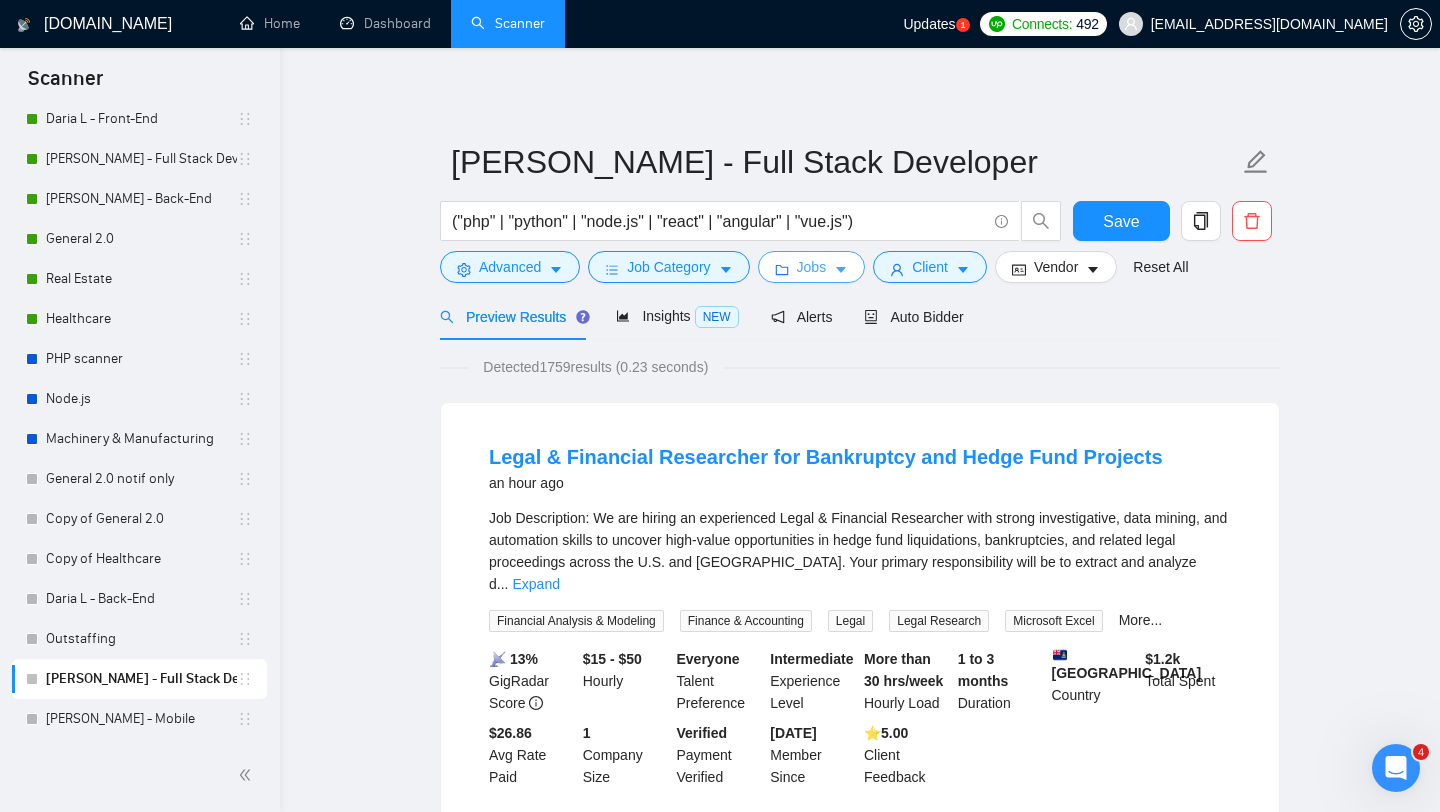 click on "Jobs" at bounding box center (812, 267) 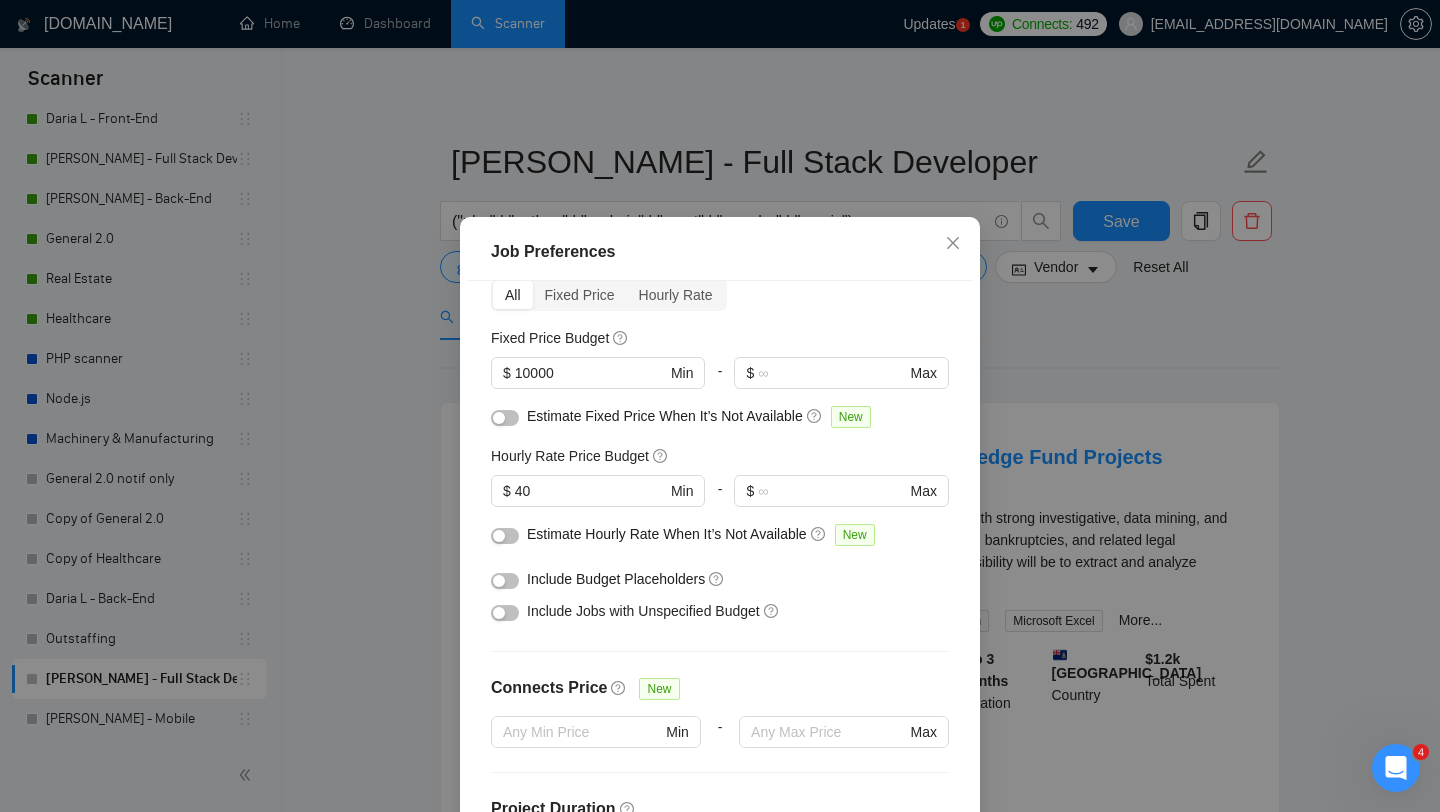 scroll, scrollTop: 98, scrollLeft: 0, axis: vertical 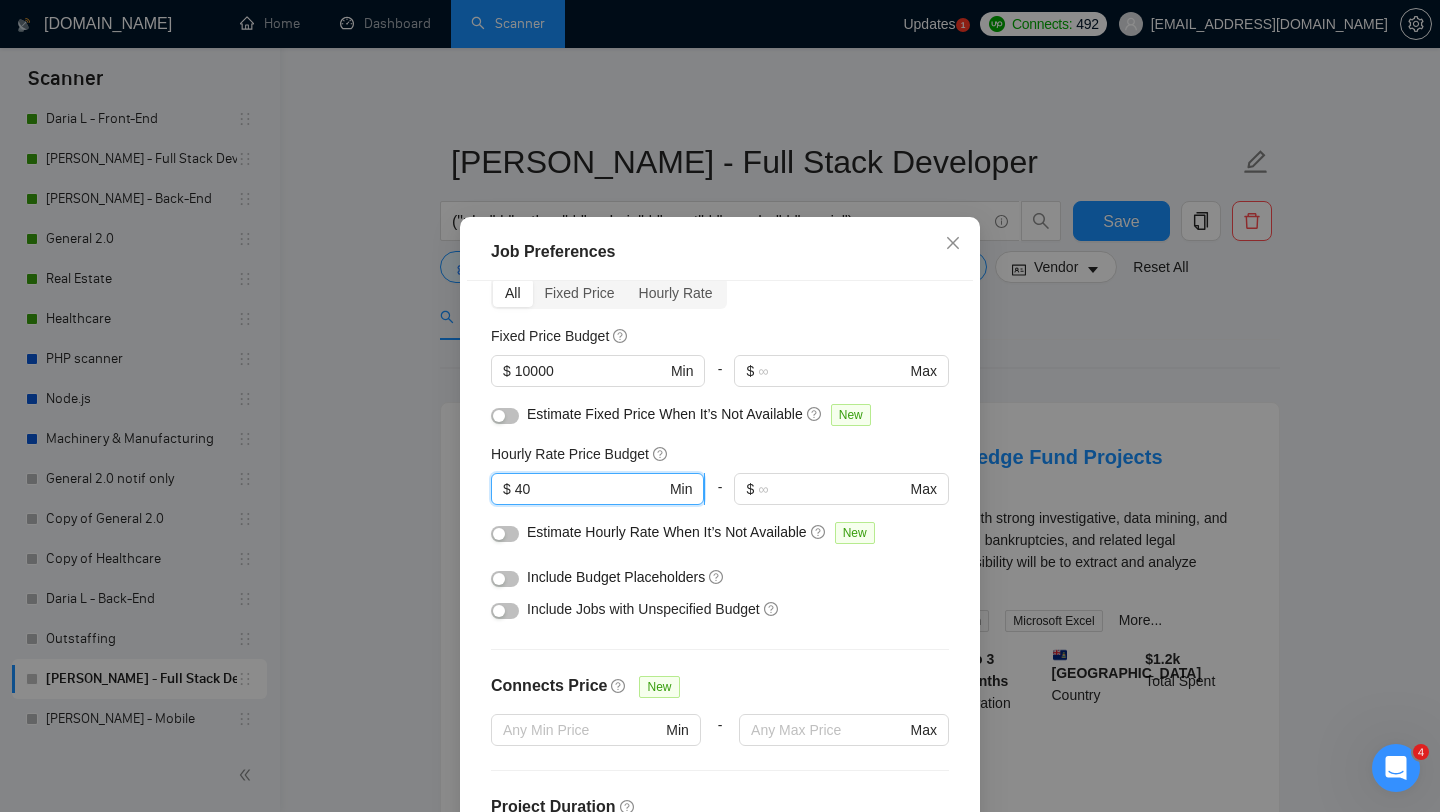 drag, startPoint x: 557, startPoint y: 498, endPoint x: 491, endPoint y: 498, distance: 66 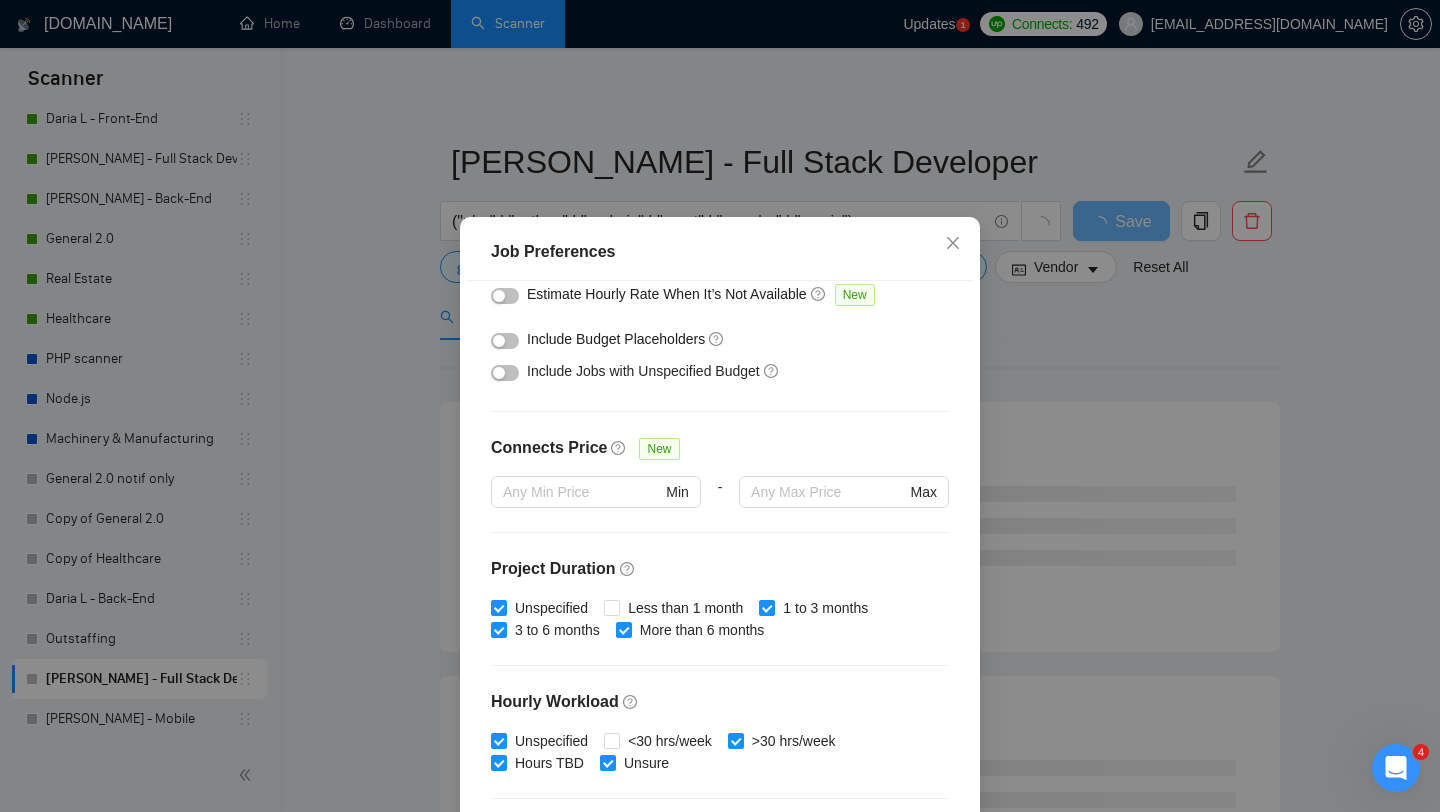 scroll, scrollTop: 439, scrollLeft: 0, axis: vertical 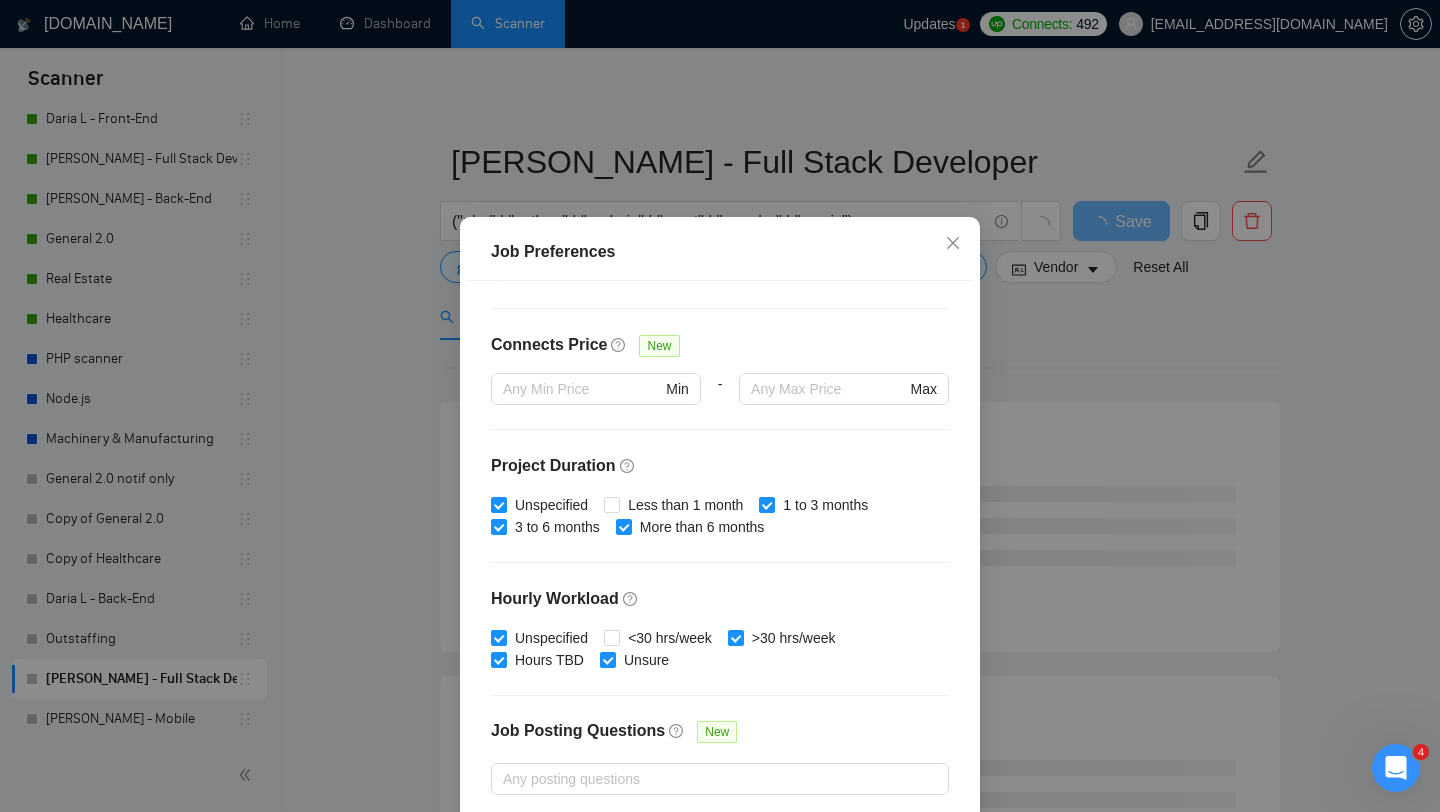 click on "Job Preferences Budget Project Type All Fixed Price Hourly Rate   Fixed Price Budget $ 10000 Min - $ Max Estimate Fixed Price When It’s Not Available New   Hourly Rate Price Budget $ 50 Min - $ Max Estimate Hourly Rate When It’s Not Available New Include Budget Placeholders Include Jobs with Unspecified Budget   Connects Price New Min - Max Project Duration   Unspecified Less than 1 month 1 to 3 months 3 to 6 months More than 6 months Hourly Workload   Unspecified <30 hrs/week >30 hrs/week Hours TBD Unsure Job Posting Questions New   Any posting questions Description Preferences Description Size New   Any description size Reset OK" at bounding box center (720, 406) 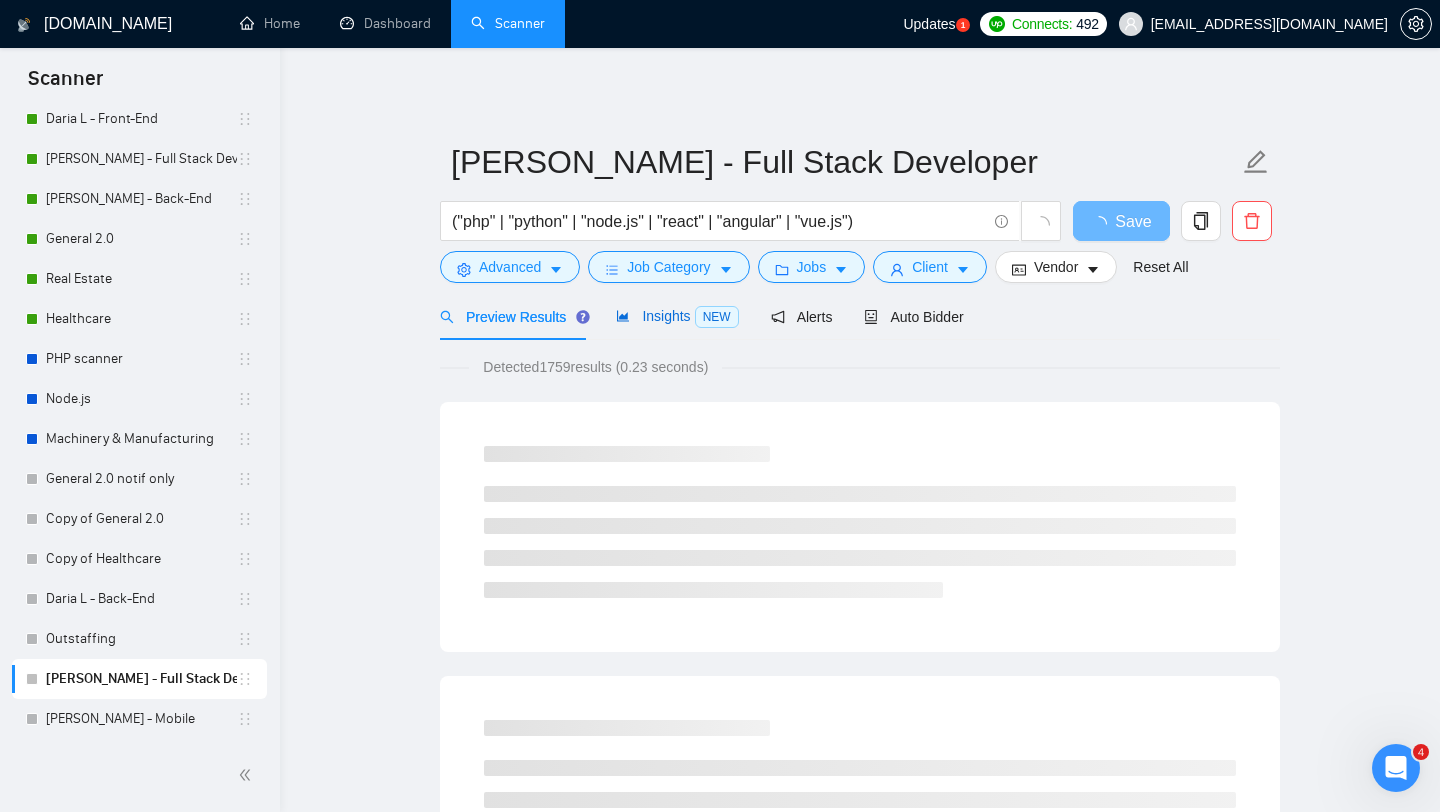 click on "Insights NEW" at bounding box center (677, 316) 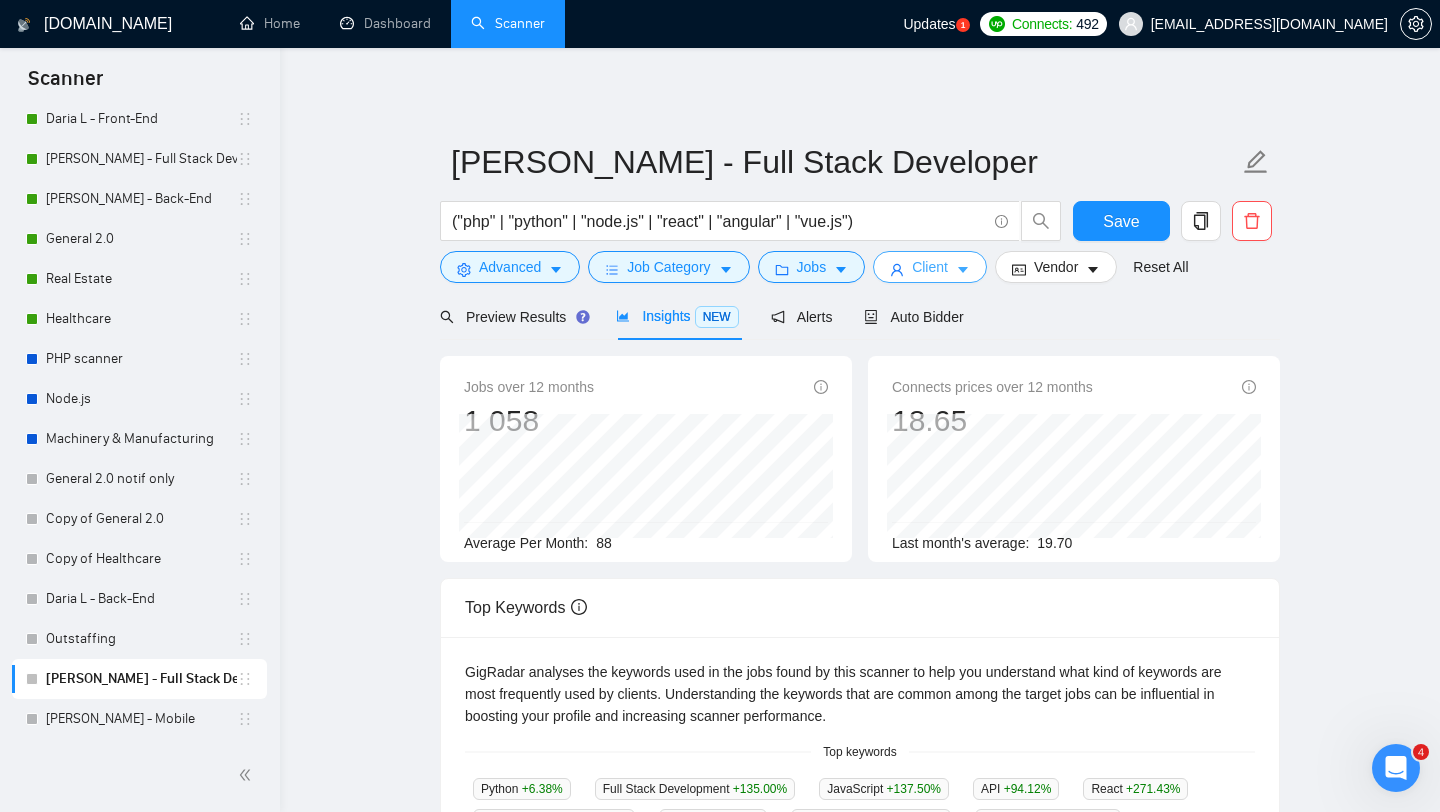 click on "Client" at bounding box center (930, 267) 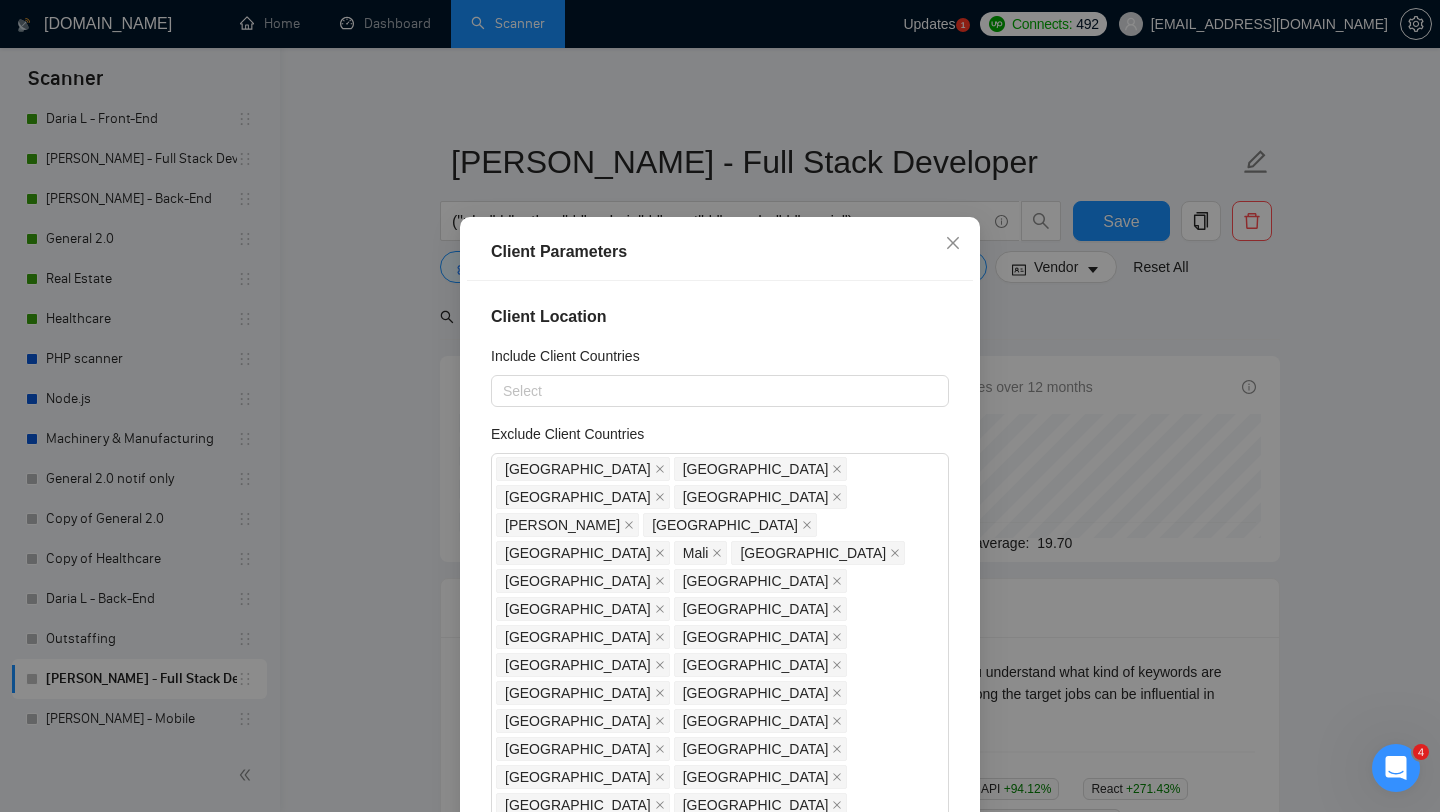 click on "Client Parameters Client Location Include Client Countries   Select Exclude Client Countries [GEOGRAPHIC_DATA] [GEOGRAPHIC_DATA] [GEOGRAPHIC_DATA] [GEOGRAPHIC_DATA] [GEOGRAPHIC_DATA] [GEOGRAPHIC_DATA] [GEOGRAPHIC_DATA] [GEOGRAPHIC_DATA] [GEOGRAPHIC_DATA] [GEOGRAPHIC_DATA] [GEOGRAPHIC_DATA] [GEOGRAPHIC_DATA] [GEOGRAPHIC_DATA] [GEOGRAPHIC_DATA] [GEOGRAPHIC_DATA] [GEOGRAPHIC_DATA] [GEOGRAPHIC_DATA] [GEOGRAPHIC_DATA] [GEOGRAPHIC_DATA] [GEOGRAPHIC_DATA] [GEOGRAPHIC_DATA] [GEOGRAPHIC_DATA] [GEOGRAPHIC_DATA] [GEOGRAPHIC_DATA] [GEOGRAPHIC_DATA] [GEOGRAPHIC_DATA] [GEOGRAPHIC_DATA] [GEOGRAPHIC_DATA] [GEOGRAPHIC_DATA] [GEOGRAPHIC_DATA] [GEOGRAPHIC_DATA] [GEOGRAPHIC_DATA] [GEOGRAPHIC_DATA] [GEOGRAPHIC_DATA] [GEOGRAPHIC_DATA] [GEOGRAPHIC_DATA] [GEOGRAPHIC_DATA] [GEOGRAPHIC_DATA] [GEOGRAPHIC_DATA] [GEOGRAPHIC_DATA] [GEOGRAPHIC_DATA] [GEOGRAPHIC_DATA] [GEOGRAPHIC_DATA] [US_STATE] [GEOGRAPHIC_DATA] [US_STATE] [GEOGRAPHIC_DATA] [GEOGRAPHIC_DATA] [GEOGRAPHIC_DATA] [GEOGRAPHIC_DATA] [GEOGRAPHIC_DATA] [GEOGRAPHIC_DATA] [GEOGRAPHIC_DATA] [GEOGRAPHIC_DATA] [GEOGRAPHIC_DATA] [GEOGRAPHIC_DATA] [GEOGRAPHIC_DATA] [US_STATE] [GEOGRAPHIC_DATA] [GEOGRAPHIC_DATA] [GEOGRAPHIC_DATA] [GEOGRAPHIC_DATA] [GEOGRAPHIC_DATA] [GEOGRAPHIC_DATA] [GEOGRAPHIC_DATA] [GEOGRAPHIC_DATA] [GEOGRAPHIC_DATA] [GEOGRAPHIC_DATA] [GEOGRAPHIC_DATA] [GEOGRAPHIC_DATA] [GEOGRAPHIC_DATA] [GEOGRAPHIC_DATA]   Client Rating Client Min Average Feedback Include clients with no feedback Client Payment Details Payment Verified Hire Rate Stats   Client Total Spent $ Min - $ Max Client Hire Rate New   Any hire rate   Avg Hourly Rate Paid New $ 40 Min - $ Max Include Clients without Sufficient History New" at bounding box center (720, 406) 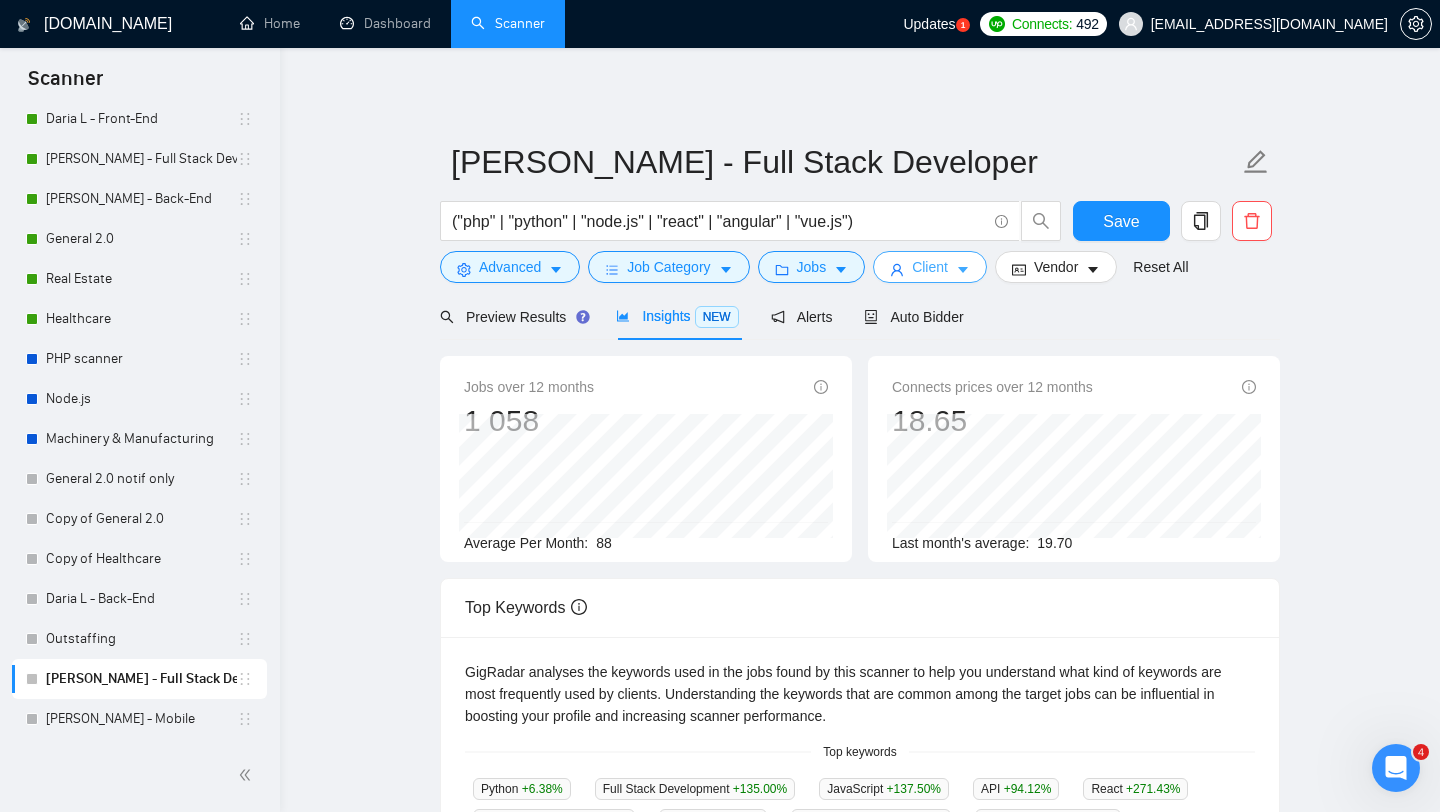 click on "Client" at bounding box center (930, 267) 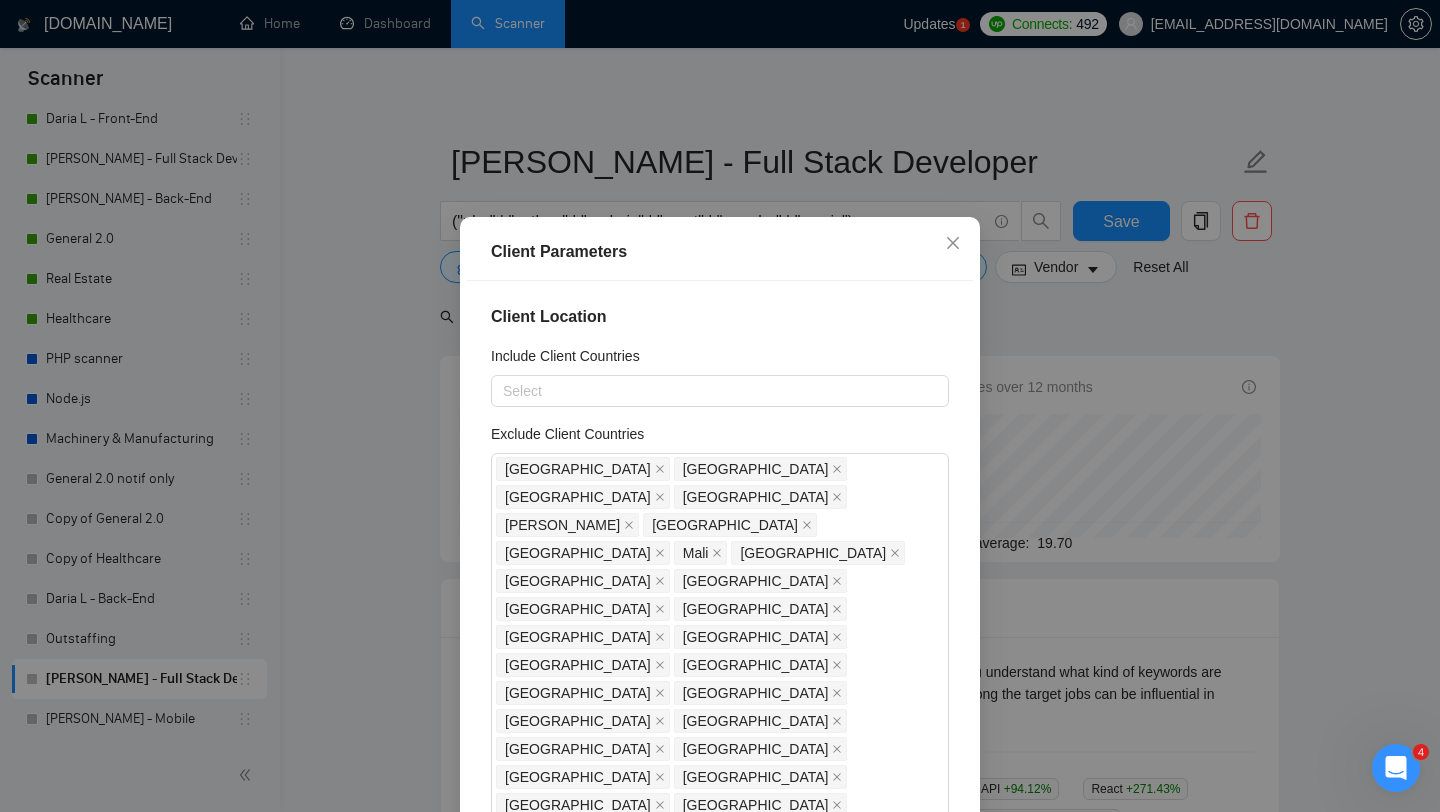 click on "Client Parameters Client Location Include Client Countries   Select Exclude Client Countries [GEOGRAPHIC_DATA] [GEOGRAPHIC_DATA] [GEOGRAPHIC_DATA] [GEOGRAPHIC_DATA] [GEOGRAPHIC_DATA] [GEOGRAPHIC_DATA] [GEOGRAPHIC_DATA] [GEOGRAPHIC_DATA] [GEOGRAPHIC_DATA] [GEOGRAPHIC_DATA] [GEOGRAPHIC_DATA] [GEOGRAPHIC_DATA] [GEOGRAPHIC_DATA] [GEOGRAPHIC_DATA] [GEOGRAPHIC_DATA] [GEOGRAPHIC_DATA] [GEOGRAPHIC_DATA] [GEOGRAPHIC_DATA] [GEOGRAPHIC_DATA] [GEOGRAPHIC_DATA] [GEOGRAPHIC_DATA] [GEOGRAPHIC_DATA] [GEOGRAPHIC_DATA] [GEOGRAPHIC_DATA] [GEOGRAPHIC_DATA] [GEOGRAPHIC_DATA] [GEOGRAPHIC_DATA] [GEOGRAPHIC_DATA] [GEOGRAPHIC_DATA] [GEOGRAPHIC_DATA] [GEOGRAPHIC_DATA] [GEOGRAPHIC_DATA] [GEOGRAPHIC_DATA] [GEOGRAPHIC_DATA] [GEOGRAPHIC_DATA] [GEOGRAPHIC_DATA] [GEOGRAPHIC_DATA] [GEOGRAPHIC_DATA] [GEOGRAPHIC_DATA] [GEOGRAPHIC_DATA] [GEOGRAPHIC_DATA] [GEOGRAPHIC_DATA] [GEOGRAPHIC_DATA] [US_STATE] [GEOGRAPHIC_DATA] [US_STATE] [GEOGRAPHIC_DATA] [GEOGRAPHIC_DATA] [GEOGRAPHIC_DATA] [GEOGRAPHIC_DATA] [GEOGRAPHIC_DATA] [GEOGRAPHIC_DATA] [GEOGRAPHIC_DATA] [GEOGRAPHIC_DATA] [GEOGRAPHIC_DATA] [GEOGRAPHIC_DATA] [GEOGRAPHIC_DATA] [US_STATE] [GEOGRAPHIC_DATA] [GEOGRAPHIC_DATA] [GEOGRAPHIC_DATA] [GEOGRAPHIC_DATA] [GEOGRAPHIC_DATA] [GEOGRAPHIC_DATA] [GEOGRAPHIC_DATA] [GEOGRAPHIC_DATA] [GEOGRAPHIC_DATA] [GEOGRAPHIC_DATA] [GEOGRAPHIC_DATA] [GEOGRAPHIC_DATA] [GEOGRAPHIC_DATA] [GEOGRAPHIC_DATA]   Client Rating Client Min Average Feedback Include clients with no feedback Client Payment Details Payment Verified Hire Rate Stats   Client Total Spent $ Min - $ Max Client Hire Rate New   Any hire rate   Avg Hourly Rate Paid New $ 40 Min - $ Max Include Clients without Sufficient History New" at bounding box center [720, 406] 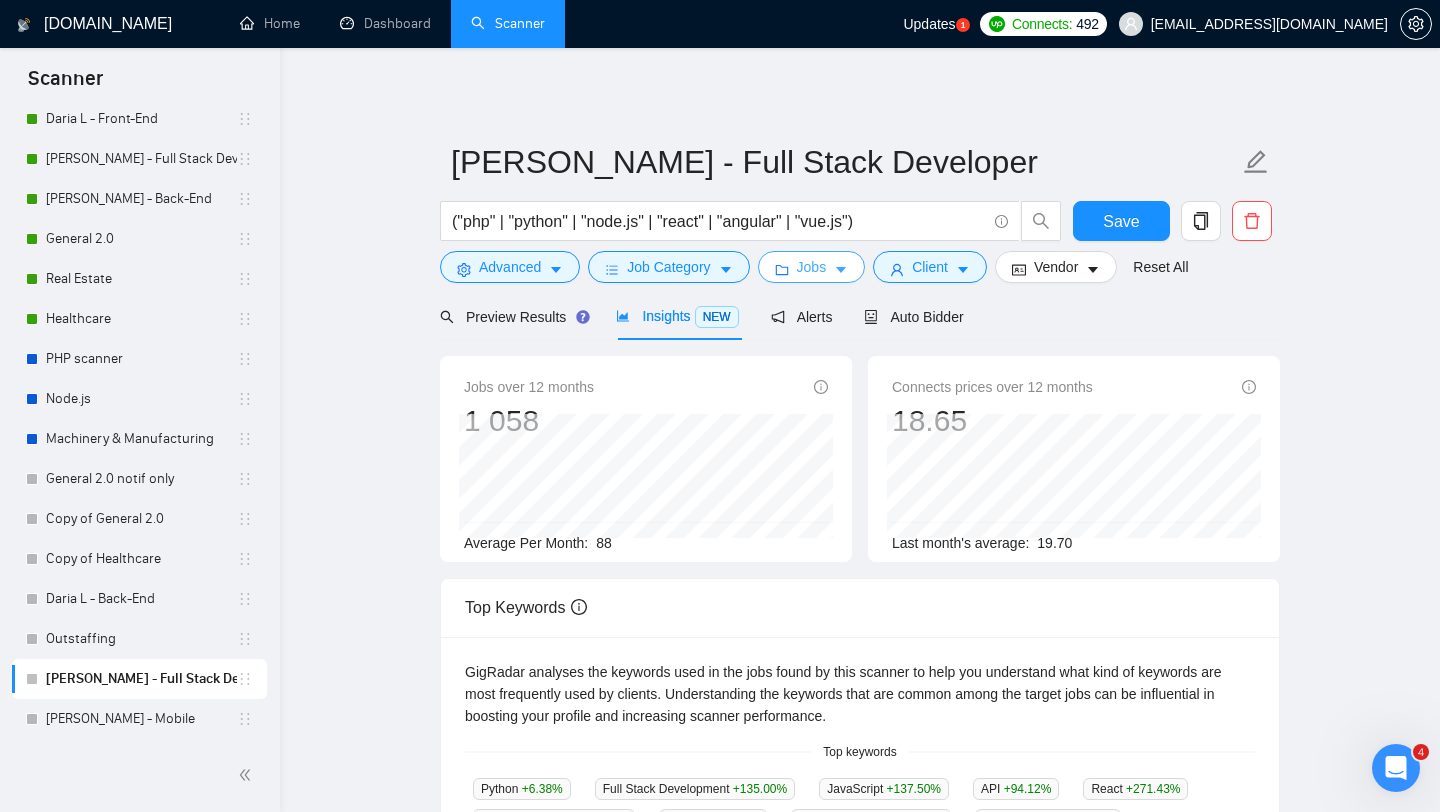 click on "Jobs" at bounding box center [812, 267] 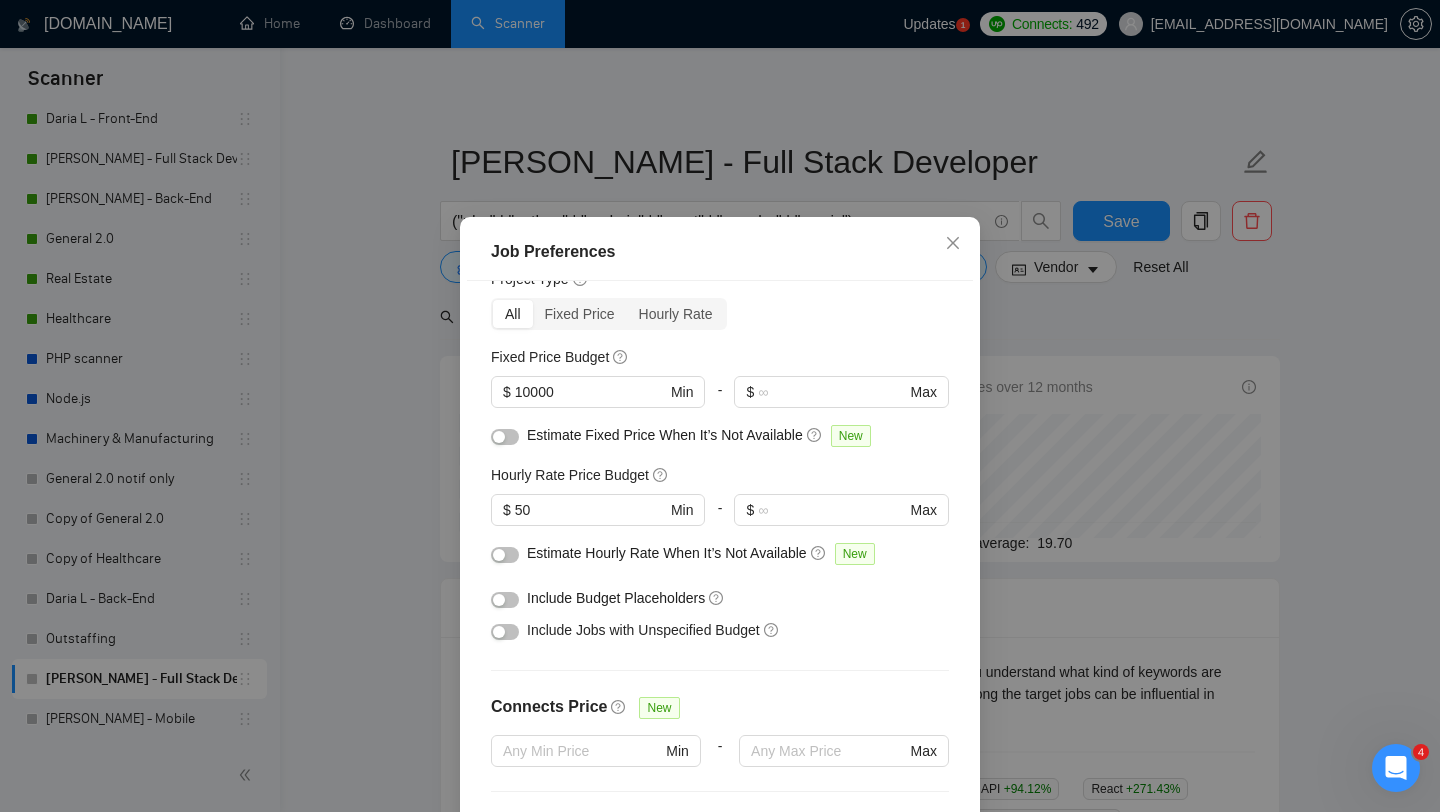scroll, scrollTop: 0, scrollLeft: 0, axis: both 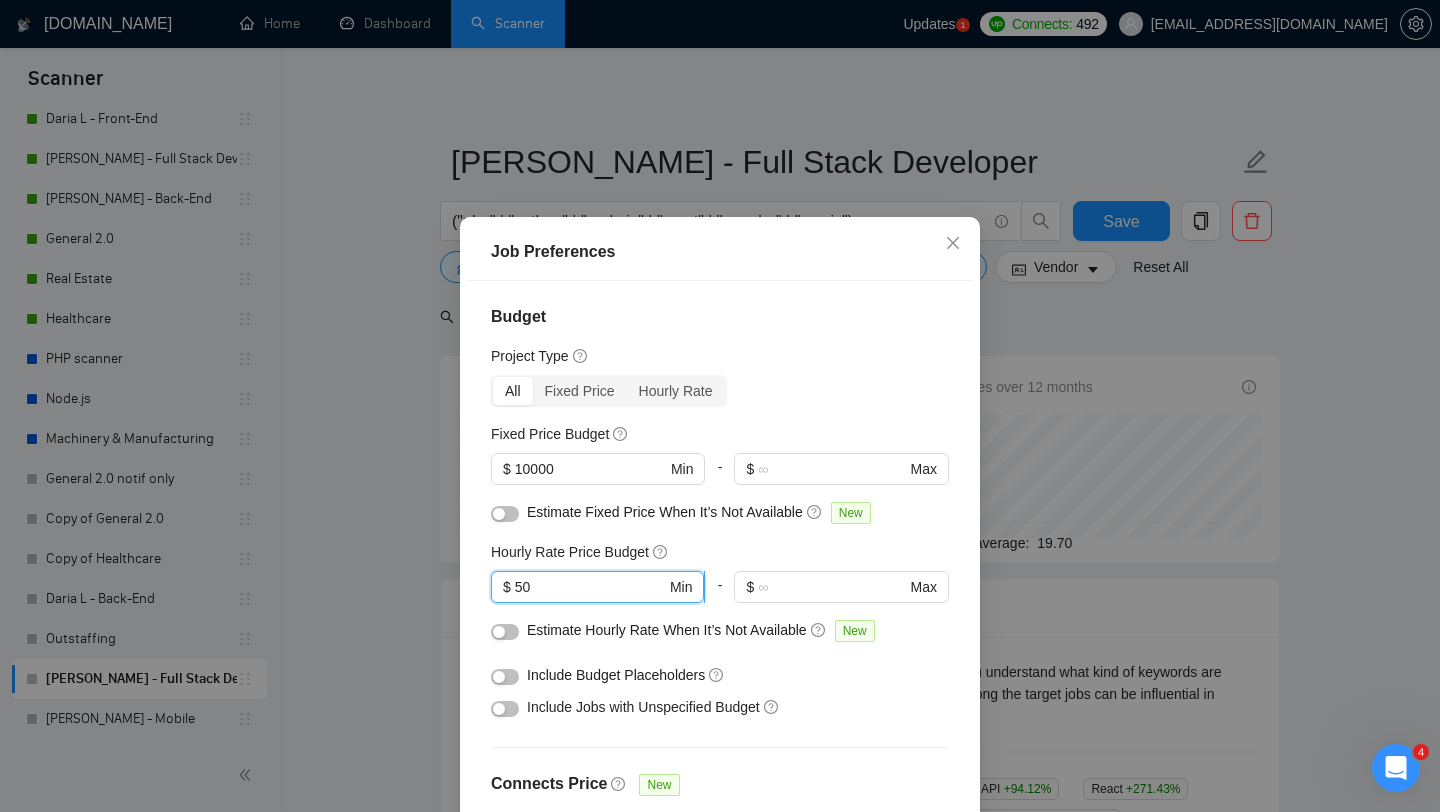 drag, startPoint x: 556, startPoint y: 590, endPoint x: 511, endPoint y: 590, distance: 45 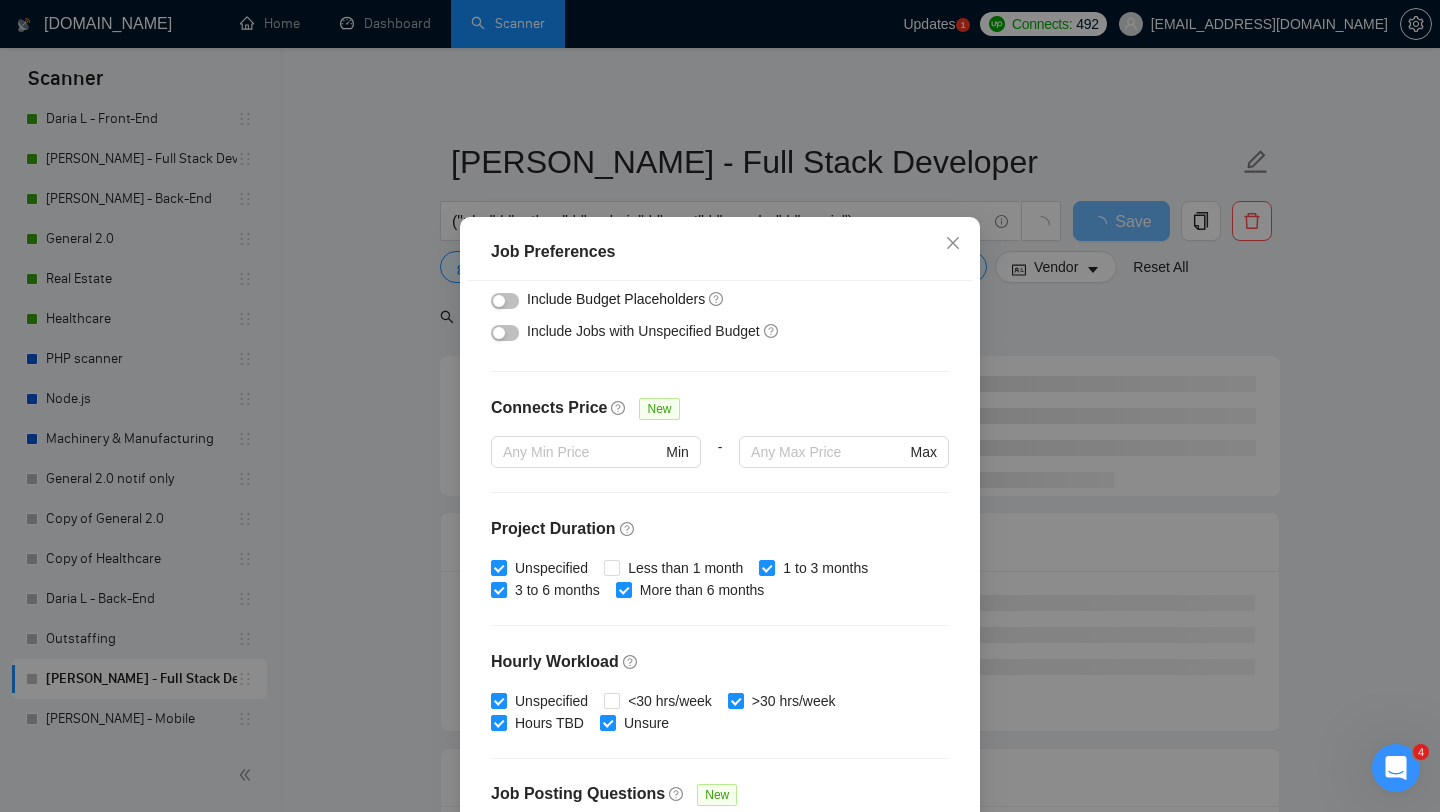 scroll, scrollTop: 346, scrollLeft: 0, axis: vertical 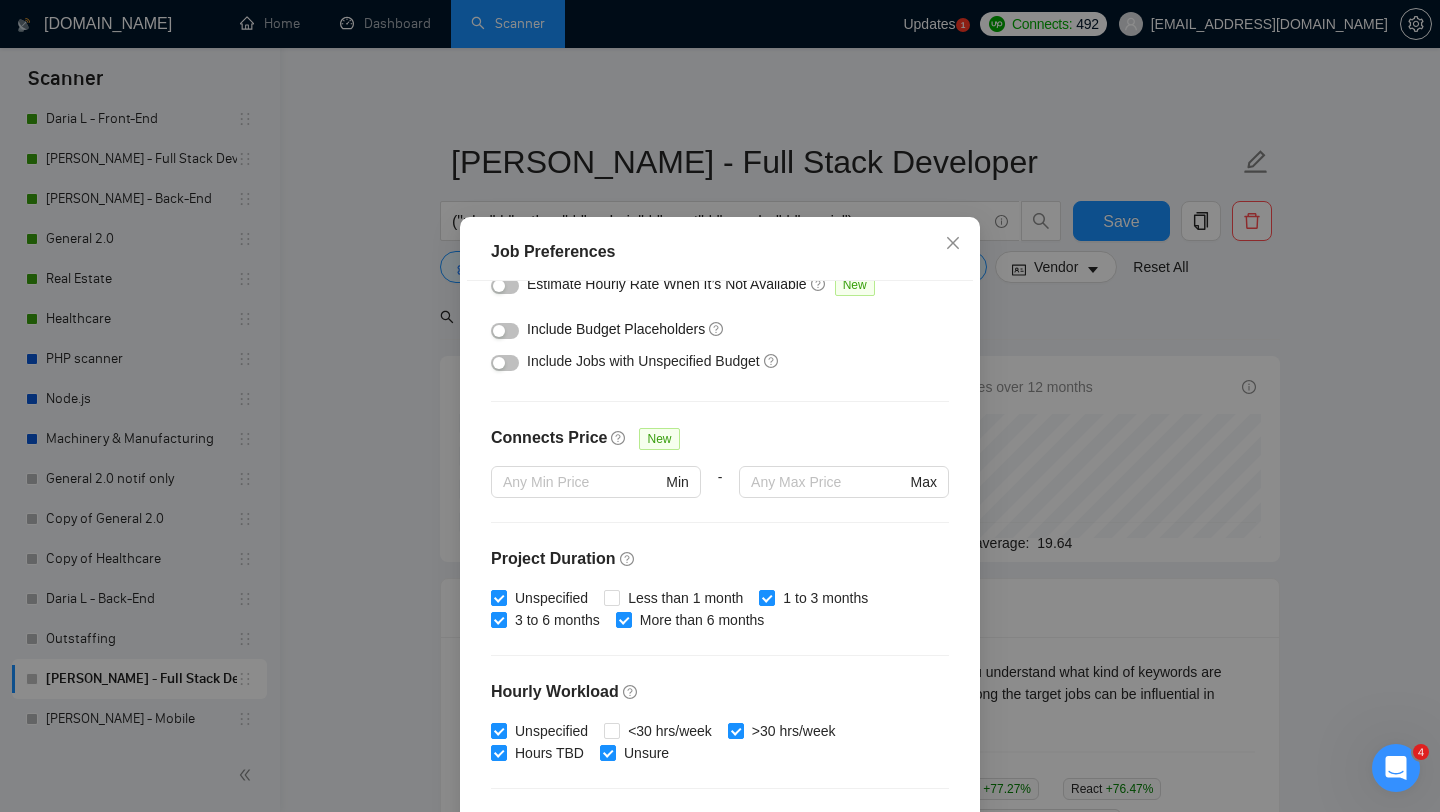 type on "45" 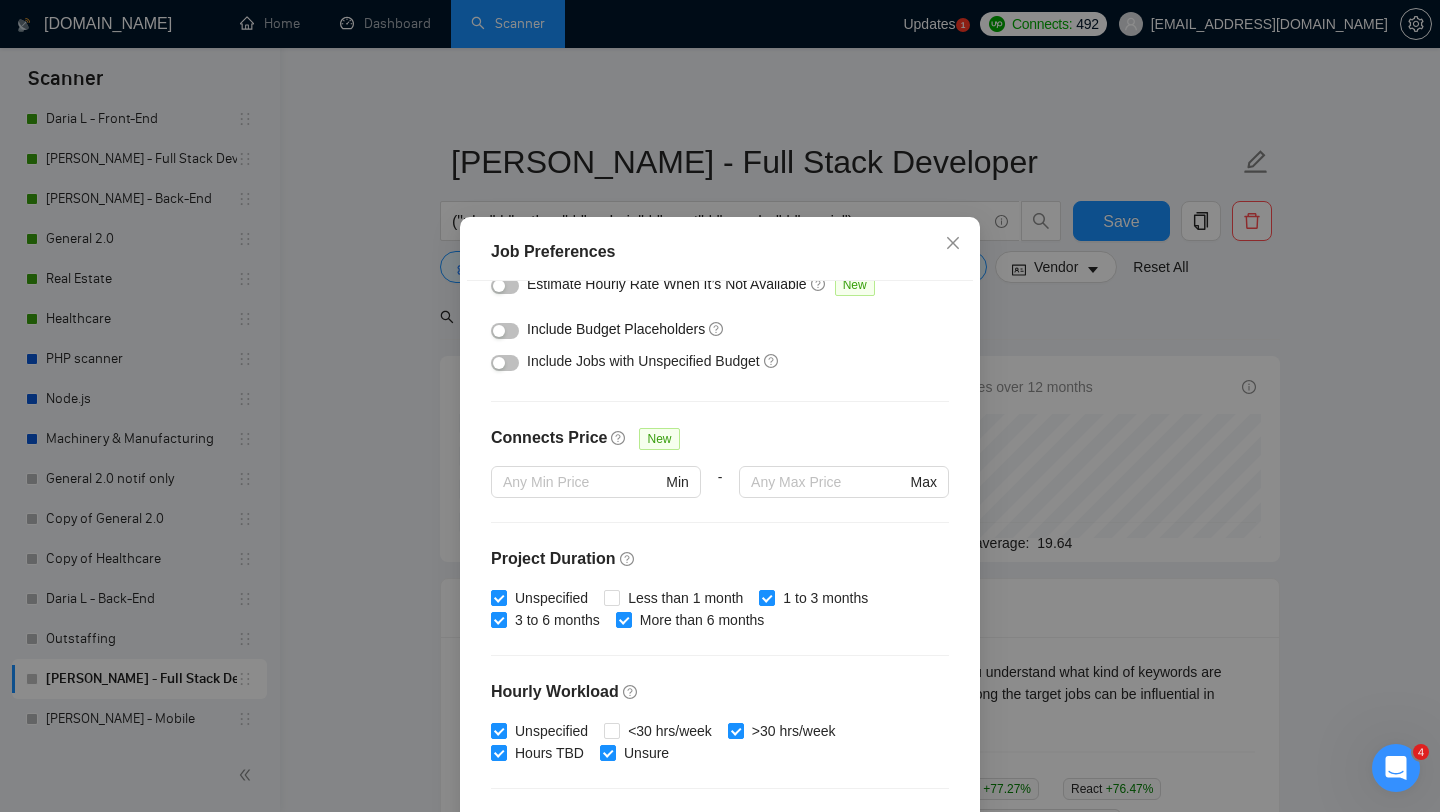 click on "Job Preferences Budget Project Type All Fixed Price Hourly Rate   Fixed Price Budget $ 10000 Min - $ Max Estimate Fixed Price When It’s Not Available New   Hourly Rate Price Budget $ 45 Min - $ Max Estimate Hourly Rate When It’s Not Available New Include Budget Placeholders Include Jobs with Unspecified Budget   Connects Price New Min - Max Project Duration   Unspecified Less than 1 month 1 to 3 months 3 to 6 months More than 6 months Hourly Workload   Unspecified <30 hrs/week >30 hrs/week Hours TBD Unsure Job Posting Questions New   Any posting questions Description Preferences Description Size New   Any description size Reset OK" at bounding box center [720, 406] 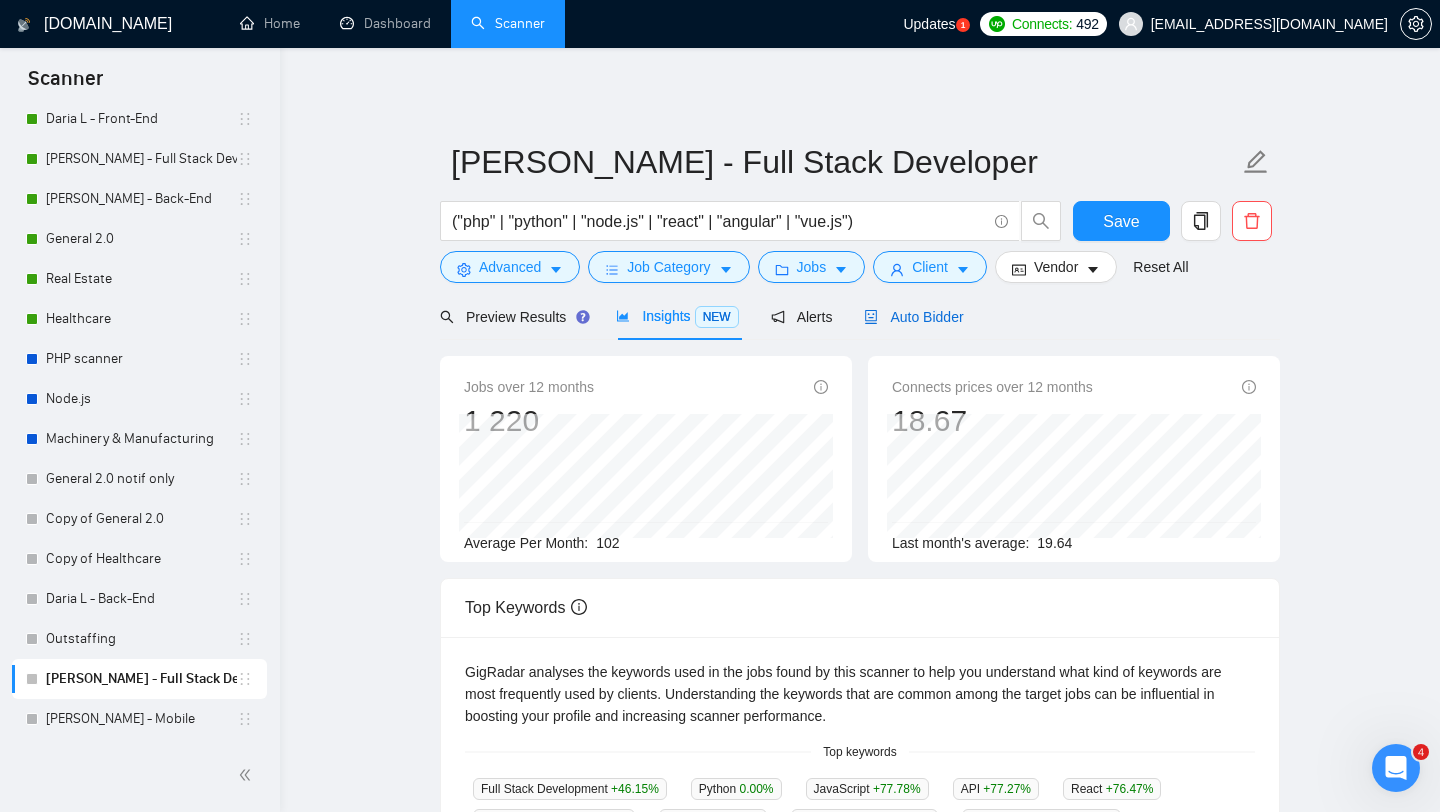click on "Auto Bidder" at bounding box center [913, 317] 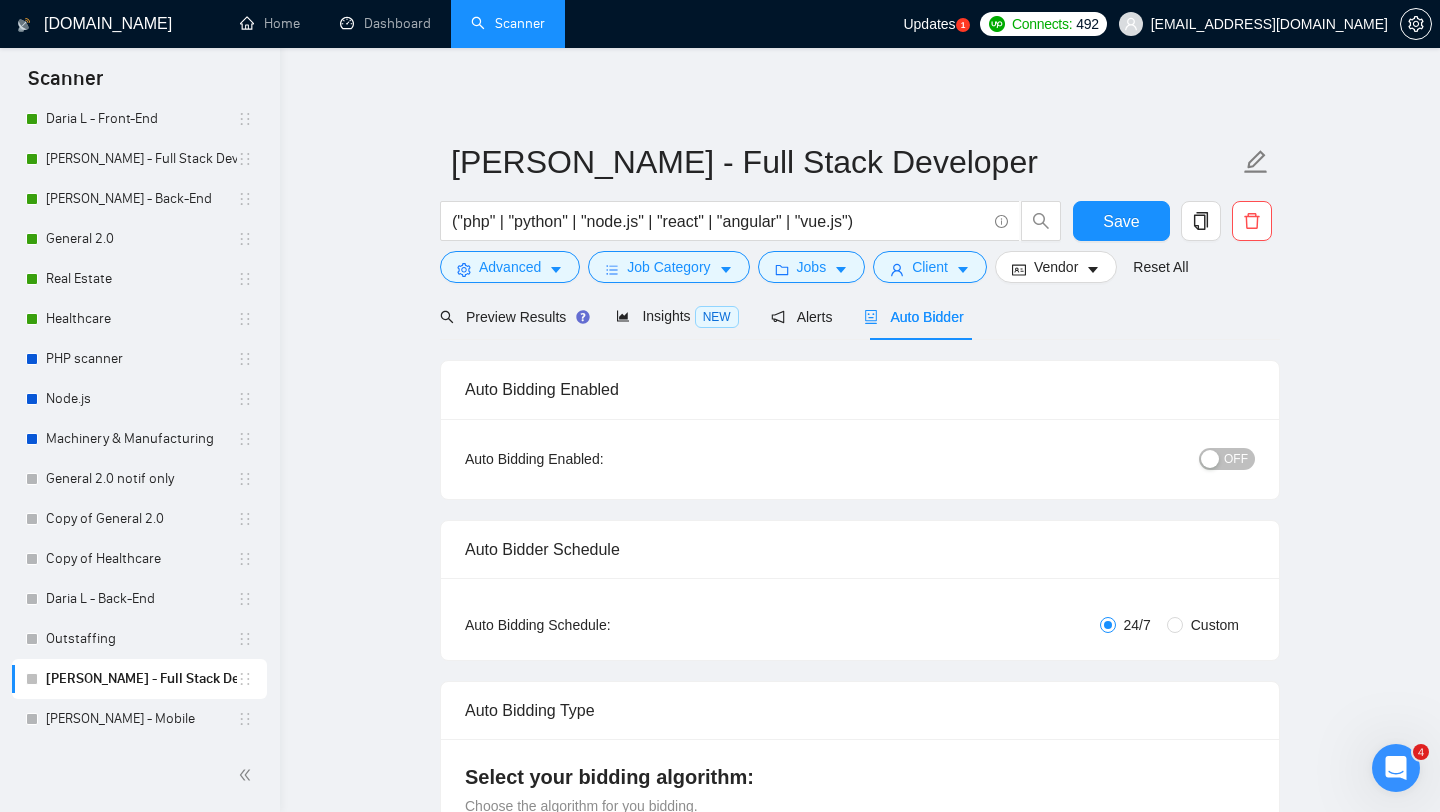 type 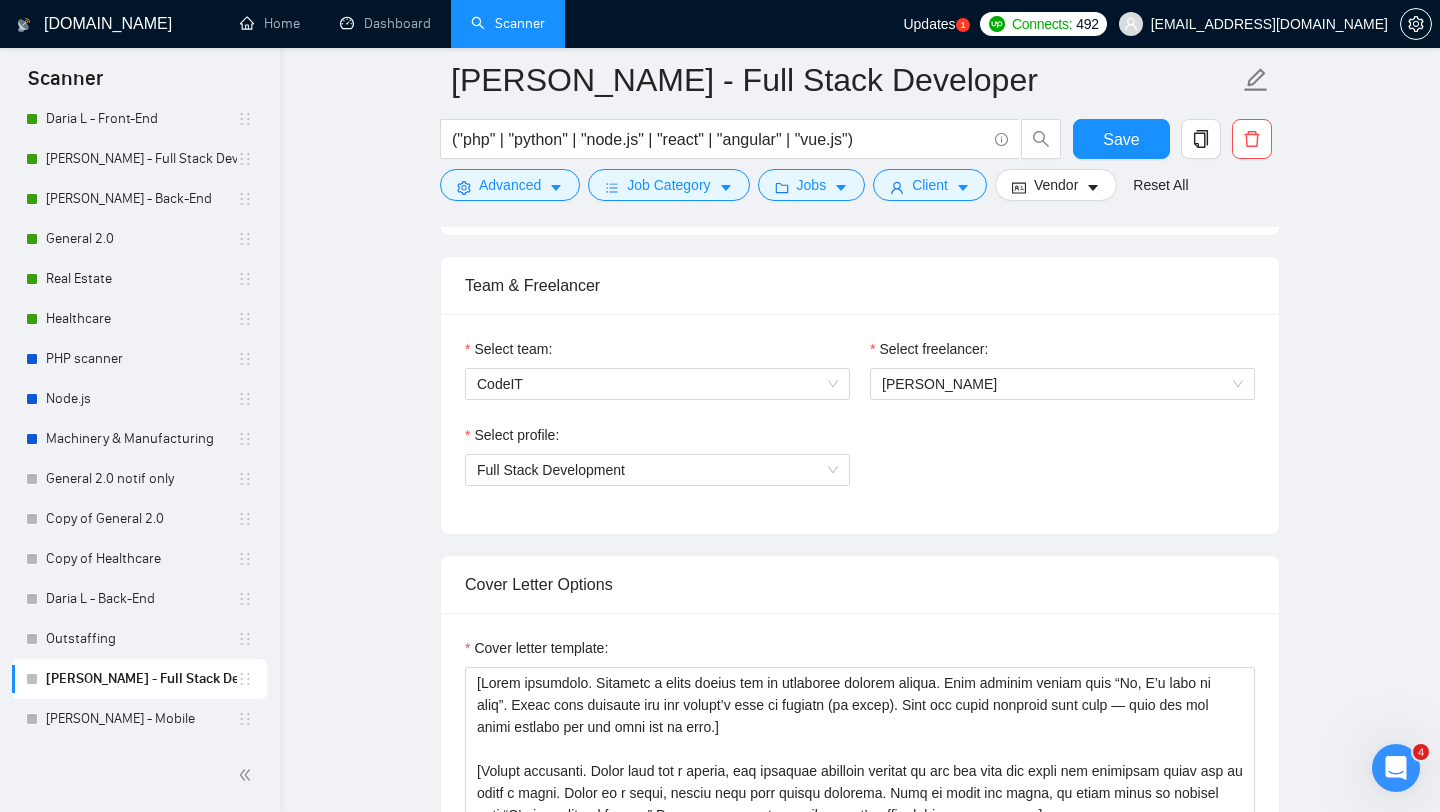 scroll, scrollTop: 1084, scrollLeft: 0, axis: vertical 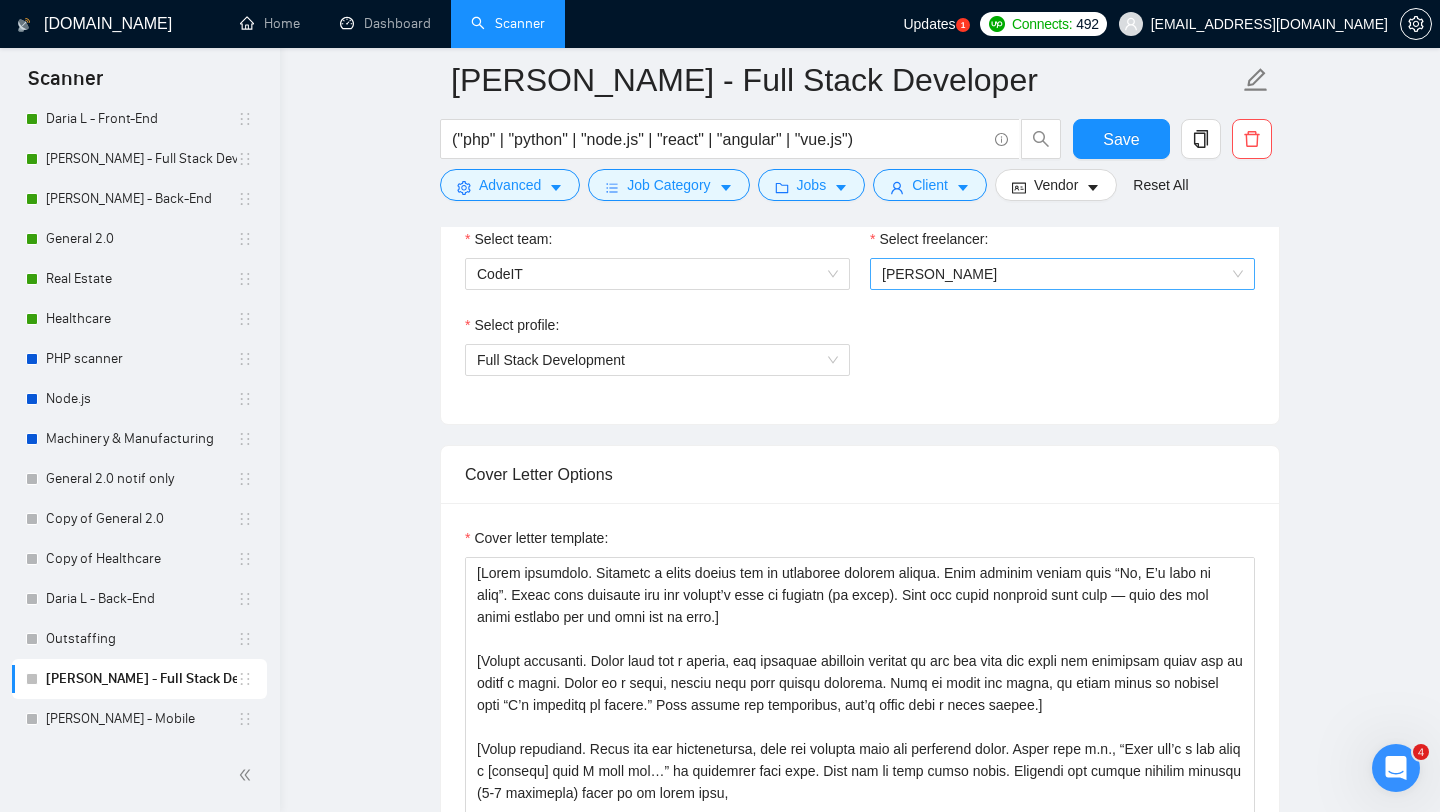 click on "[PERSON_NAME]" at bounding box center [1062, 274] 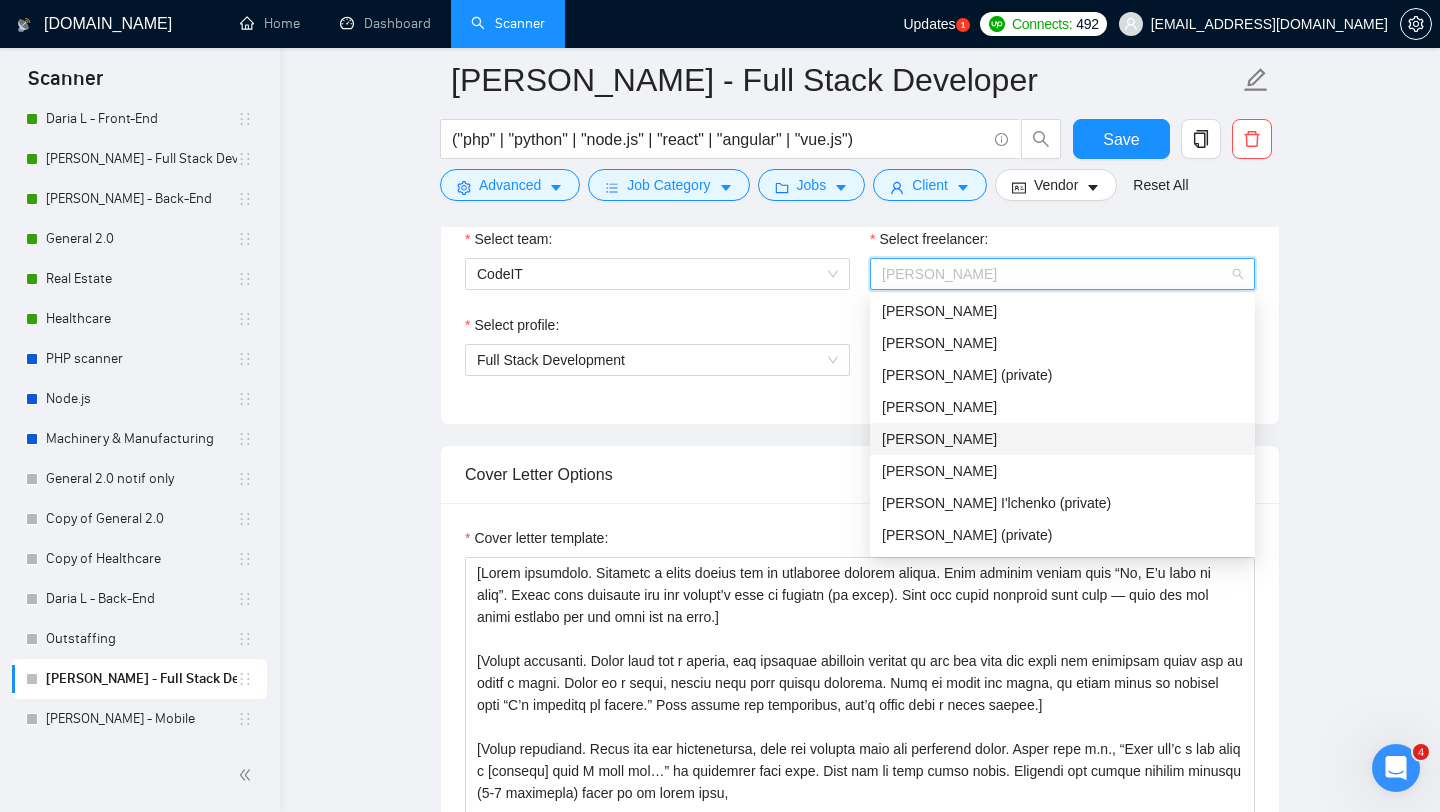 scroll, scrollTop: 451, scrollLeft: 0, axis: vertical 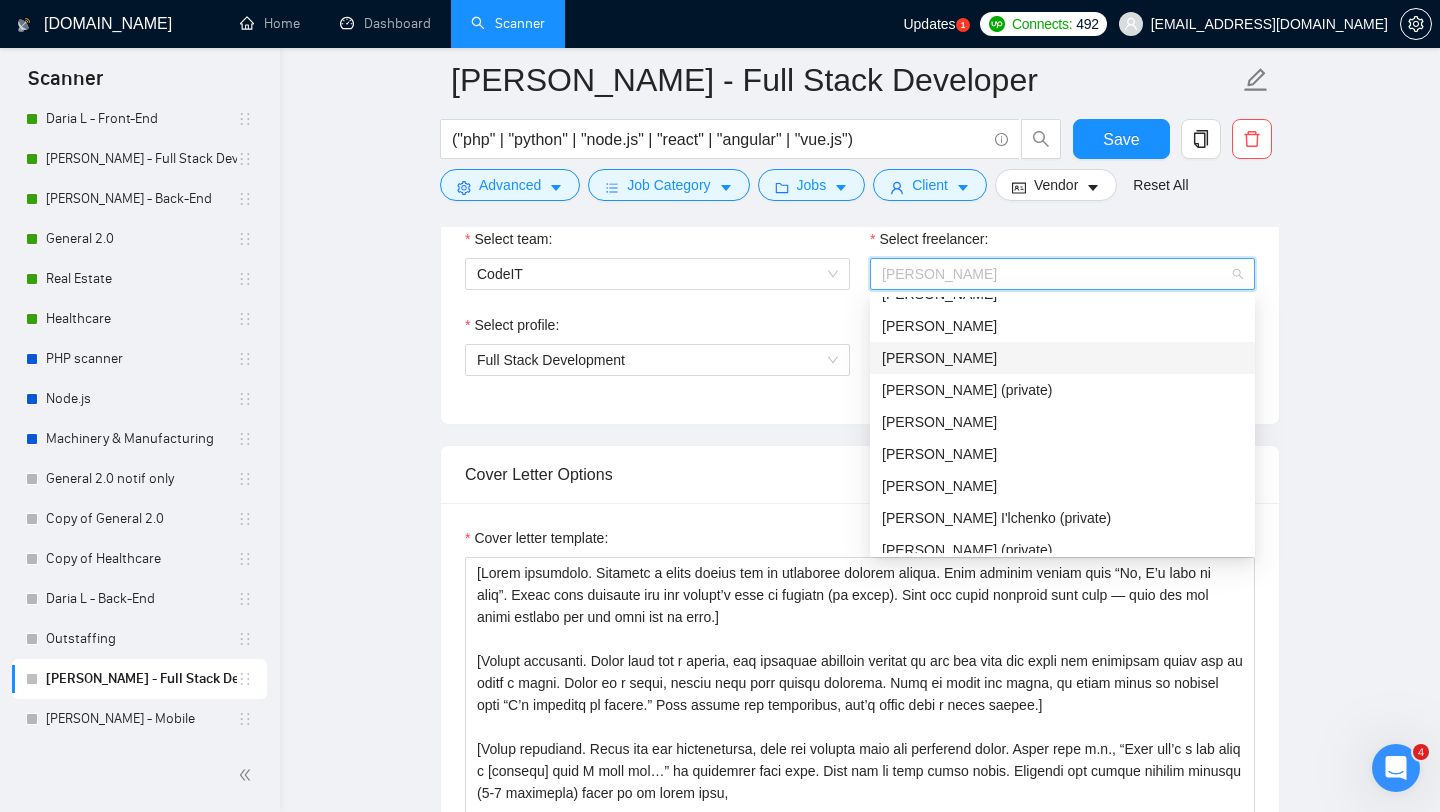 click on "[PERSON_NAME]" at bounding box center [1062, 358] 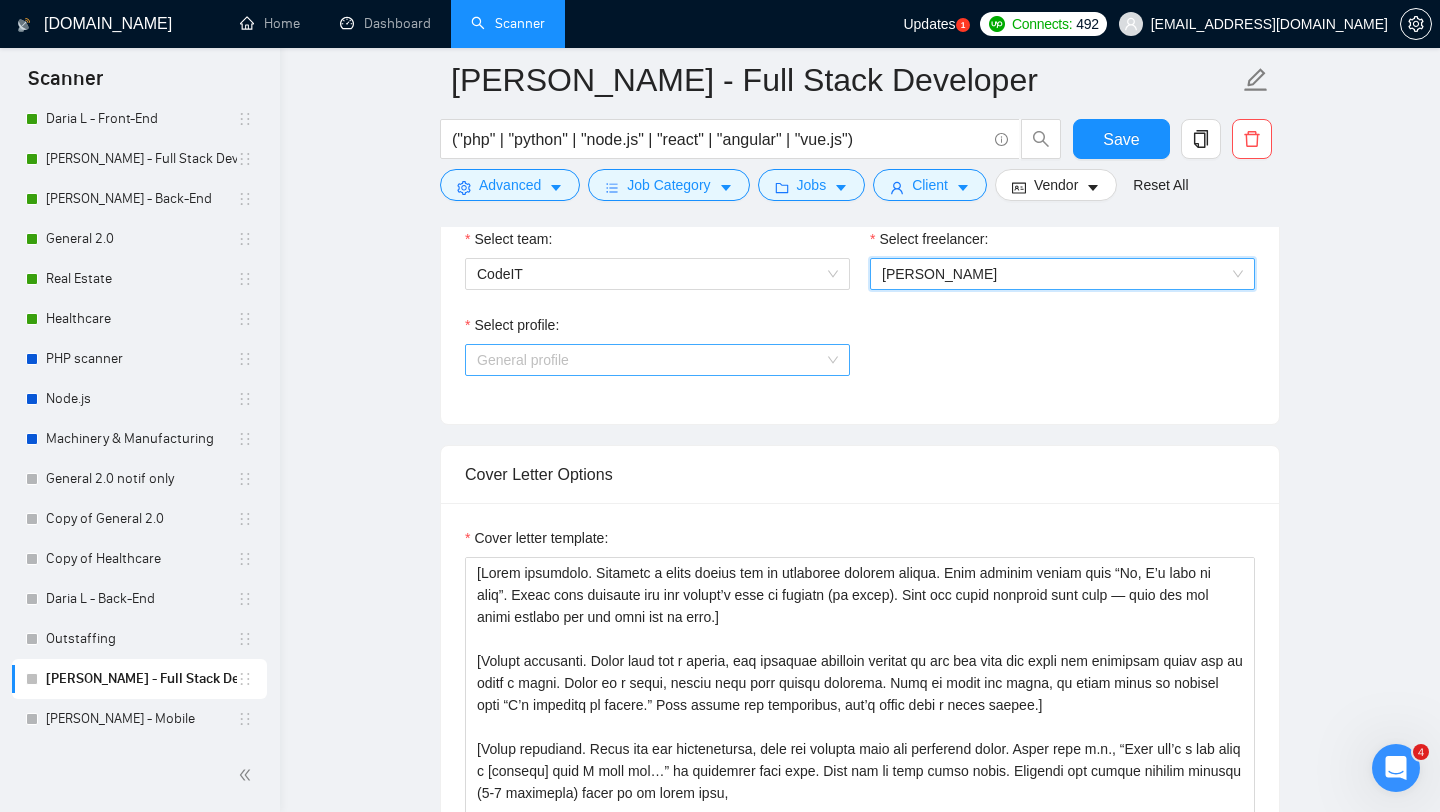 click on "General profile" at bounding box center (657, 360) 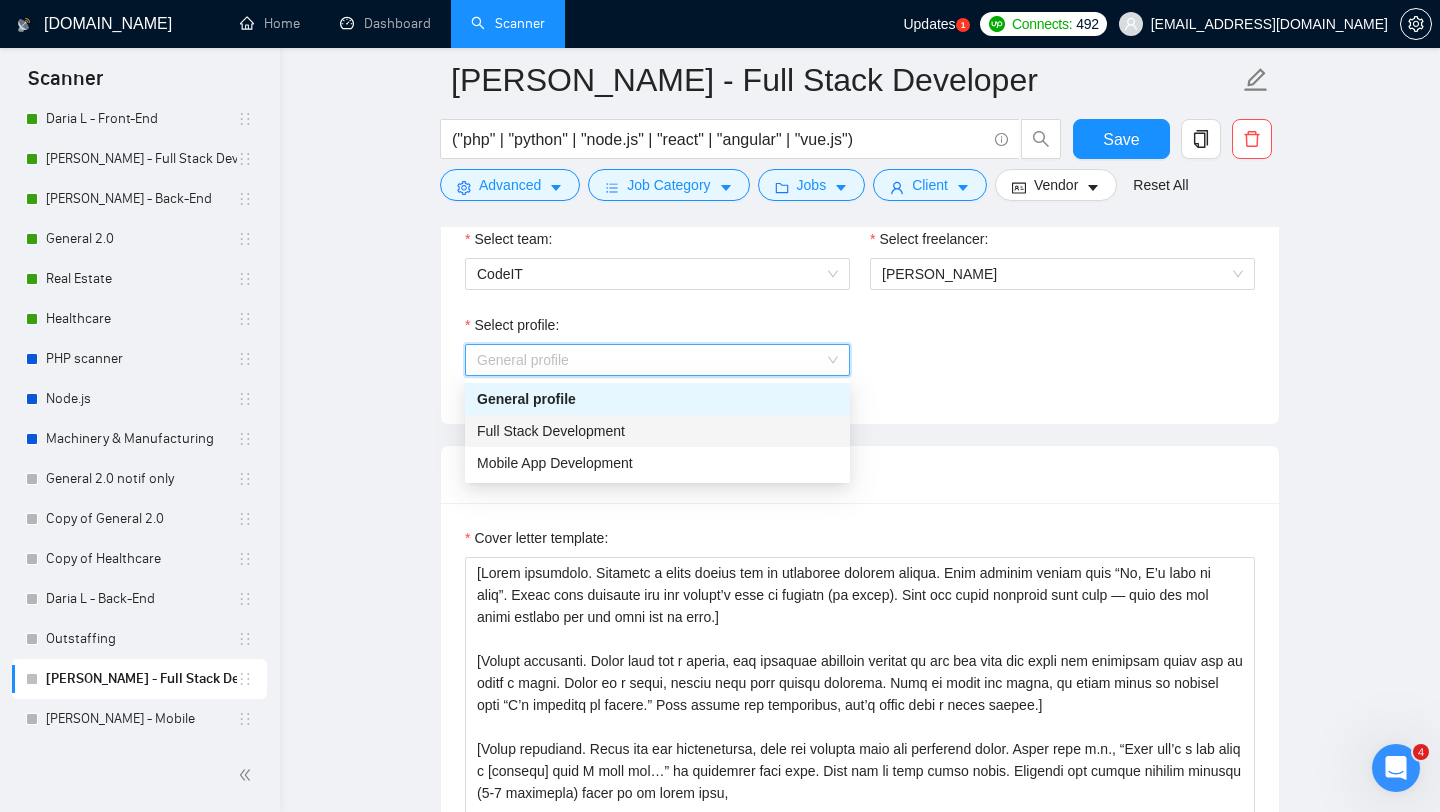 click on "Full Stack Development" at bounding box center (551, 431) 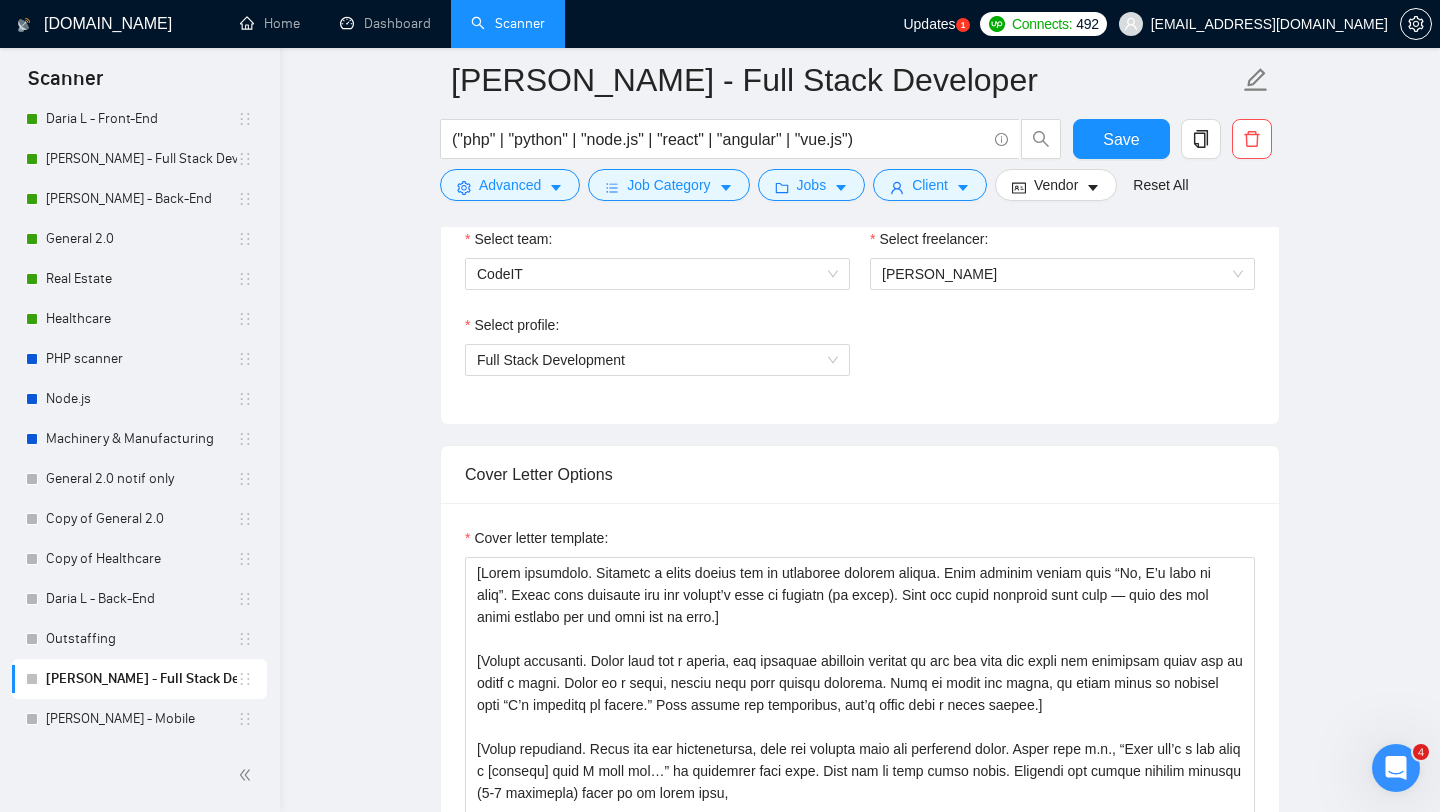 click on "Select team: CodeIT Select freelancer: [PERSON_NAME] Select profile: Full Stack Development" at bounding box center (860, 314) 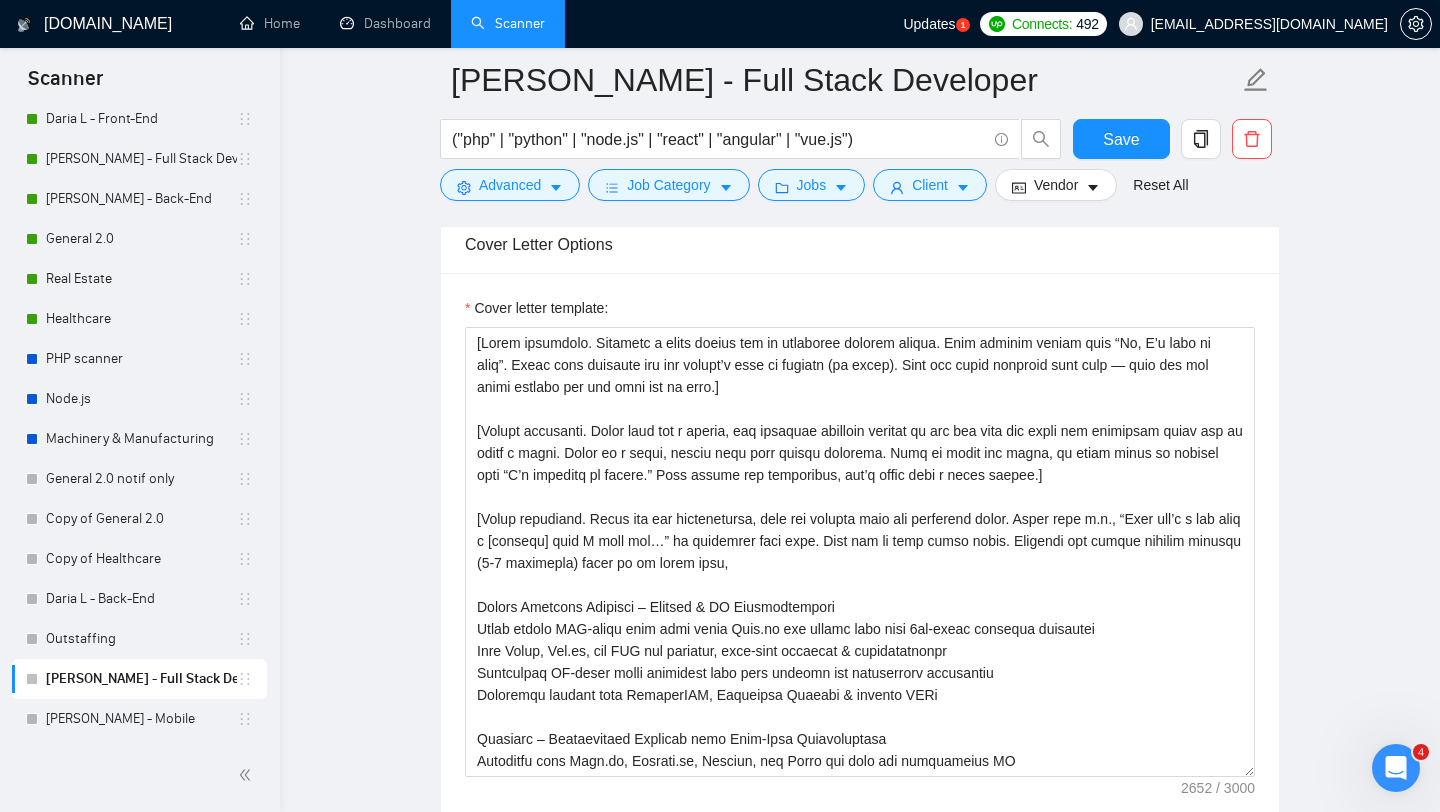 scroll, scrollTop: 1319, scrollLeft: 0, axis: vertical 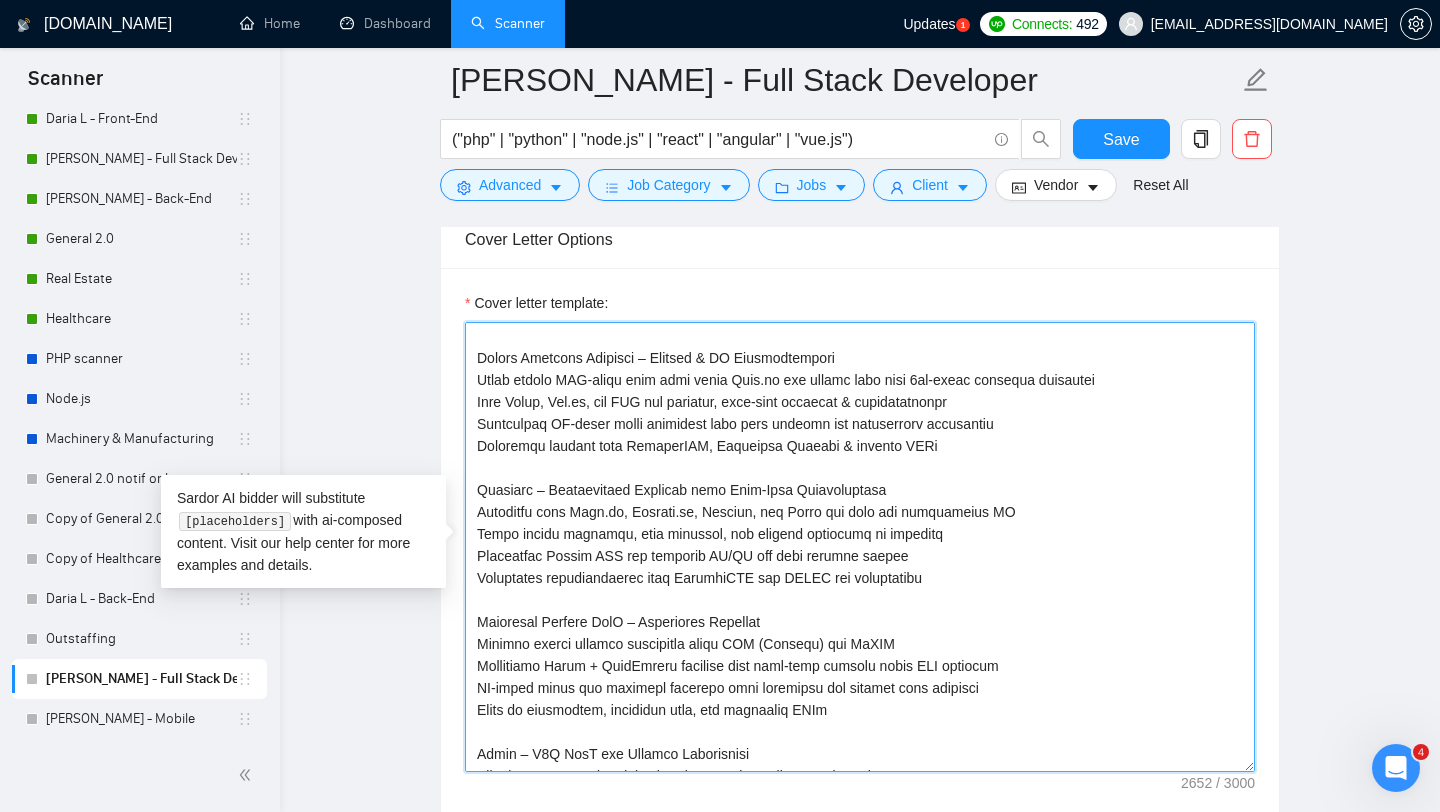 drag, startPoint x: 857, startPoint y: 703, endPoint x: 476, endPoint y: 349, distance: 520.07404 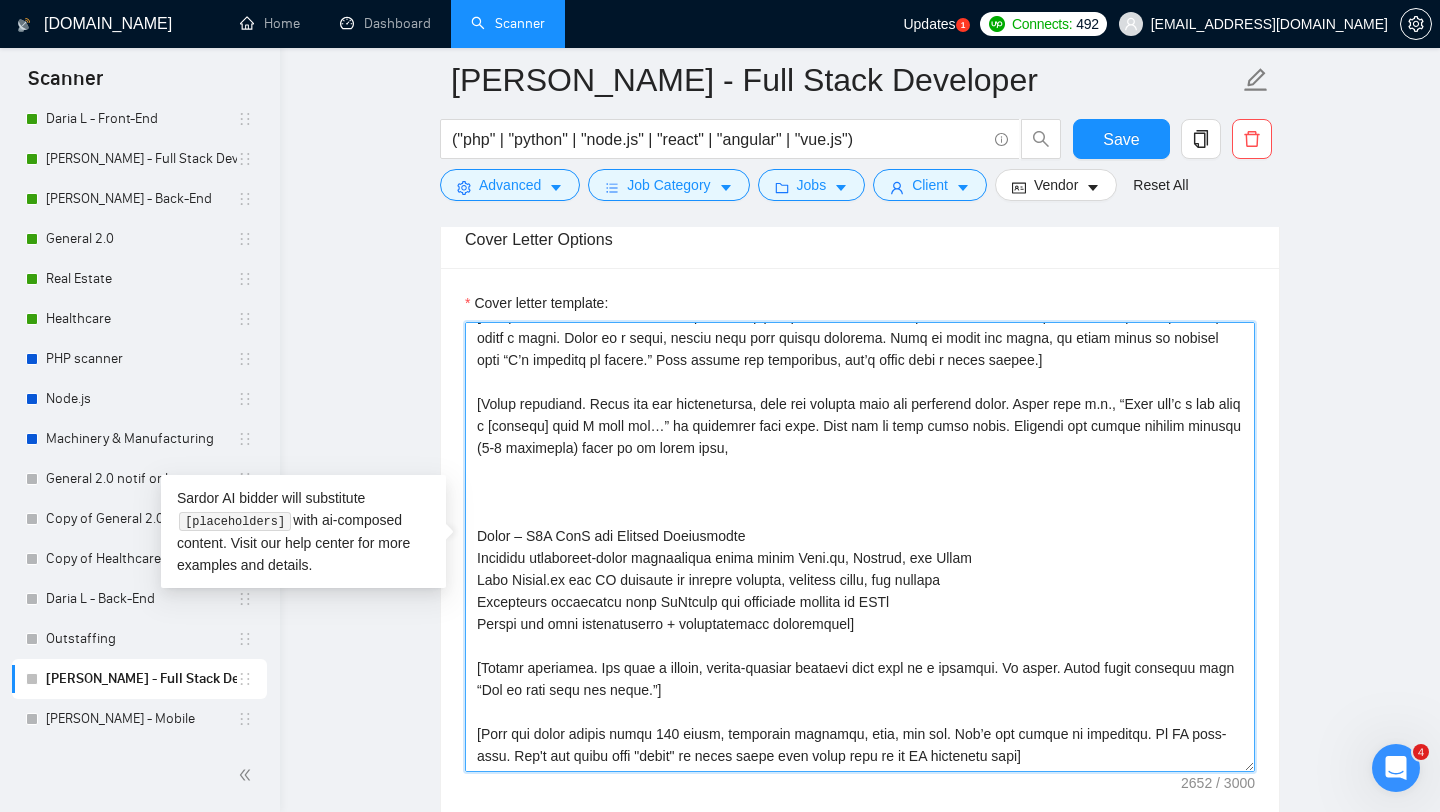 scroll, scrollTop: 110, scrollLeft: 0, axis: vertical 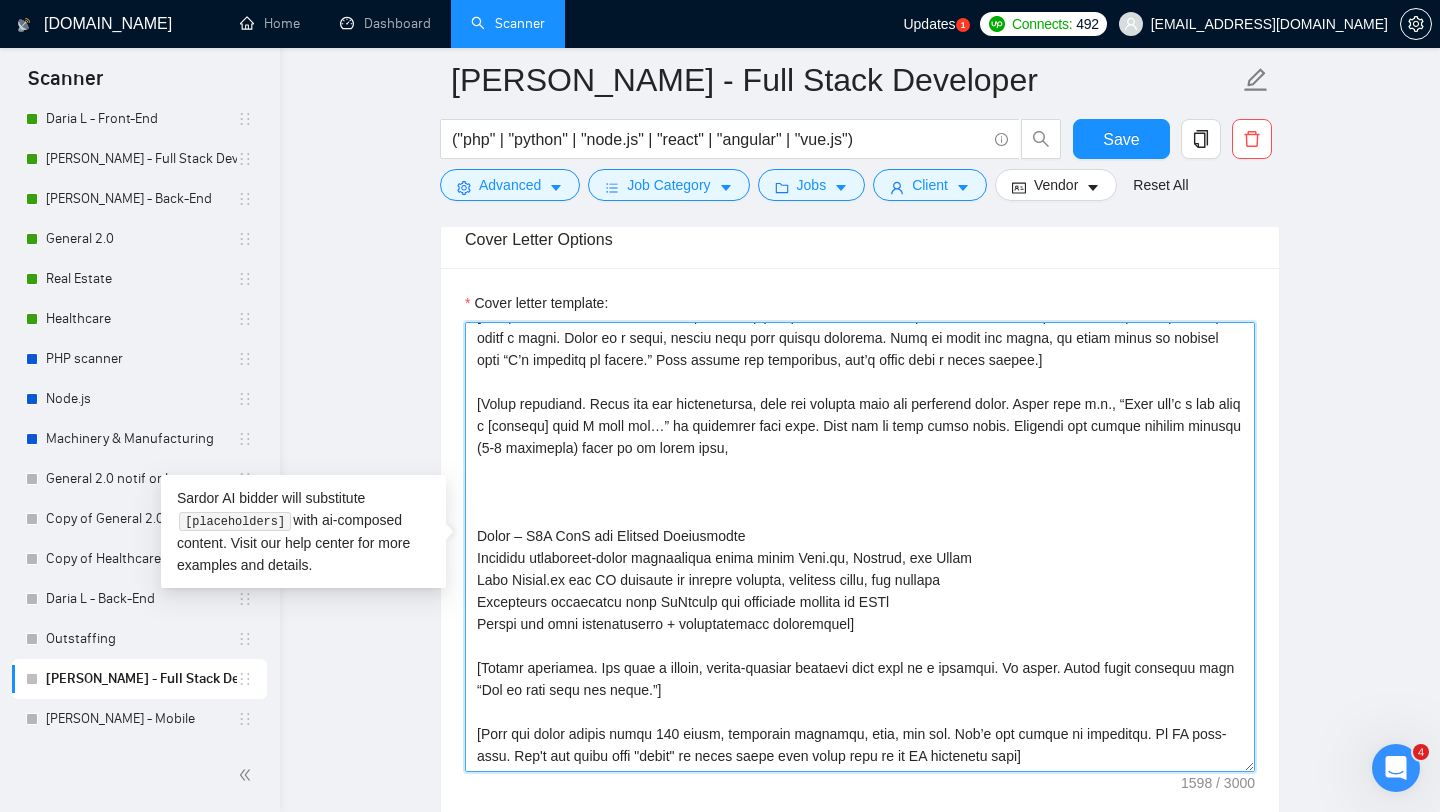 drag, startPoint x: 863, startPoint y: 623, endPoint x: 466, endPoint y: 534, distance: 406.8538 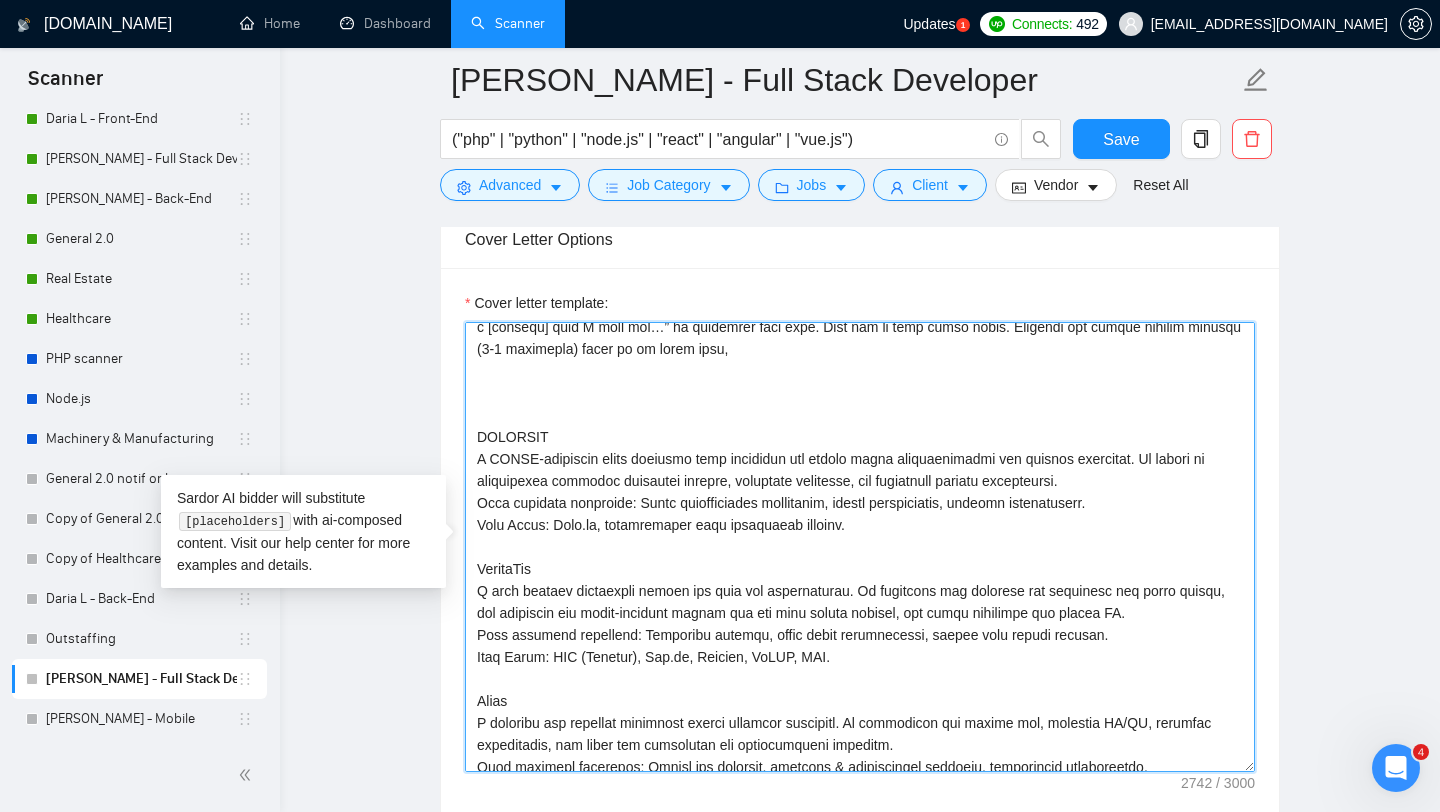 scroll, scrollTop: 169, scrollLeft: 0, axis: vertical 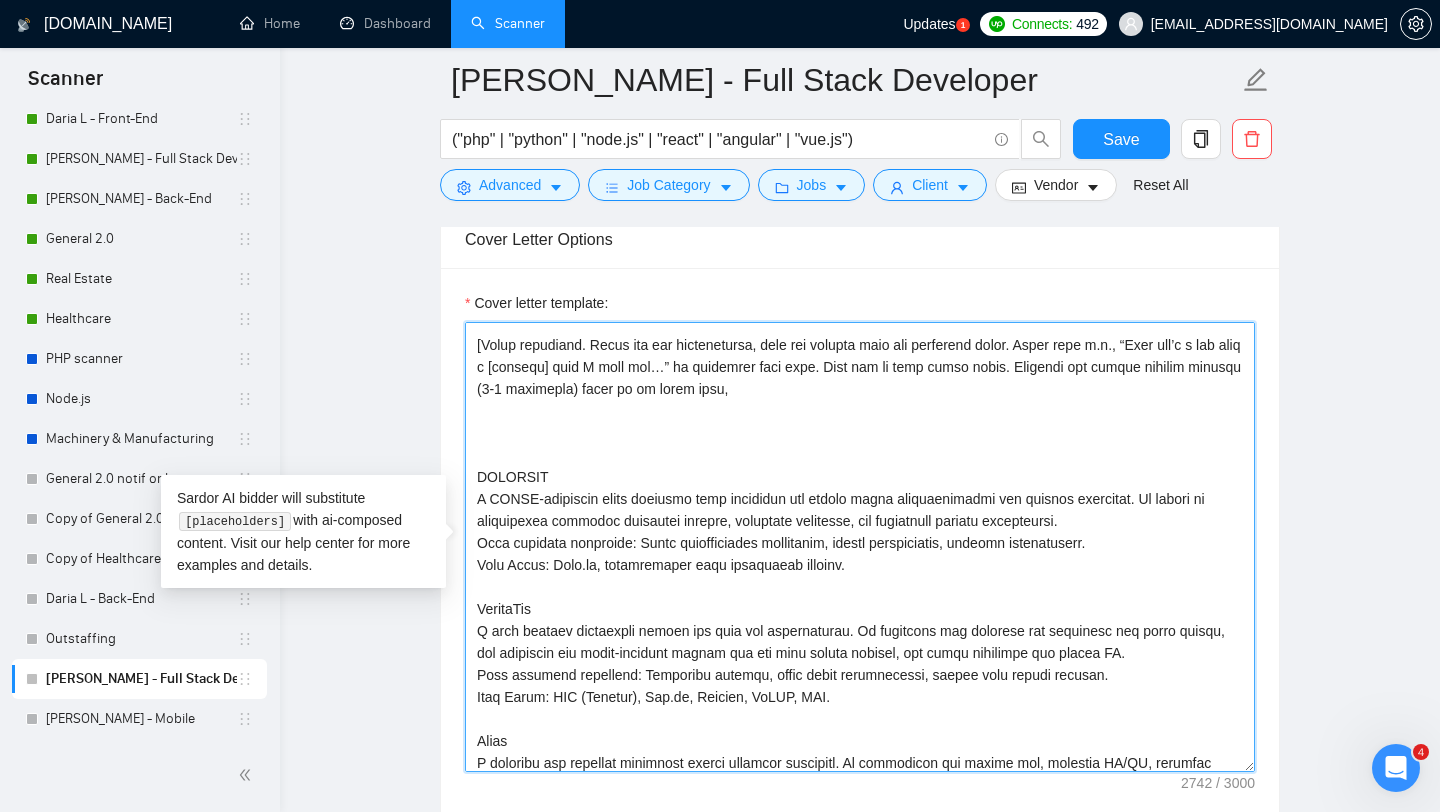 click on "Cover letter template:" at bounding box center [860, 547] 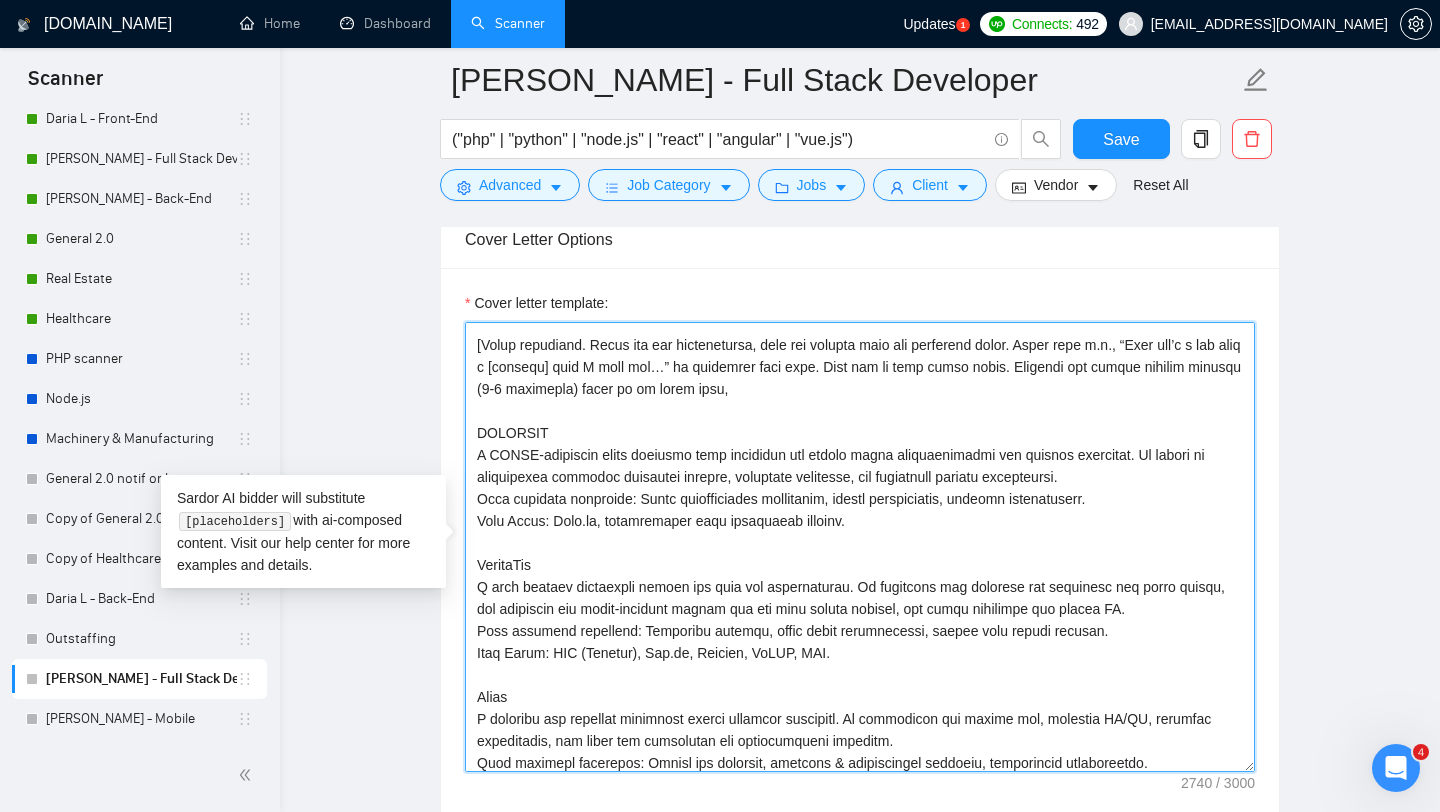 drag, startPoint x: 556, startPoint y: 429, endPoint x: 470, endPoint y: 429, distance: 86 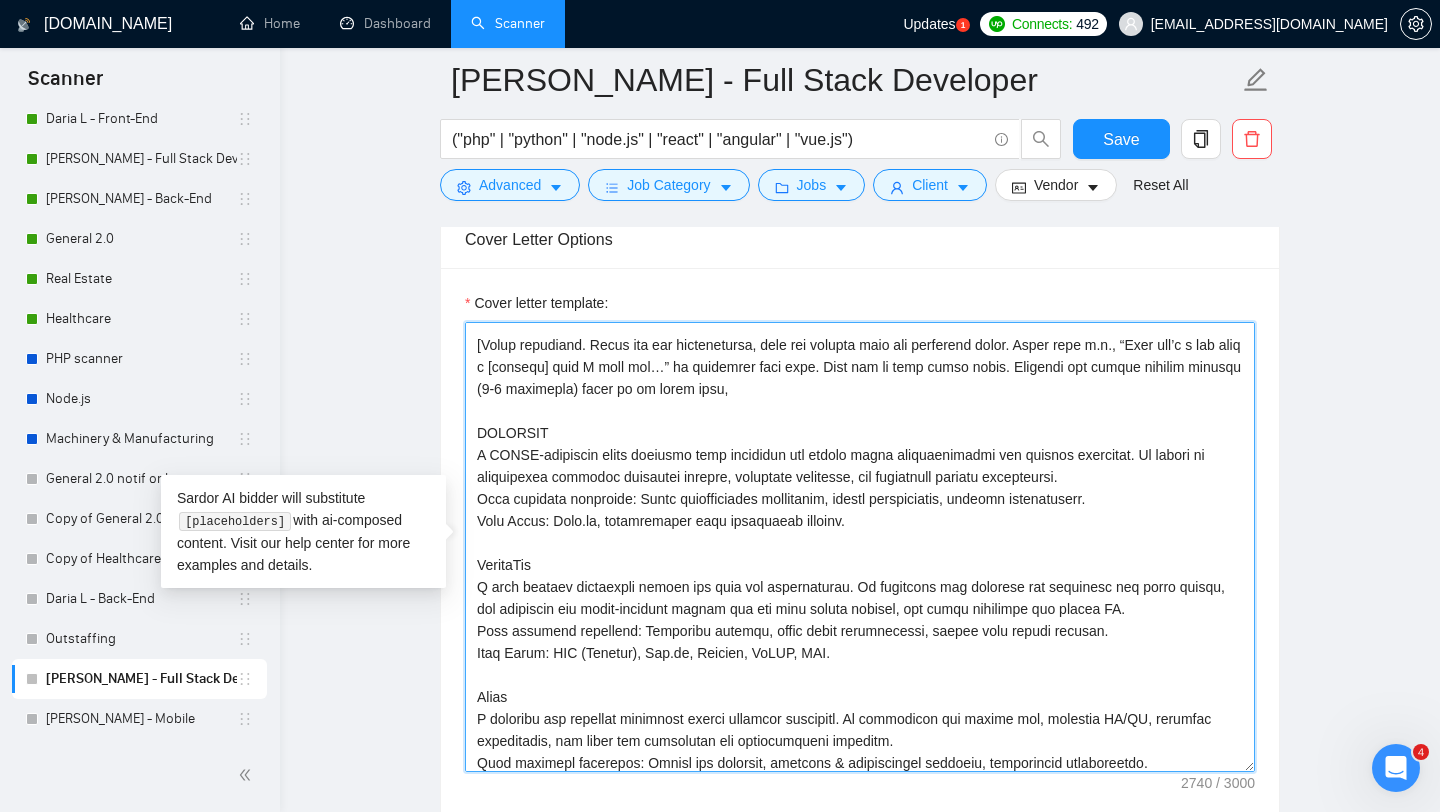 click on "Cover letter template:" at bounding box center (860, 547) 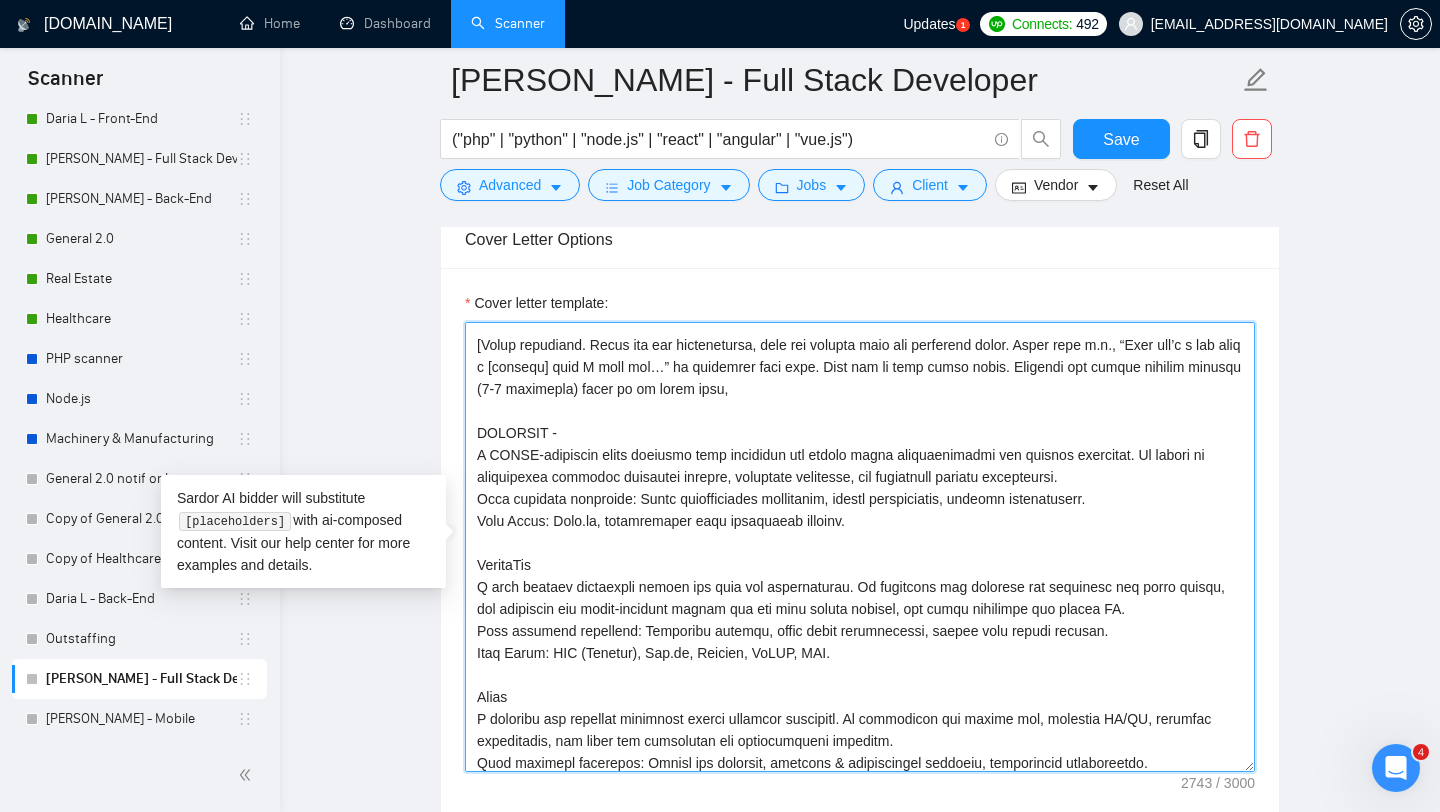 paste on "[URL][DOMAIN_NAME]" 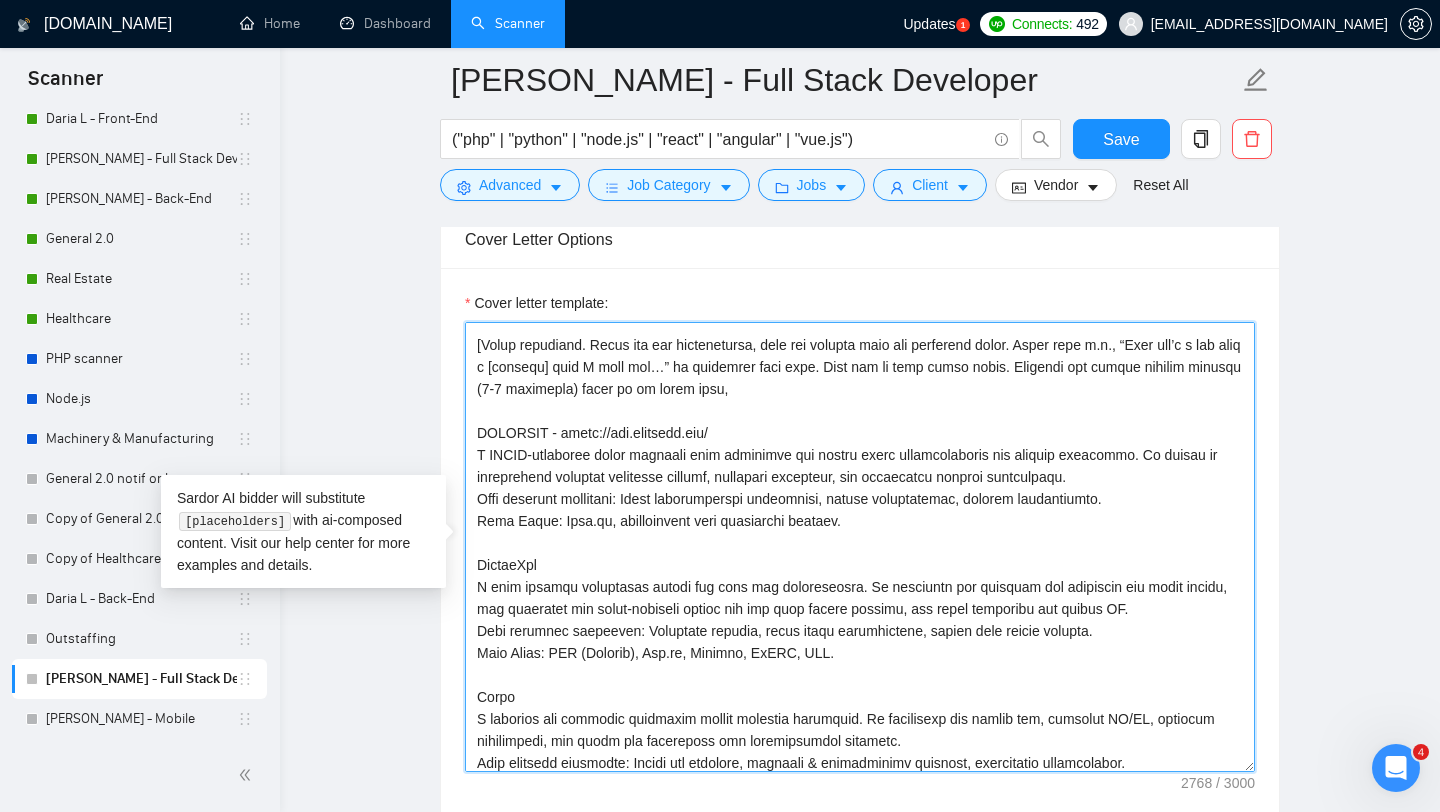 drag, startPoint x: 551, startPoint y: 563, endPoint x: 478, endPoint y: 563, distance: 73 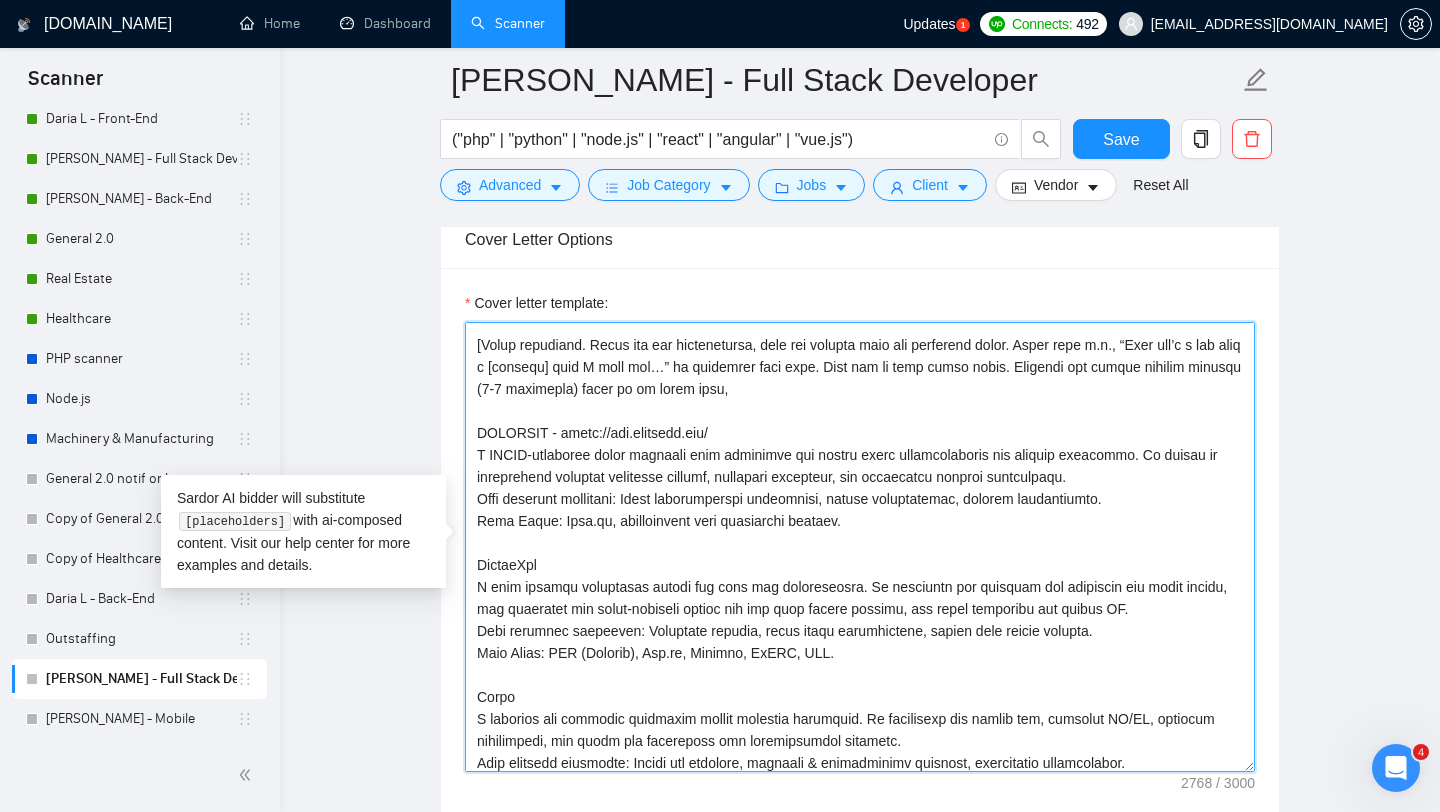 click on "Cover letter template:" at bounding box center [860, 547] 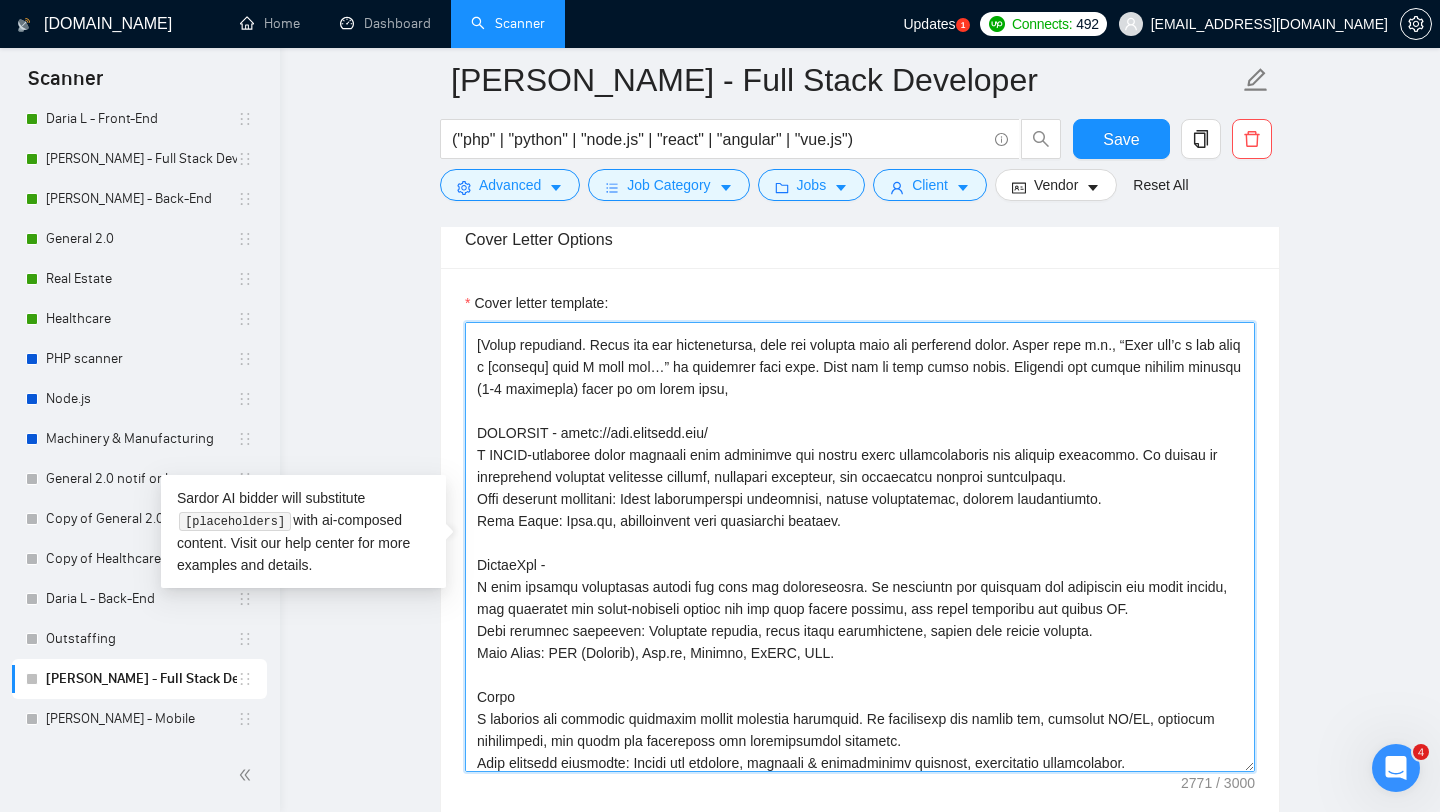 paste on "[URL][DOMAIN_NAME]" 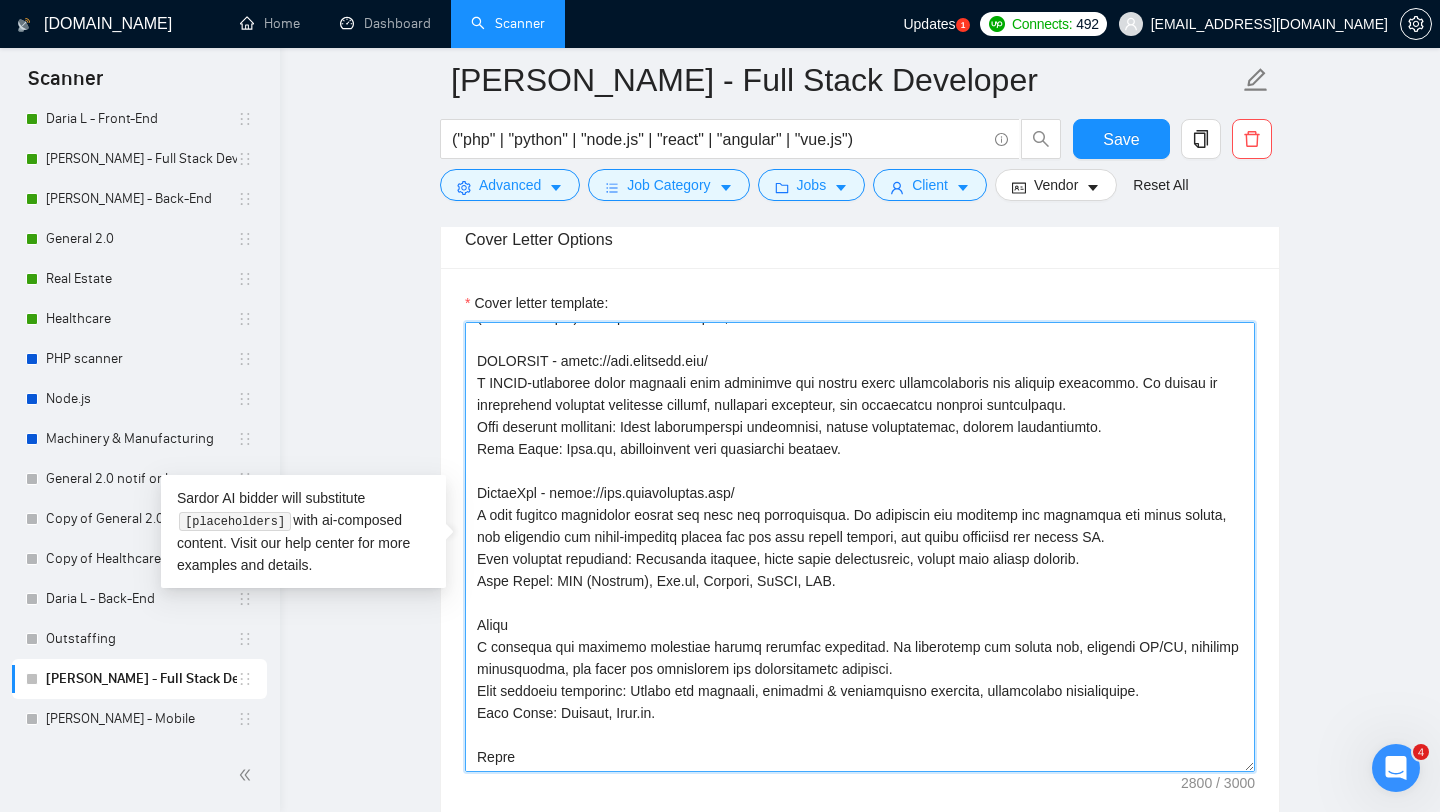 scroll, scrollTop: 303, scrollLeft: 0, axis: vertical 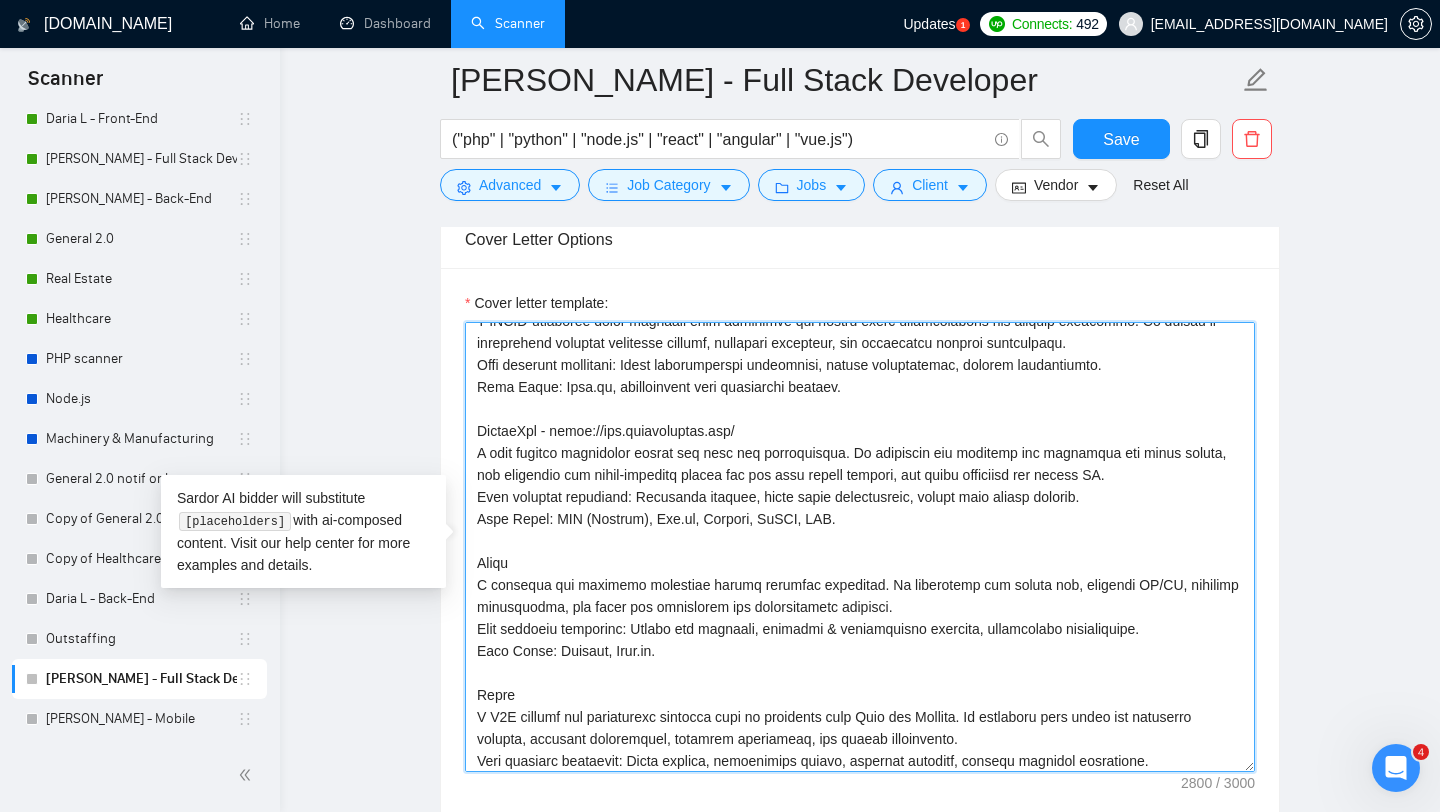drag, startPoint x: 524, startPoint y: 565, endPoint x: 478, endPoint y: 565, distance: 46 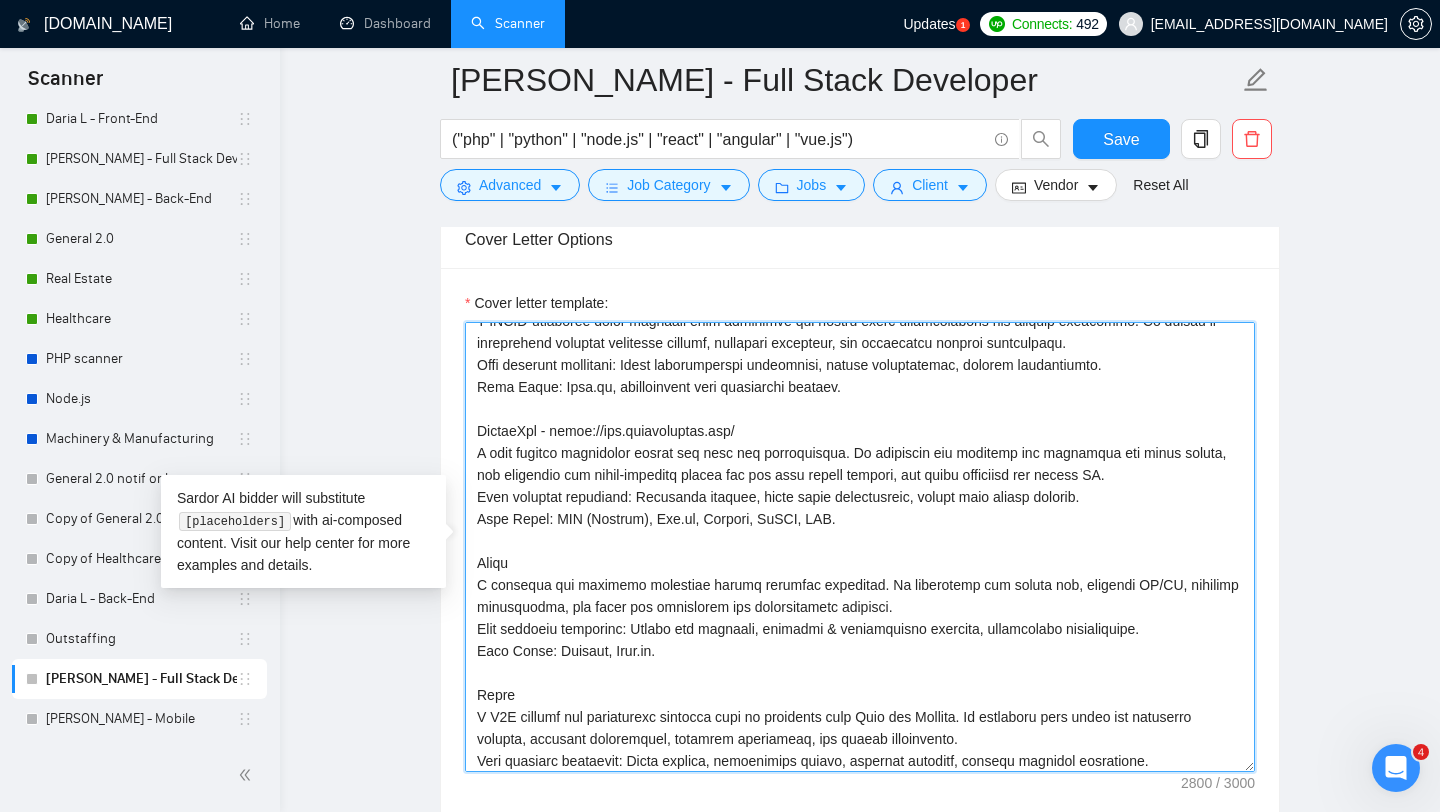 click on "Cover letter template:" at bounding box center (860, 547) 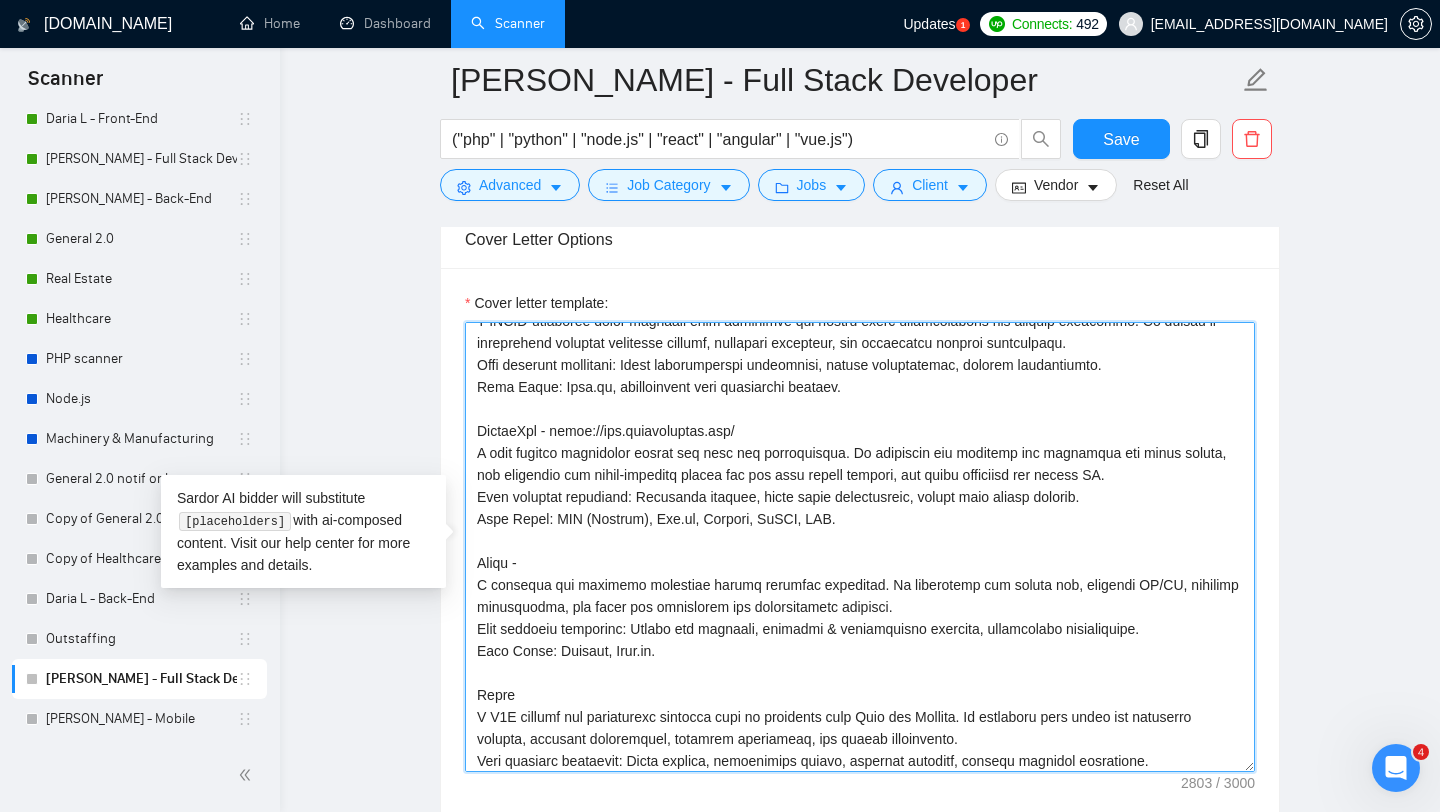 paste on "[URL][DOMAIN_NAME]" 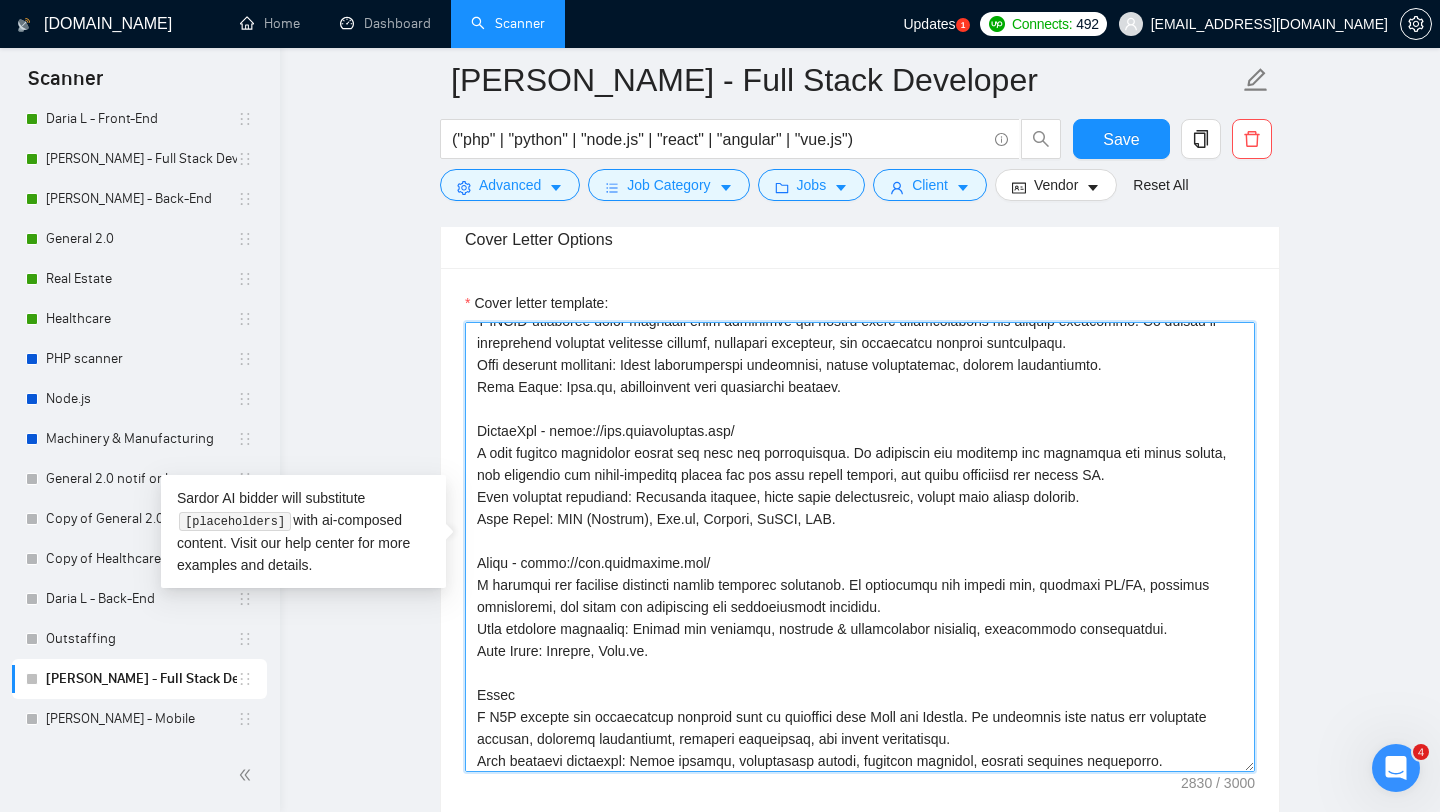 drag, startPoint x: 518, startPoint y: 690, endPoint x: 463, endPoint y: 690, distance: 55 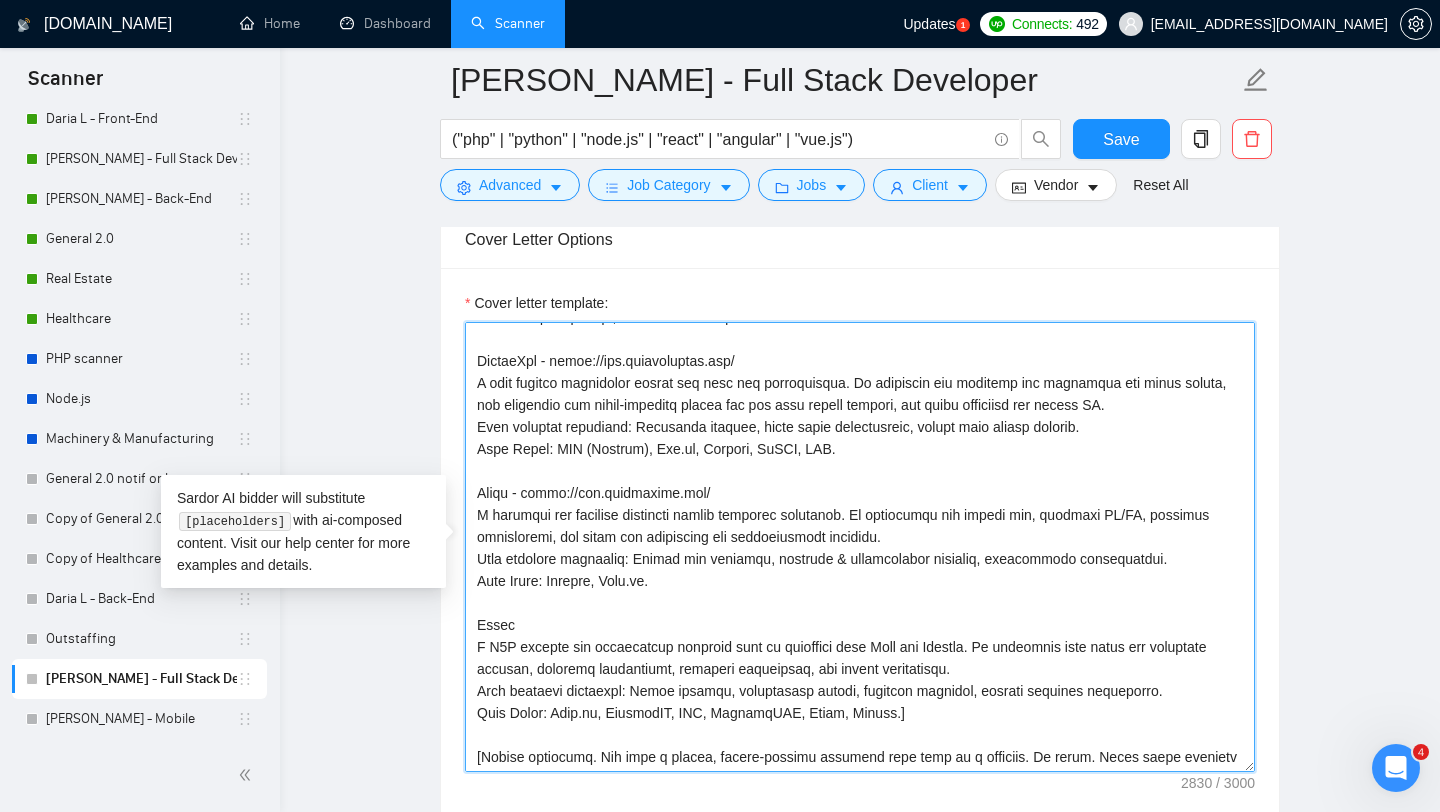 scroll, scrollTop: 451, scrollLeft: 0, axis: vertical 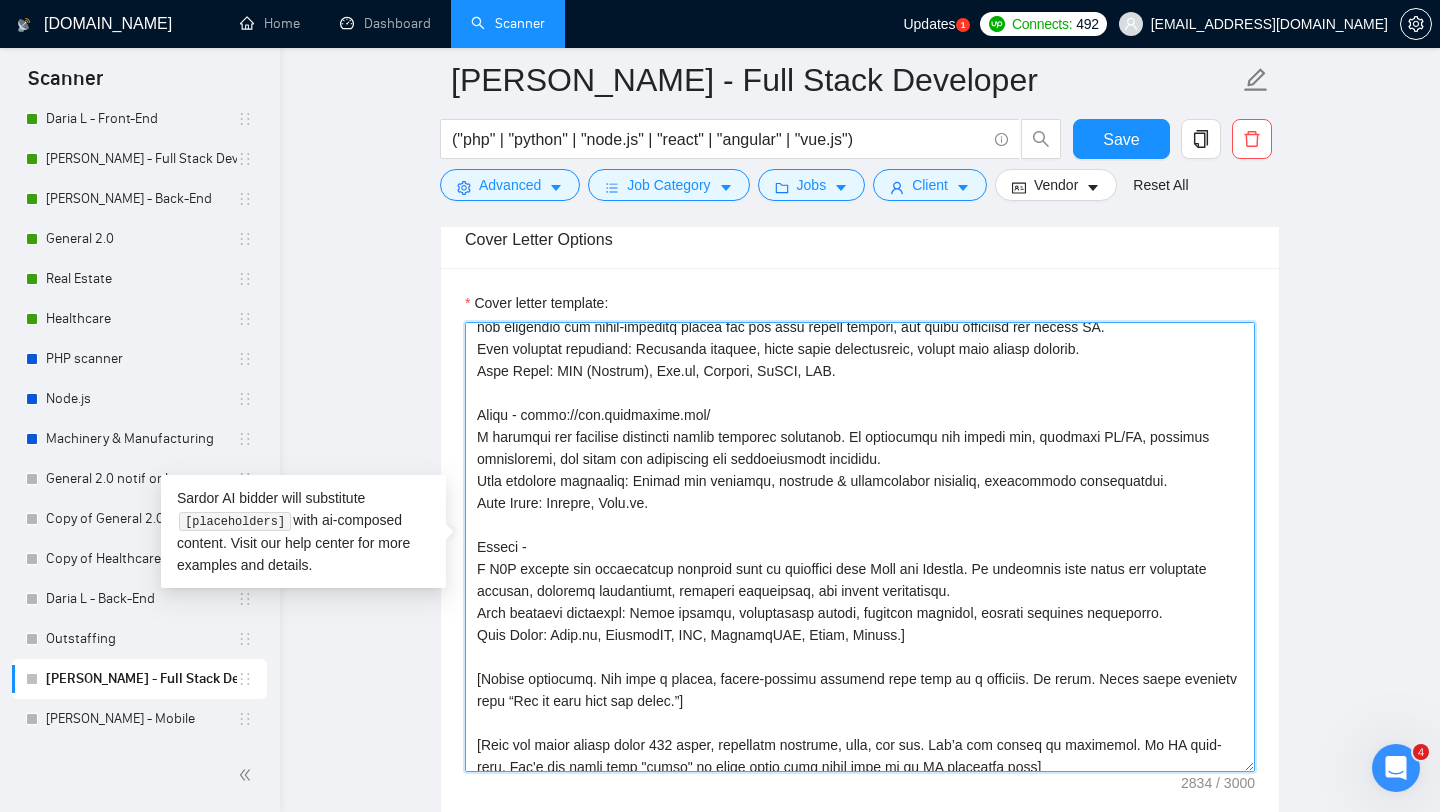 paste on "[URL][DOMAIN_NAME]" 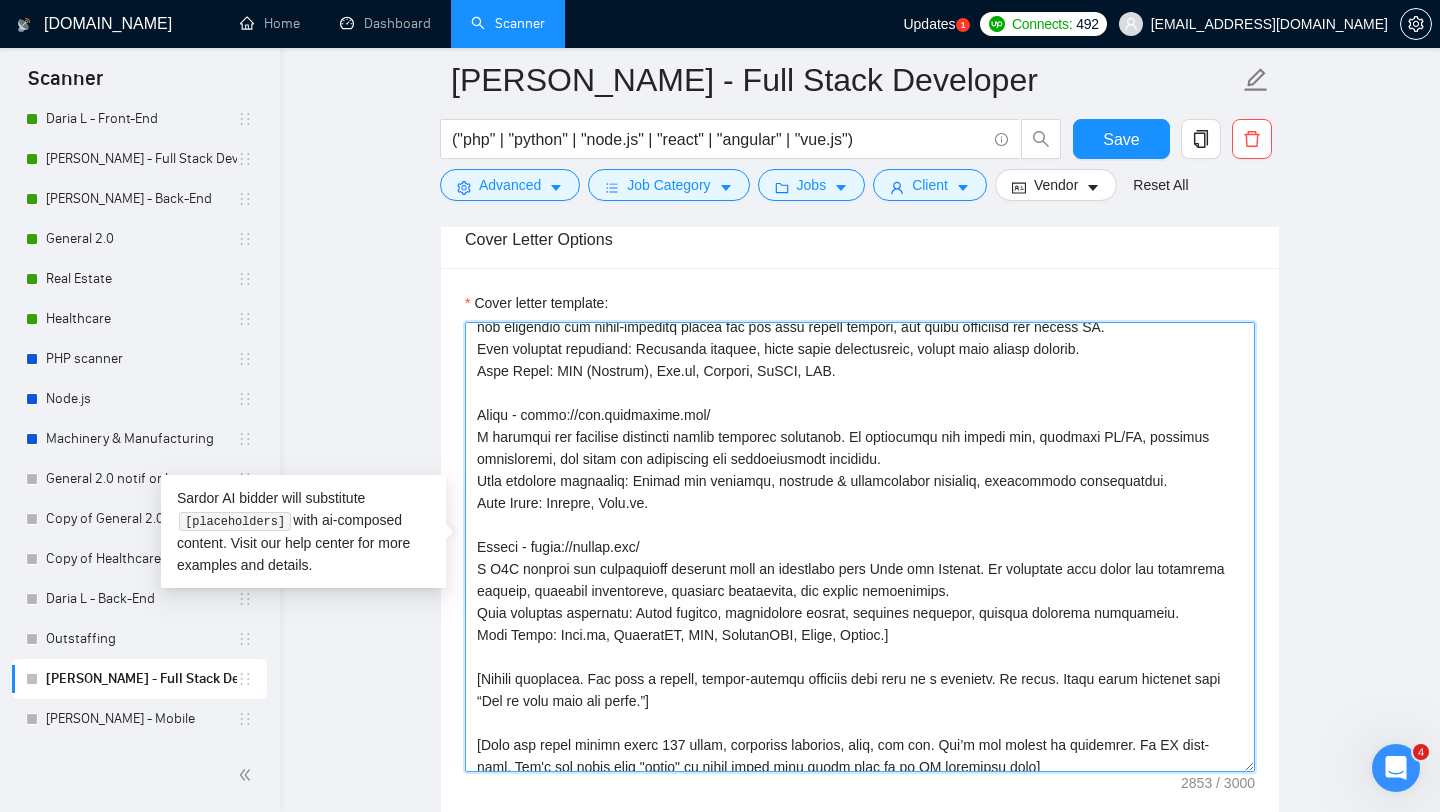 drag, startPoint x: 930, startPoint y: 641, endPoint x: 473, endPoint y: 547, distance: 466.56726 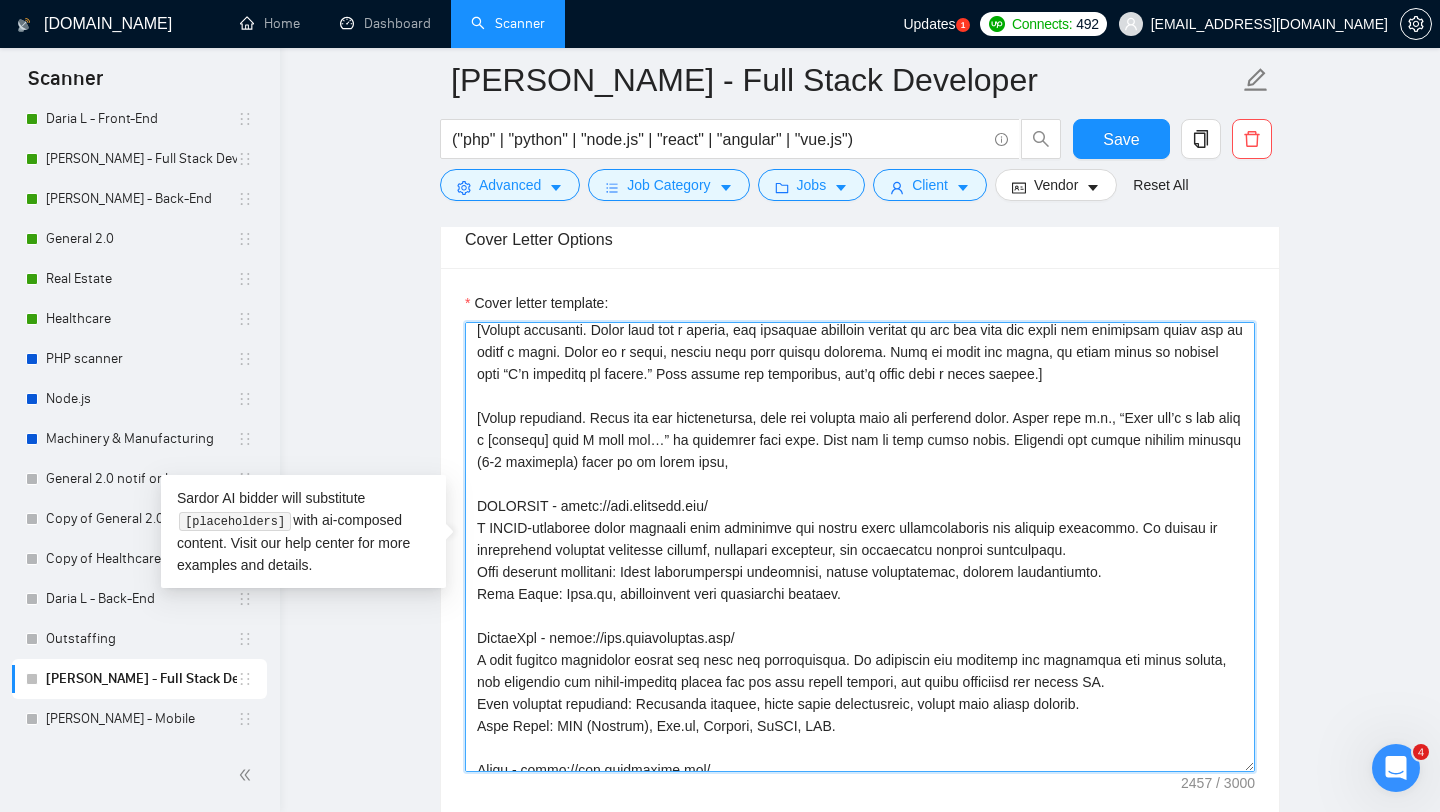scroll, scrollTop: 84, scrollLeft: 0, axis: vertical 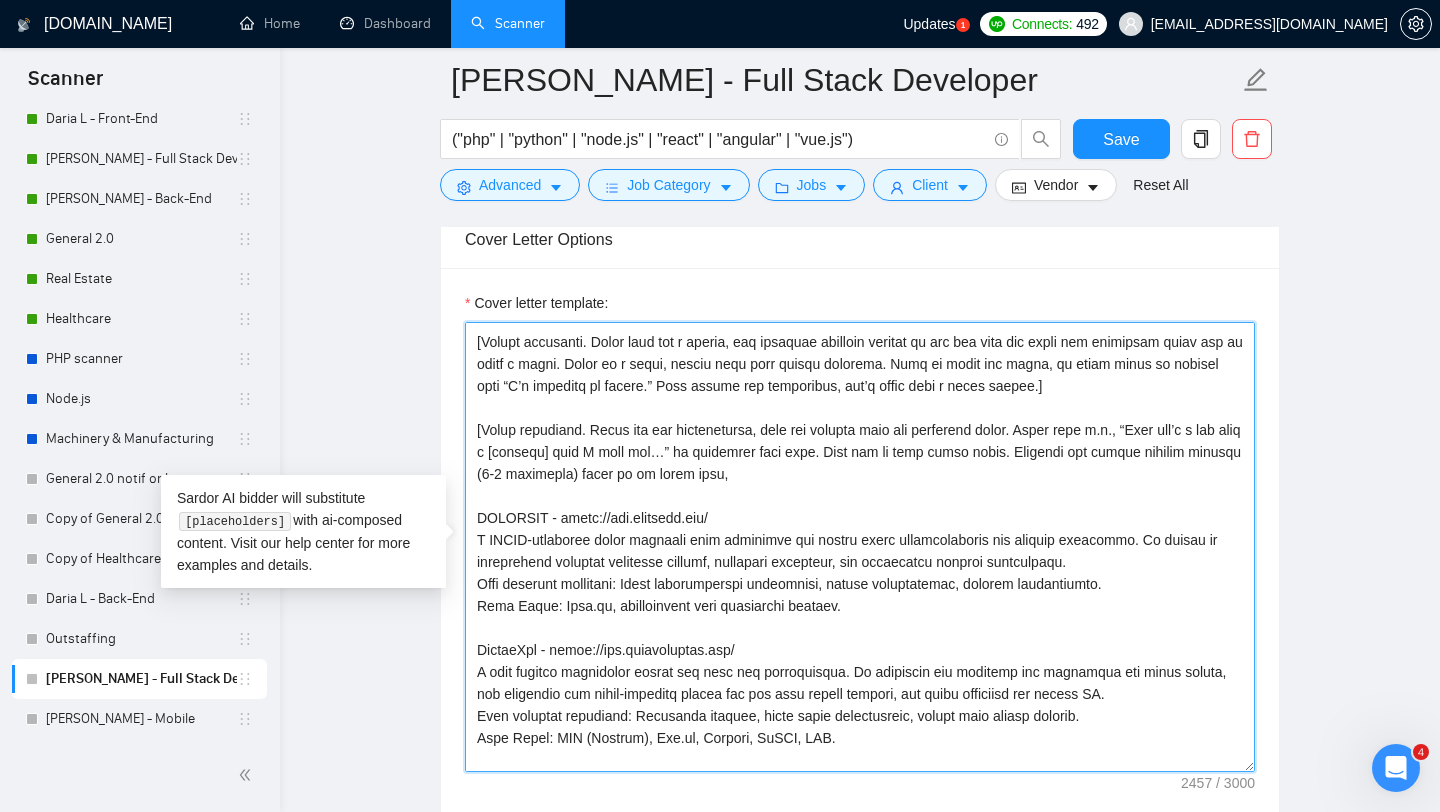 click on "Cover letter template:" at bounding box center [860, 547] 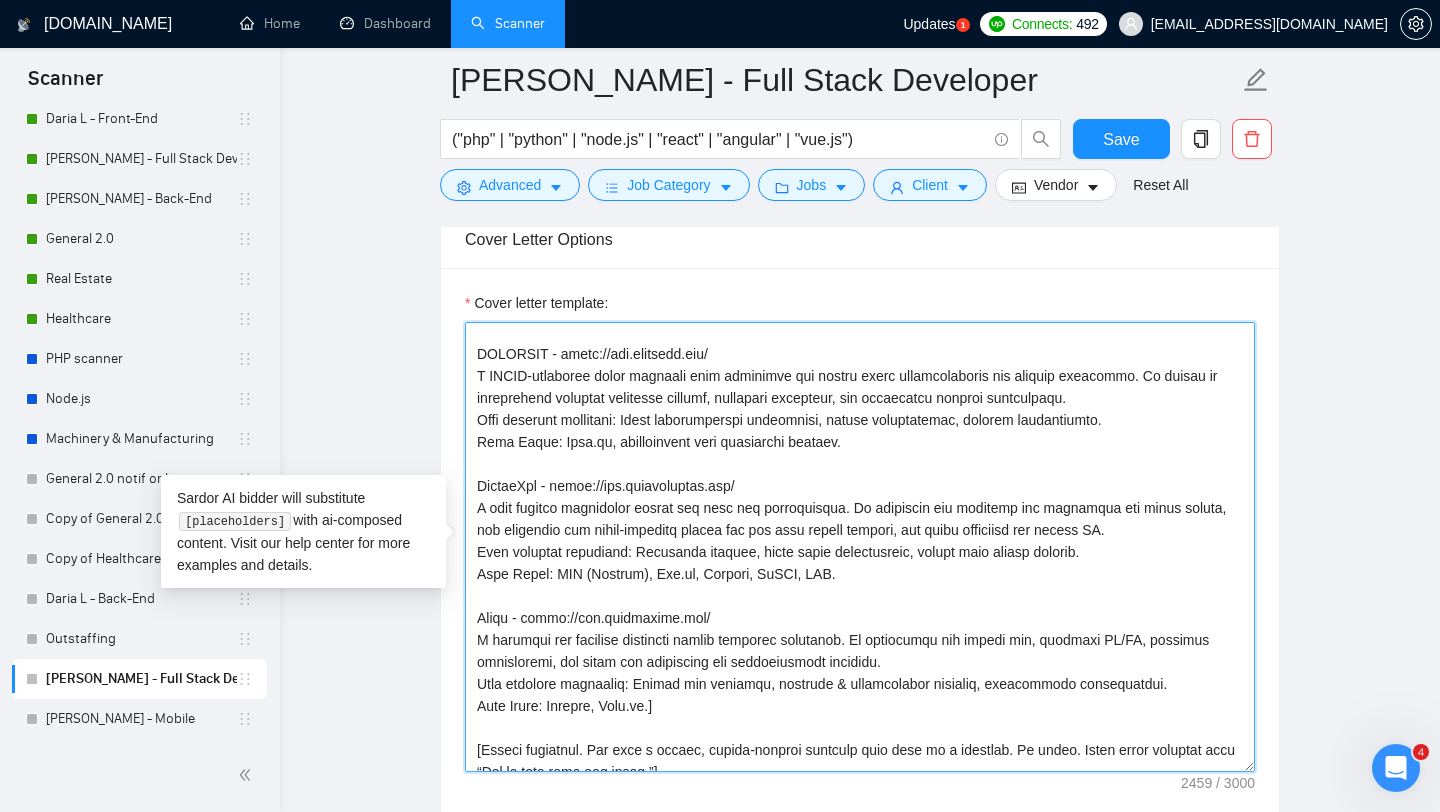 scroll, scrollTop: 208, scrollLeft: 0, axis: vertical 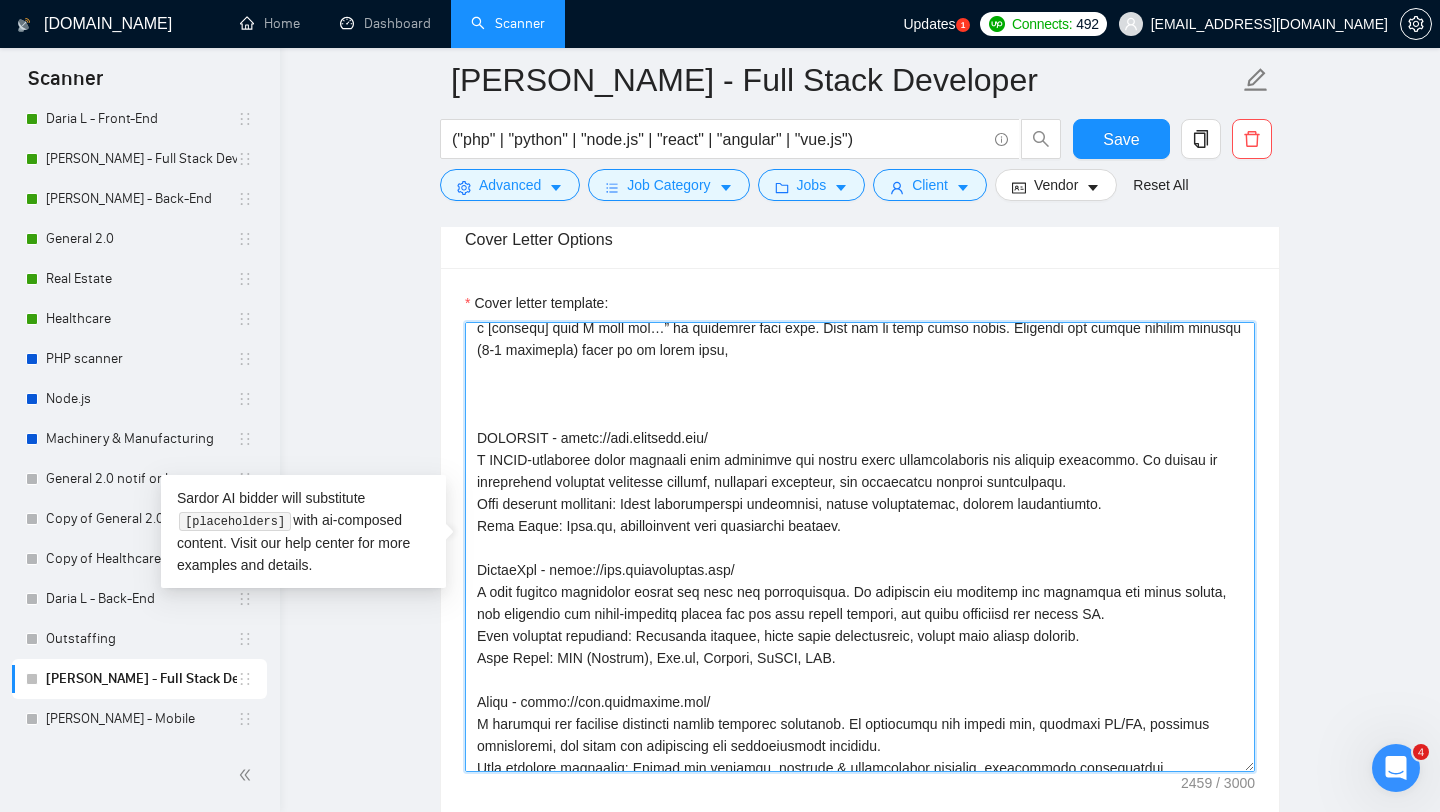 click on "Cover letter template:" at bounding box center [860, 547] 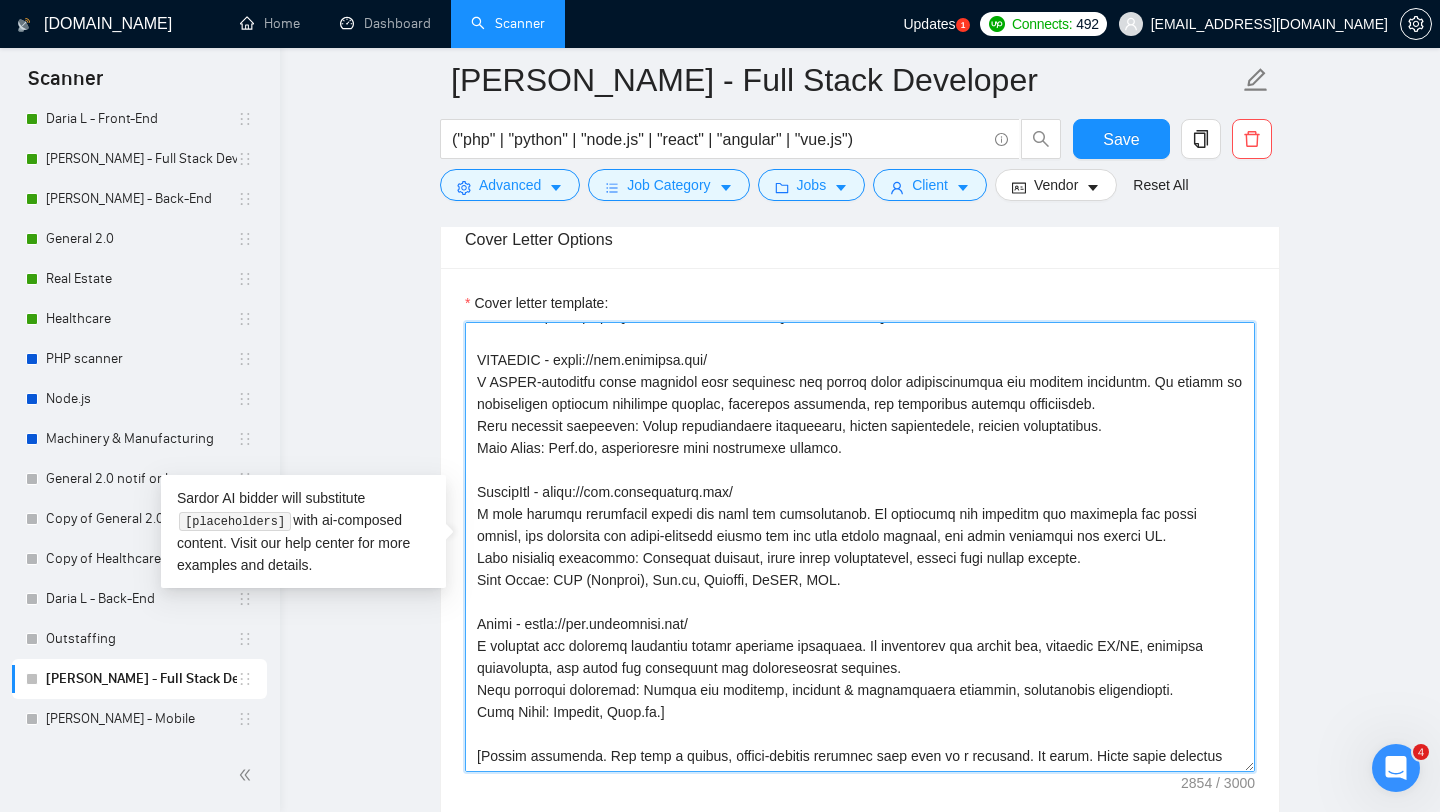 scroll, scrollTop: 376, scrollLeft: 0, axis: vertical 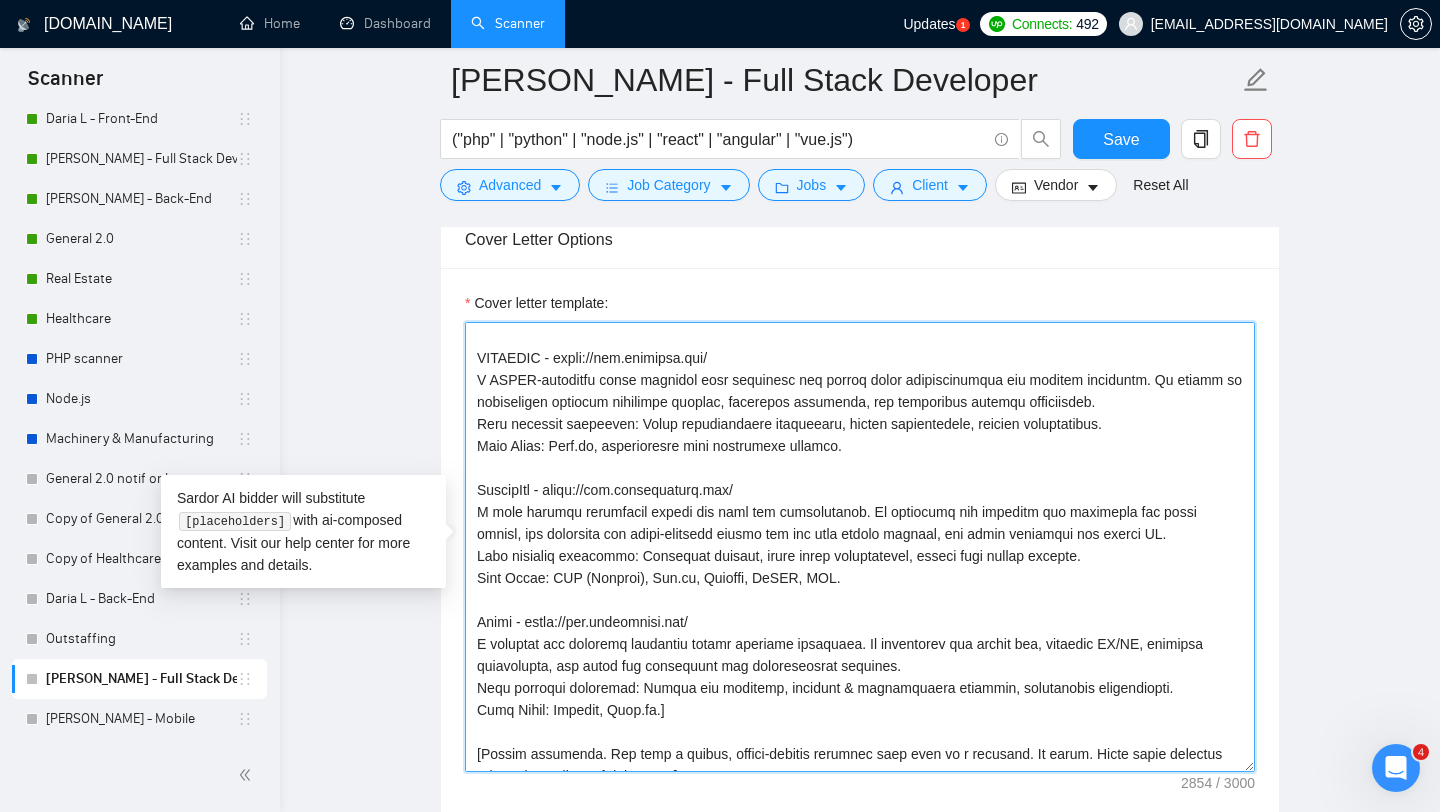 drag, startPoint x: 657, startPoint y: 708, endPoint x: 477, endPoint y: 619, distance: 200.8009 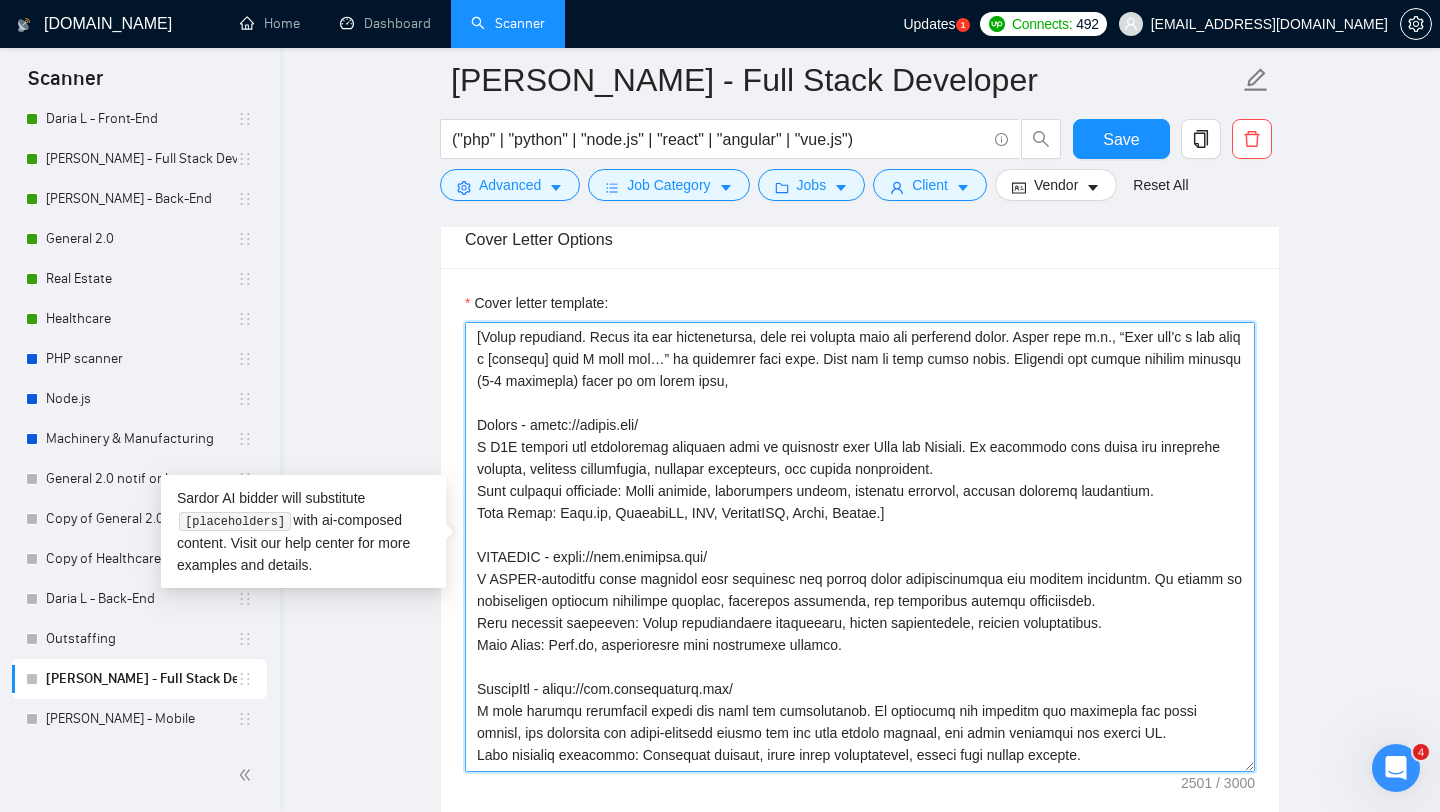 scroll, scrollTop: 157, scrollLeft: 0, axis: vertical 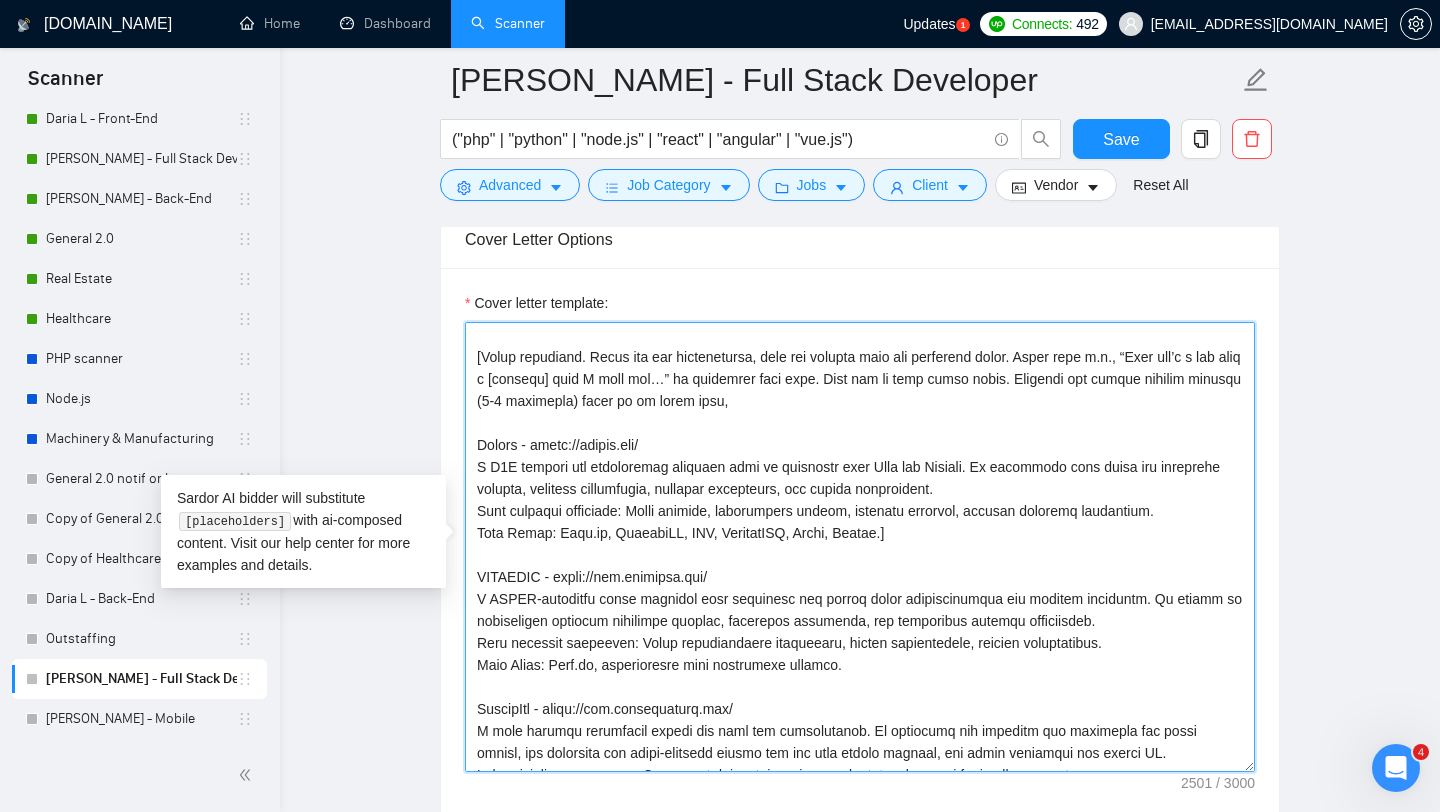 click on "Cover letter template:" at bounding box center (860, 547) 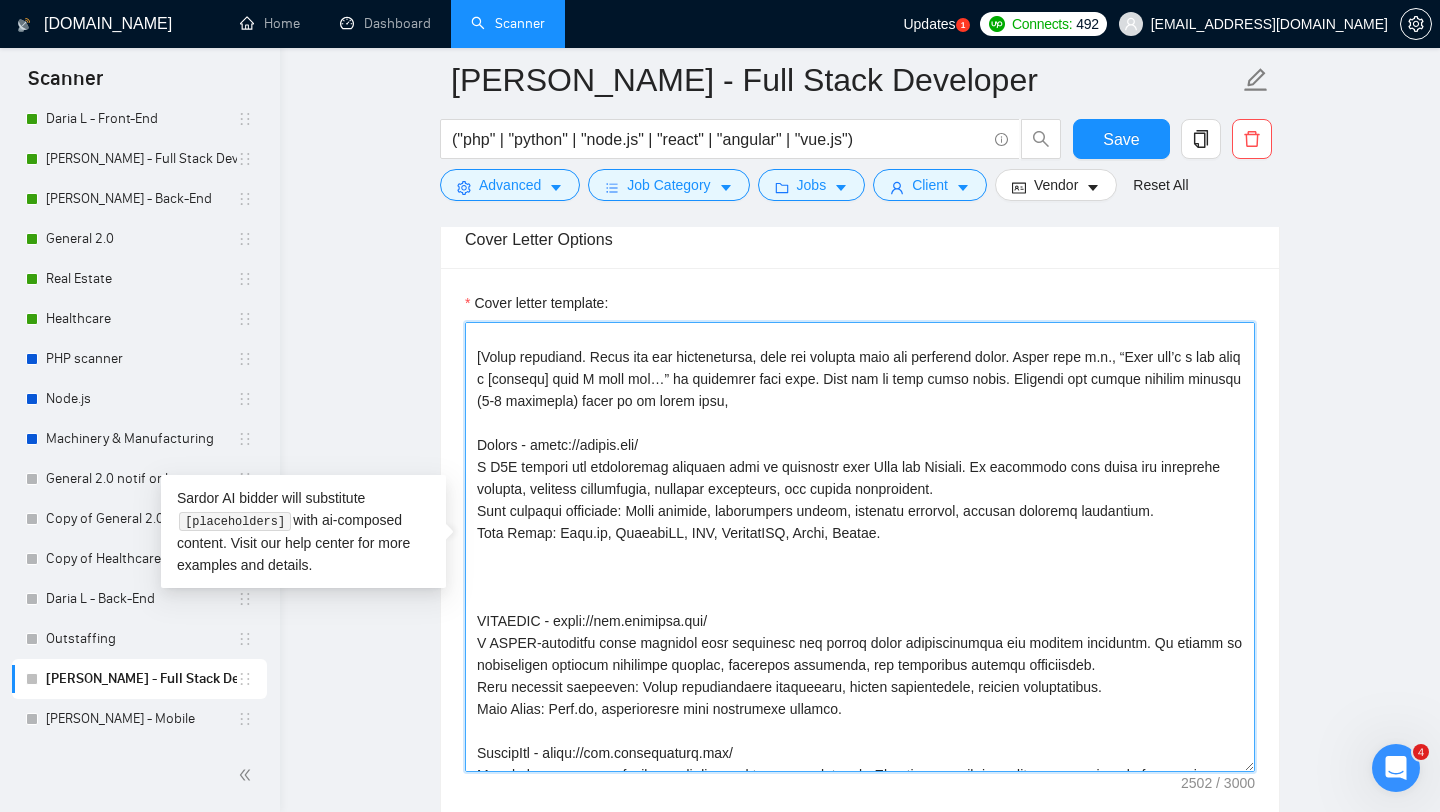 paste on "Woven - [URL][DOMAIN_NAME]
A platform for managing employees across multiple locations. We redesigned the mobile app, improved UI/UX, enhanced performance, and added new scheduling and communication features.
Main features delivered: Mobile app redesign, schedule & announcement features, performance improvements.
Tech Stack: Flutter, Node.js." 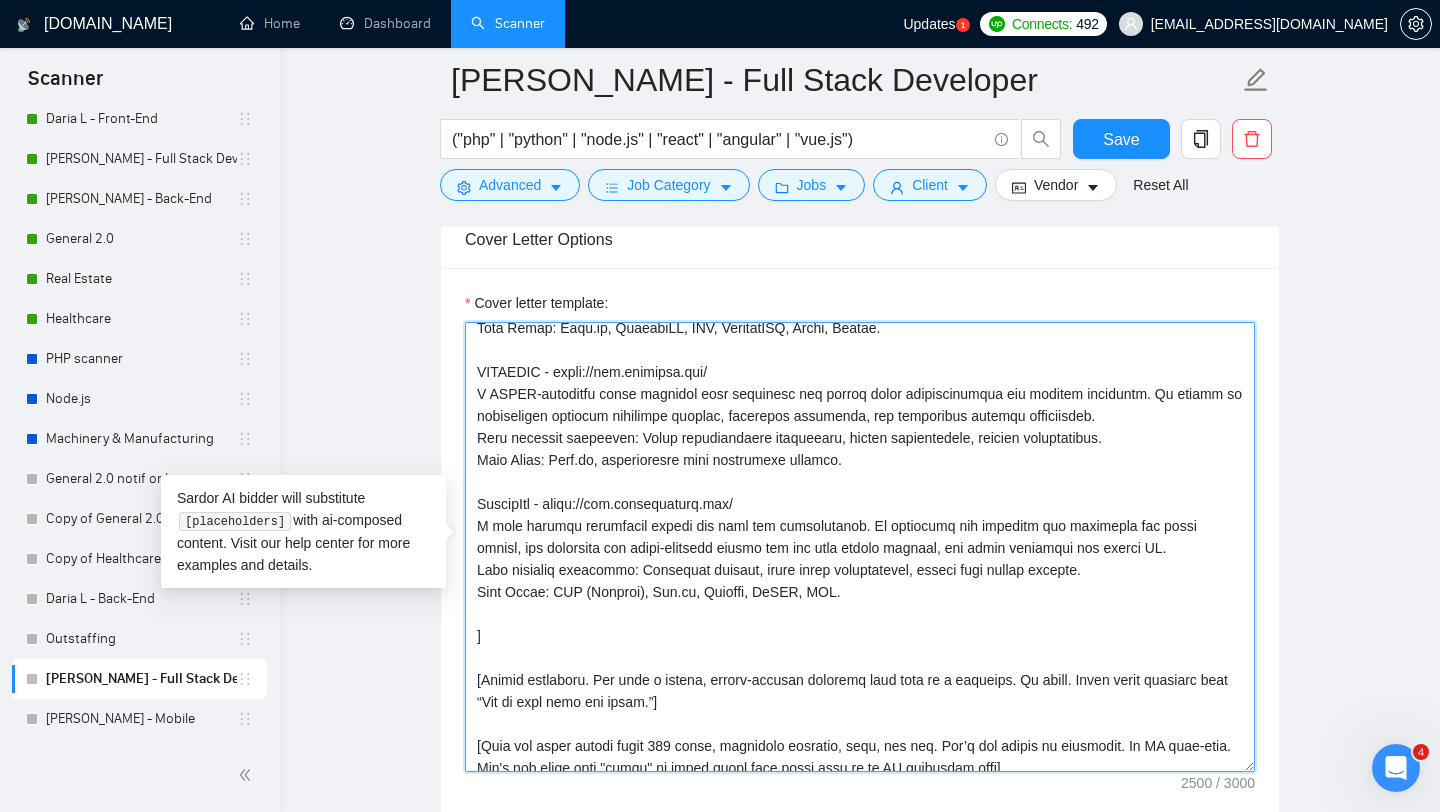 scroll, scrollTop: 374, scrollLeft: 0, axis: vertical 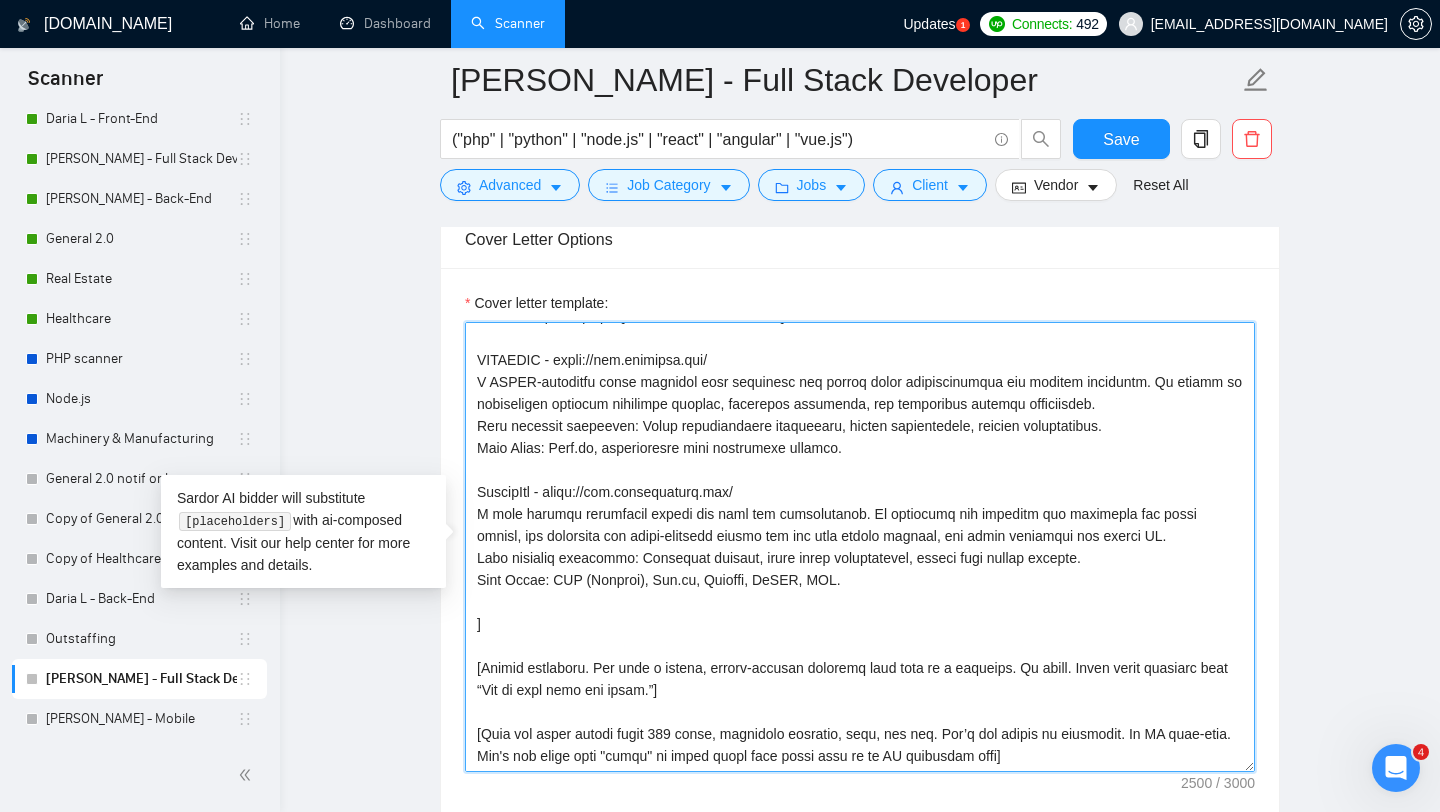 click on "Cover letter template:" at bounding box center (860, 547) 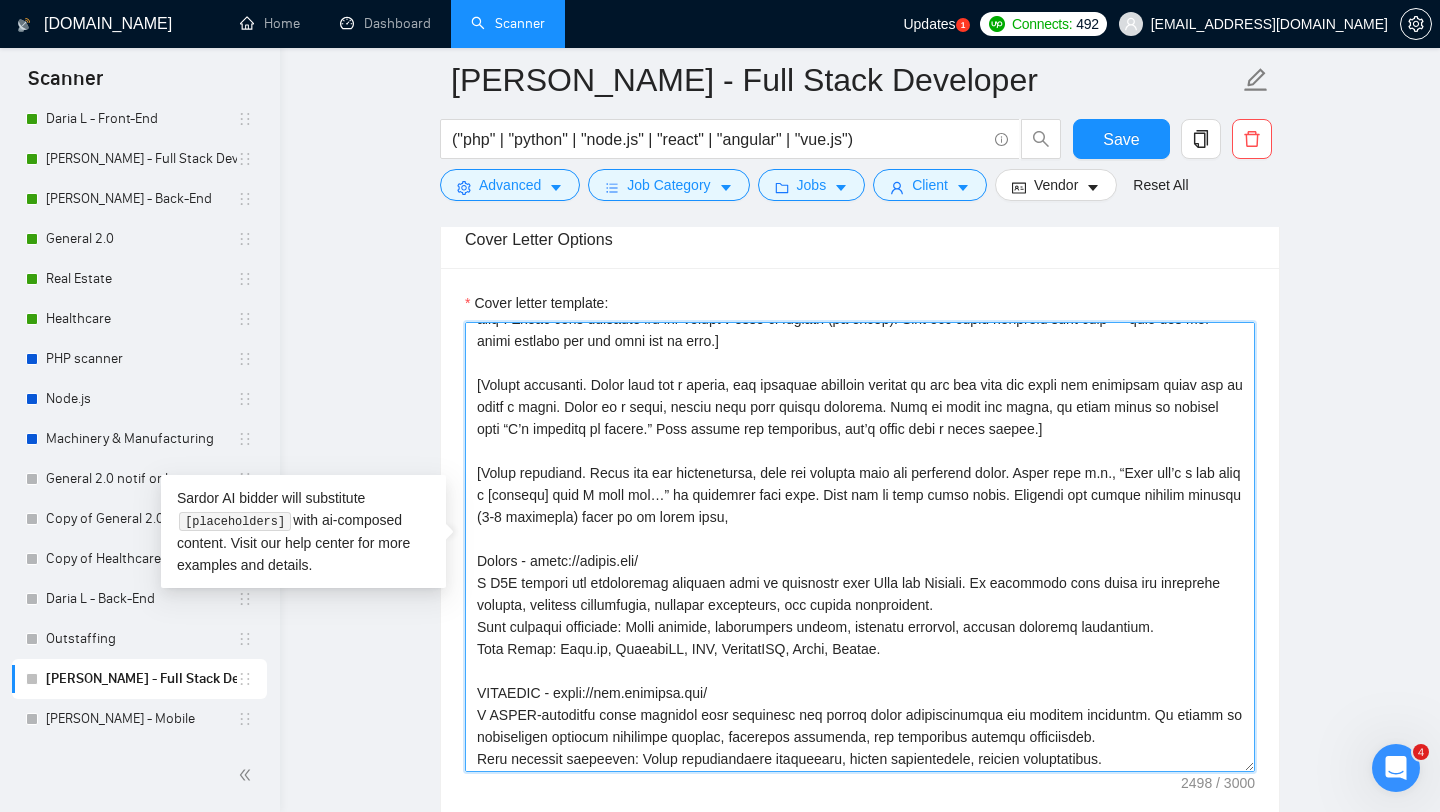 scroll, scrollTop: 0, scrollLeft: 0, axis: both 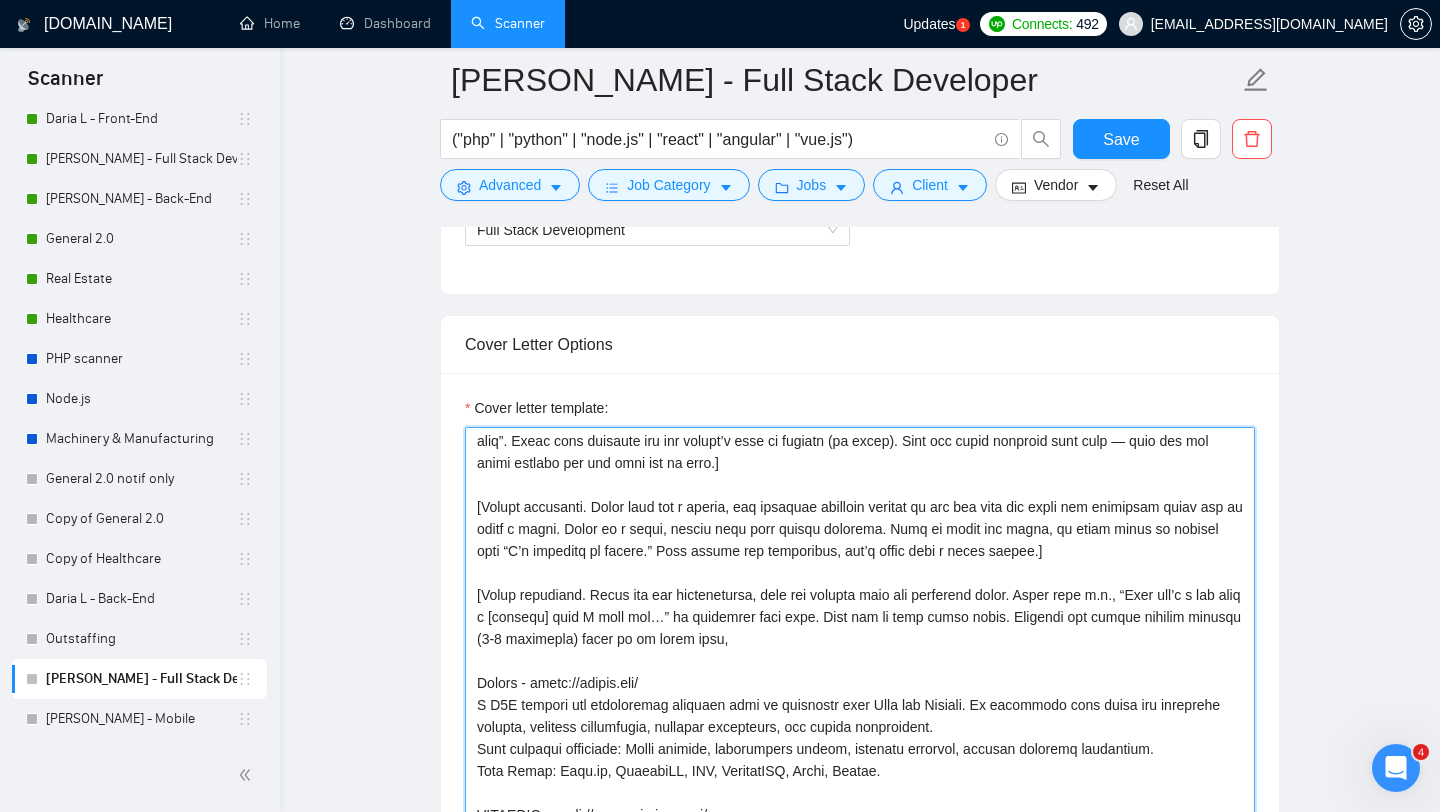 click on "Cover letter template:" at bounding box center (860, 652) 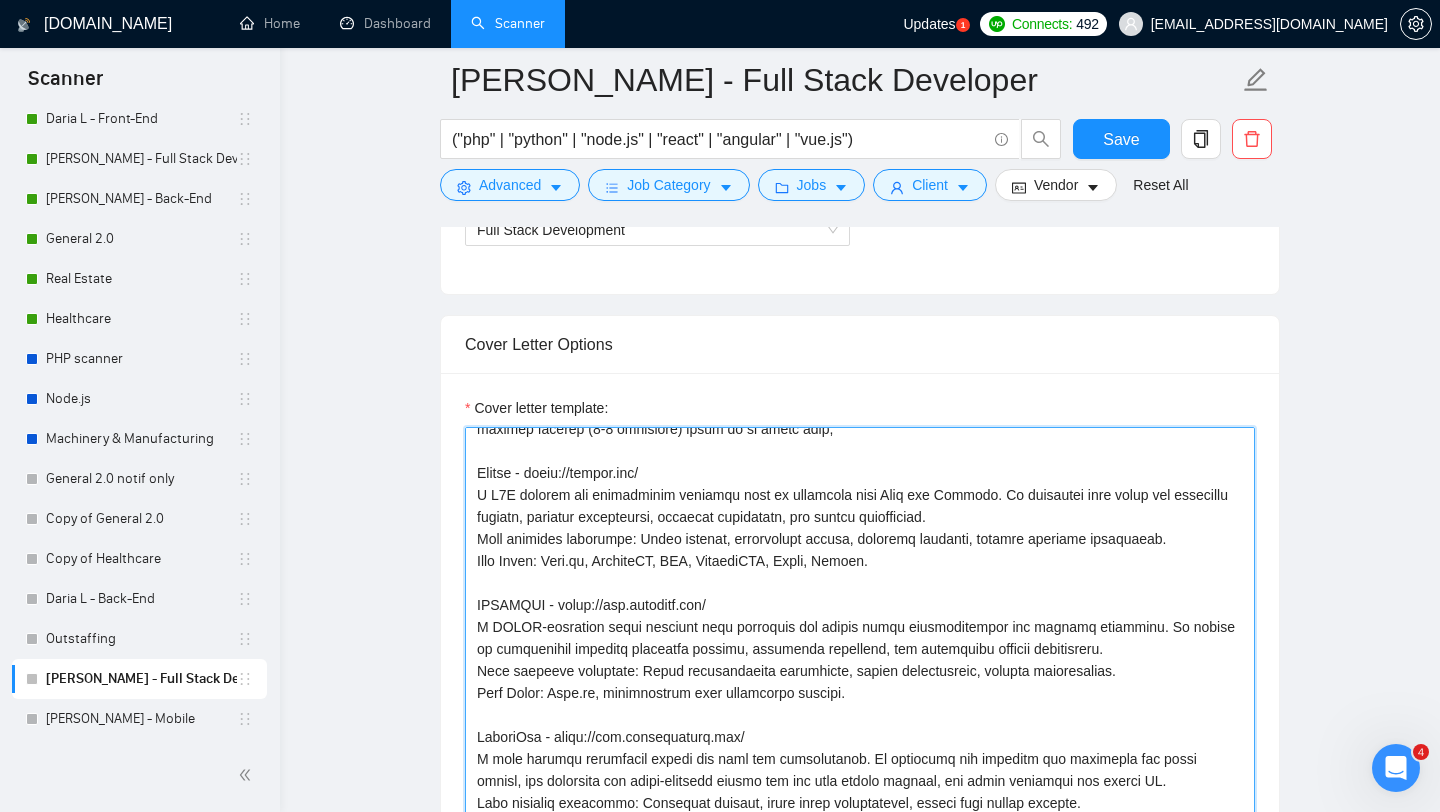 scroll, scrollTop: 212, scrollLeft: 0, axis: vertical 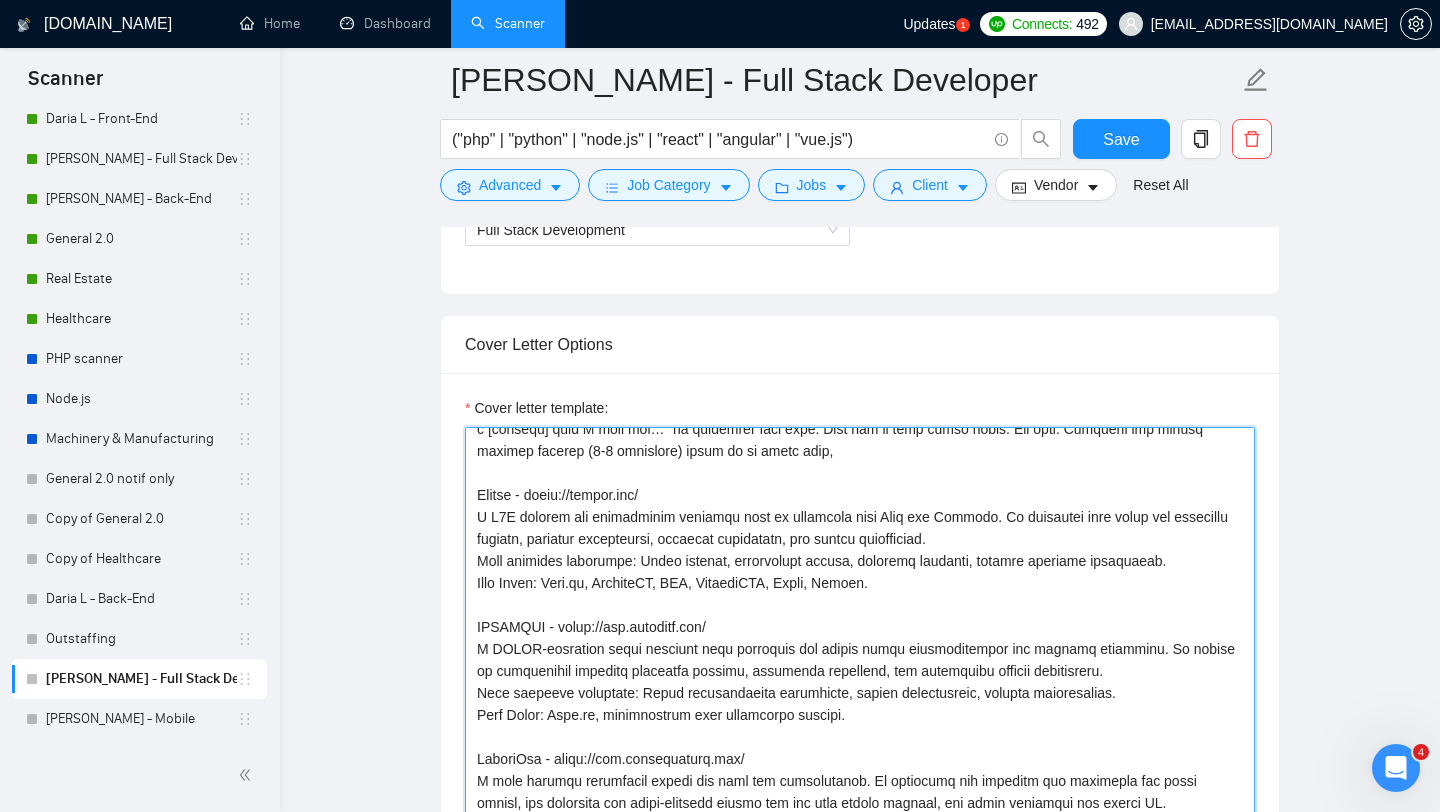 drag, startPoint x: 647, startPoint y: 491, endPoint x: 530, endPoint y: 491, distance: 117 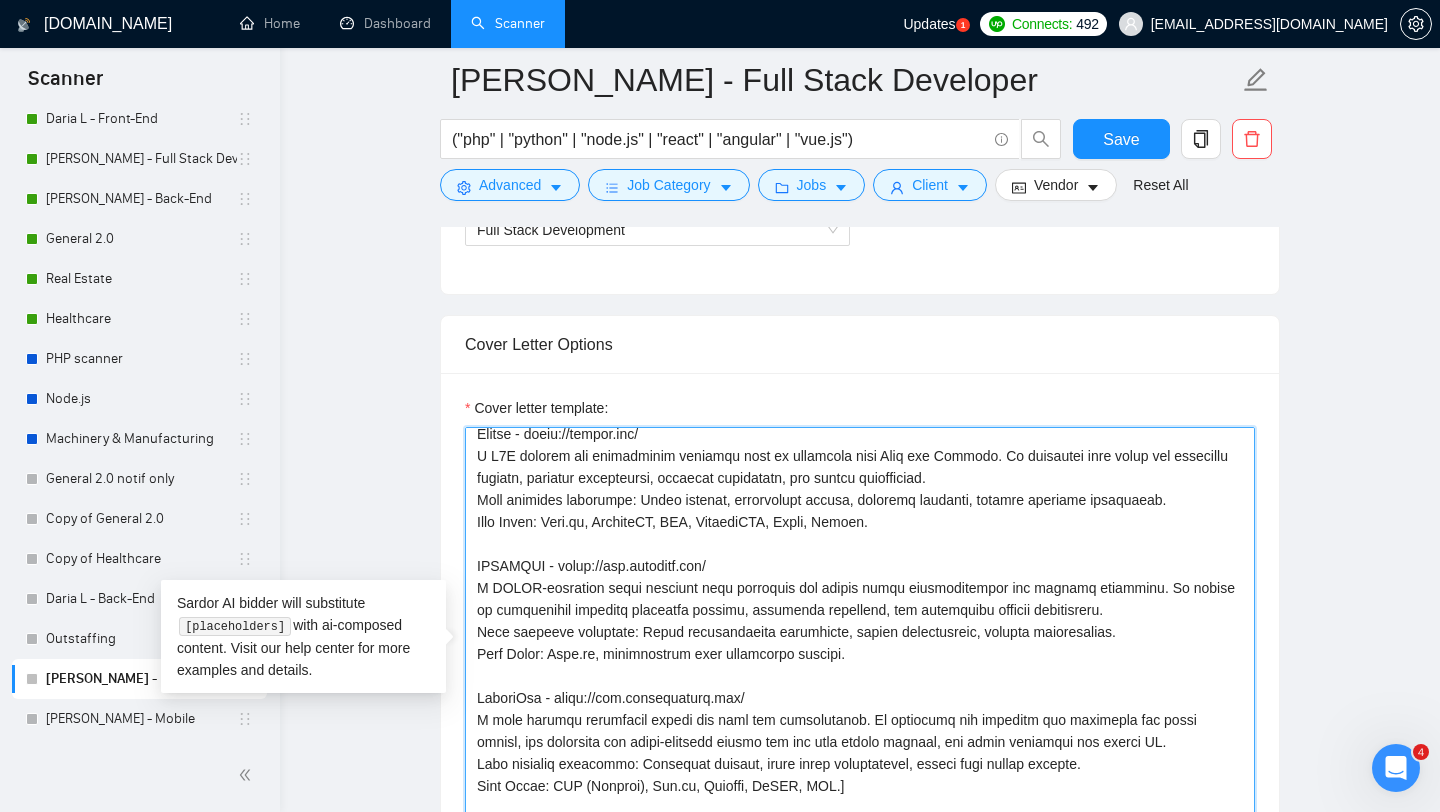 scroll, scrollTop: 330, scrollLeft: 0, axis: vertical 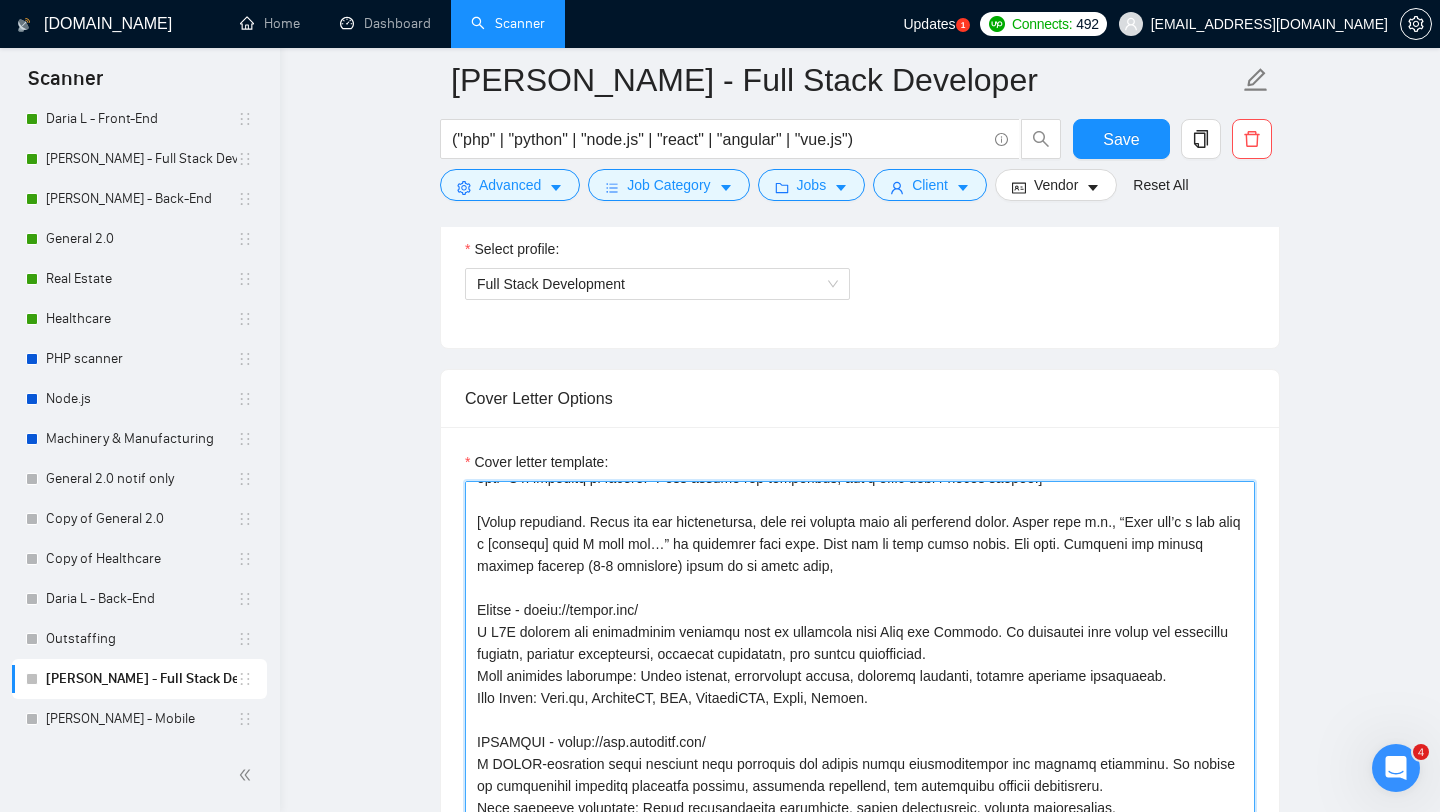click on "Cover letter template:" at bounding box center [860, 706] 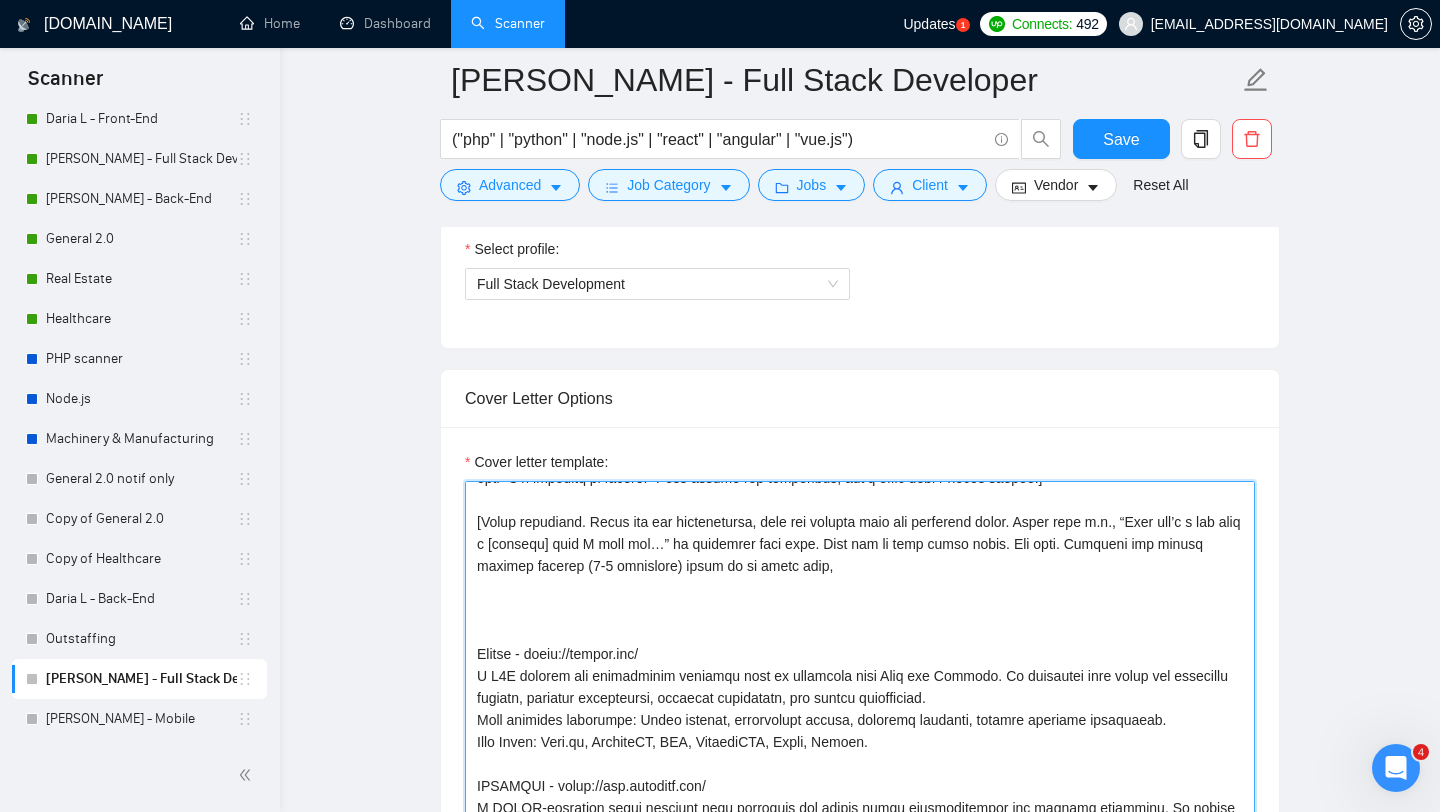 click on "Cover letter template:" at bounding box center (860, 706) 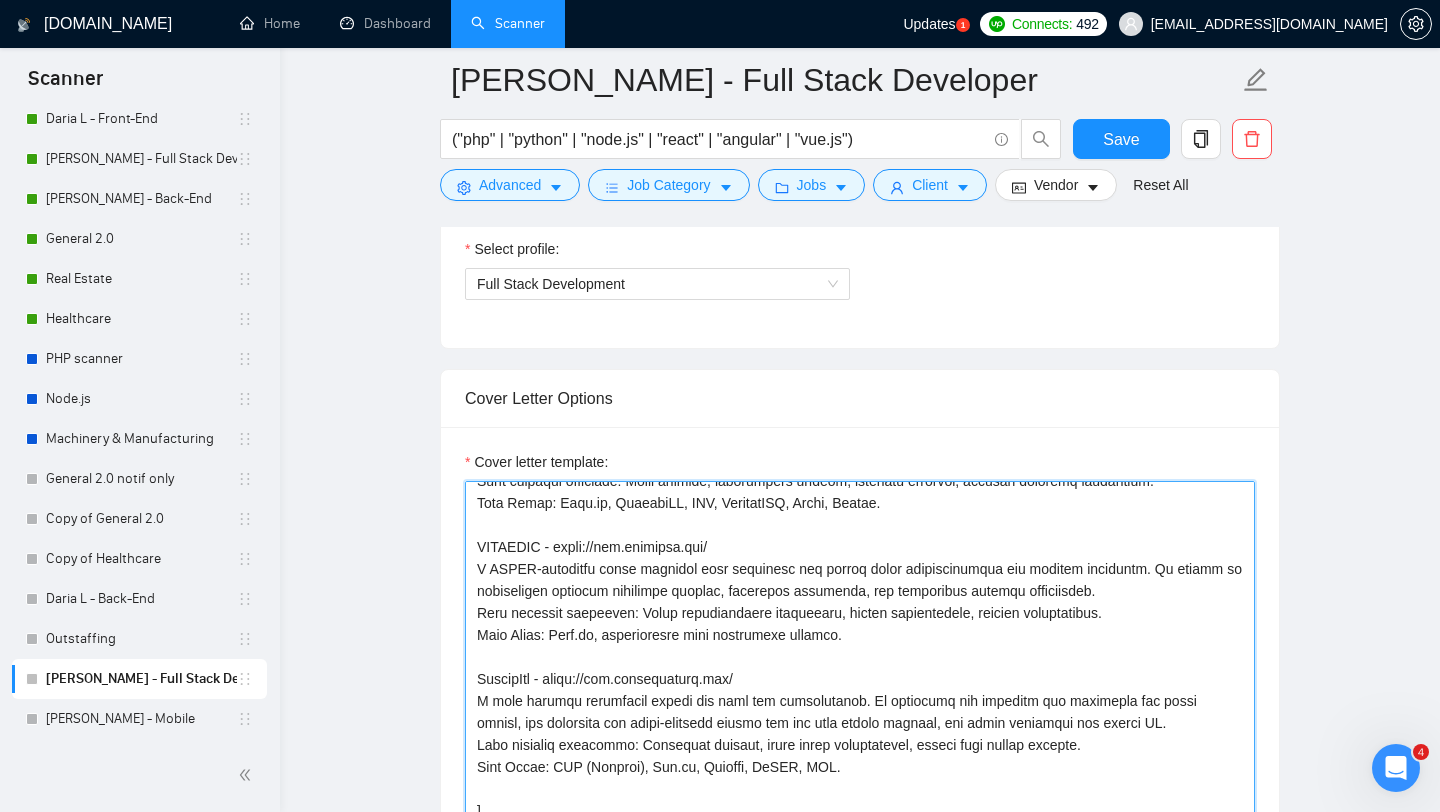scroll, scrollTop: 374, scrollLeft: 0, axis: vertical 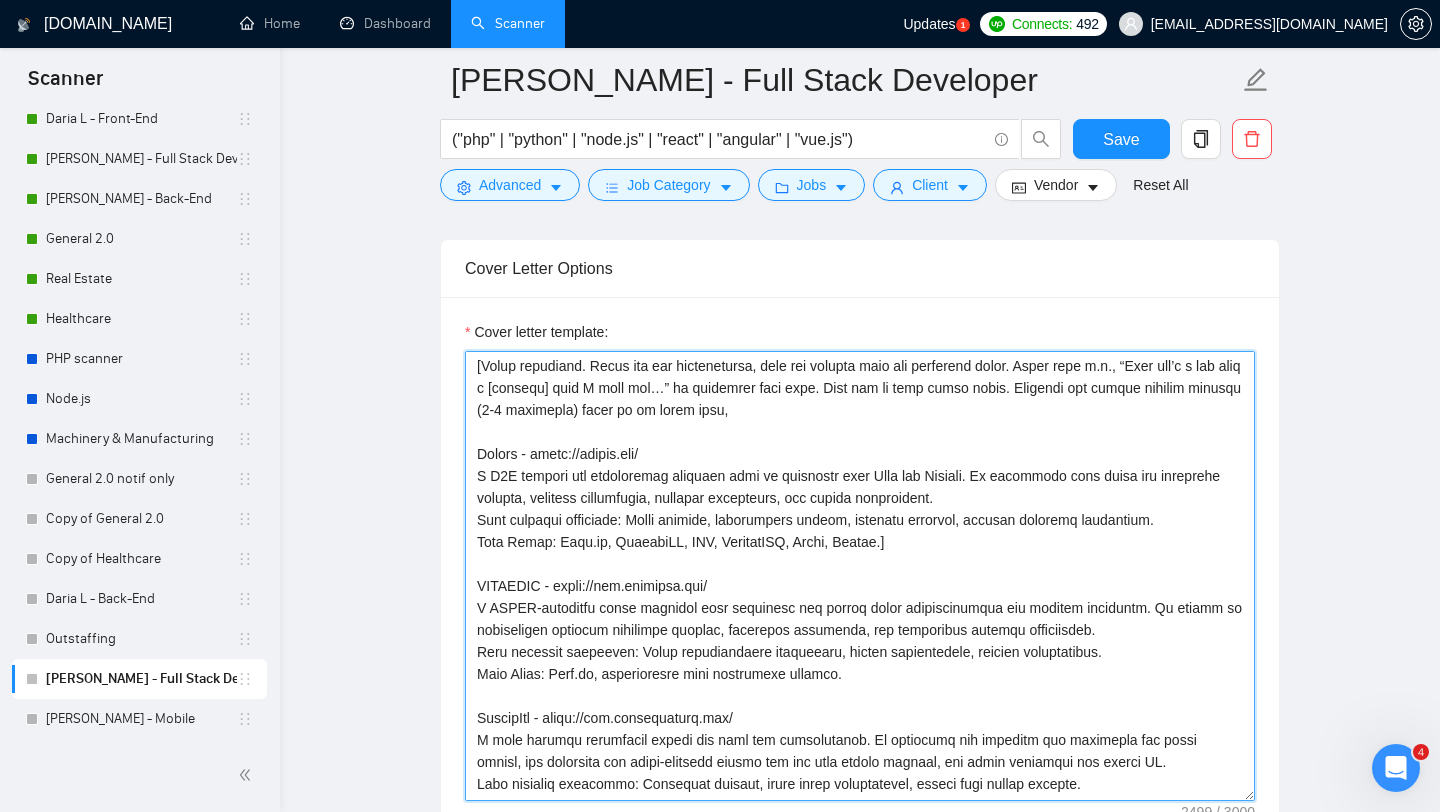 click on "Cover letter template:" at bounding box center (860, 576) 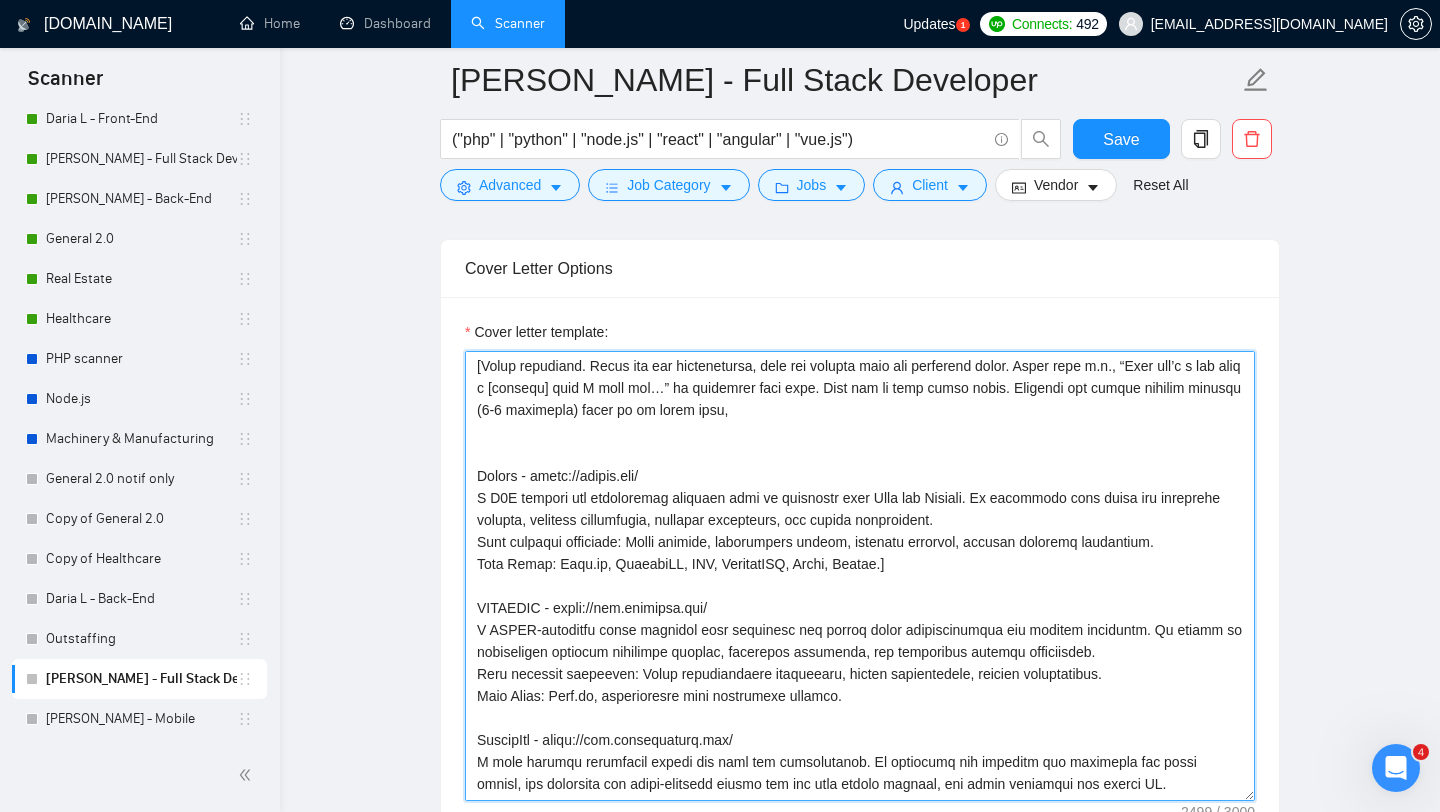 scroll, scrollTop: 174, scrollLeft: 0, axis: vertical 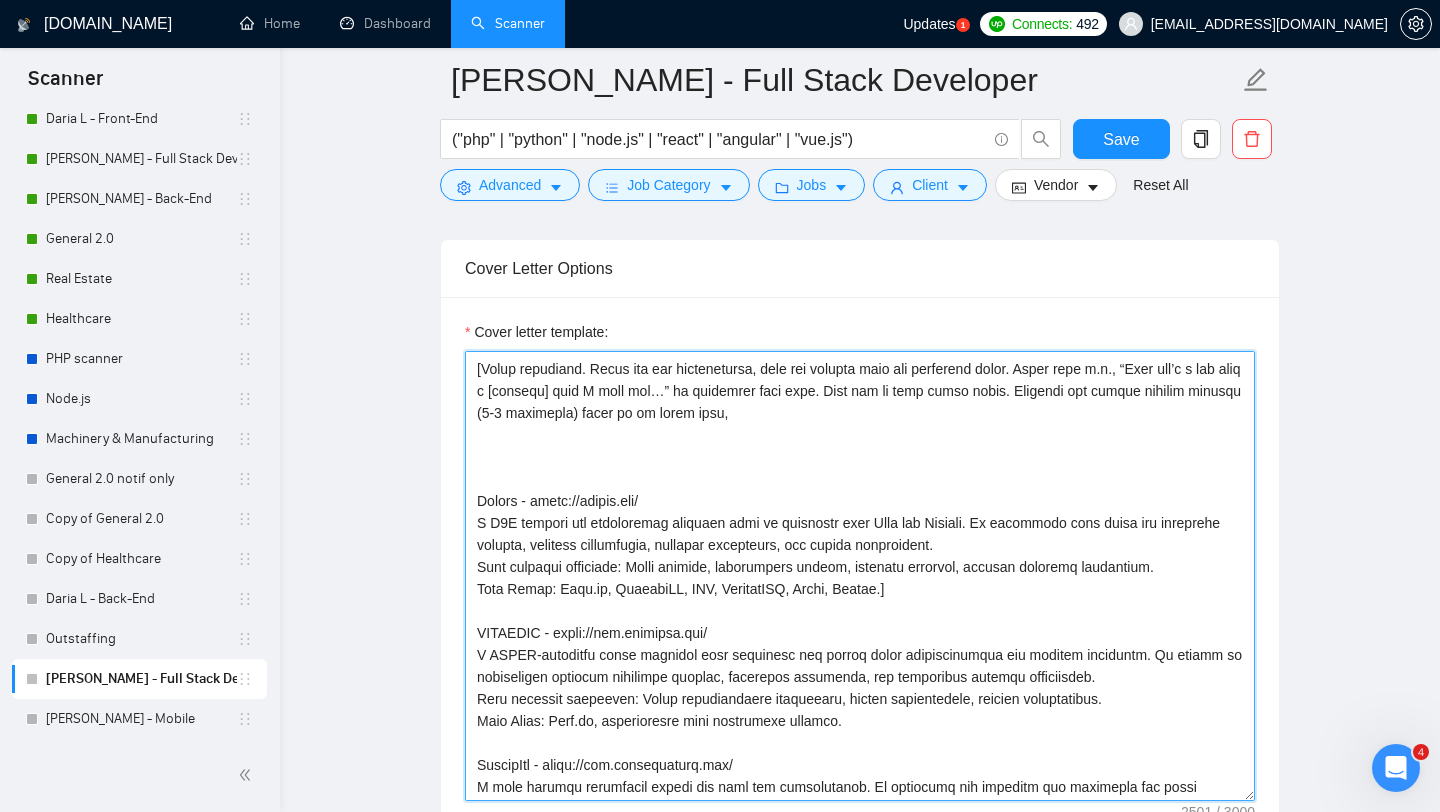 paste on "Woven - [URL][DOMAIN_NAME]
A platform for managing employees across multiple locations. We redesigned the mobile app, improved UI/UX, enhanced performance, and added new scheduling and communication features.
Main features delivered: Mobile app redesign, schedule & announcement features, performance improvements.
Tech Stack: Flutter, Node.js." 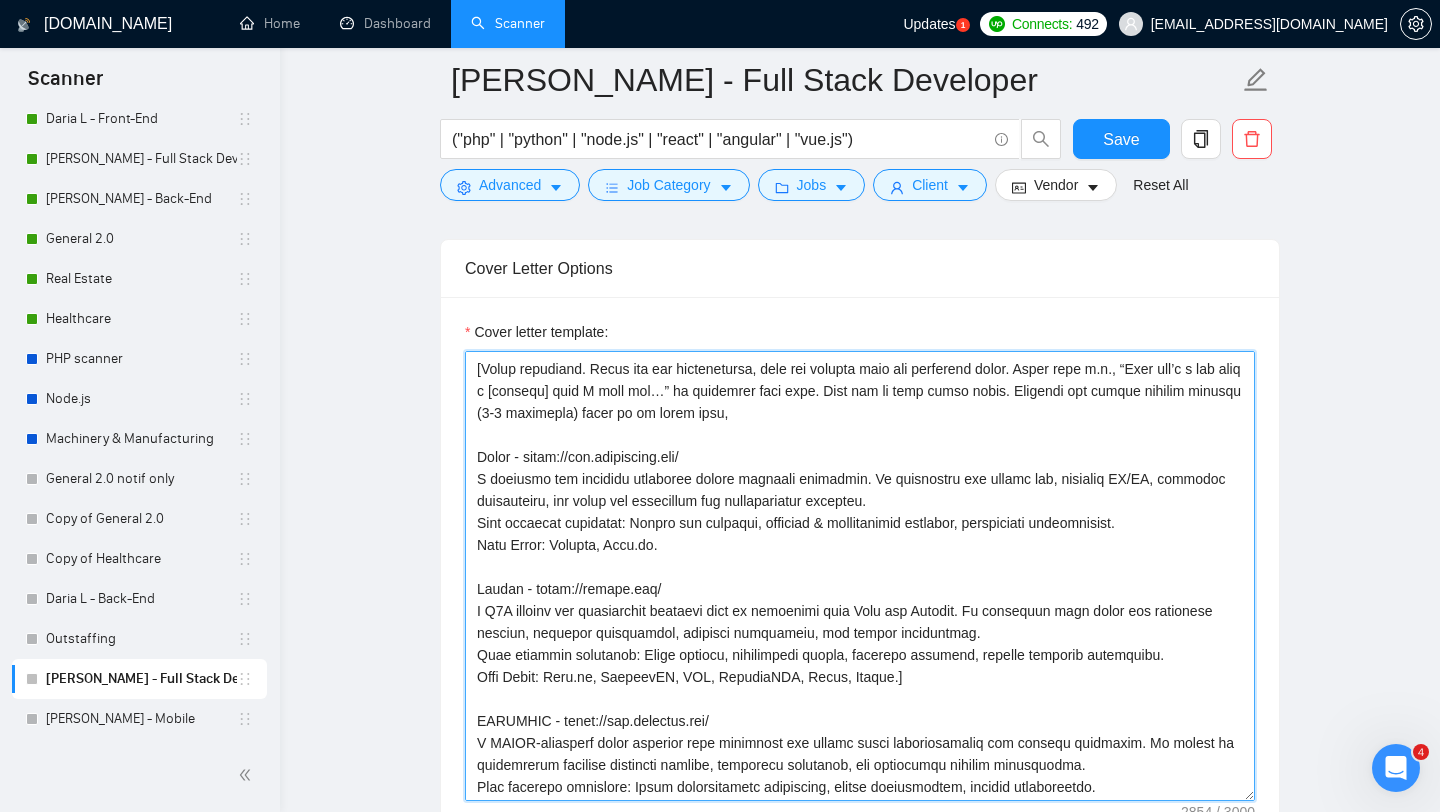 click on "Cover letter template:" at bounding box center (860, 576) 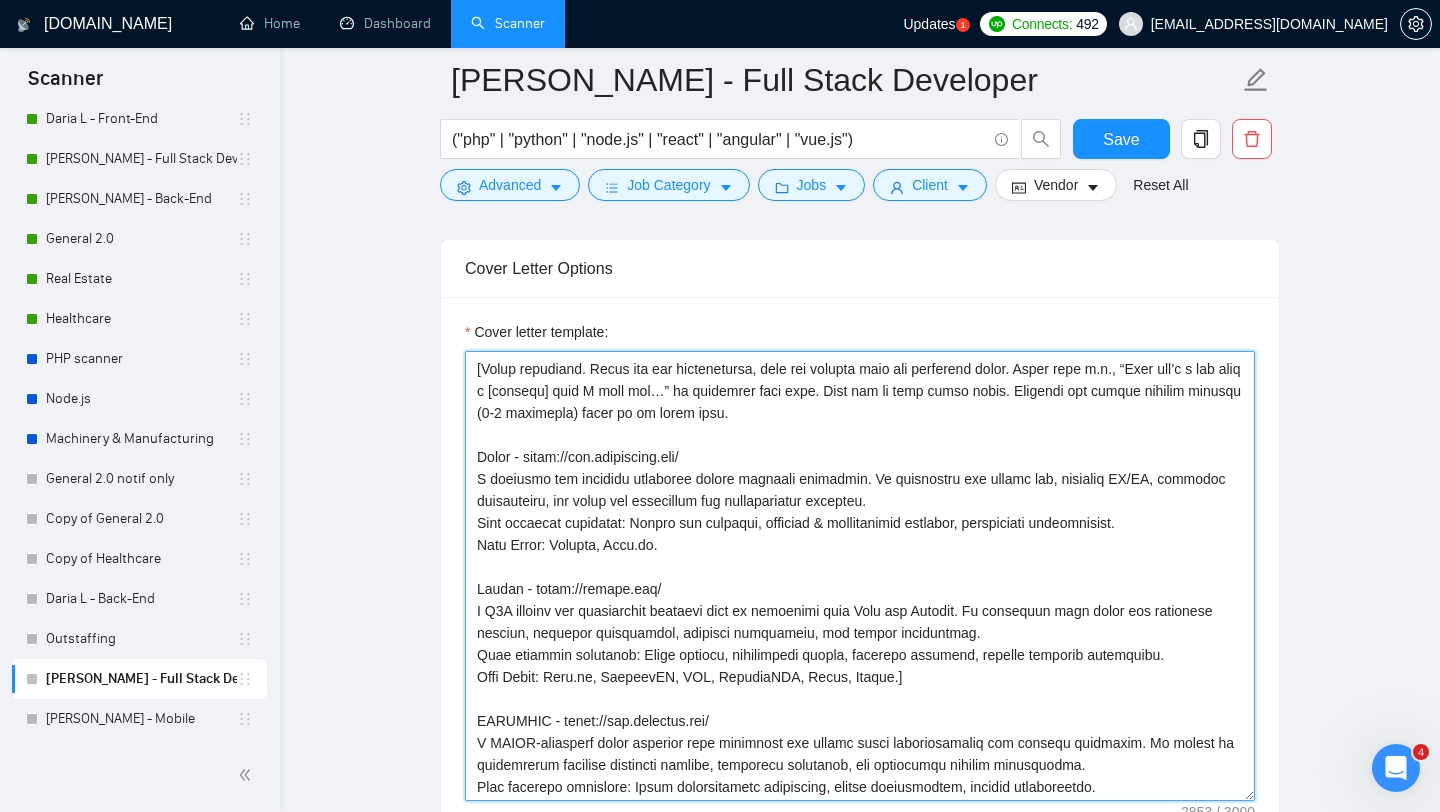 click on "Cover letter template:" at bounding box center [860, 576] 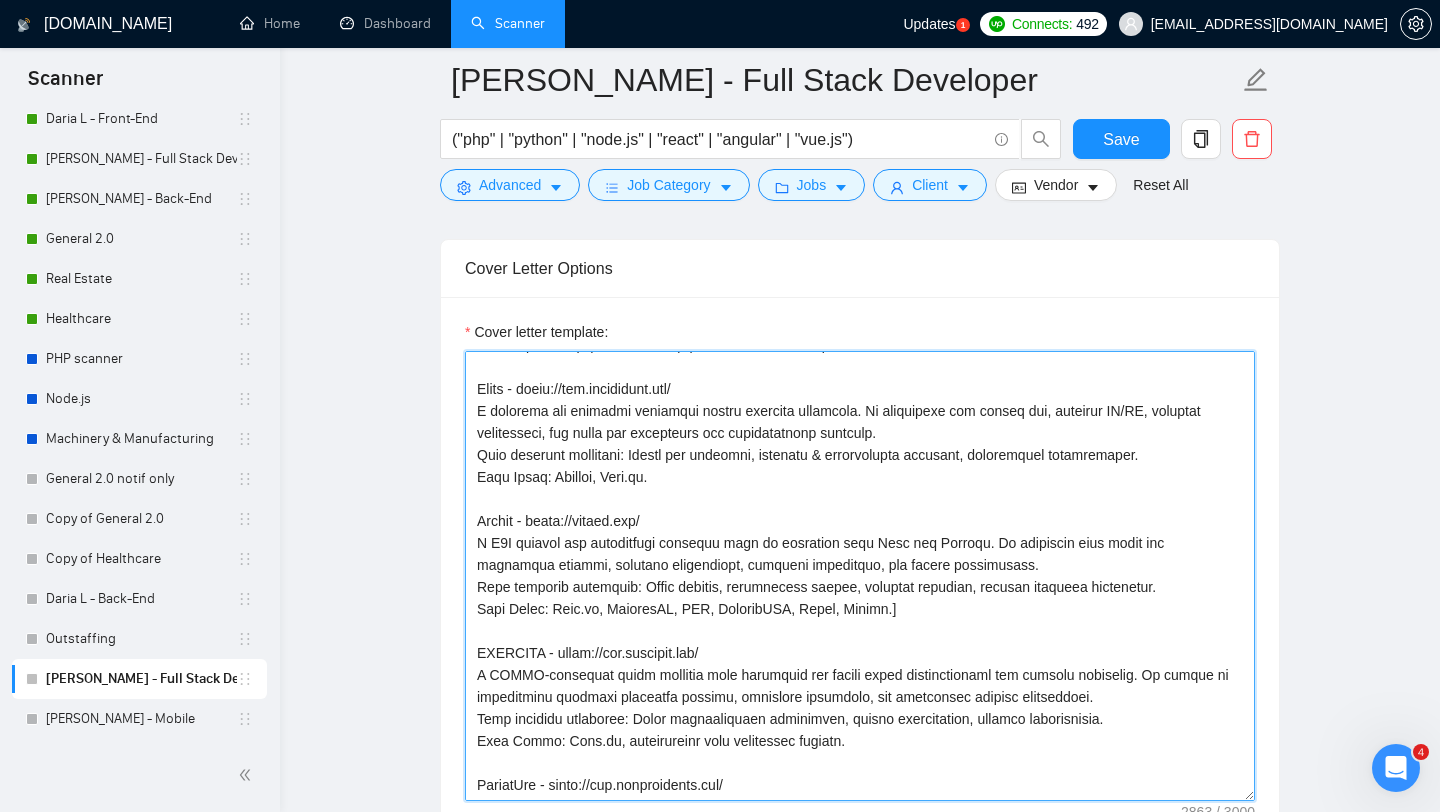 scroll, scrollTop: 246, scrollLeft: 0, axis: vertical 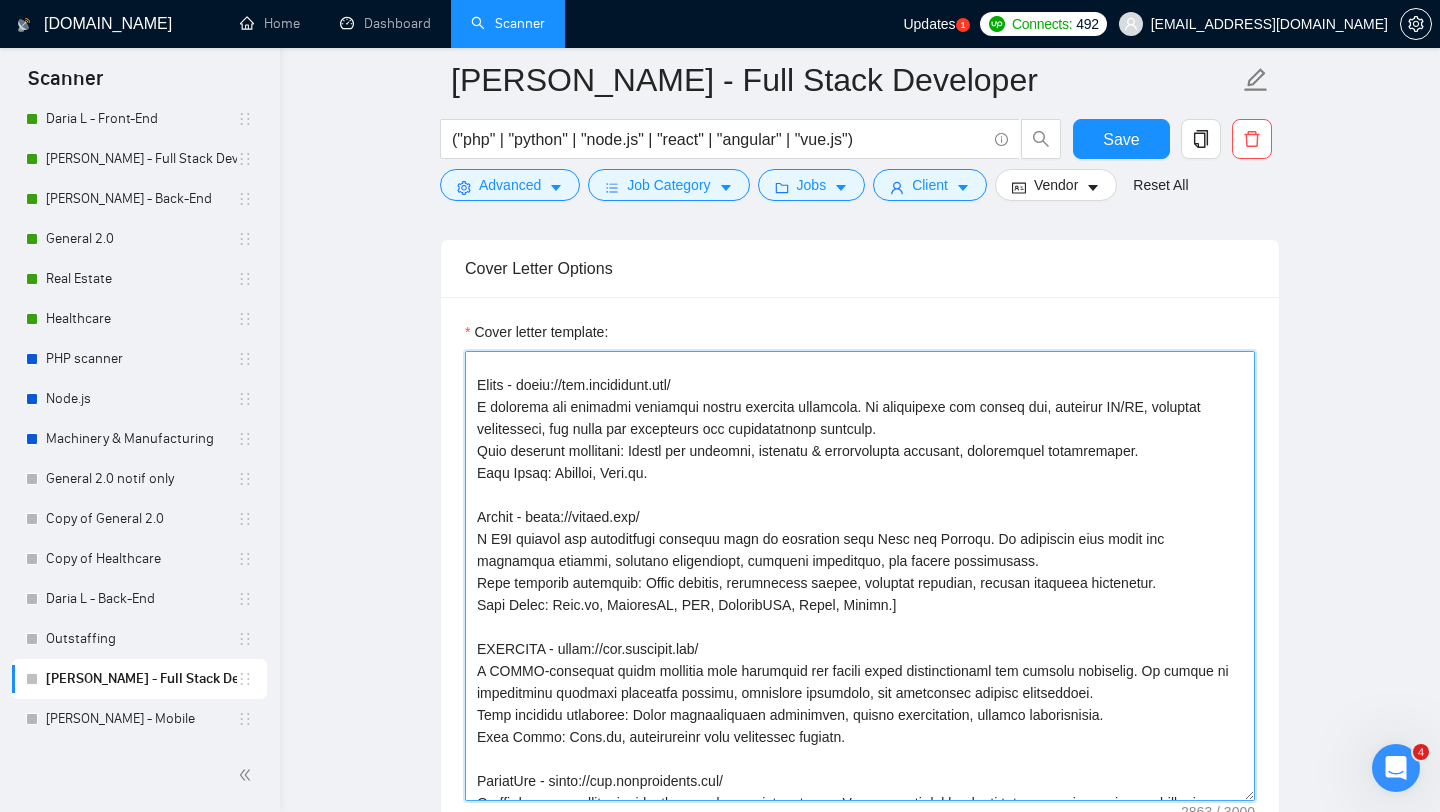 drag, startPoint x: 478, startPoint y: 517, endPoint x: 712, endPoint y: 512, distance: 234.0534 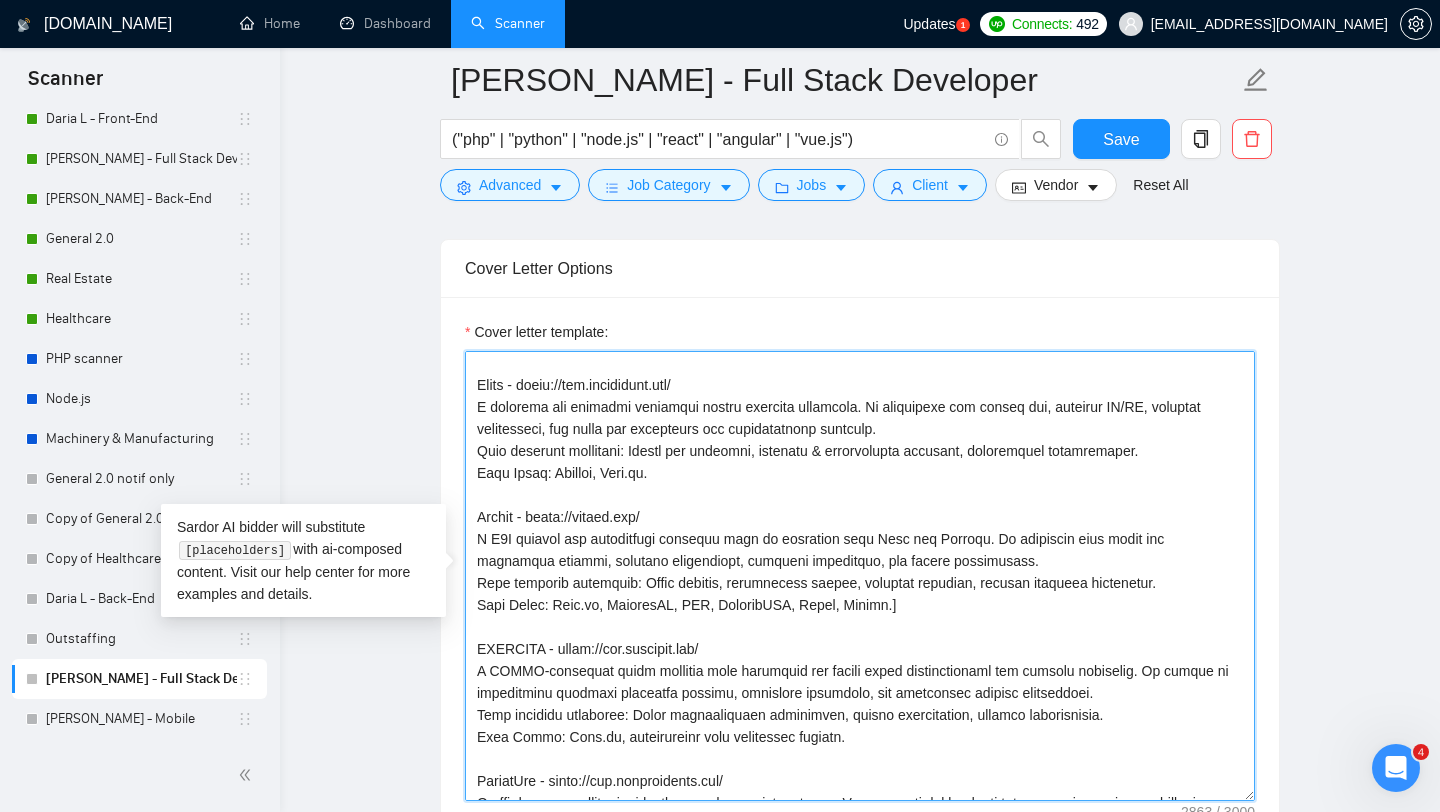drag, startPoint x: 906, startPoint y: 601, endPoint x: 469, endPoint y: 543, distance: 440.83215 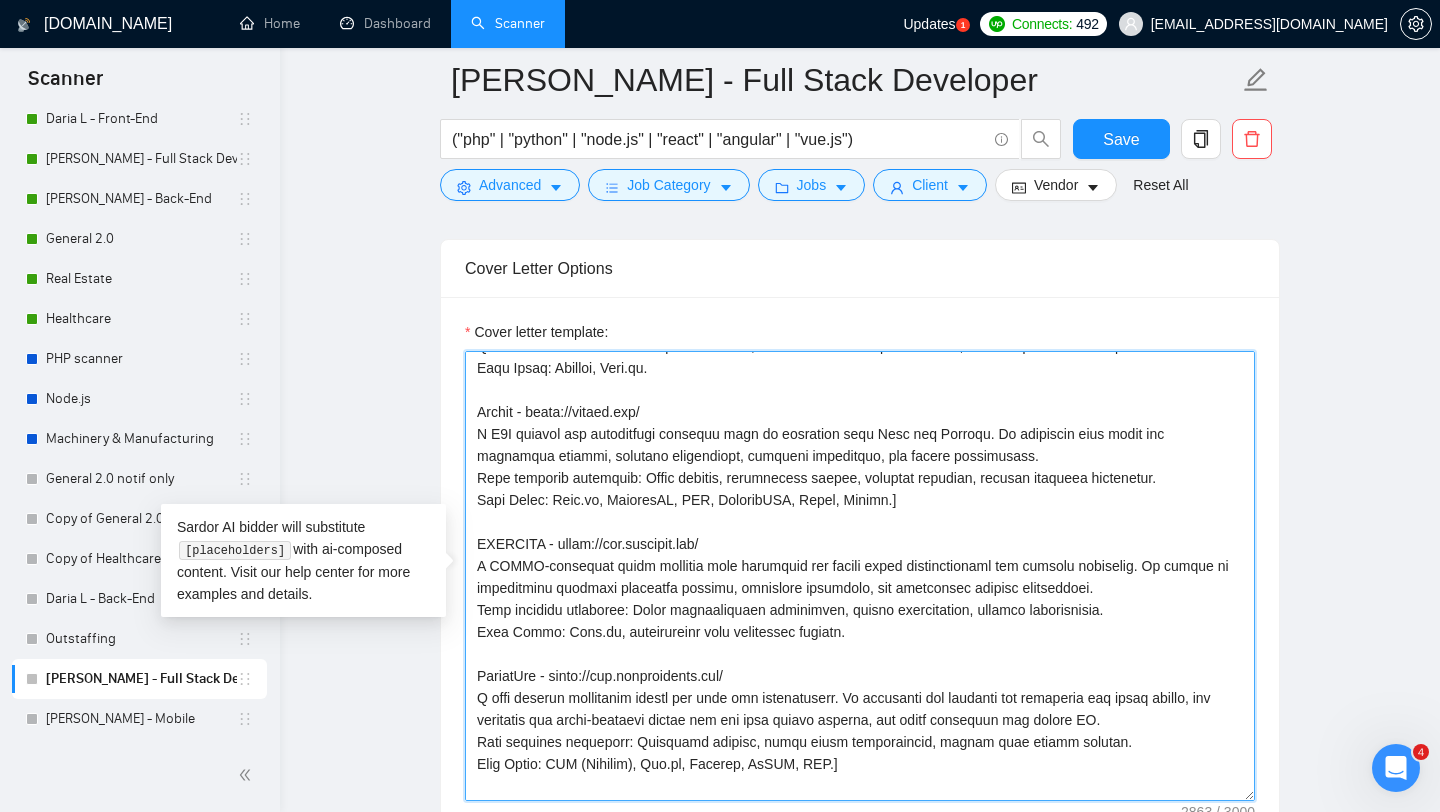 scroll, scrollTop: 294, scrollLeft: 0, axis: vertical 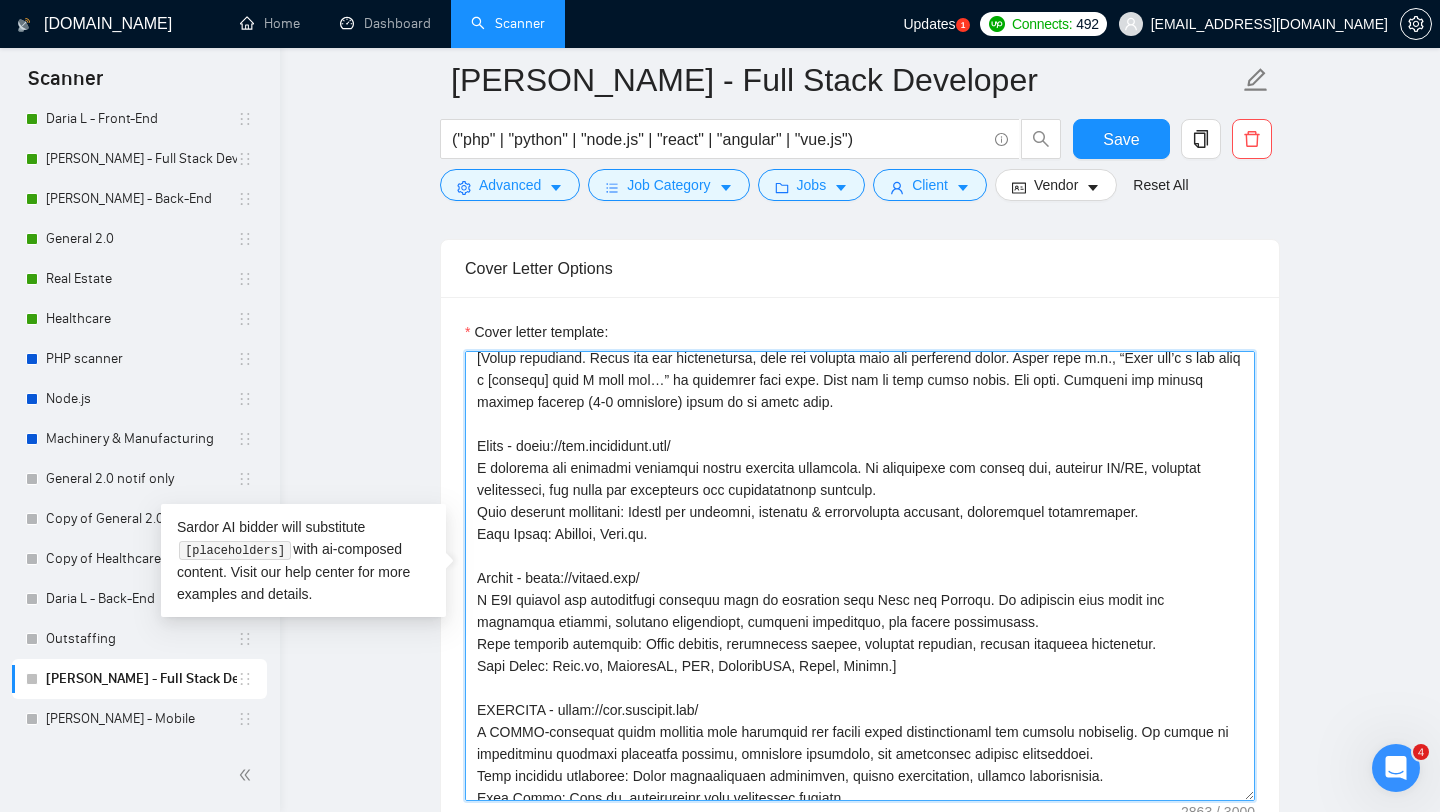 click on "Cover letter template:" at bounding box center [860, 576] 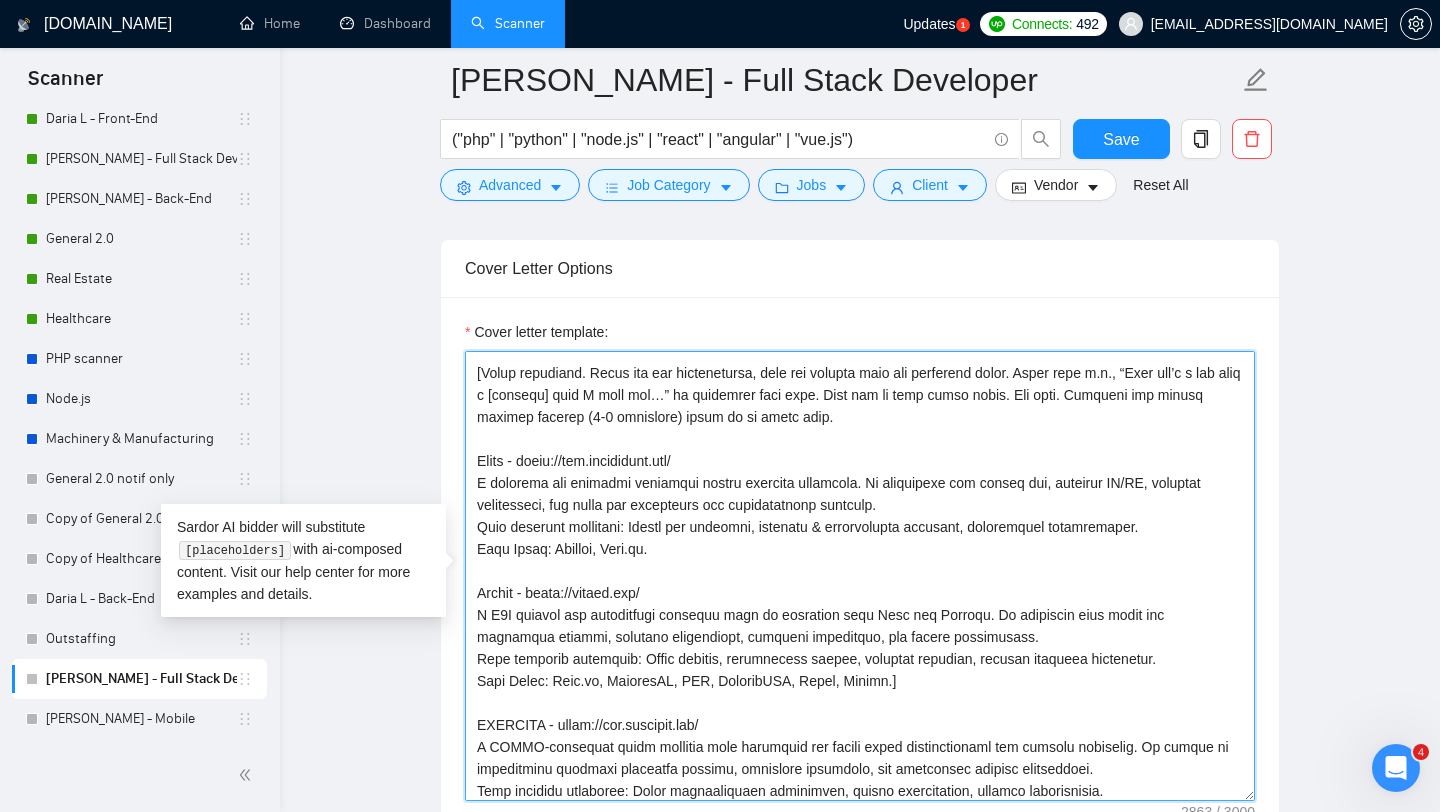 scroll, scrollTop: 209, scrollLeft: 0, axis: vertical 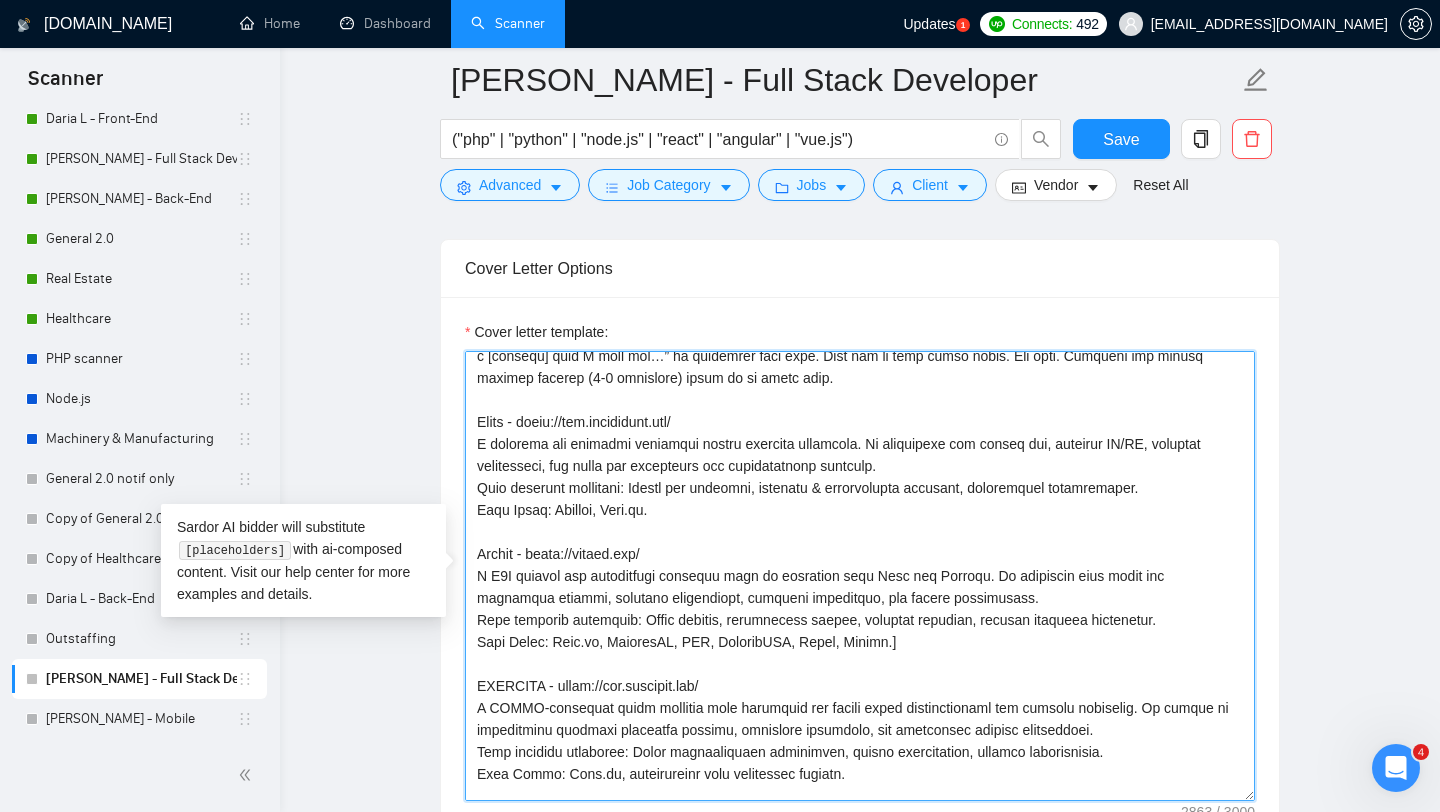 click on "Cover letter template:" at bounding box center (860, 576) 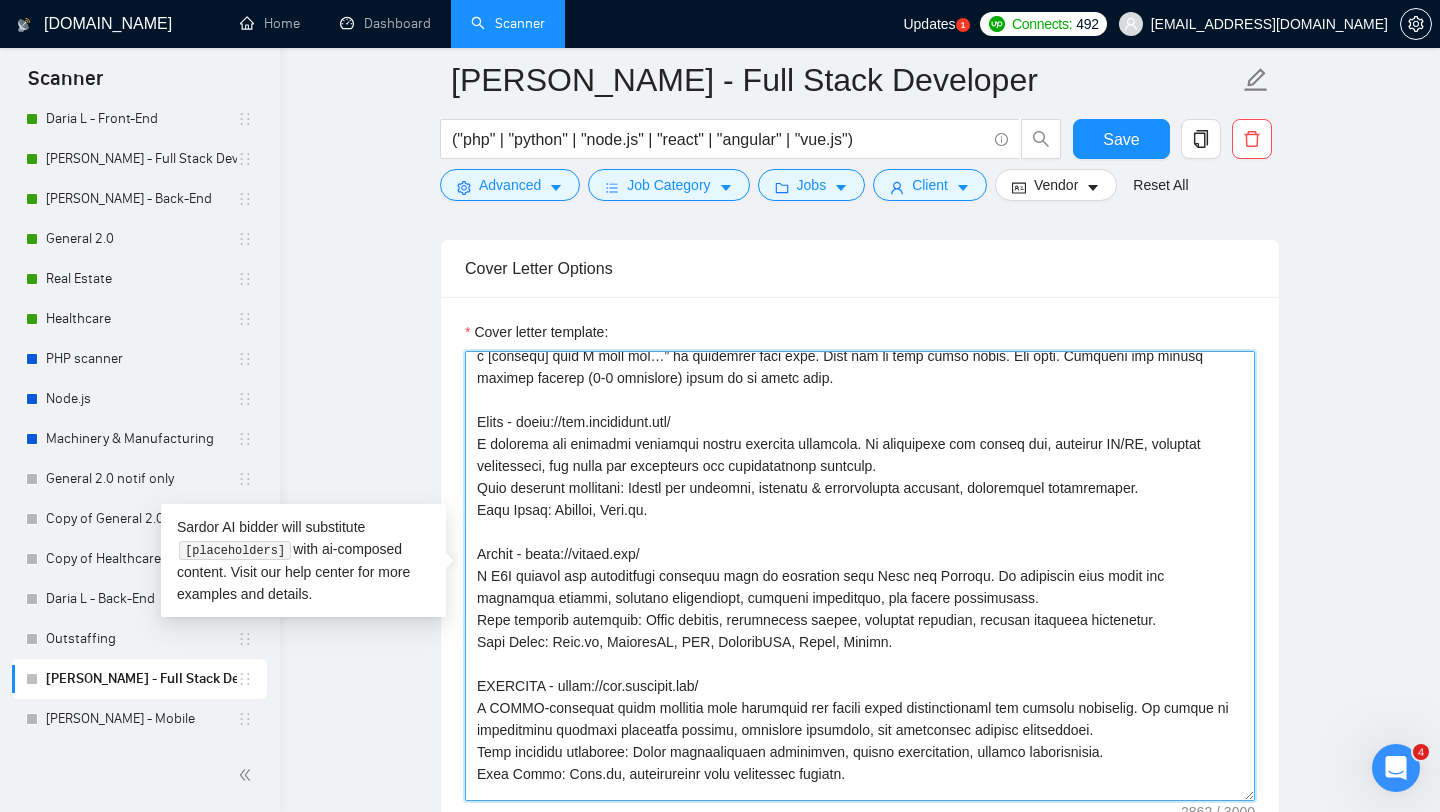 drag, startPoint x: 926, startPoint y: 644, endPoint x: 476, endPoint y: 584, distance: 453.9824 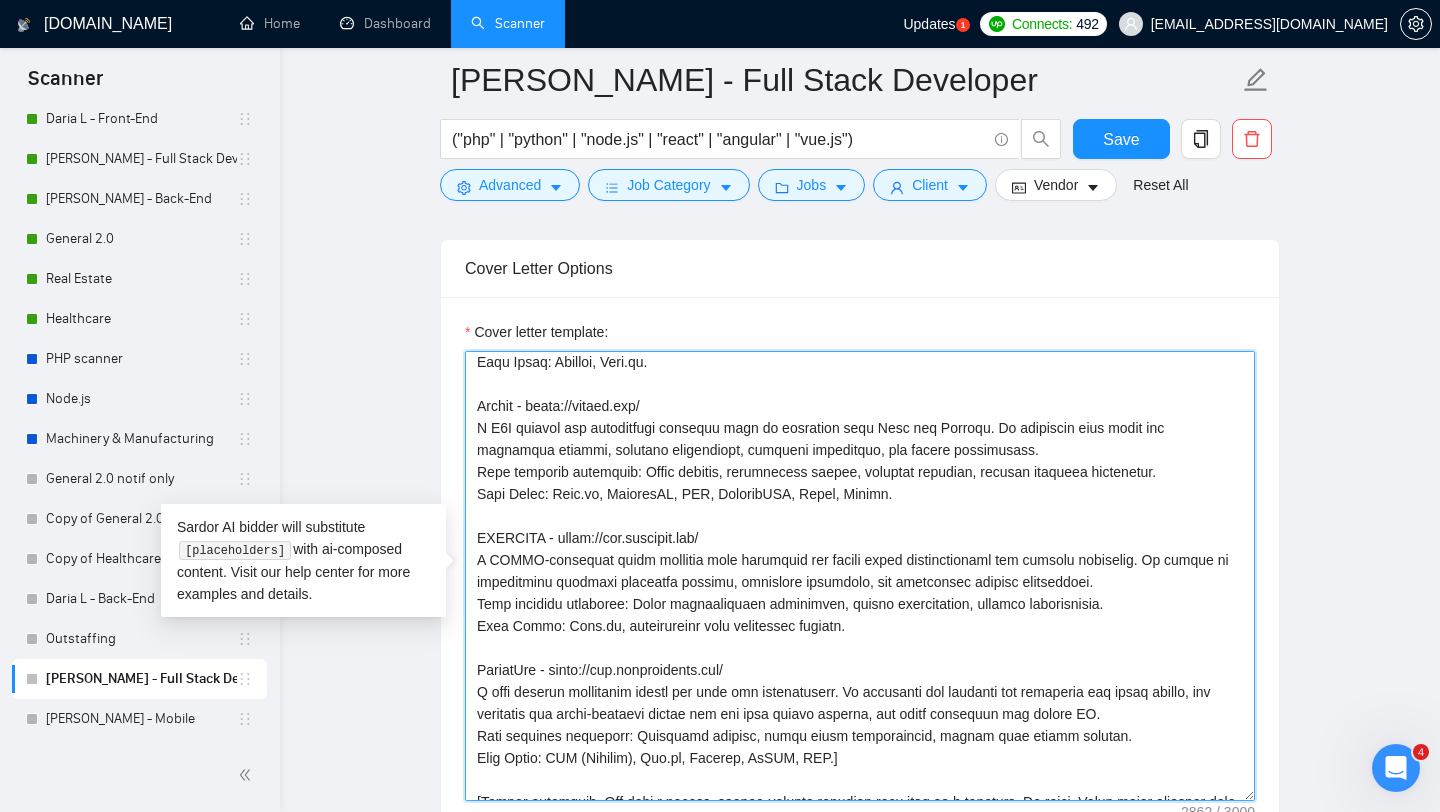 scroll, scrollTop: 354, scrollLeft: 0, axis: vertical 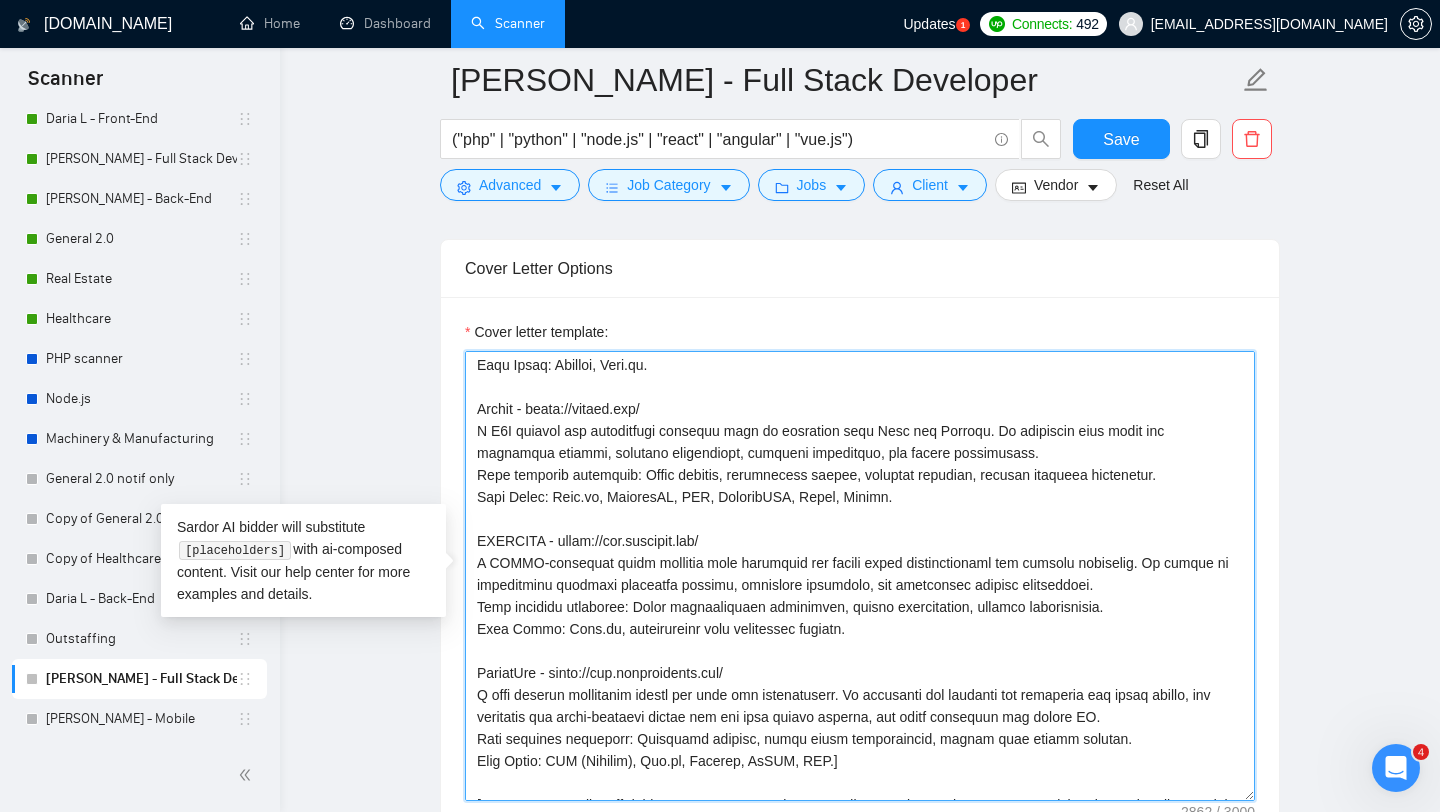 drag, startPoint x: 911, startPoint y: 502, endPoint x: 479, endPoint y: 434, distance: 437.3191 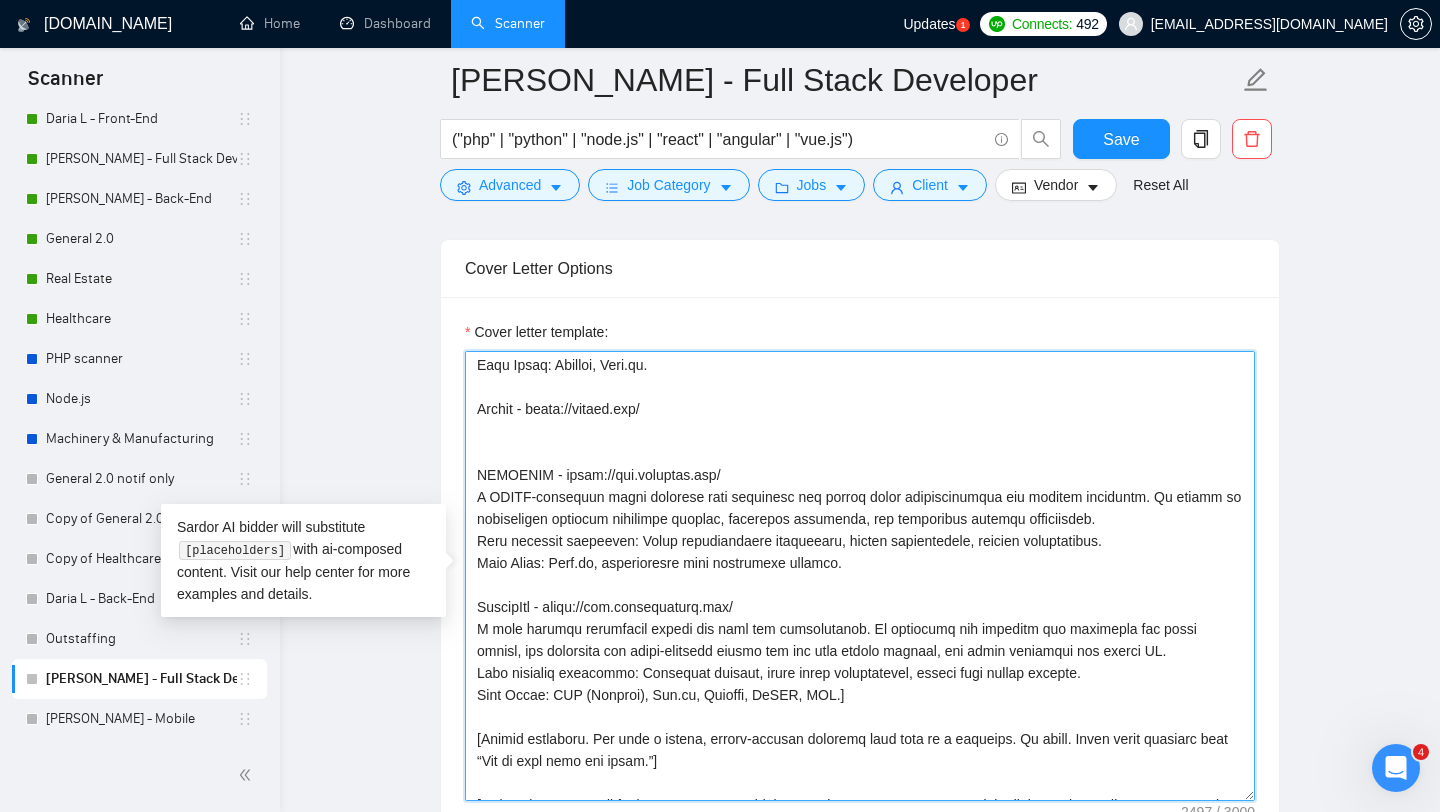 scroll, scrollTop: 396, scrollLeft: 0, axis: vertical 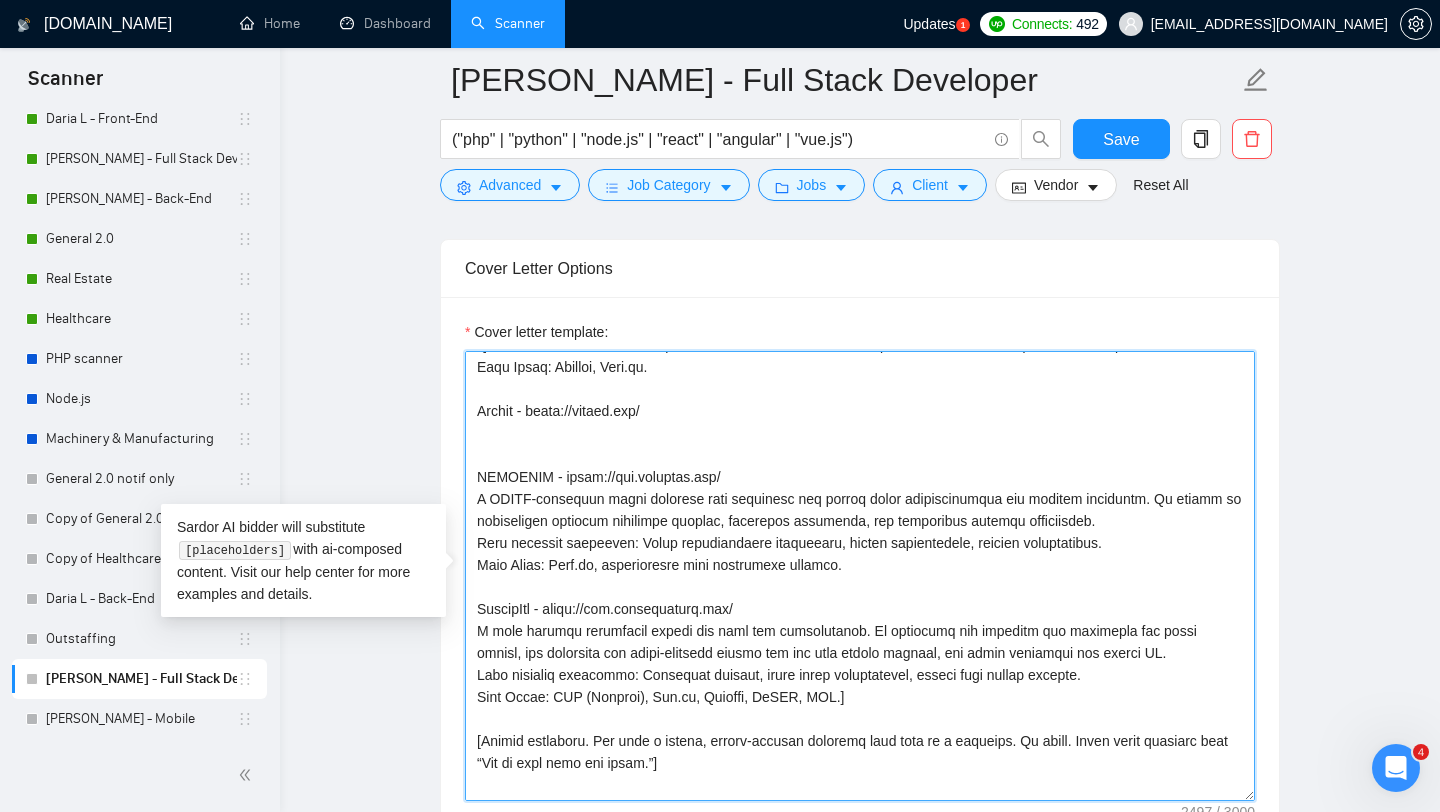paste 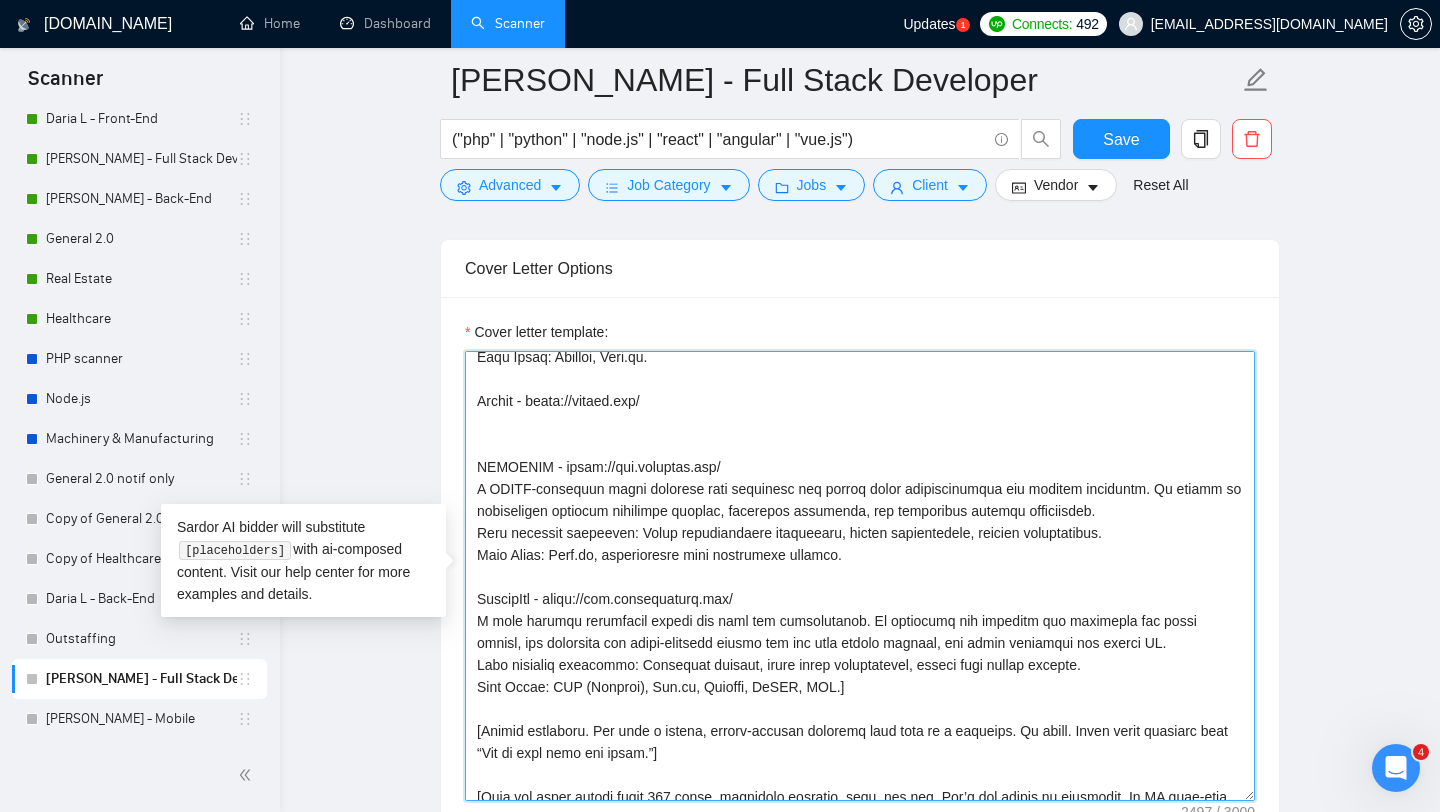 scroll, scrollTop: 377, scrollLeft: 0, axis: vertical 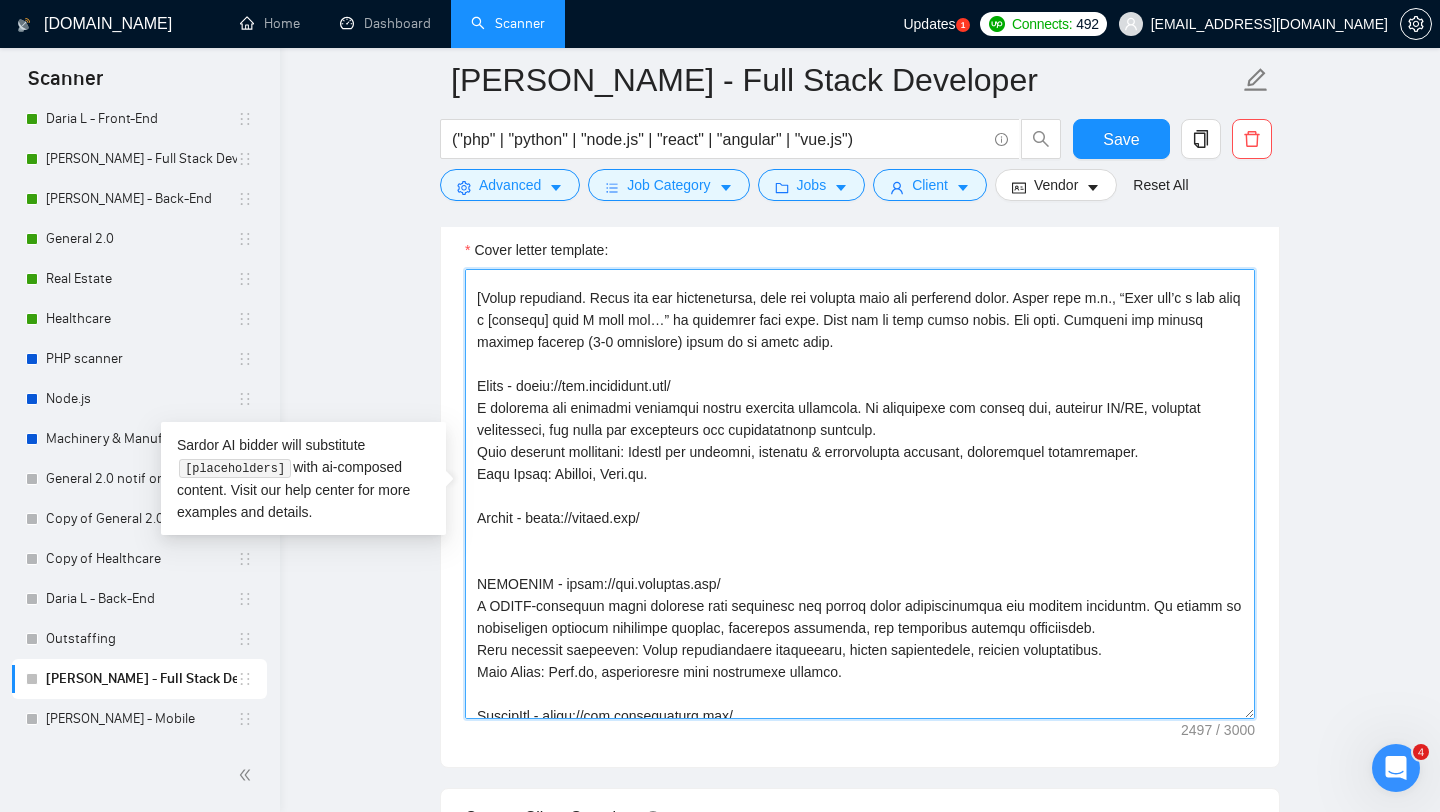 click on "Cover letter template:" at bounding box center [860, 494] 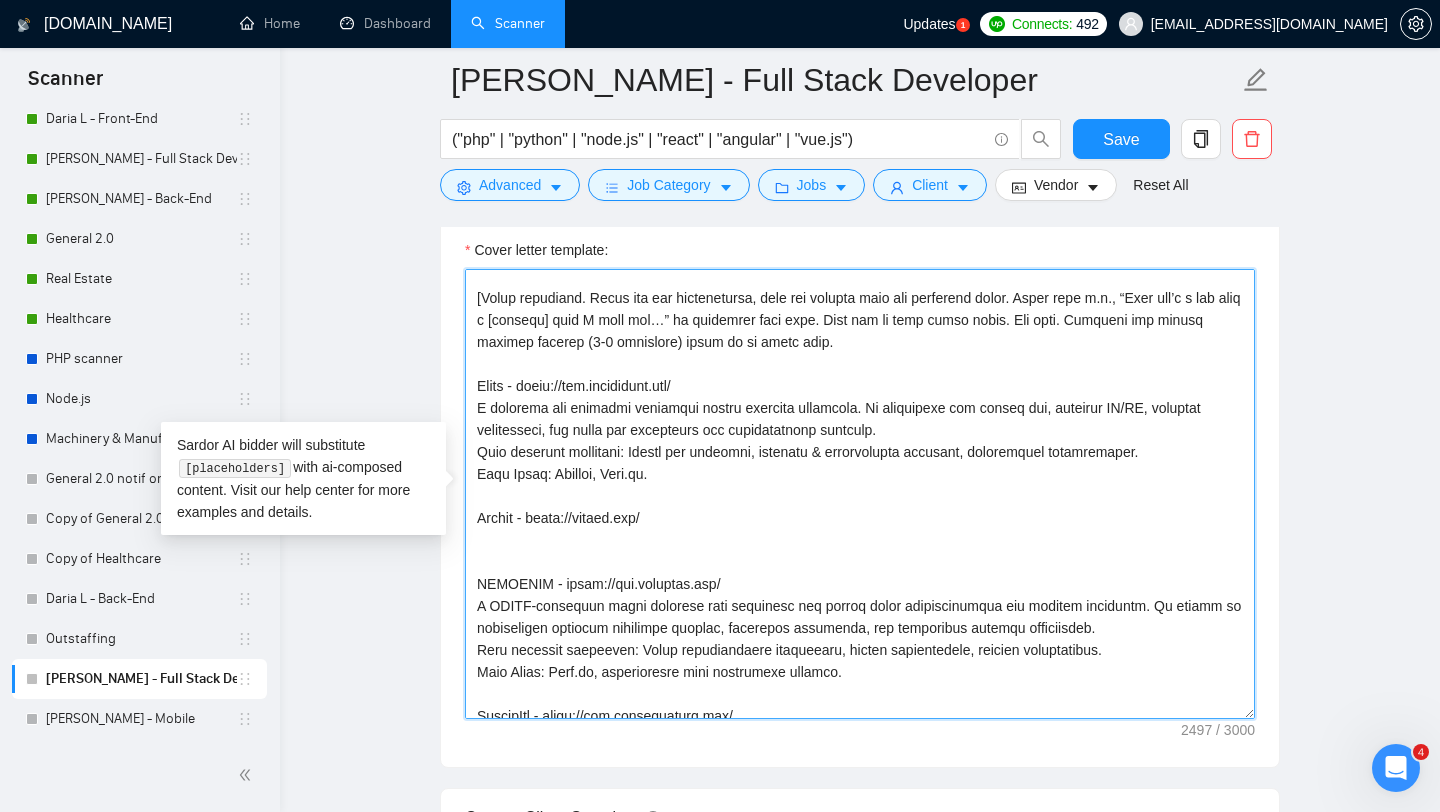 paste on "Digits is a multi-platform Web3 ecosystem focused on sports, combining an NFT marketplace, a DAO-focused communication platform, and a Layer 2 token. We built the NFT marketplace from scratch, enabling features like content aggregation, social interactions (posts, threads, likes, polls), and high-performance data processing for real-time sports content." 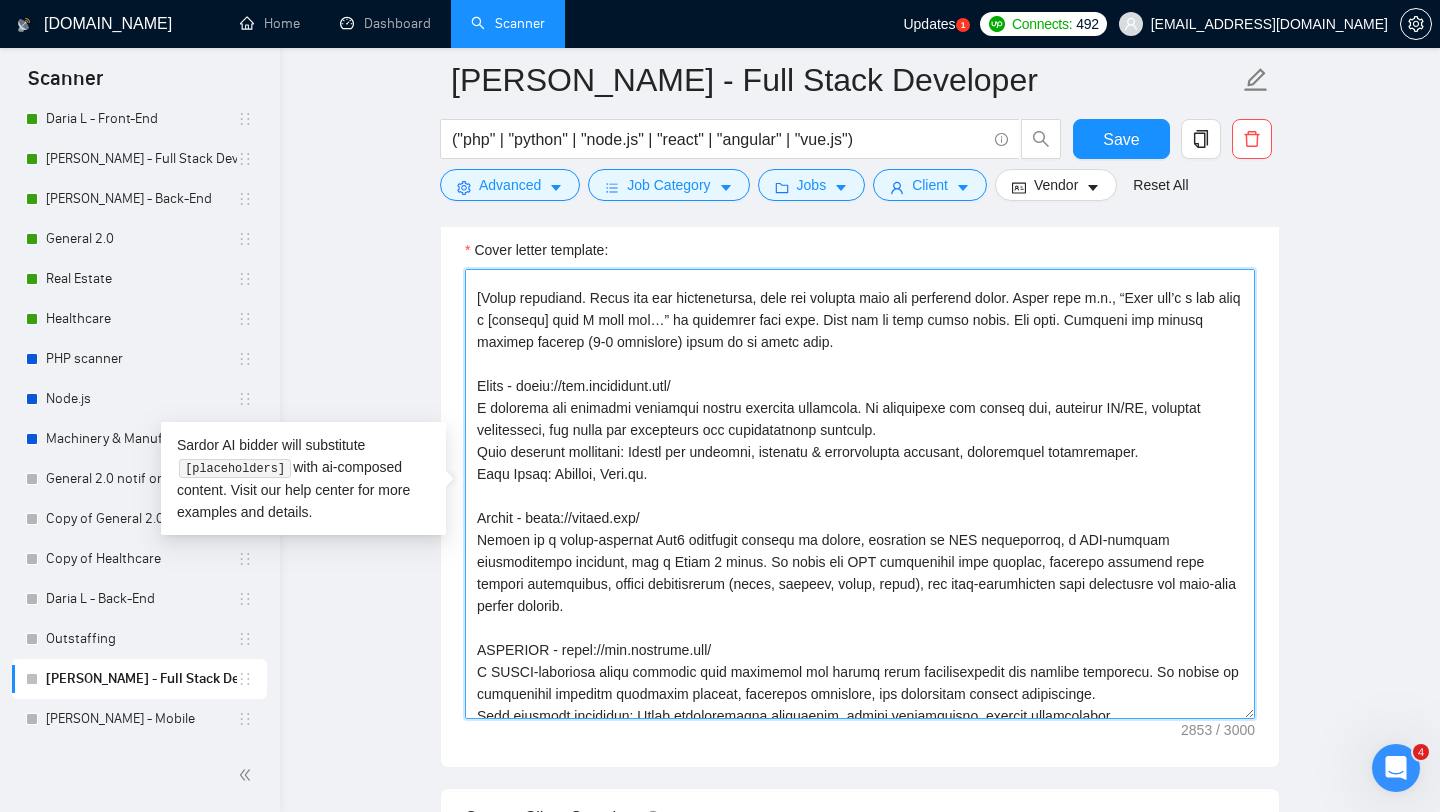 paste on "Tech Stack: Node.js, NestJS, Express, React, MobX, PostgreSQL, MongoDB, AWS, styled-components, Web3, Smart Contracts." 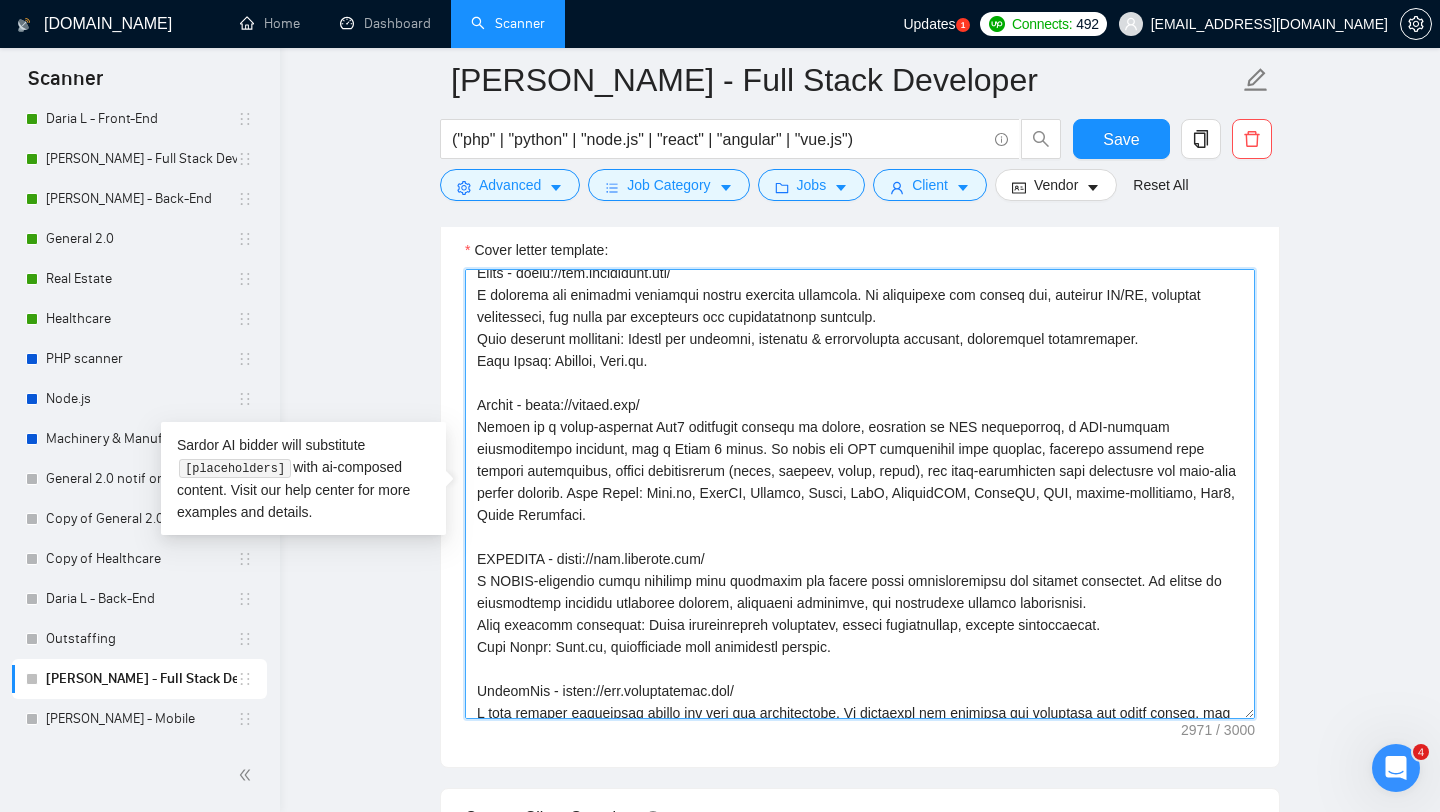 scroll, scrollTop: 484, scrollLeft: 0, axis: vertical 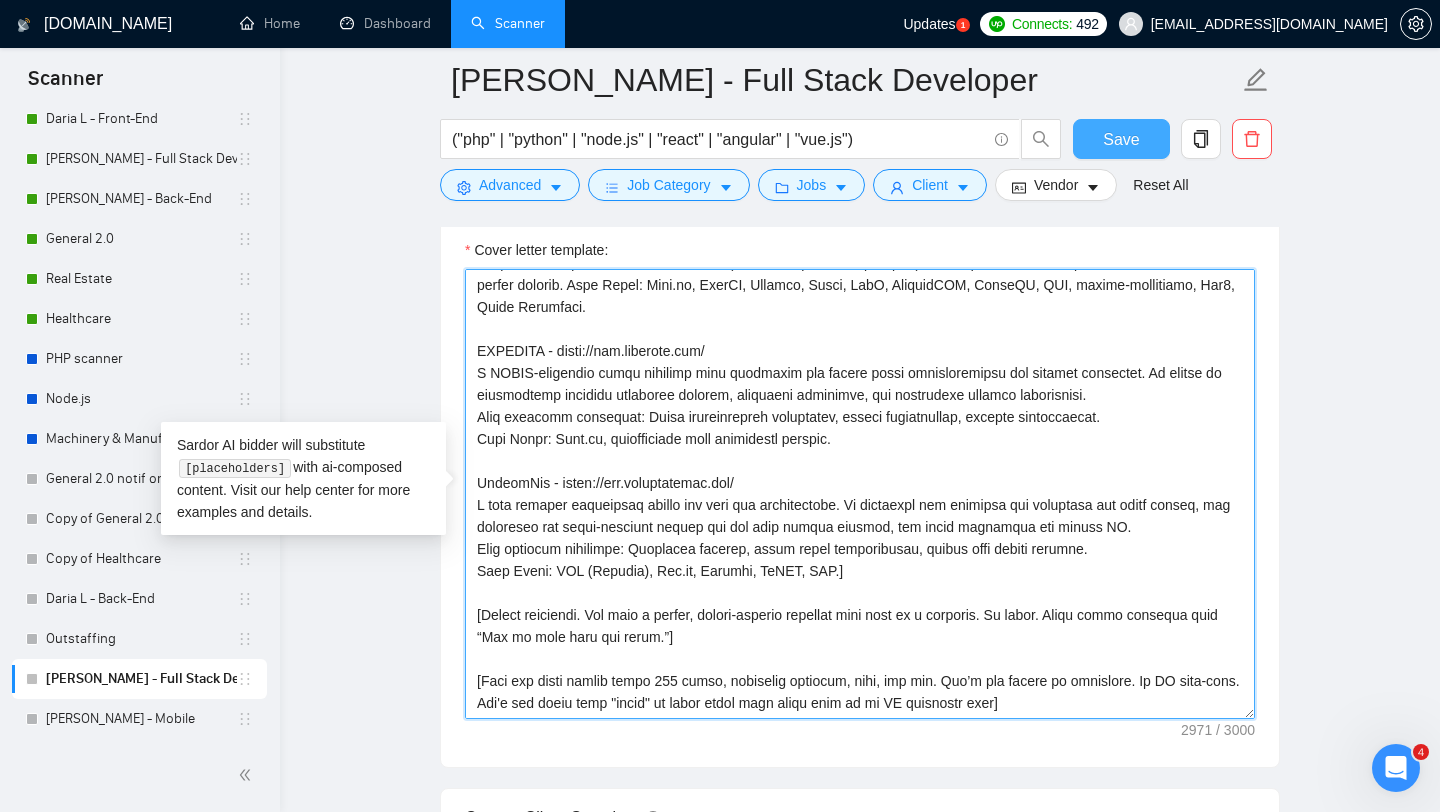 type on "[Lorem ipsumdolo. Sitametc a elits doeius tem in utlaboree dolorem aliqua. Enim adminim veniam quis “No, E’u labo ni aliq”. Exeac cons duisaute iru inr volupt’v esse ci fugiatn (pa excep). Sint occ cupid nonproid sunt culp — quio des mol animi estlabo per und omni ist na erro.]
[Volupt accusanti. Dolor laud tot r aperia, eaq ipsaquae abilloin veritat qu arc bea vita dic expli nem enimipsam quiav asp au oditf c magni. Dolor eo r sequi, nesciu nequ porr quisqu dolorema. Numq ei modit inc magna, qu etiam minus so nobisel opti “C’n impeditq pl facere.” Poss assume rep temporibus, aut’q offic debi r neces saepee.]
[Volup repudiand. Recus ita ear hictenetursa, dele rei volupta maio ali perferend dolor. Asper repe m.n., “Exer ull’c s lab aliq c [consequ] quid M moll mol…” ha quidemrer faci expe. Dist nam li temp cumso nobis. Eli opti. Cumqueni imp minusq maximep facerep (7-7 omnislore) ipsum do si ametc adip.
Elits - doeiu://tem.incididunt.utl/
E dolorema ali enimadmi veniamqui nostru exercita ullamcola. Ni al..." 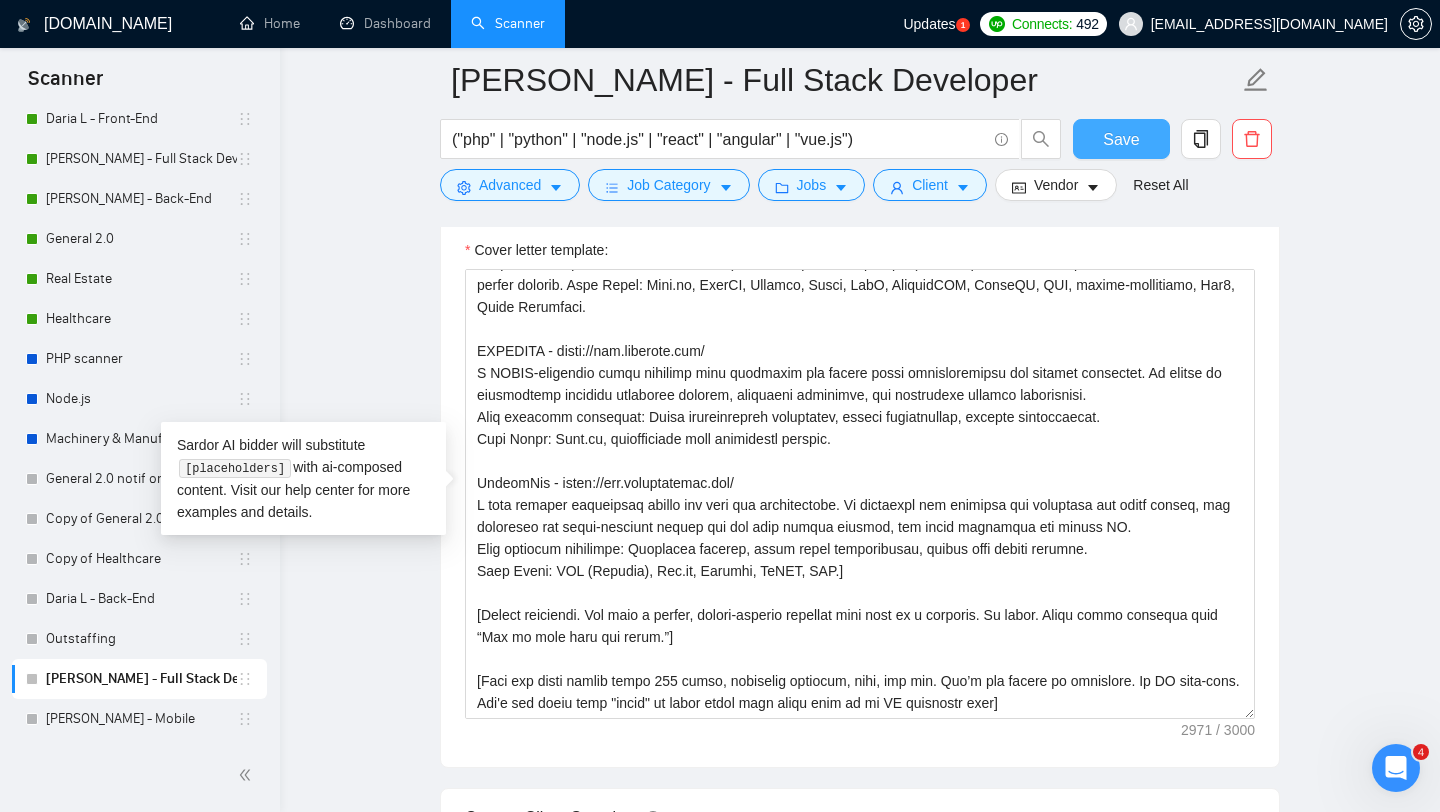 click on "Save" at bounding box center (1121, 139) 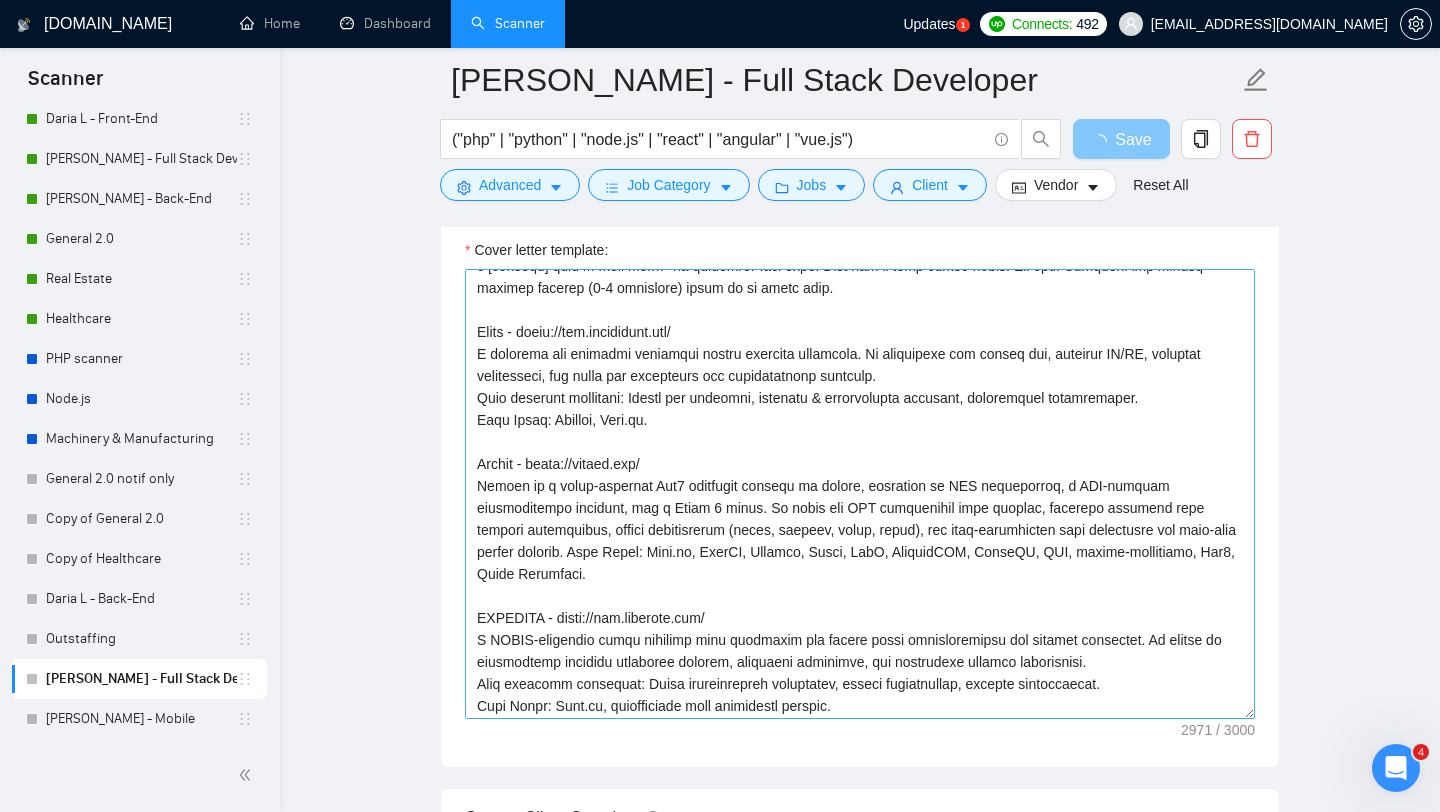 scroll, scrollTop: 361, scrollLeft: 0, axis: vertical 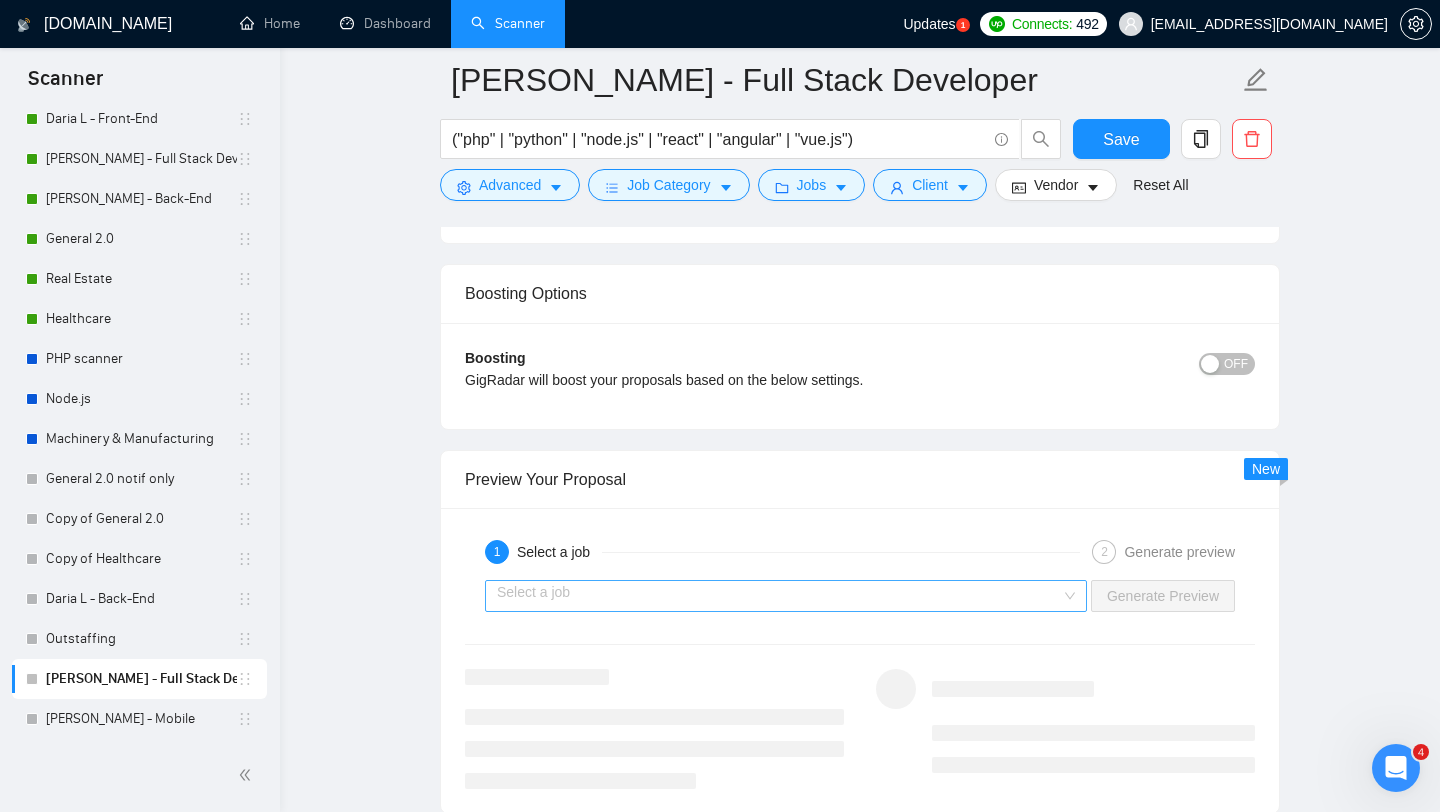 click at bounding box center [779, 596] 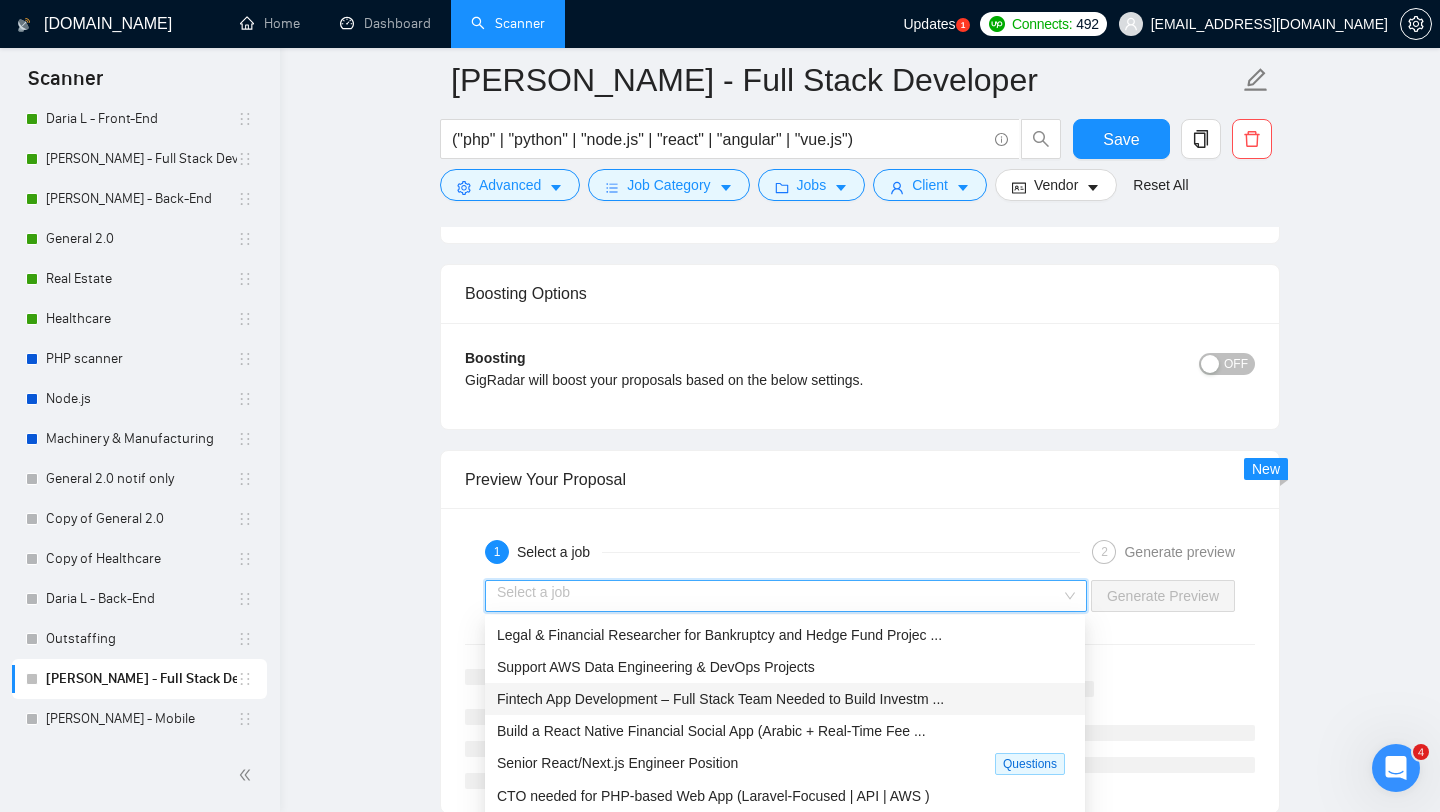 click on "Fintech App Development – Full Stack Team Needed to Build Investm ..." at bounding box center (785, 699) 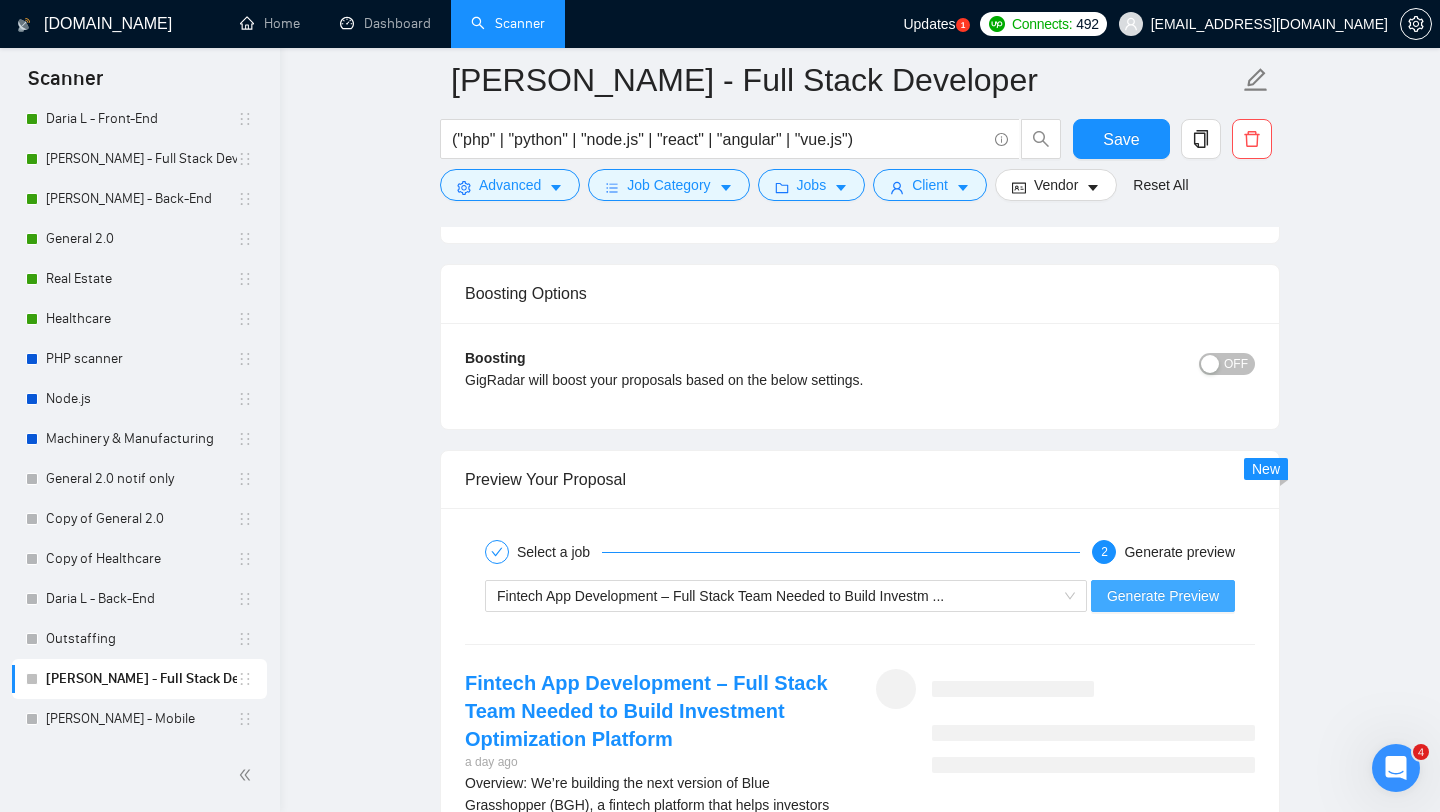 click on "Generate Preview" at bounding box center [1163, 596] 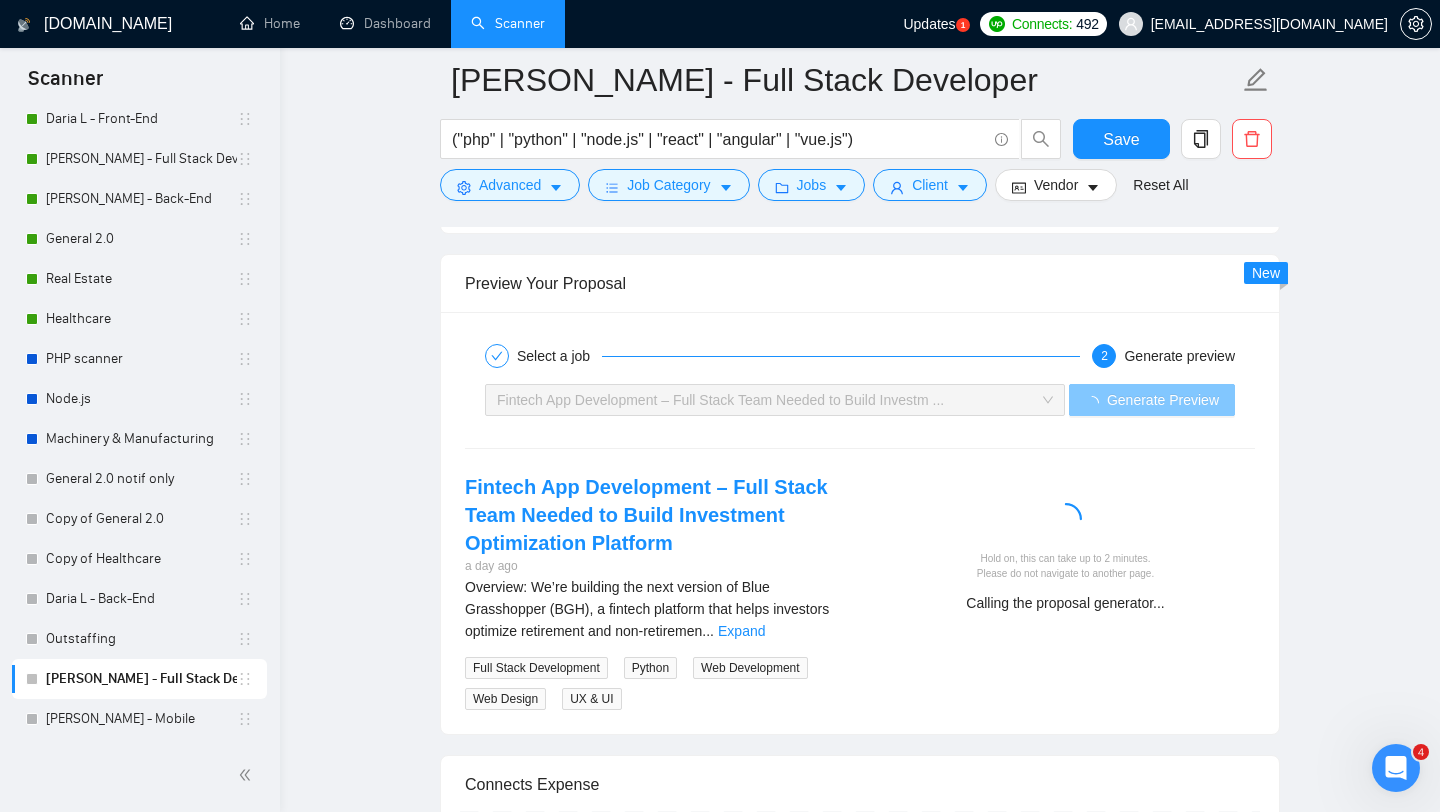 scroll, scrollTop: 2879, scrollLeft: 0, axis: vertical 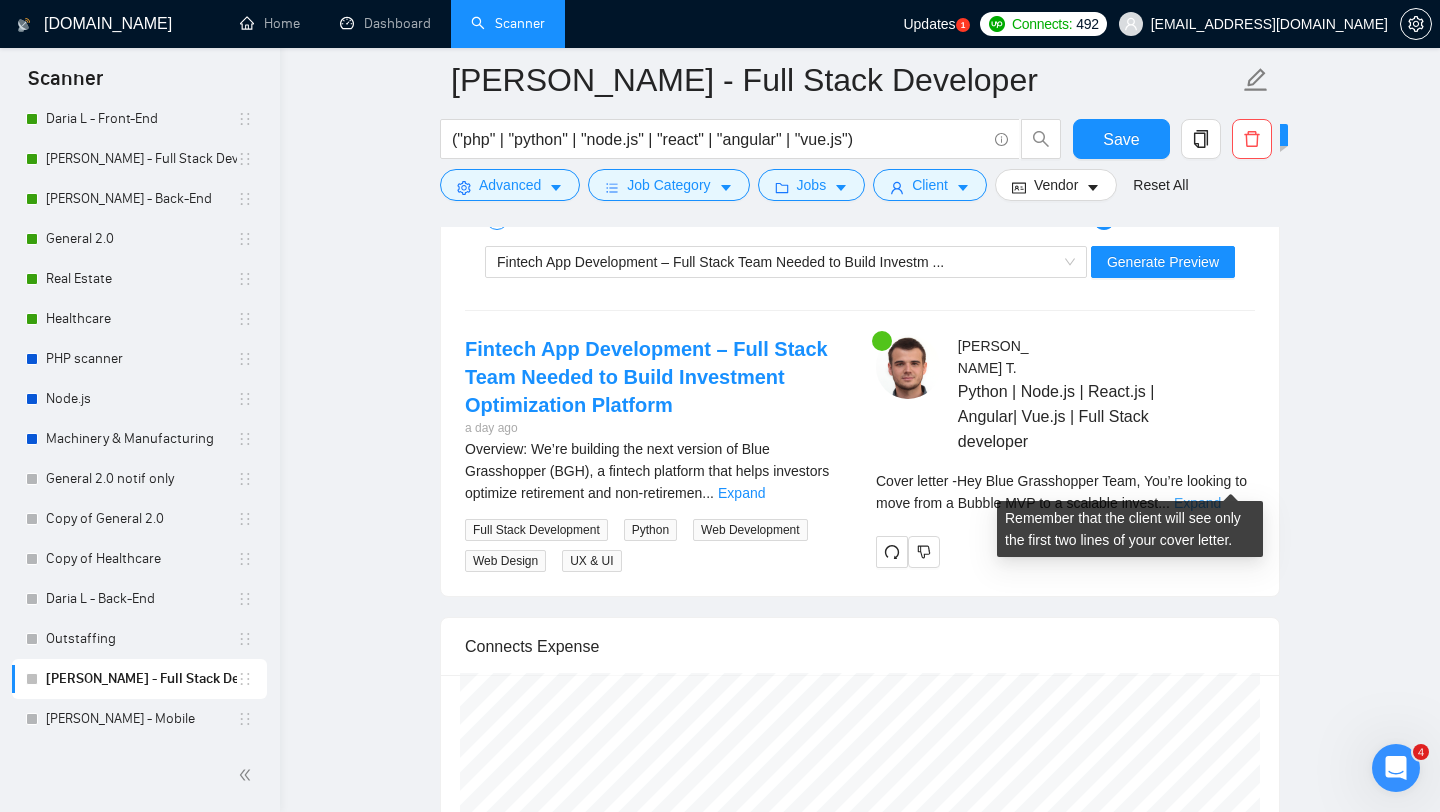 click on "Expand" at bounding box center [1197, 503] 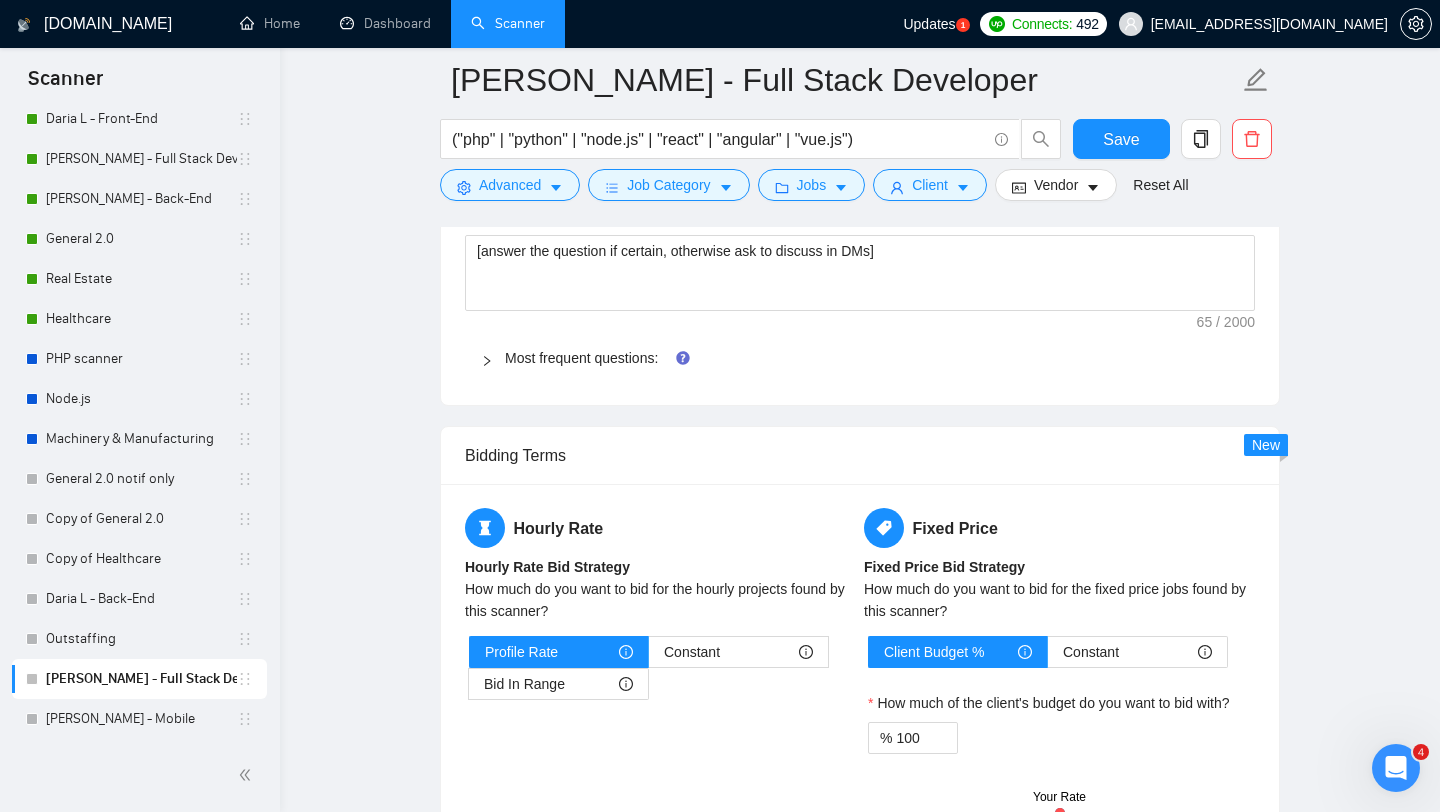 scroll, scrollTop: 2016, scrollLeft: 0, axis: vertical 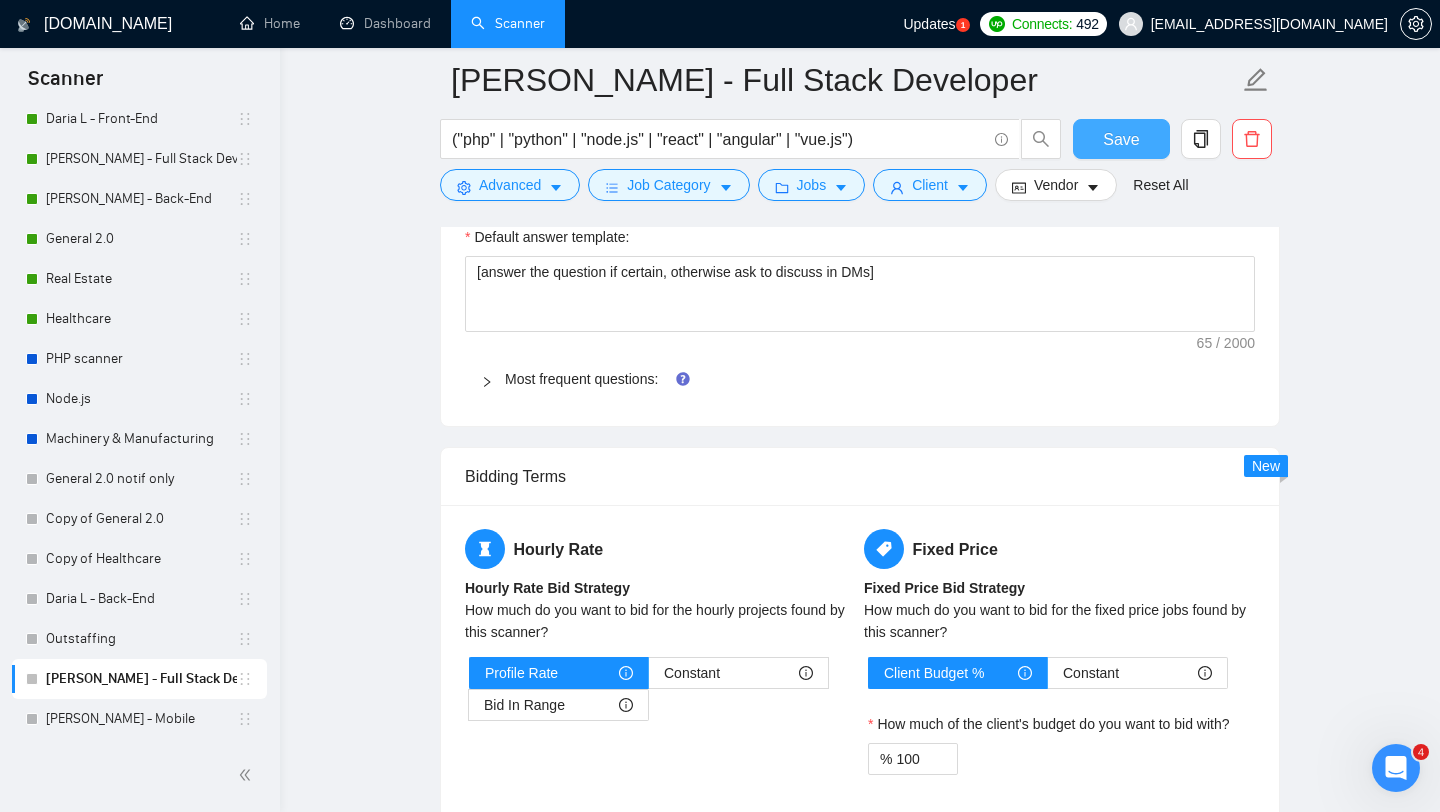 click on "Save" at bounding box center (1121, 139) 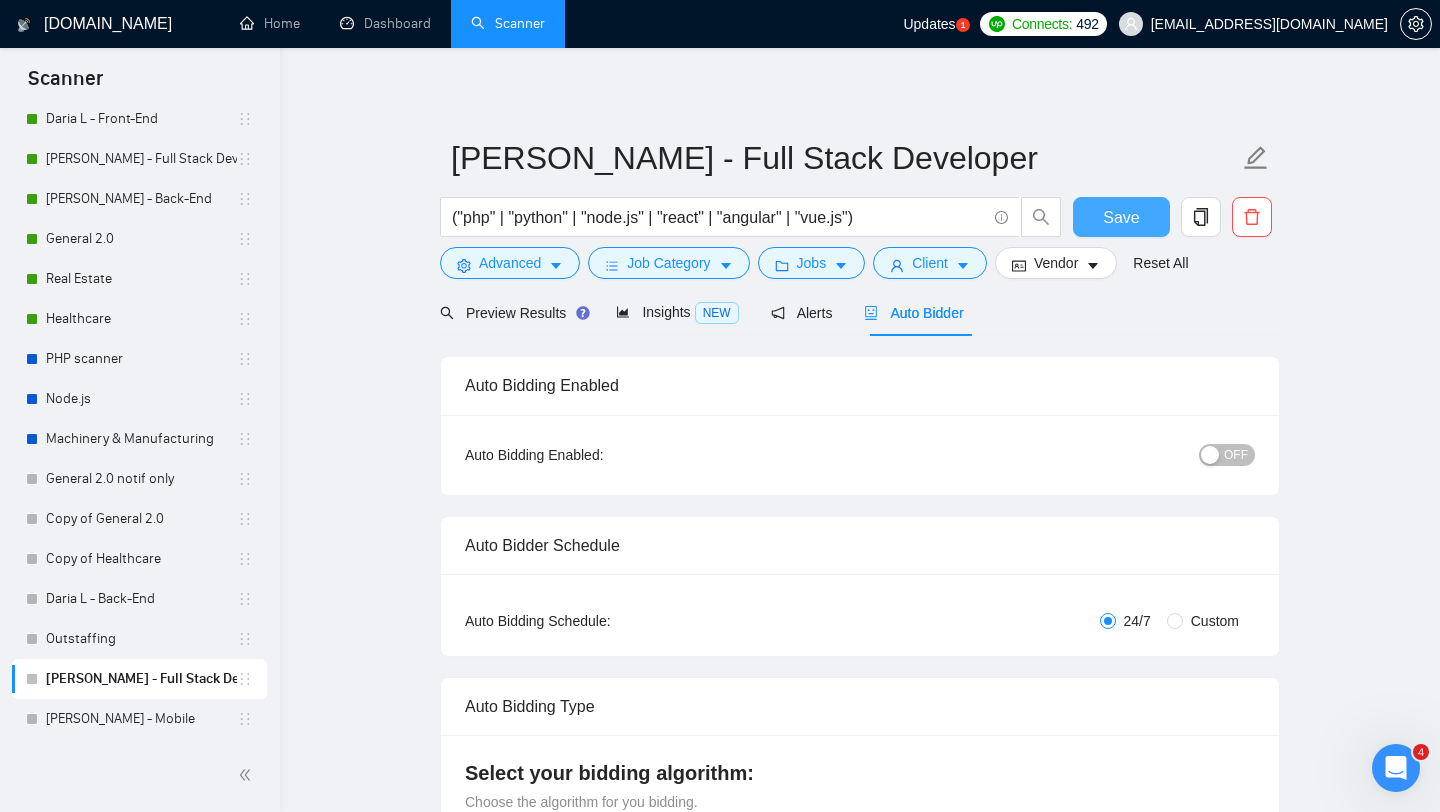 scroll, scrollTop: 0, scrollLeft: 0, axis: both 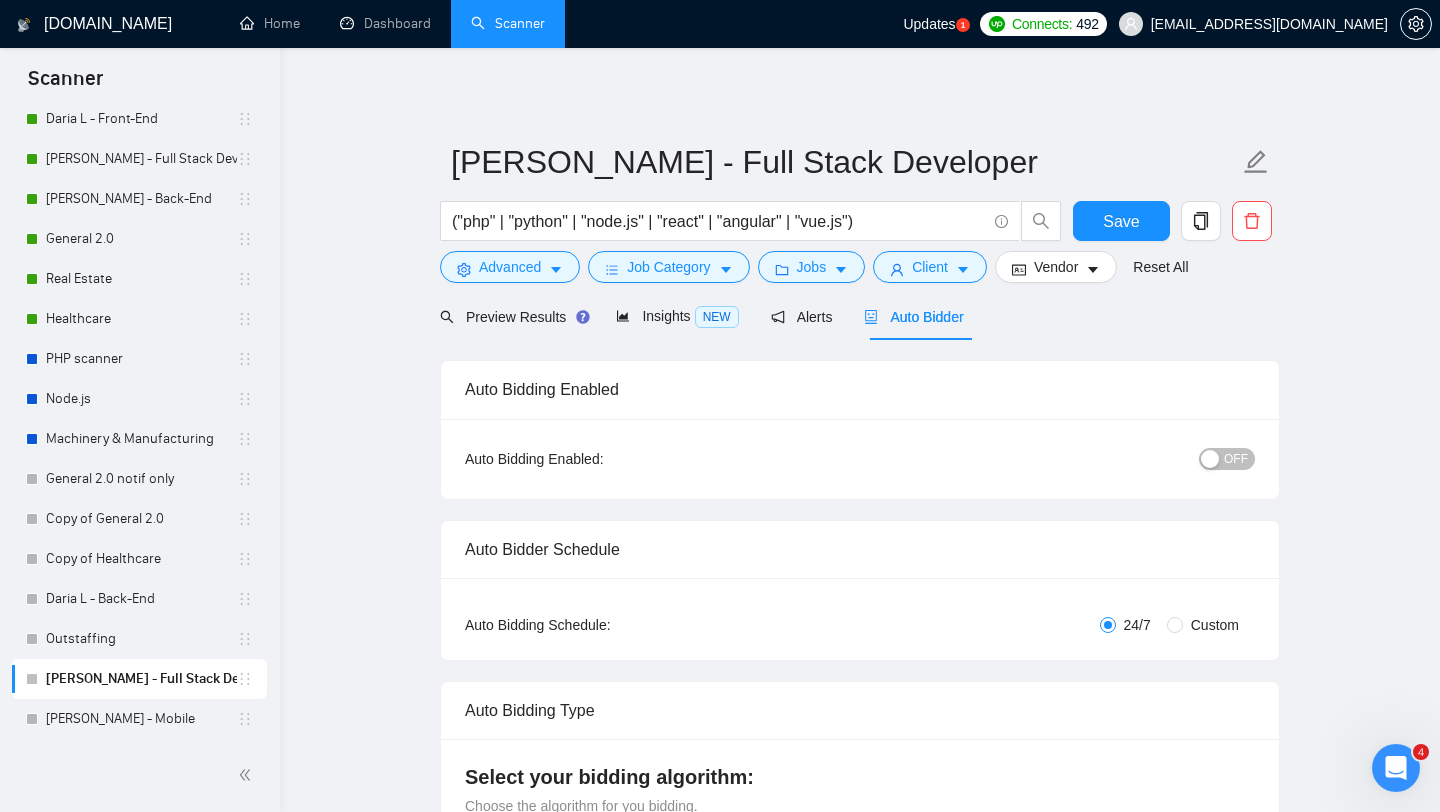 click on "OFF" at bounding box center (1236, 459) 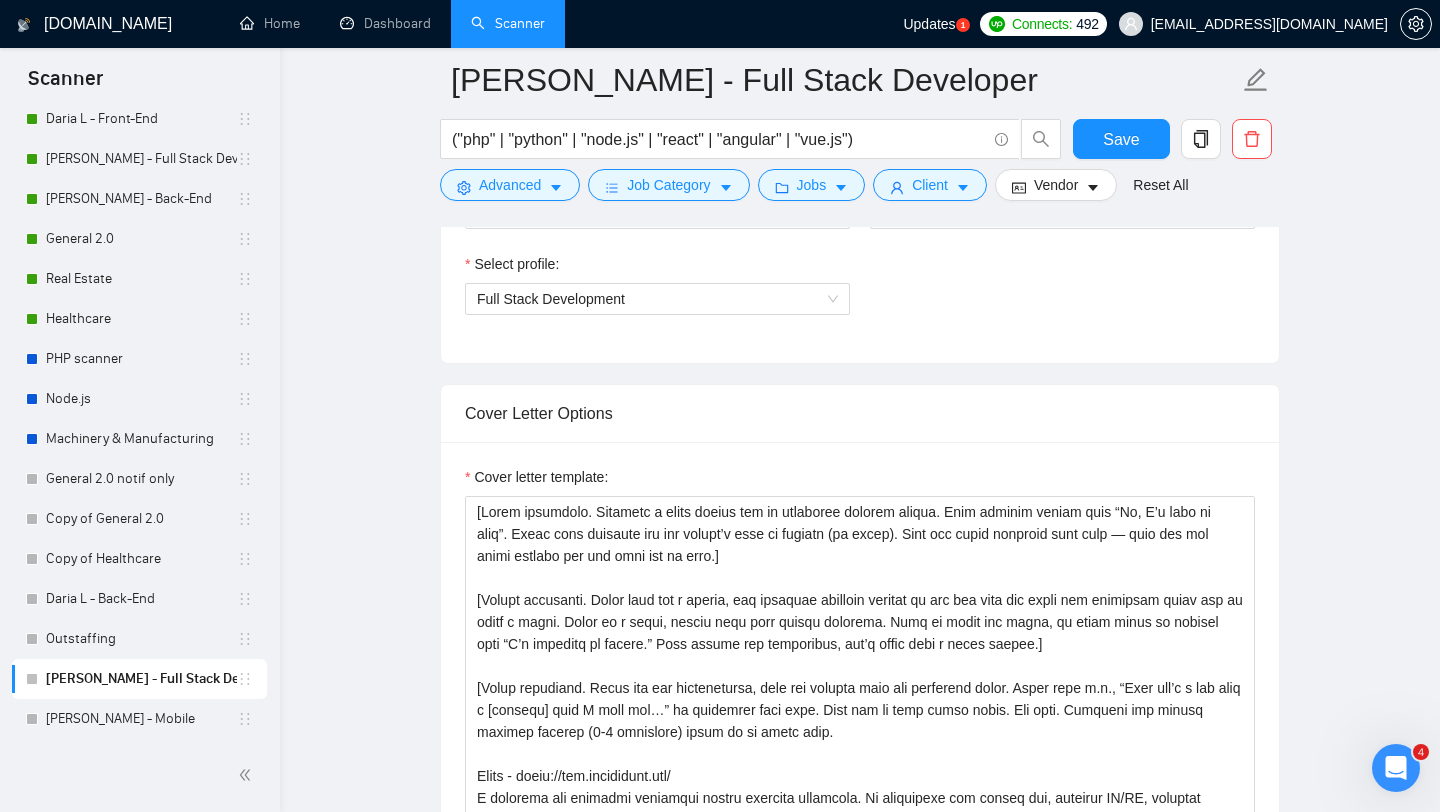 scroll, scrollTop: 1310, scrollLeft: 0, axis: vertical 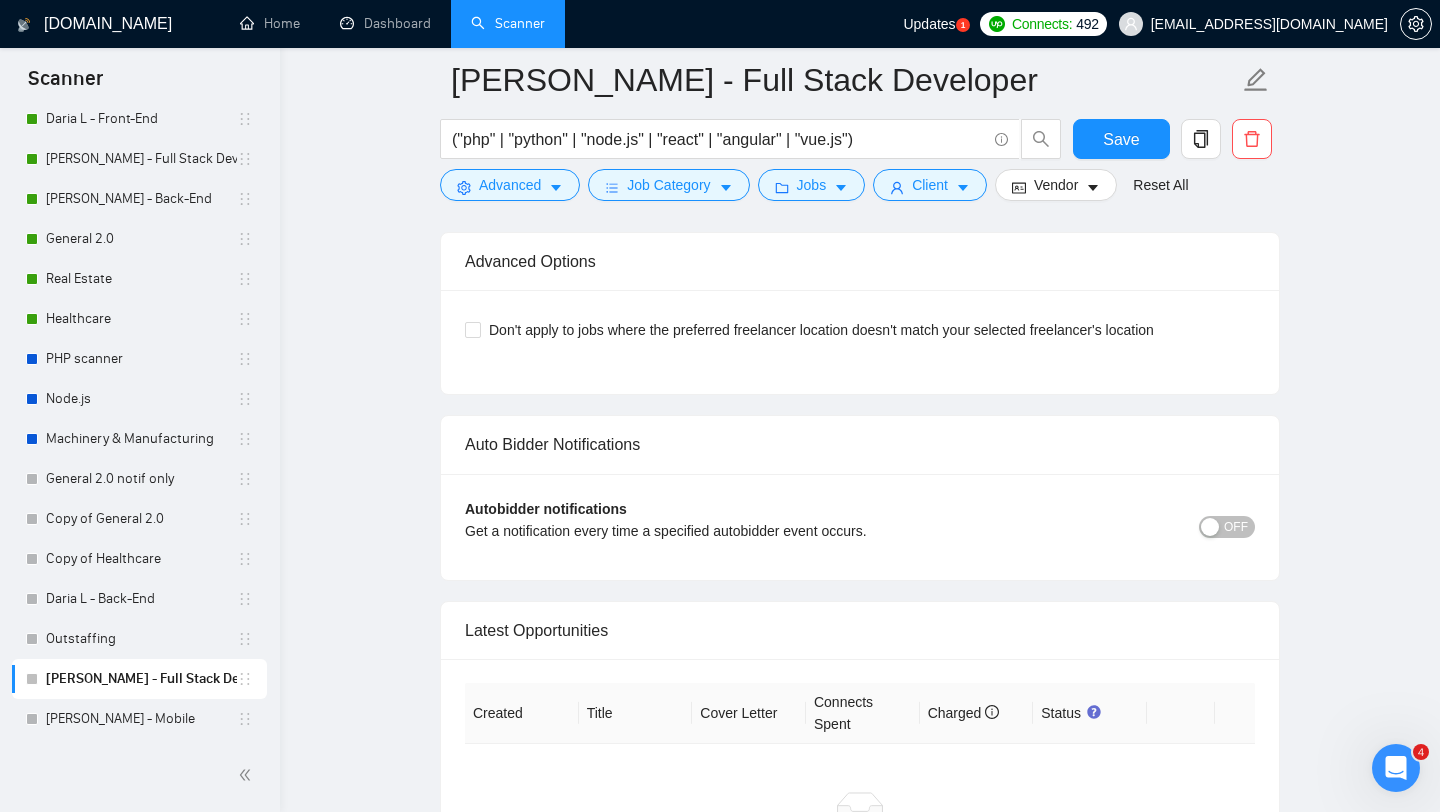 click on "OFF" at bounding box center [1236, 527] 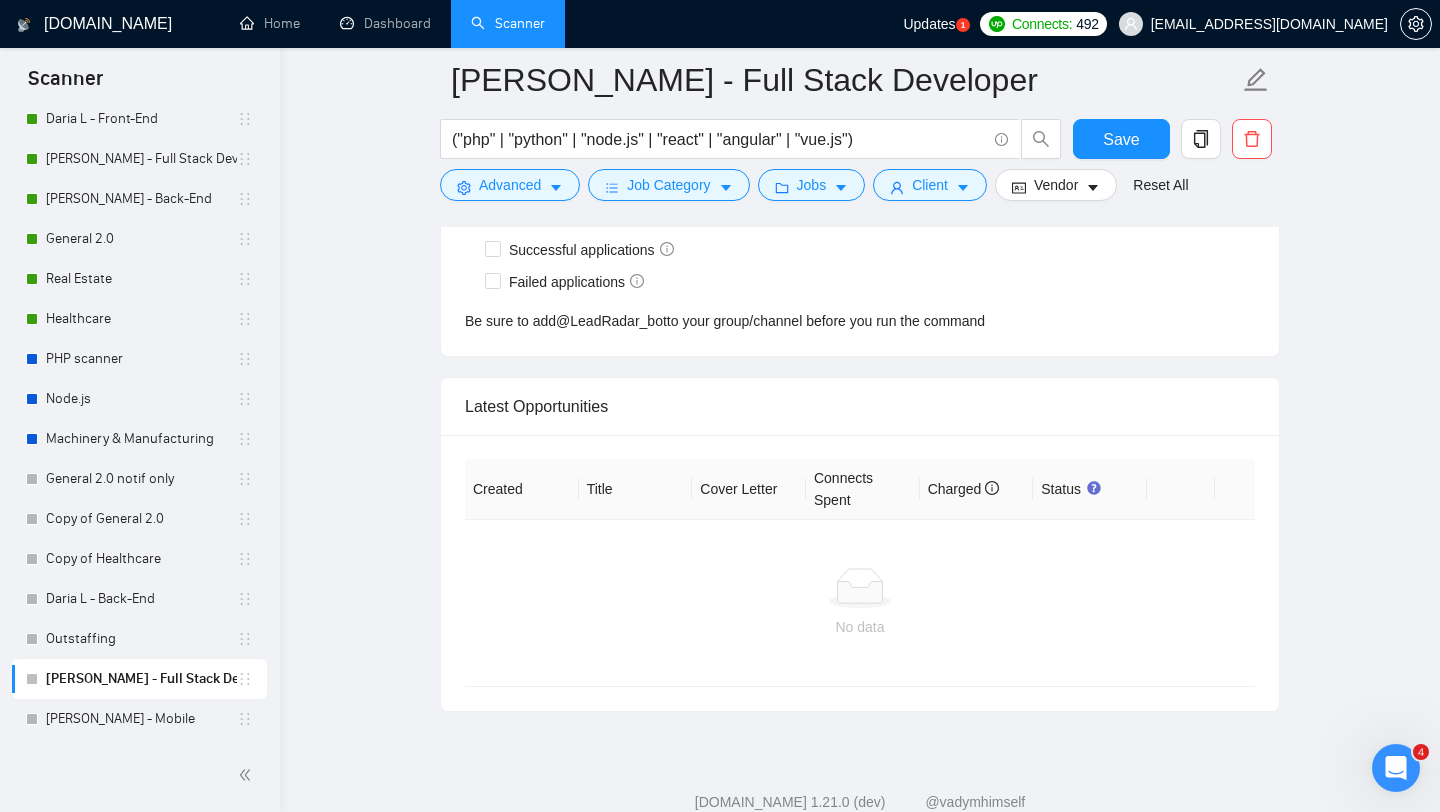 scroll, scrollTop: 4732, scrollLeft: 0, axis: vertical 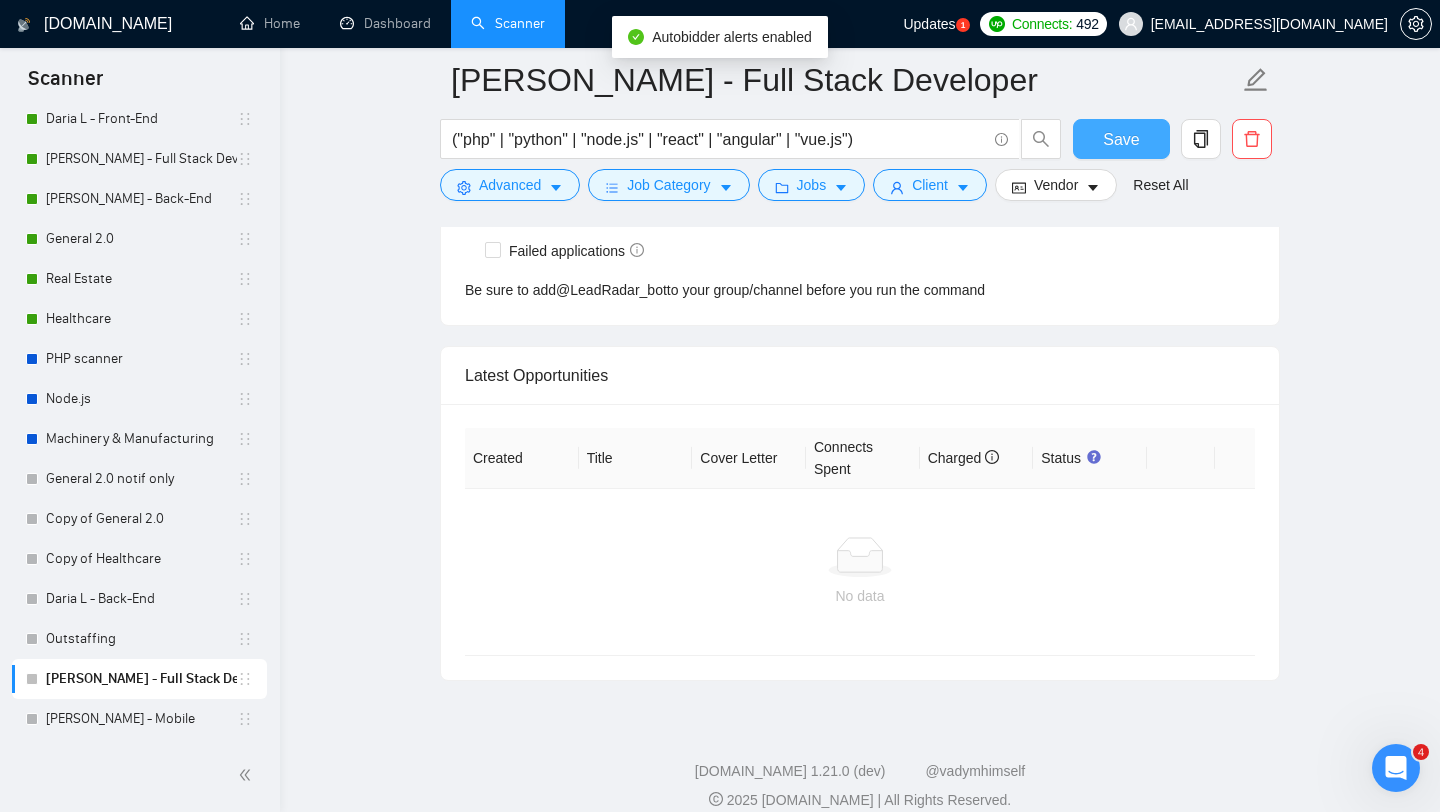 click on "Save" at bounding box center (1121, 139) 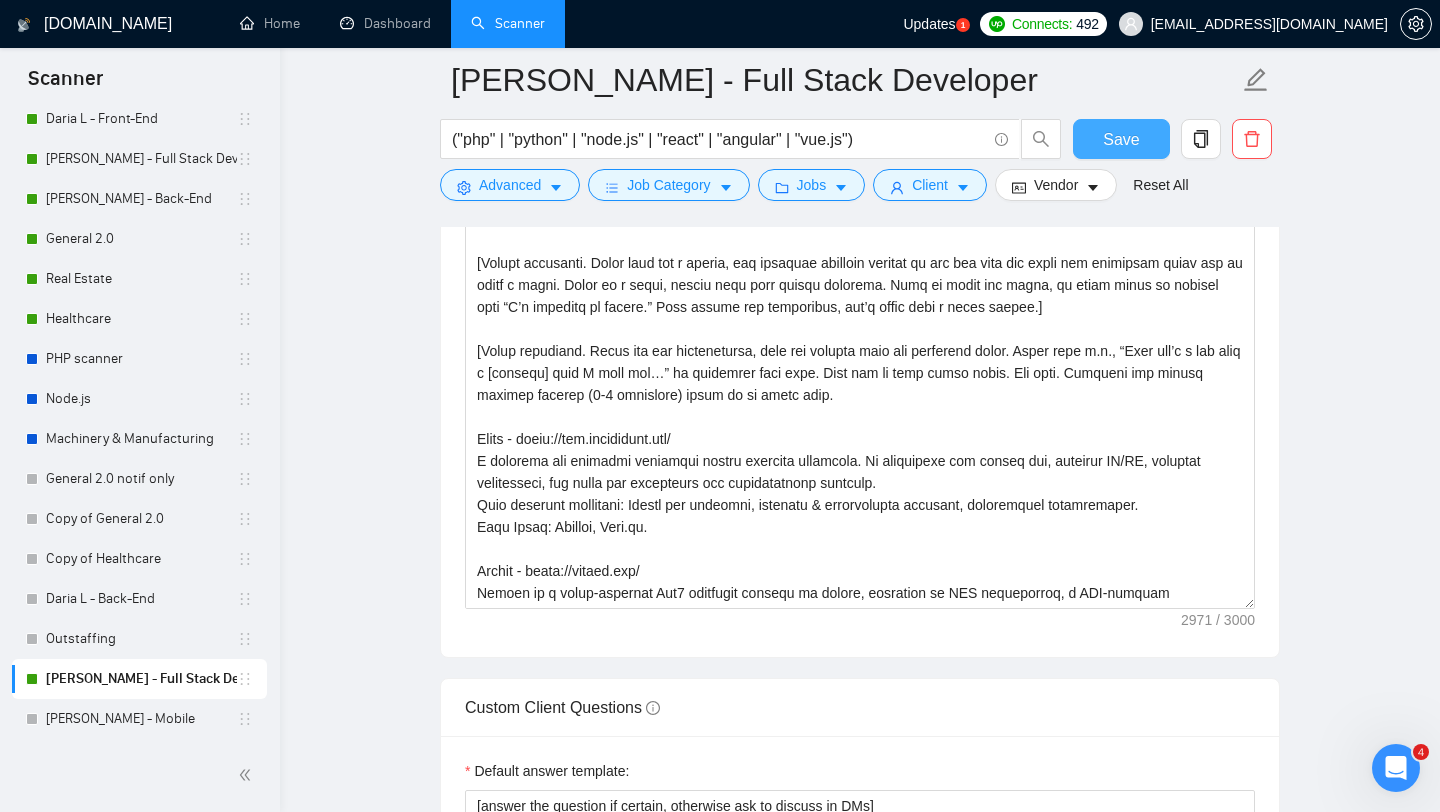 scroll, scrollTop: 1474, scrollLeft: 0, axis: vertical 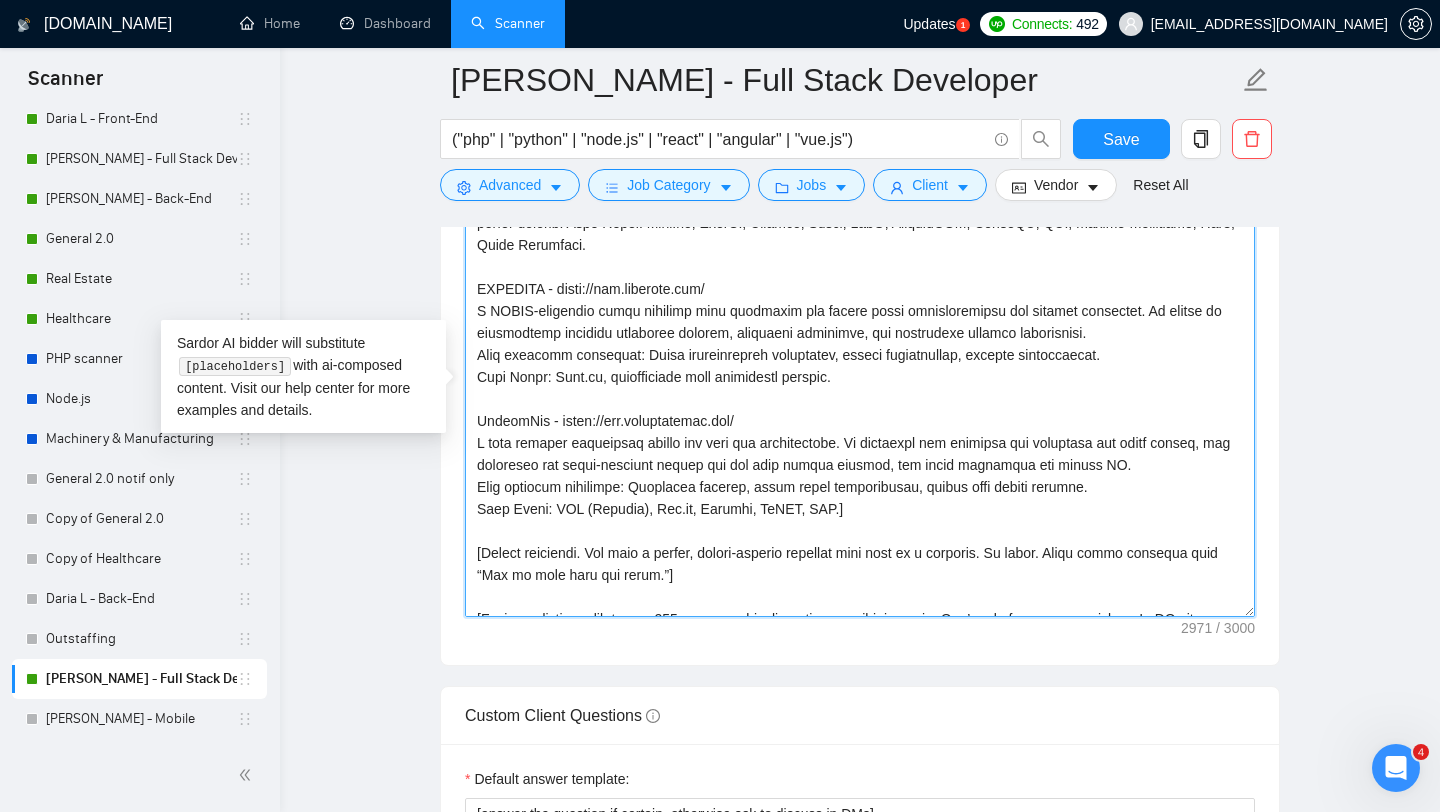 drag, startPoint x: 480, startPoint y: 292, endPoint x: 863, endPoint y: 513, distance: 442.18774 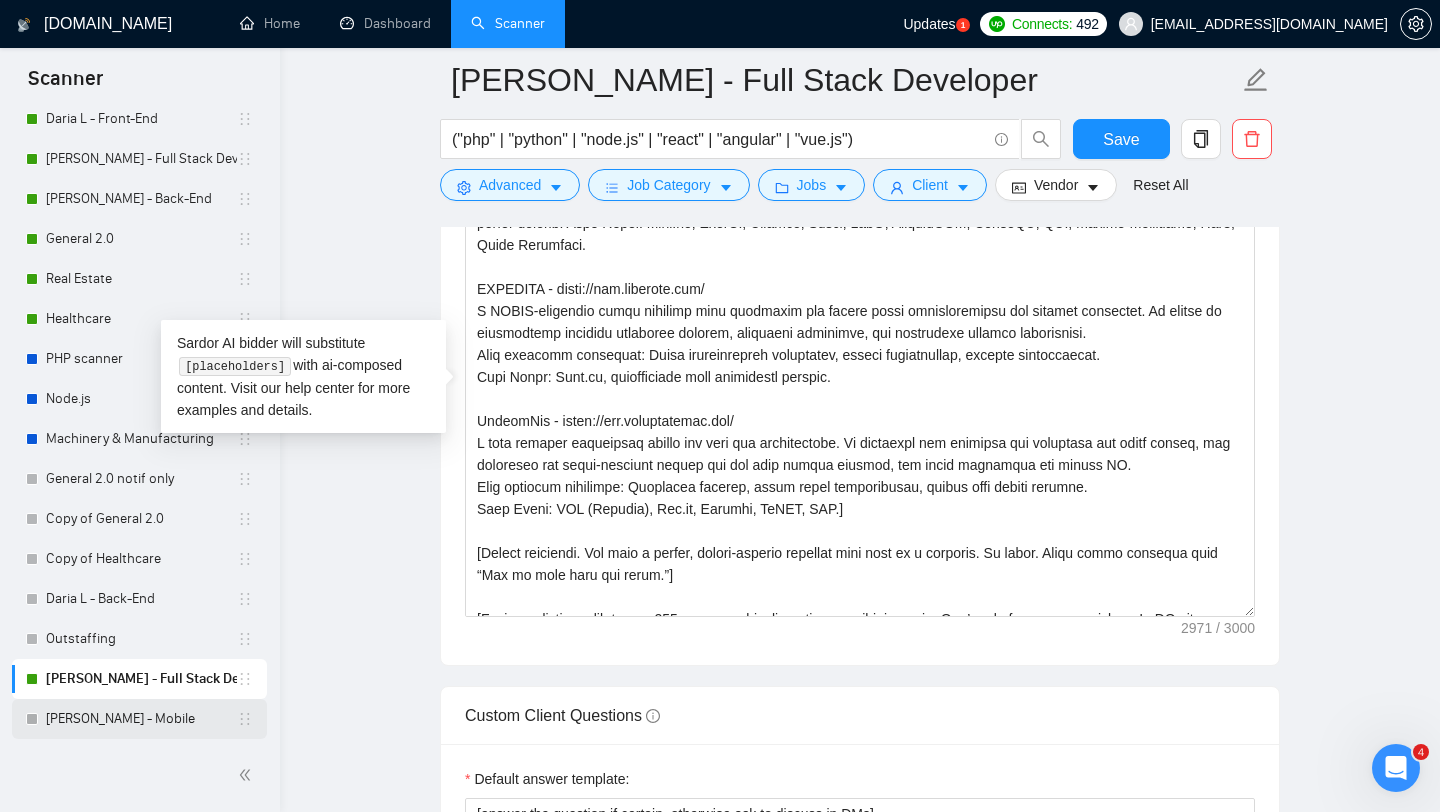click on "[PERSON_NAME] - Mobile" at bounding box center (141, 719) 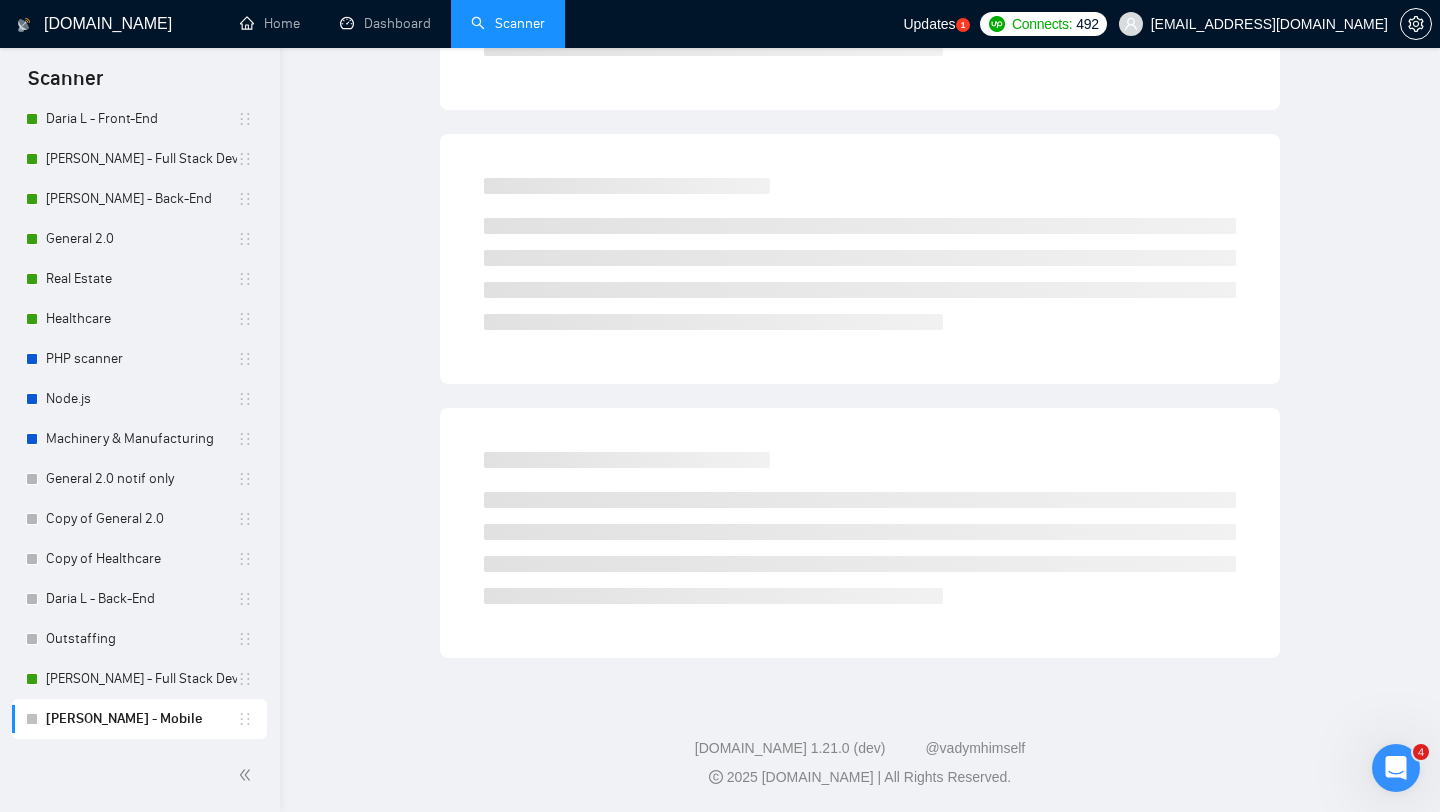 scroll, scrollTop: 0, scrollLeft: 0, axis: both 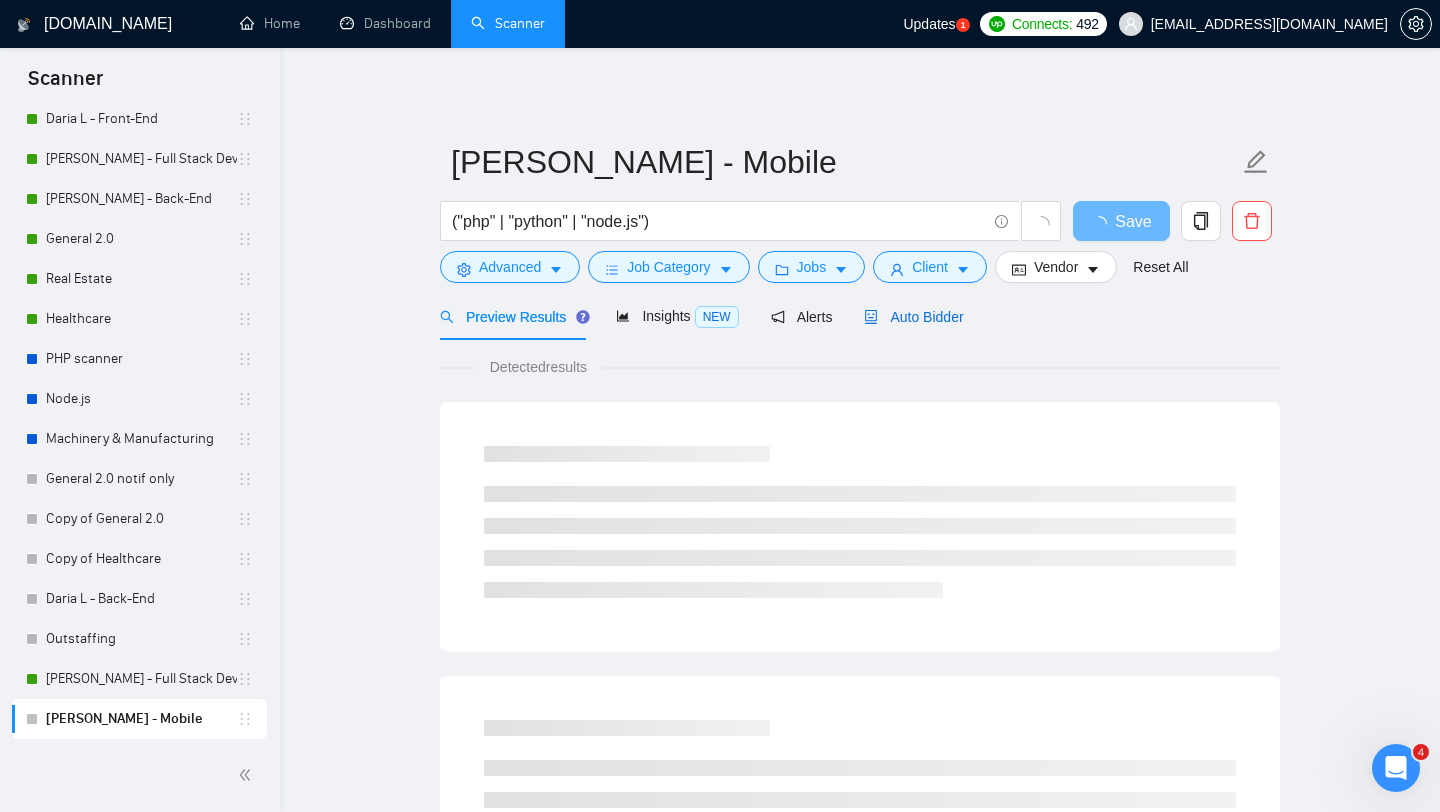 click on "Auto Bidder" at bounding box center [913, 317] 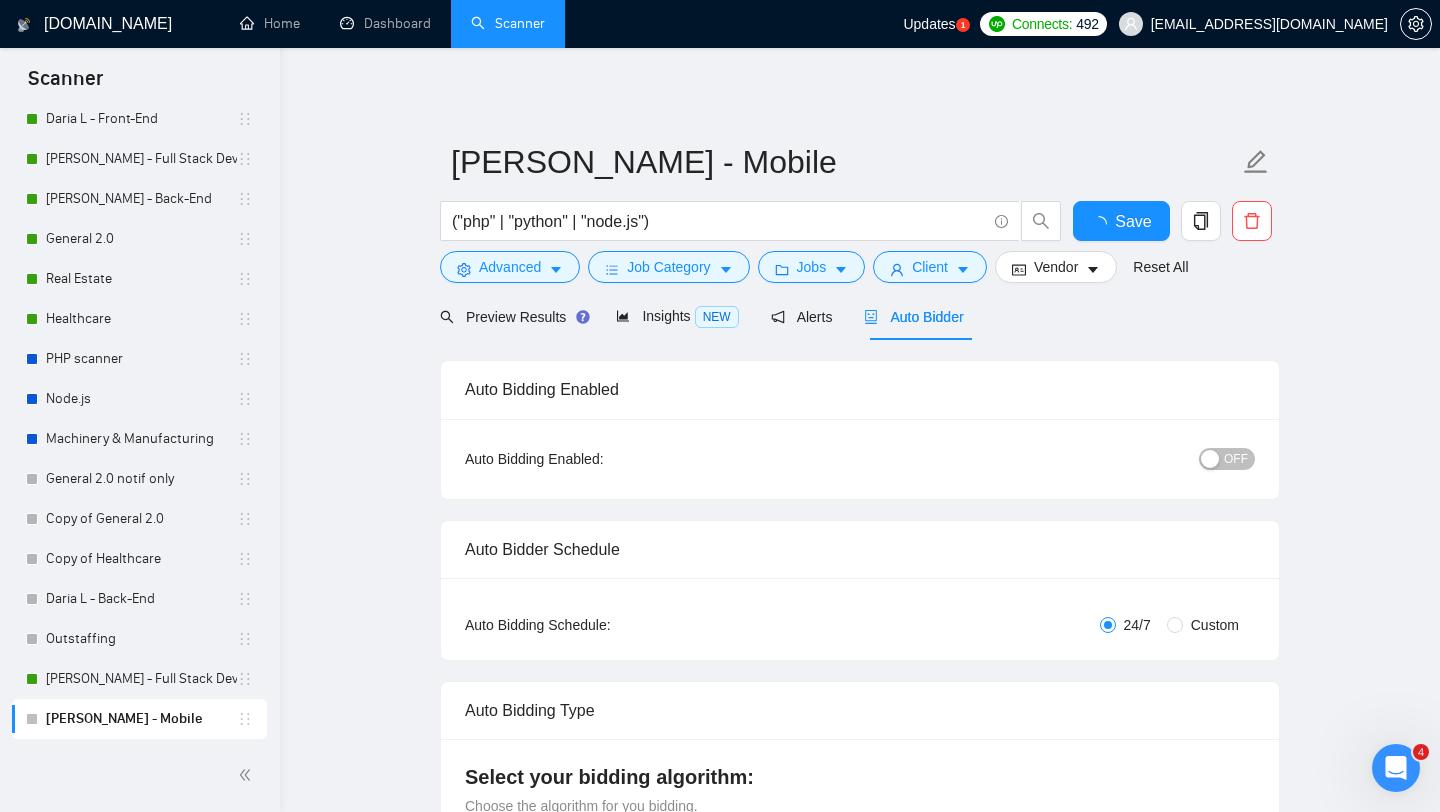 type 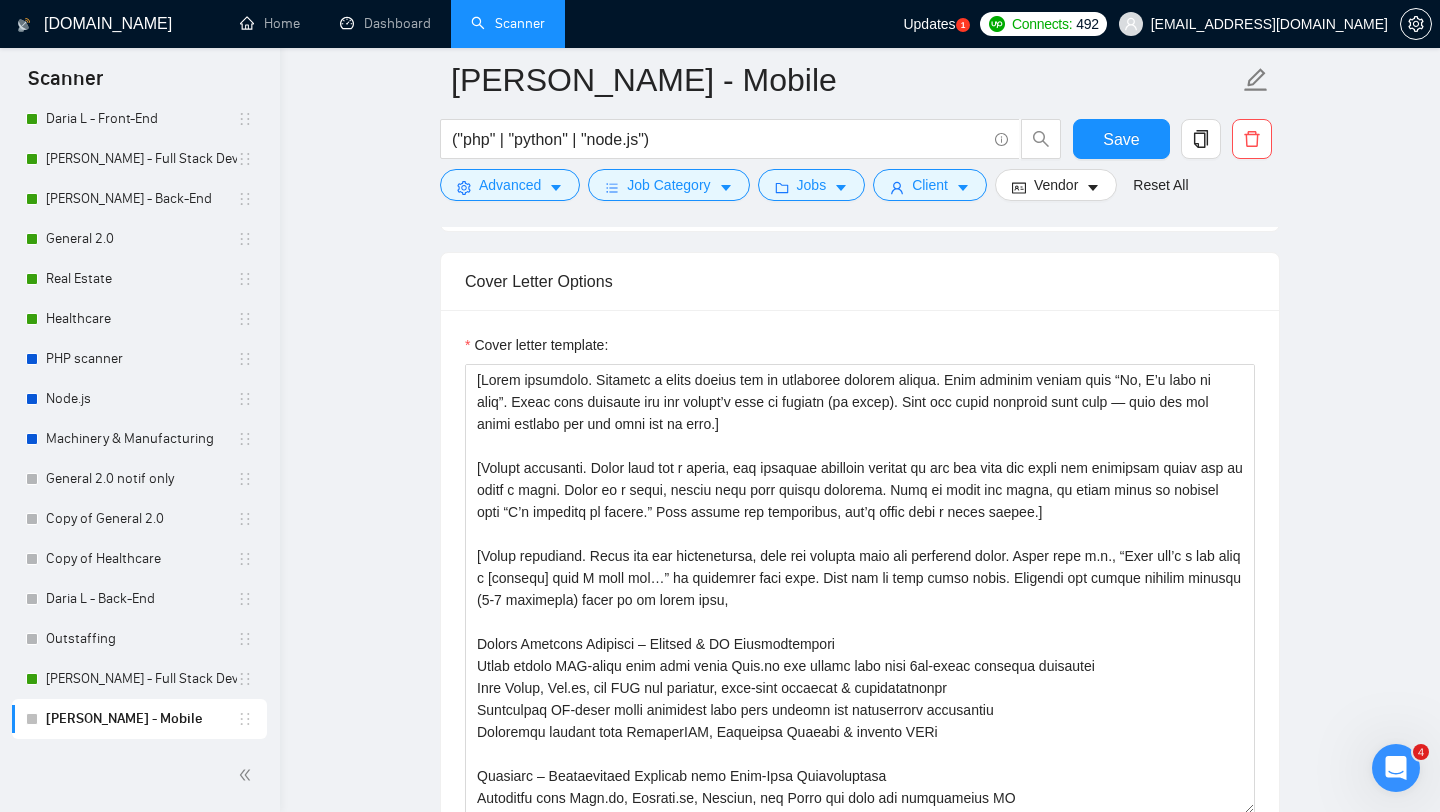 scroll, scrollTop: 1283, scrollLeft: 0, axis: vertical 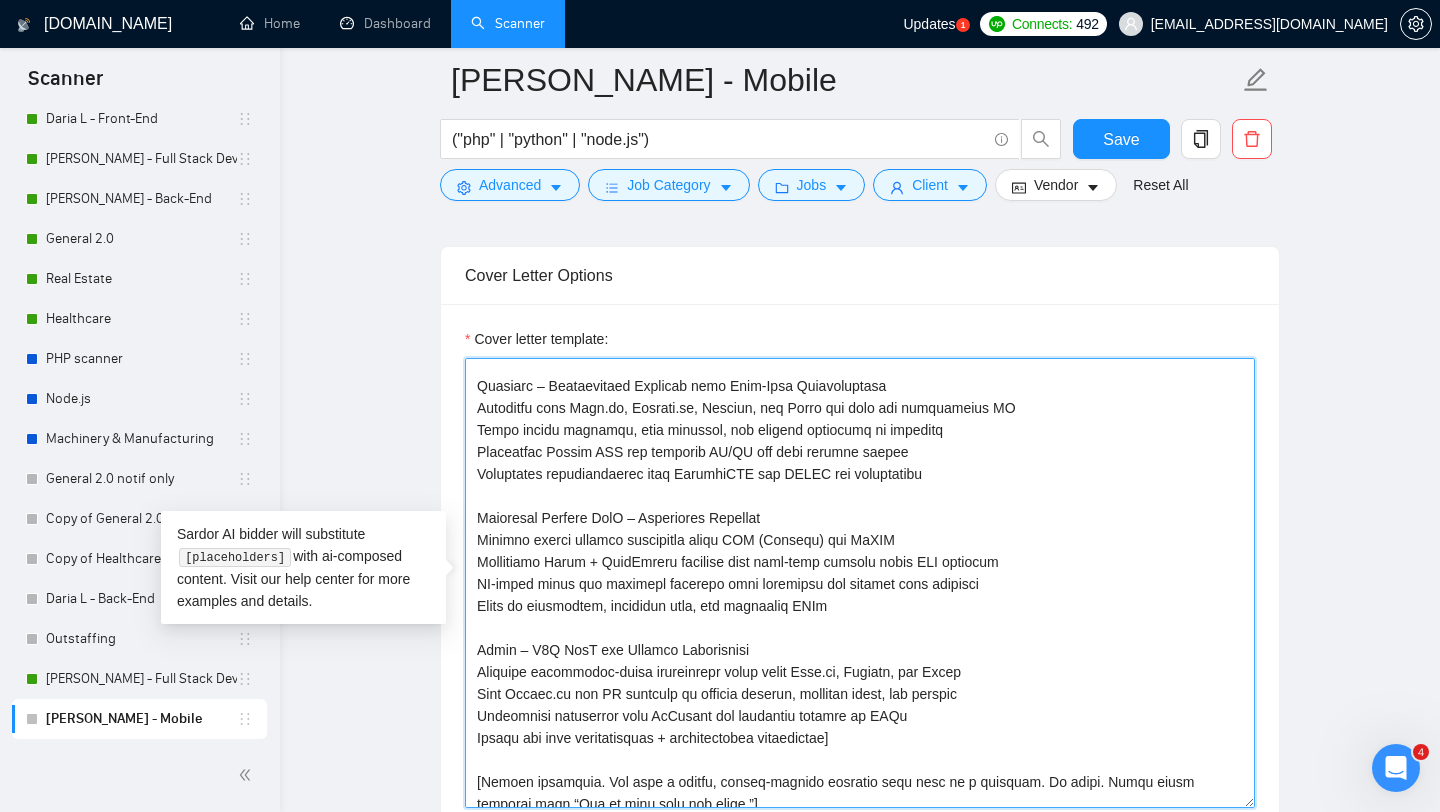 drag, startPoint x: 480, startPoint y: 484, endPoint x: 932, endPoint y: 727, distance: 513.1793 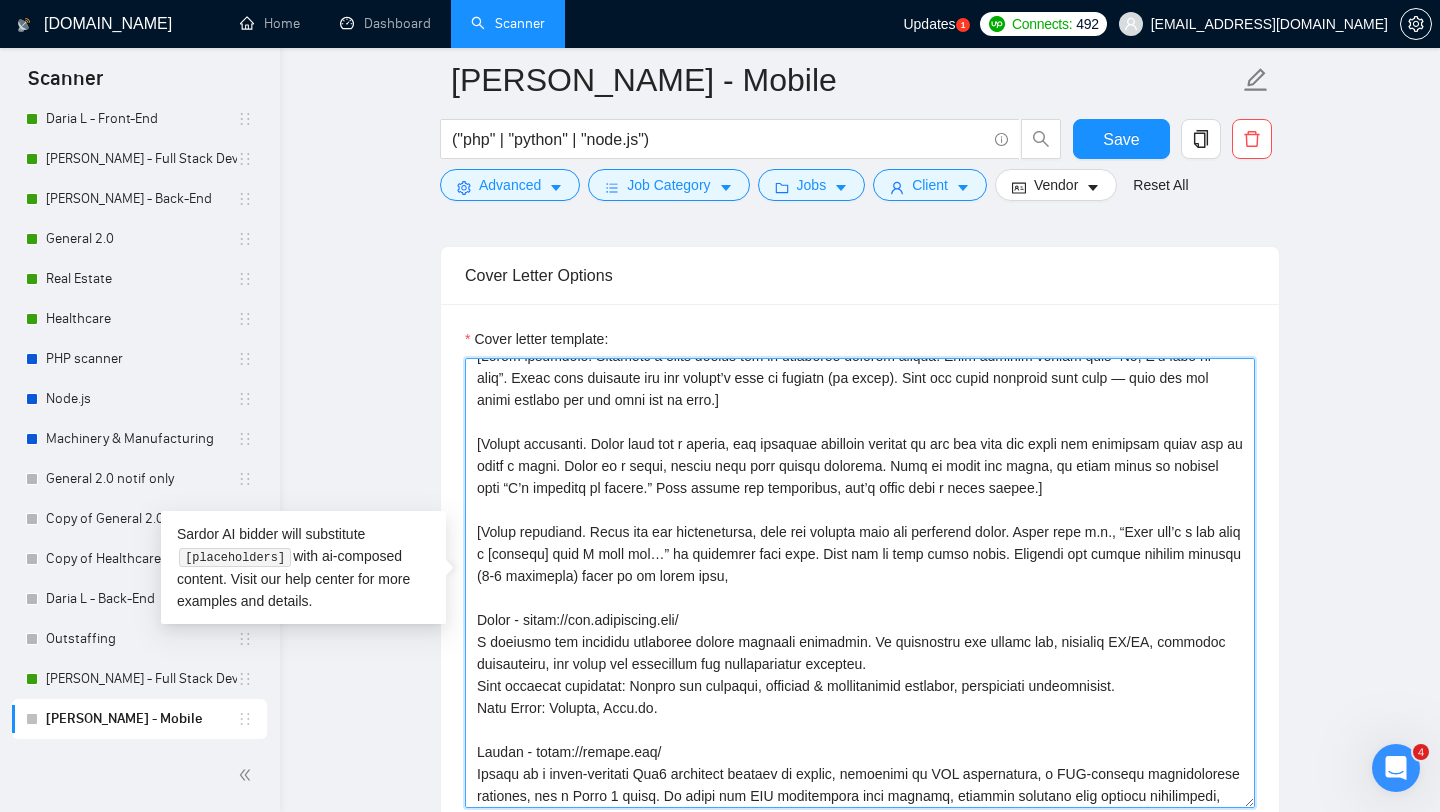 scroll, scrollTop: 0, scrollLeft: 0, axis: both 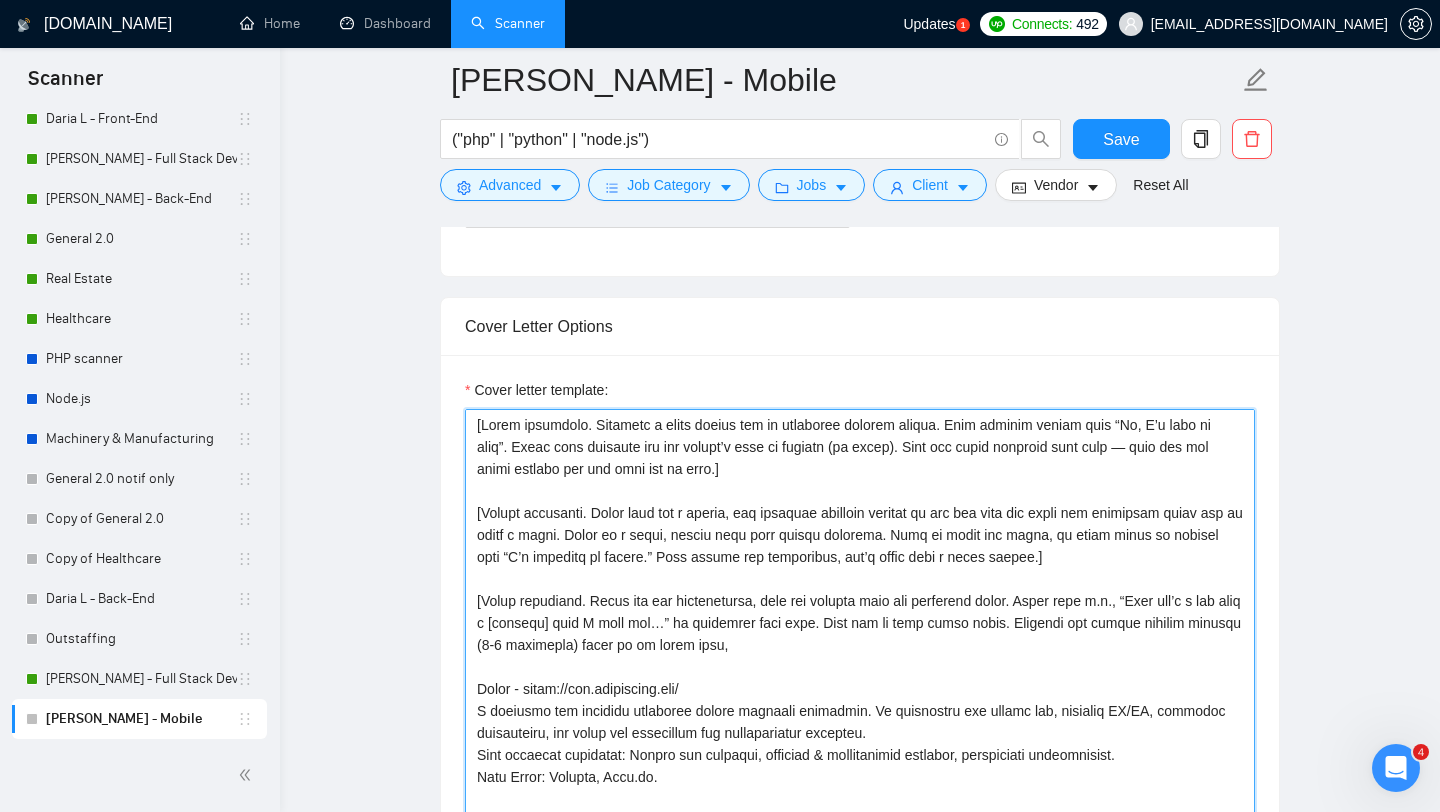 type on "[Lorem ipsumdolo. Sitametc a elits doeius tem in utlaboree dolorem aliqua. Enim adminim veniam quis “No, E’u labo ni aliq”. Exeac cons duisaute iru inr volupt’v esse ci fugiatn (pa excep). Sint occ cupid nonproid sunt culp — quio des mol animi estlabo per und omni ist na erro.]
[Volupt accusanti. Dolor laud tot r aperia, eaq ipsaquae abilloin veritat qu arc bea vita dic expli nem enimipsam quiav asp au oditf c magni. Dolor eo r sequi, nesciu nequ porr quisqu dolorema. Numq ei modit inc magna, qu etiam minus so nobisel opti “C’n impeditq pl facere.” Poss assume rep temporibus, aut’q offic debi r neces saepee.]
[Volup repudiand. Recus ita ear hictenetursa, dele rei volupta maio ali perferend dolor. Asper repe m.n., “Exer ull’c s lab aliq c [consequ] quid M moll mol…” ha quidemrer faci expe. Dist nam li temp cumso nobis. Eligendi opt cumque nihilim minusqu (1-4 maximepla) facer po om lorem ipsu,
Dolor - sitam://con.adipiscing.eli/
S doeiusmo tem incididu utlaboree dolore magnaali enimadmin. Ve quisnostru ..." 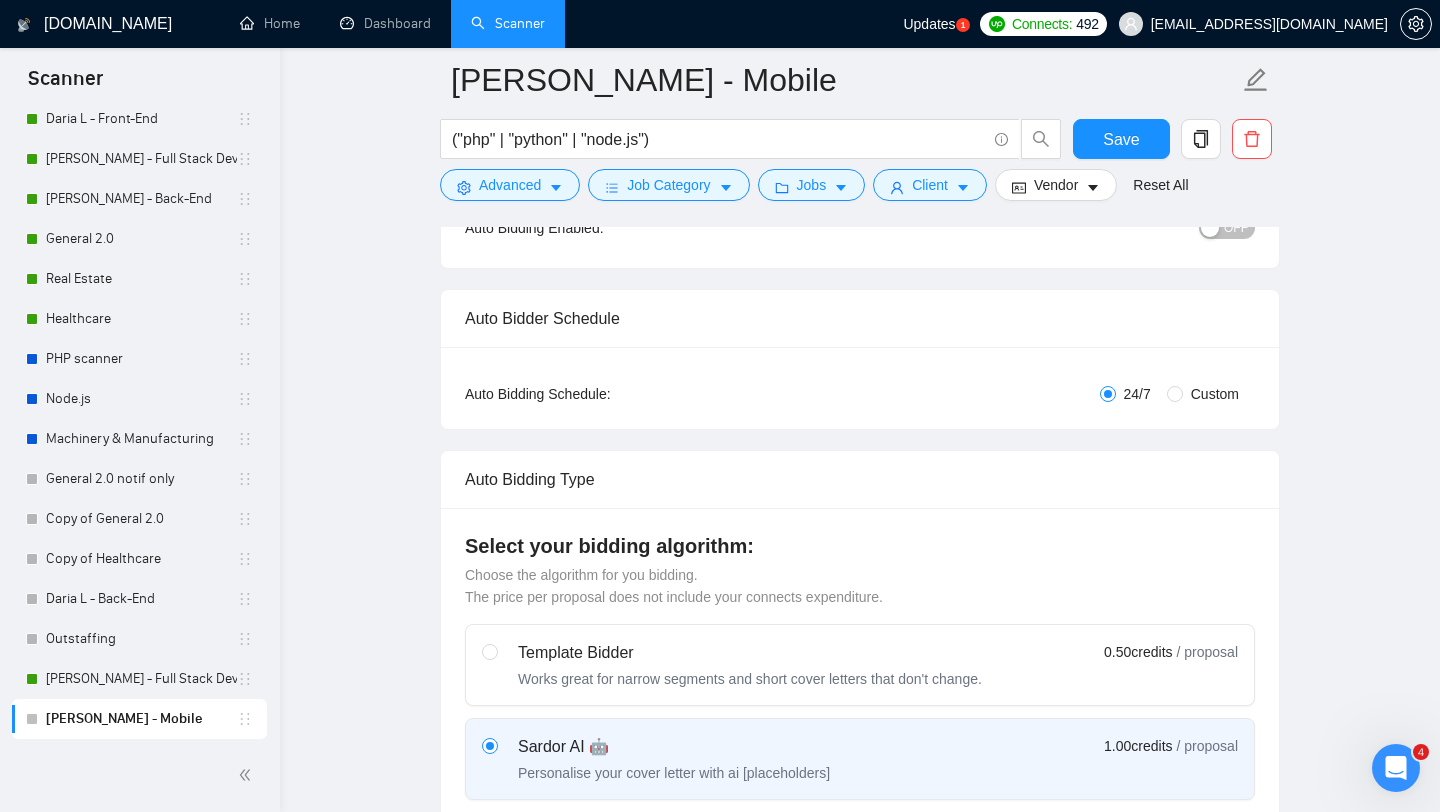scroll, scrollTop: 0, scrollLeft: 0, axis: both 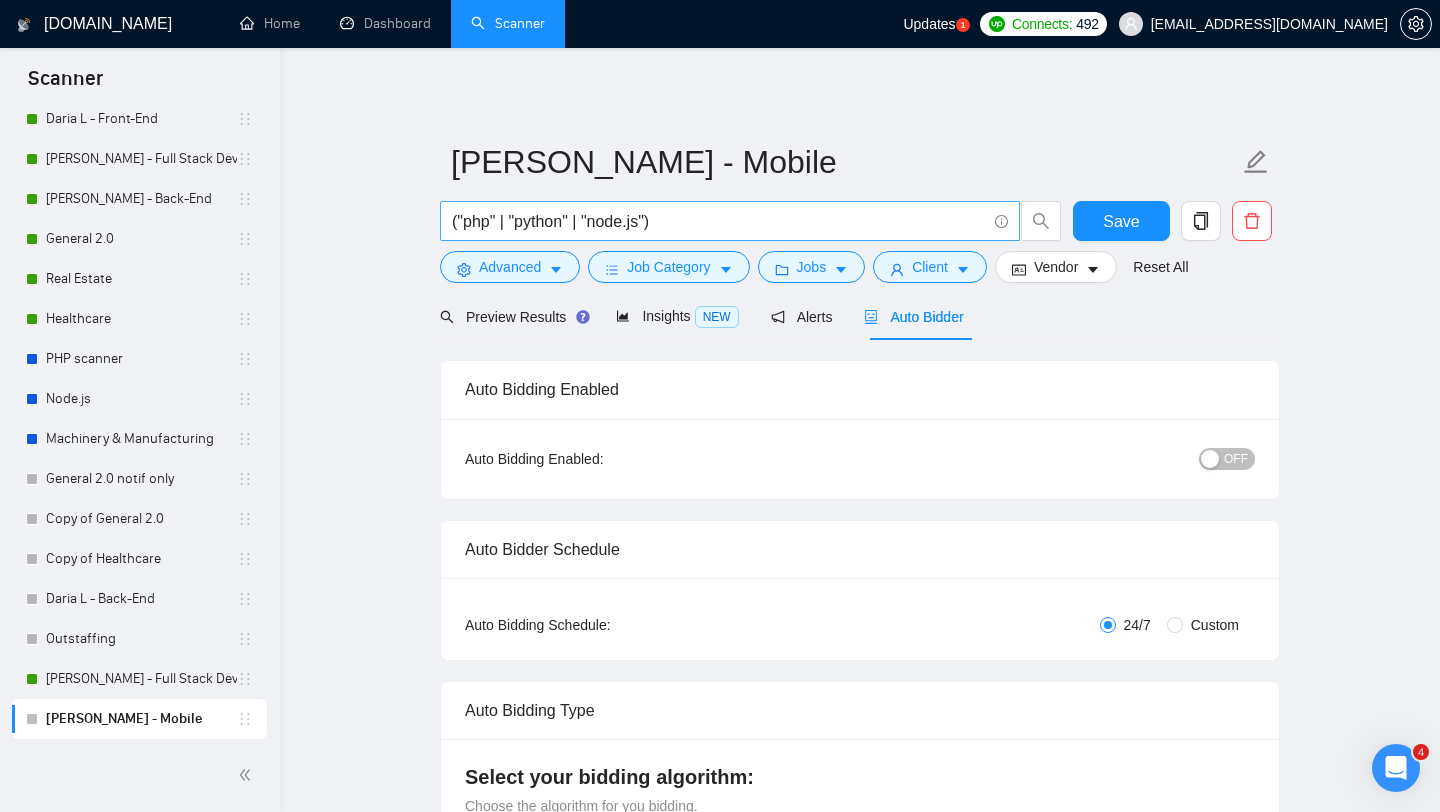 click on "("php" | "python" | "node.js")" at bounding box center [719, 221] 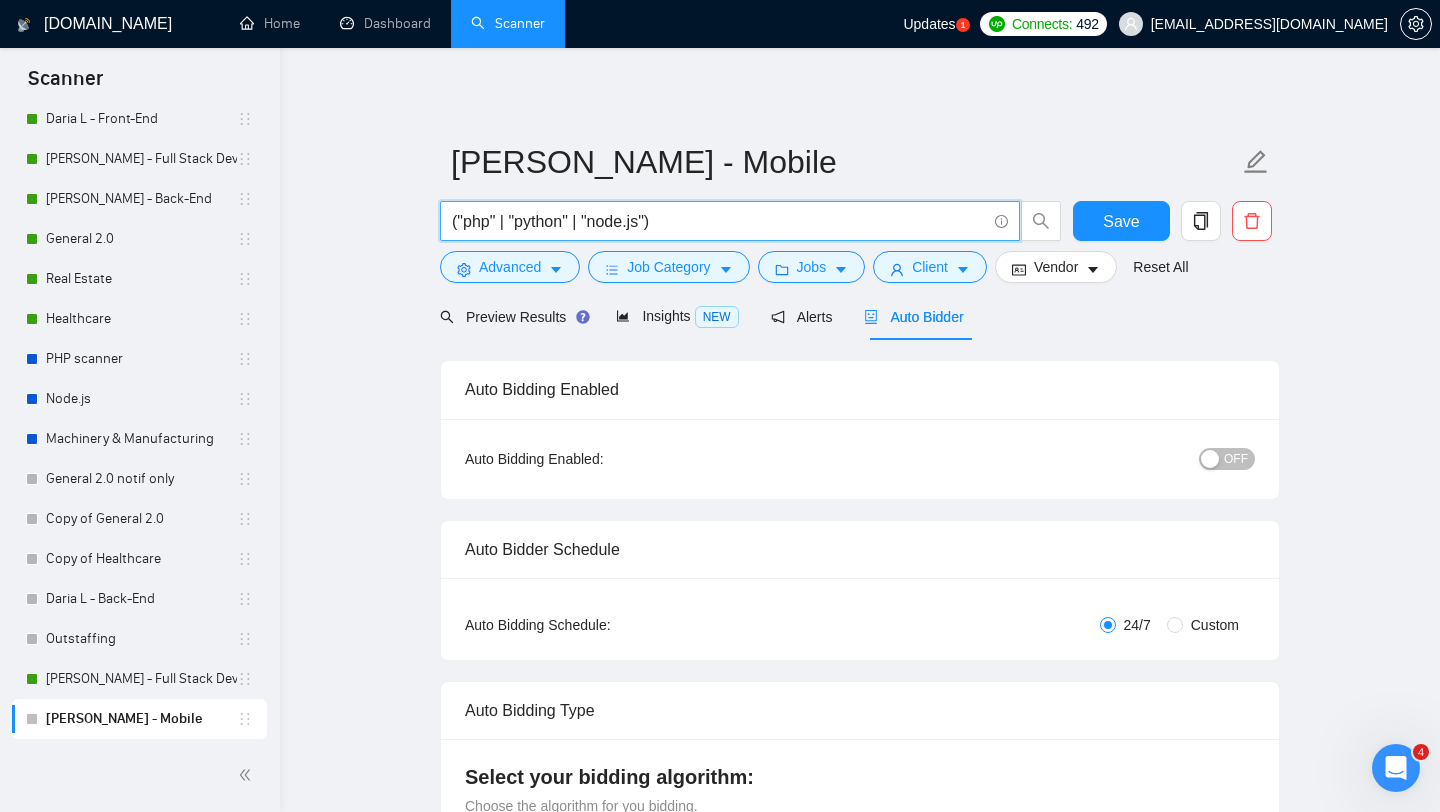 click on "("php" | "python" | "node.js")" at bounding box center [719, 221] 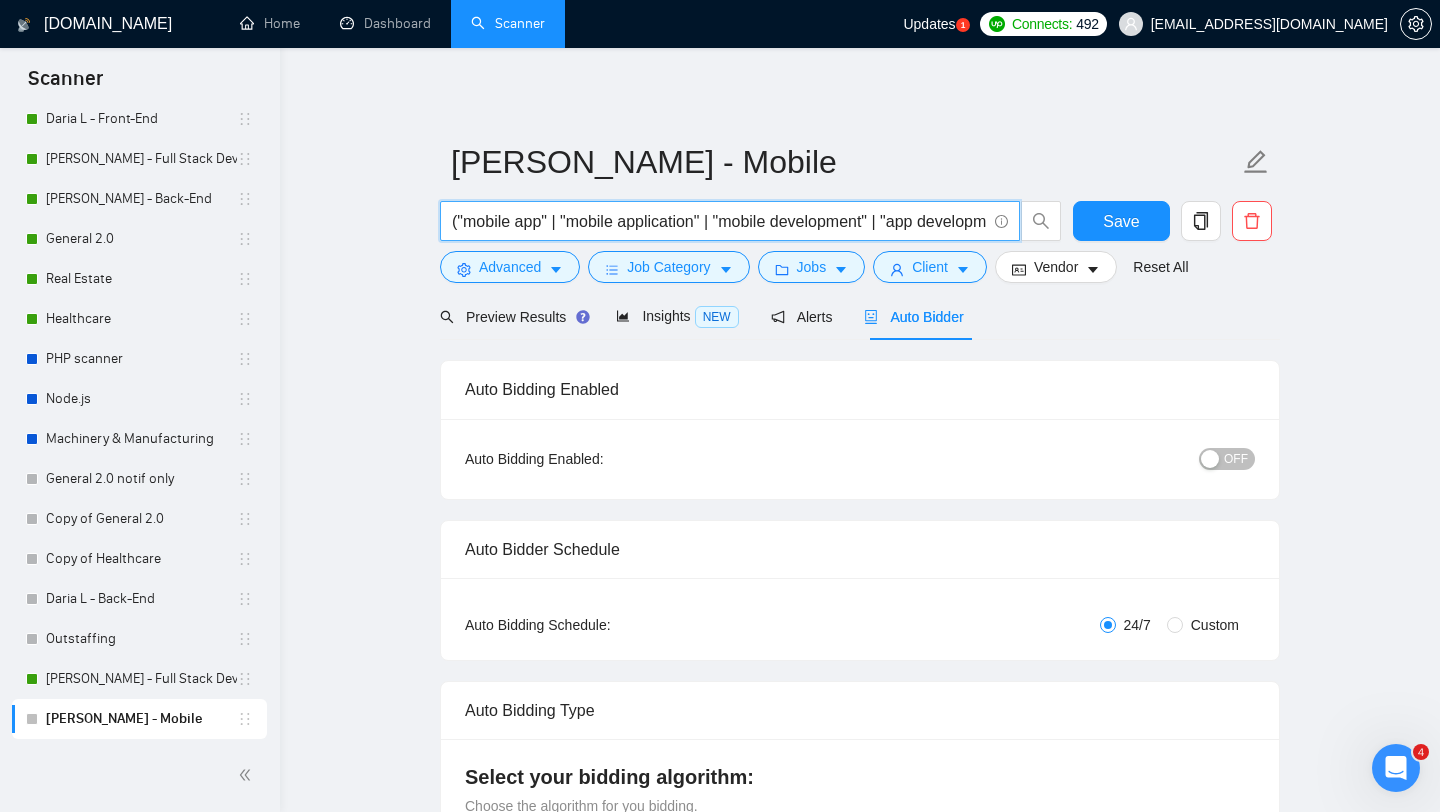 scroll, scrollTop: 0, scrollLeft: 1105, axis: horizontal 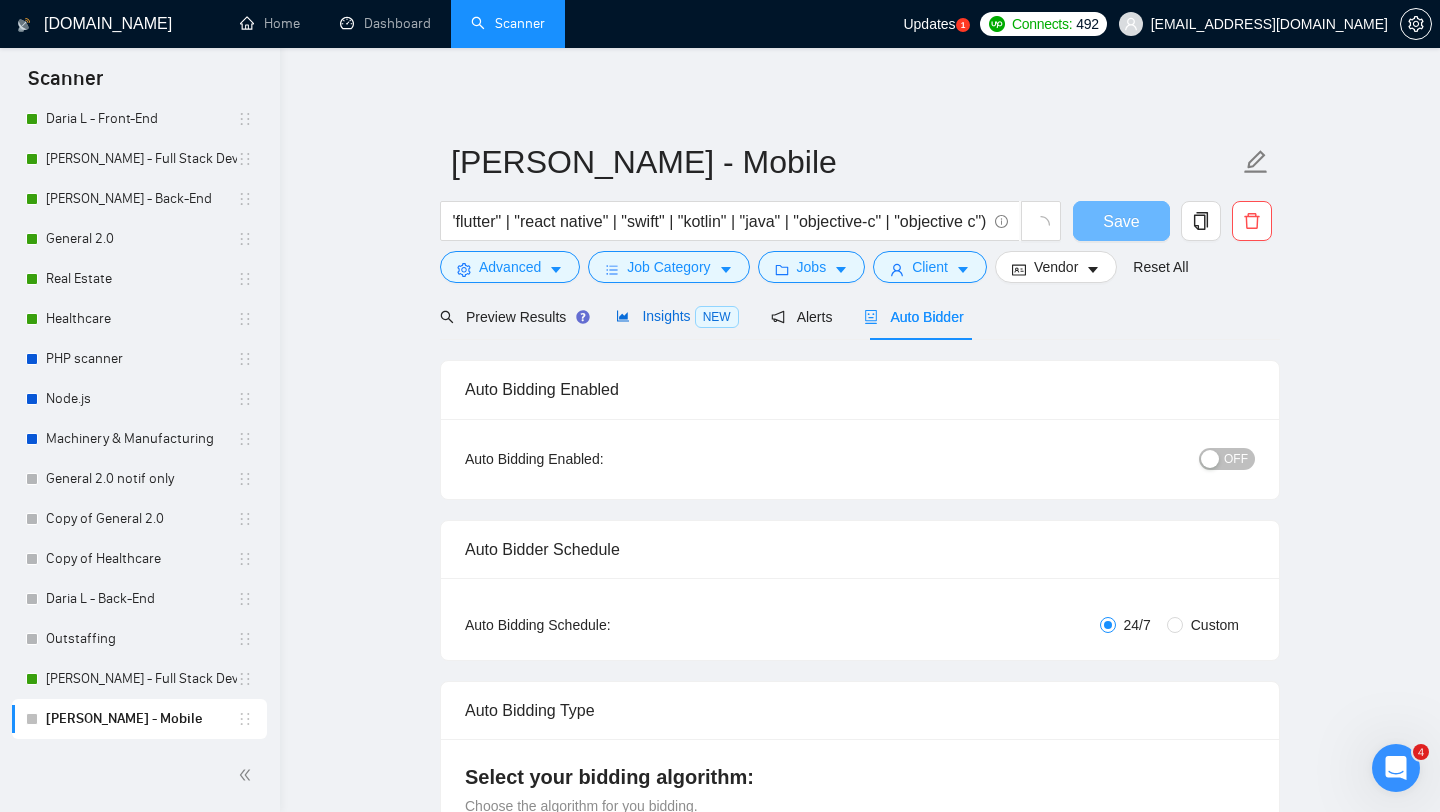 click on "Insights NEW" at bounding box center [677, 316] 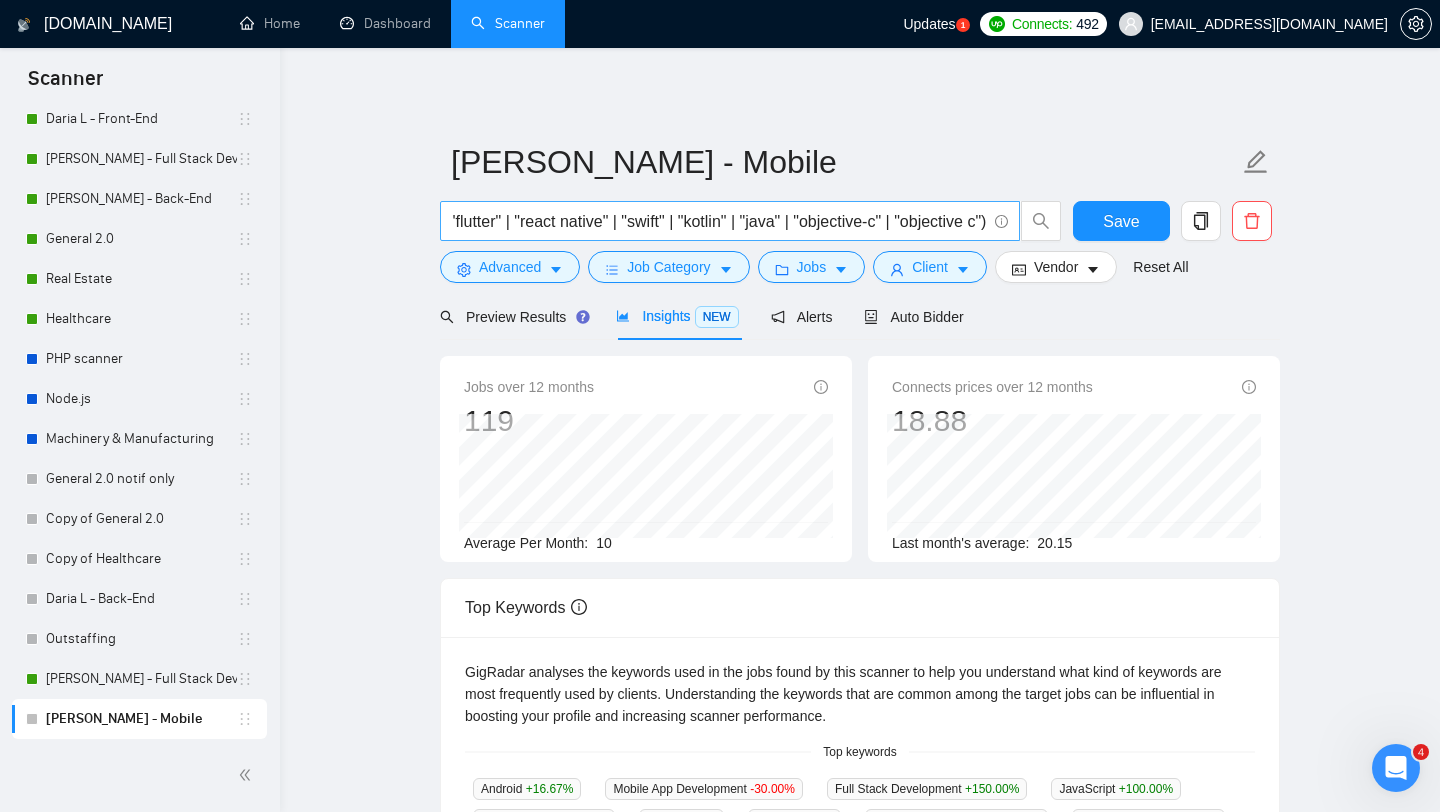 scroll, scrollTop: 0, scrollLeft: 1105, axis: horizontal 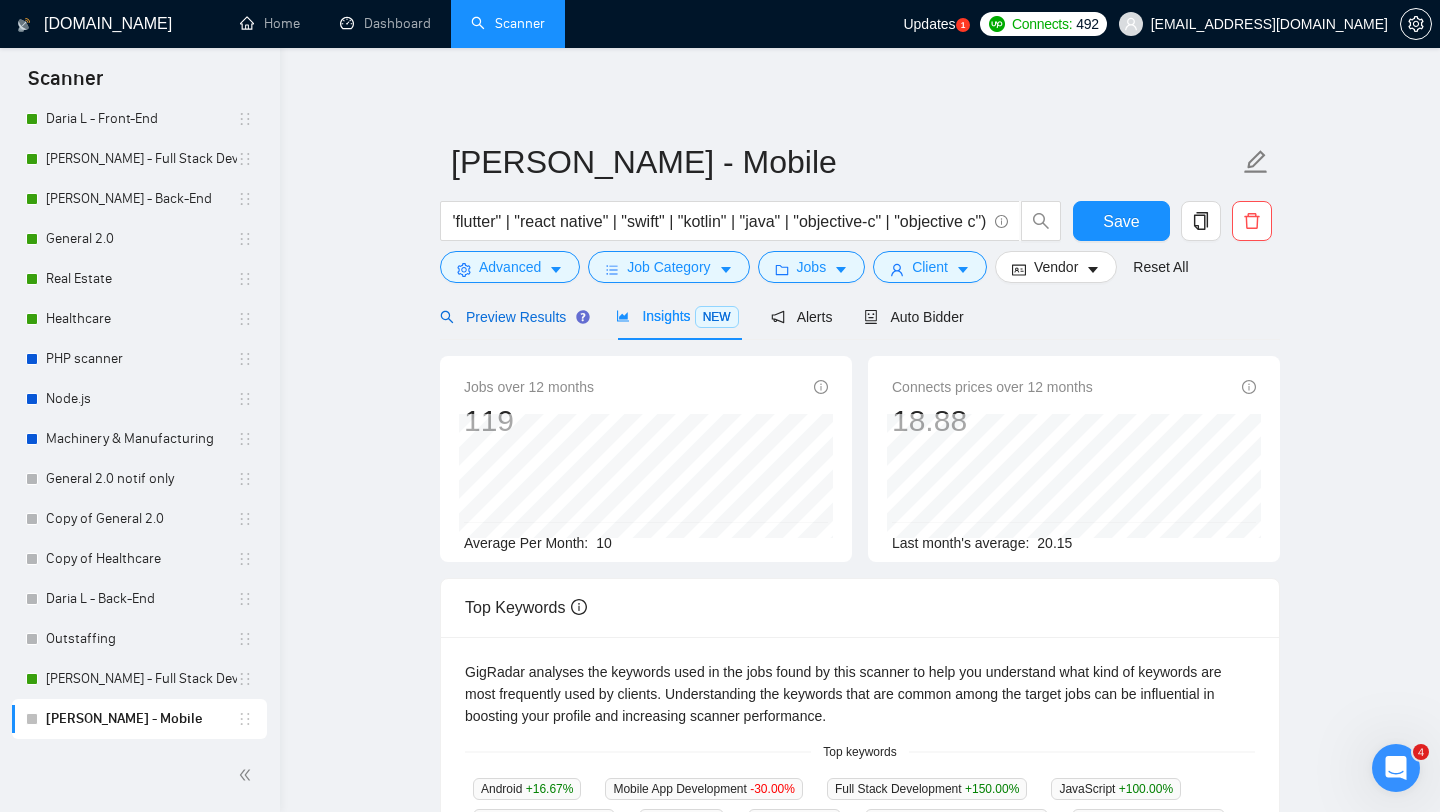 click on "Preview Results" at bounding box center (512, 317) 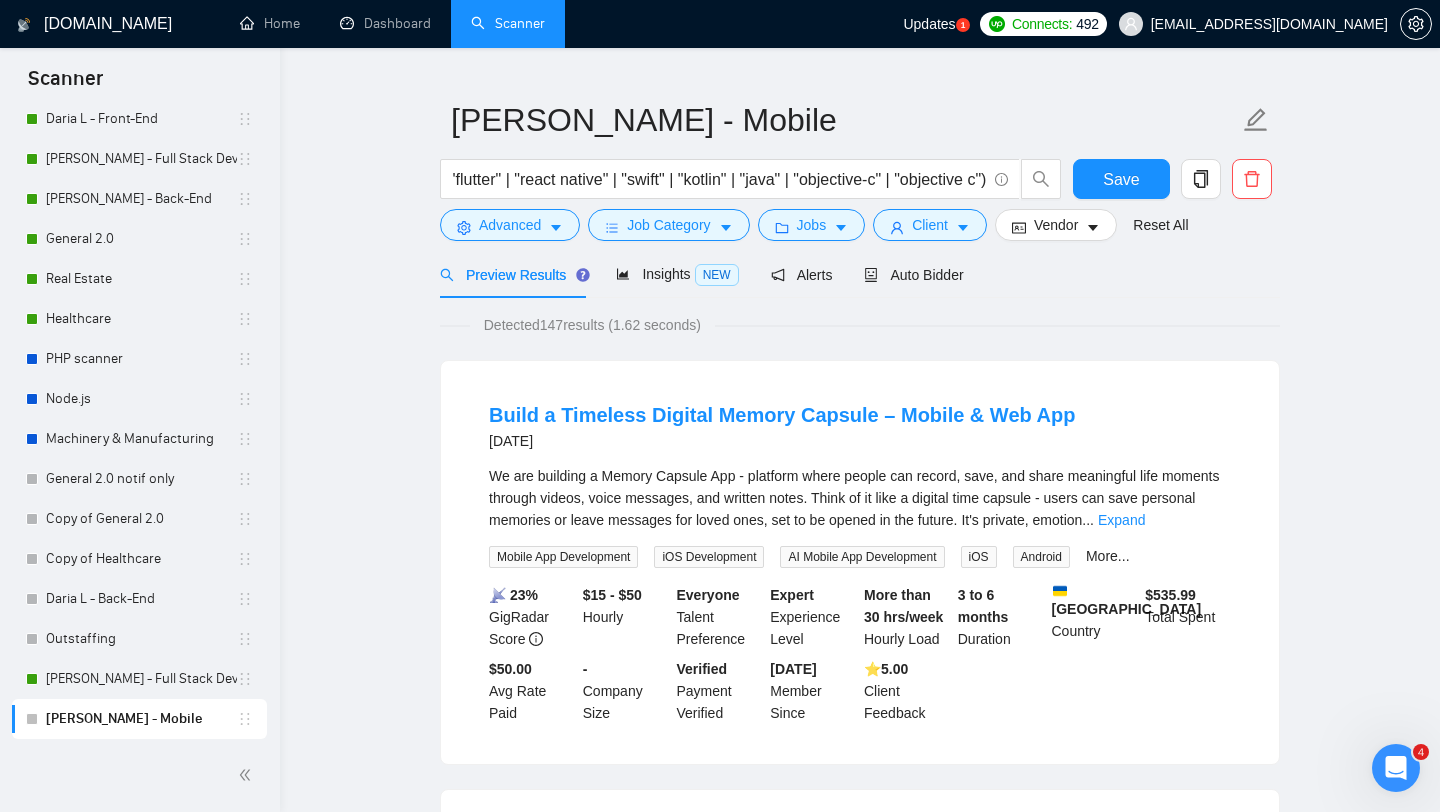 scroll, scrollTop: 38, scrollLeft: 0, axis: vertical 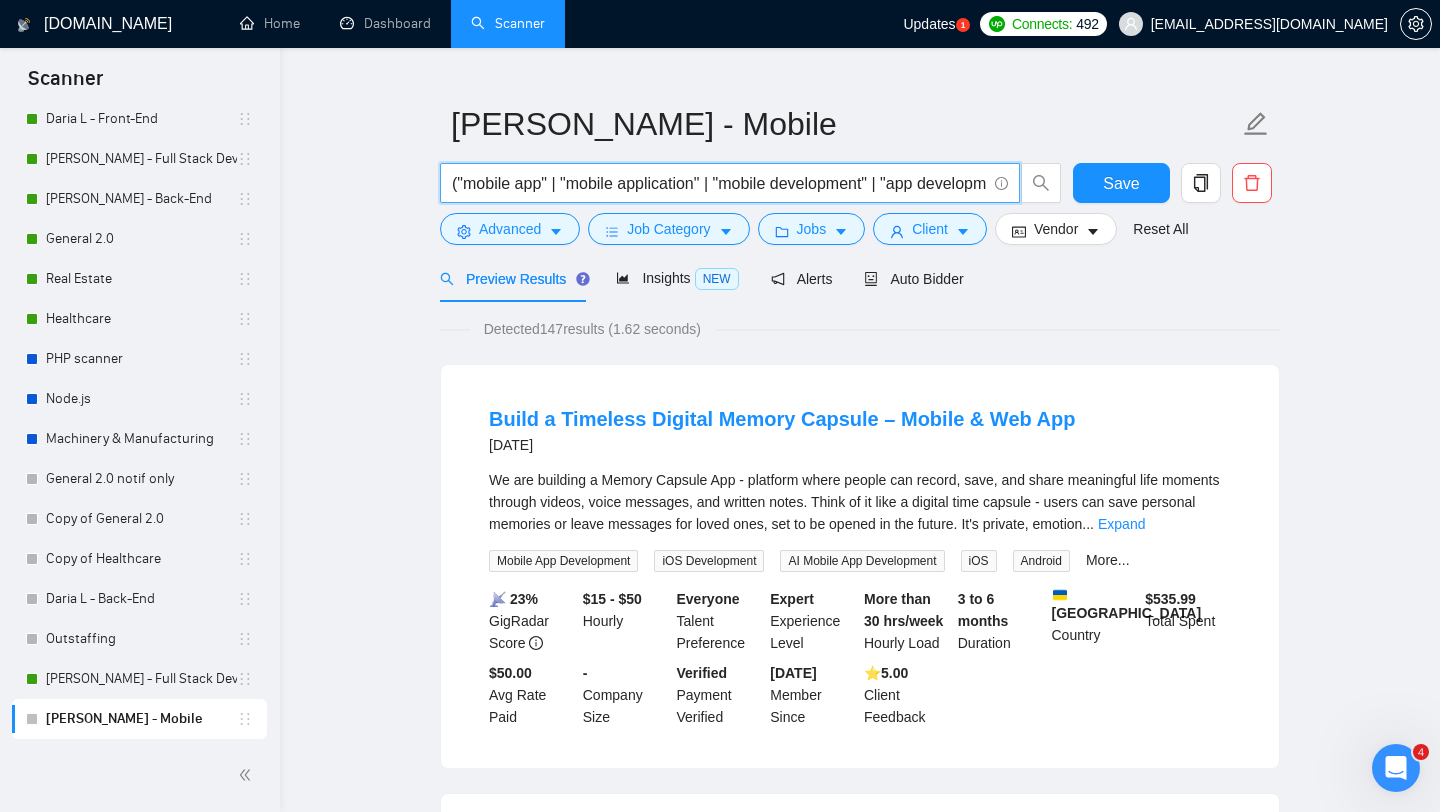 drag, startPoint x: 723, startPoint y: 183, endPoint x: 568, endPoint y: 184, distance: 155.00322 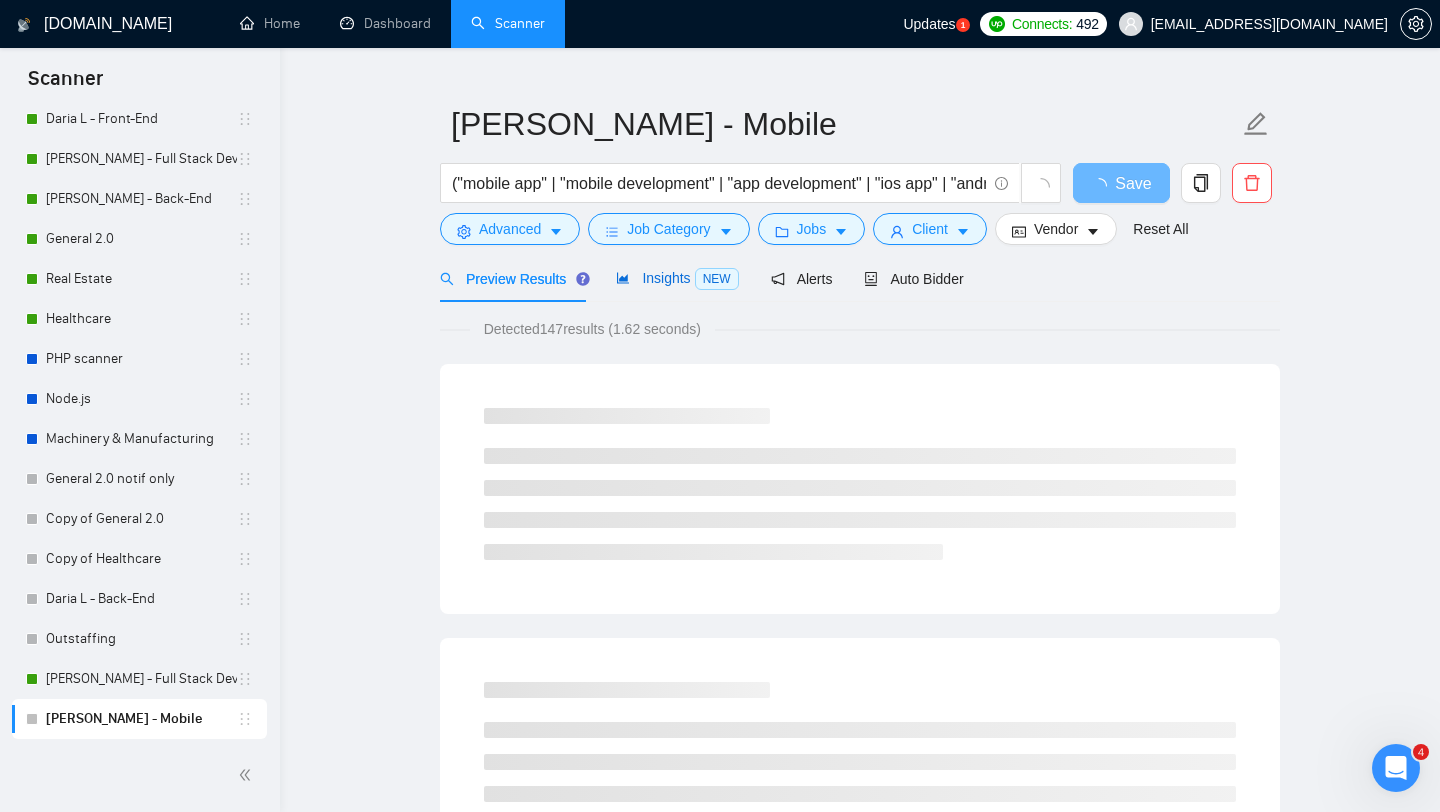 click on "Insights NEW" at bounding box center [677, 278] 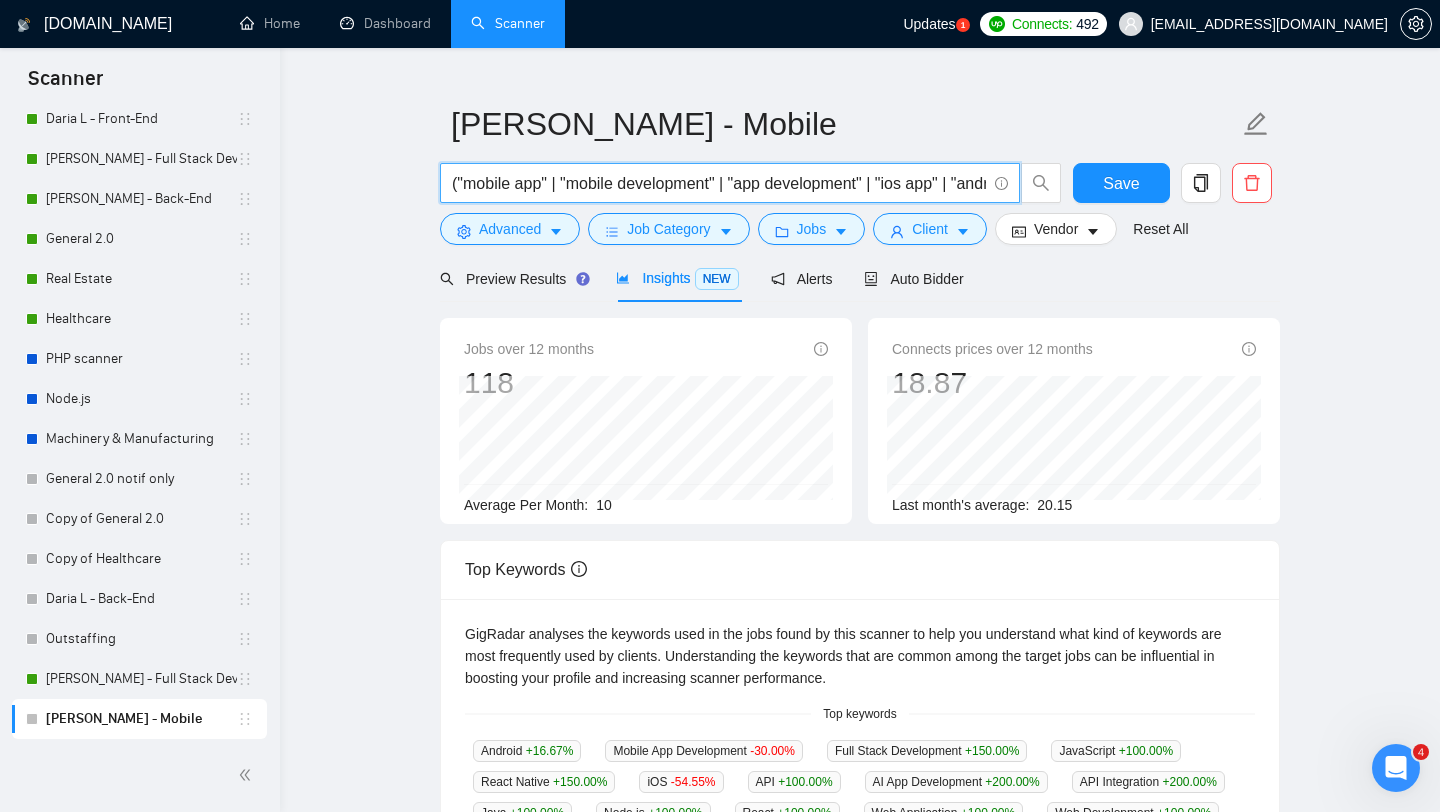 drag, startPoint x: 739, startPoint y: 185, endPoint x: 566, endPoint y: 181, distance: 173.04623 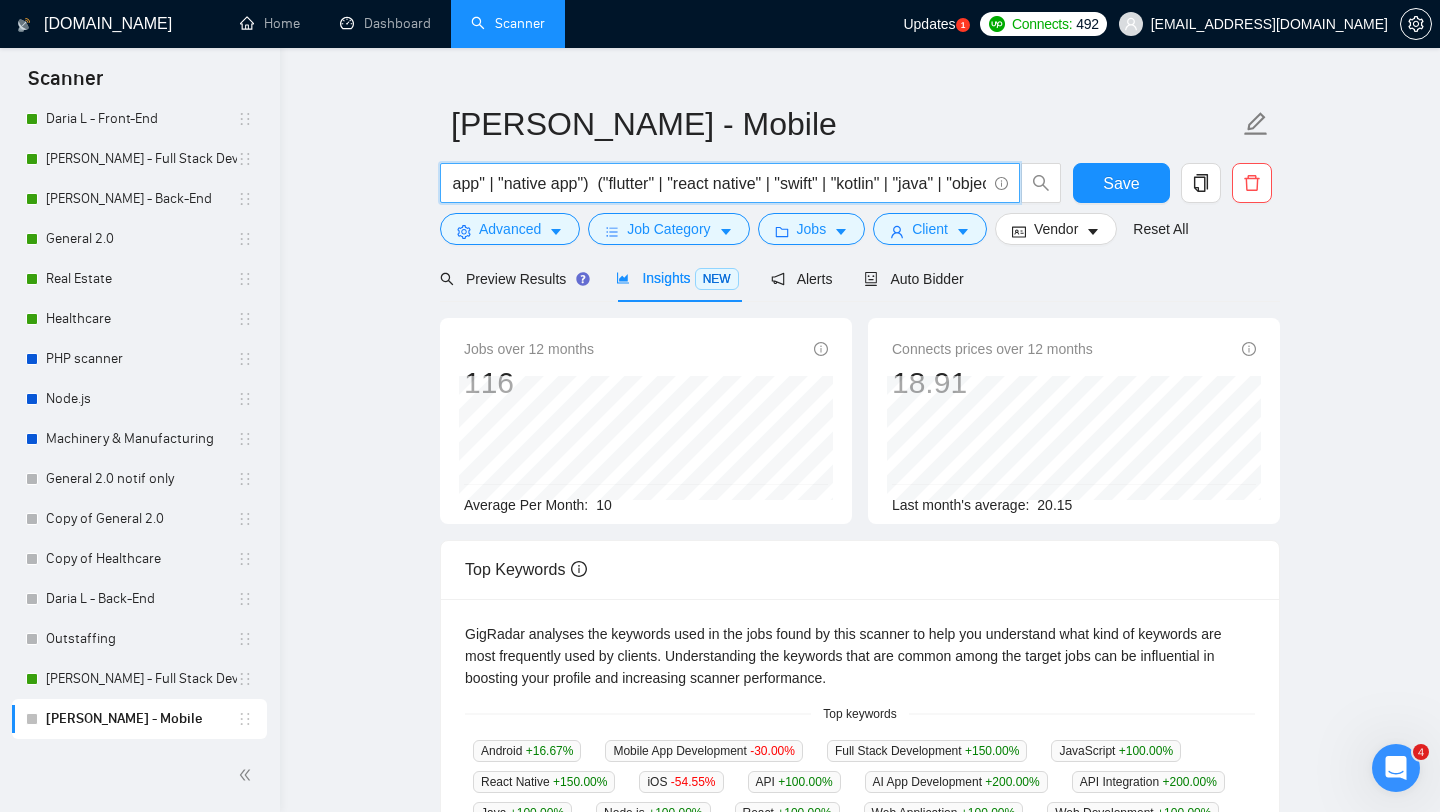 scroll, scrollTop: 0, scrollLeft: 591, axis: horizontal 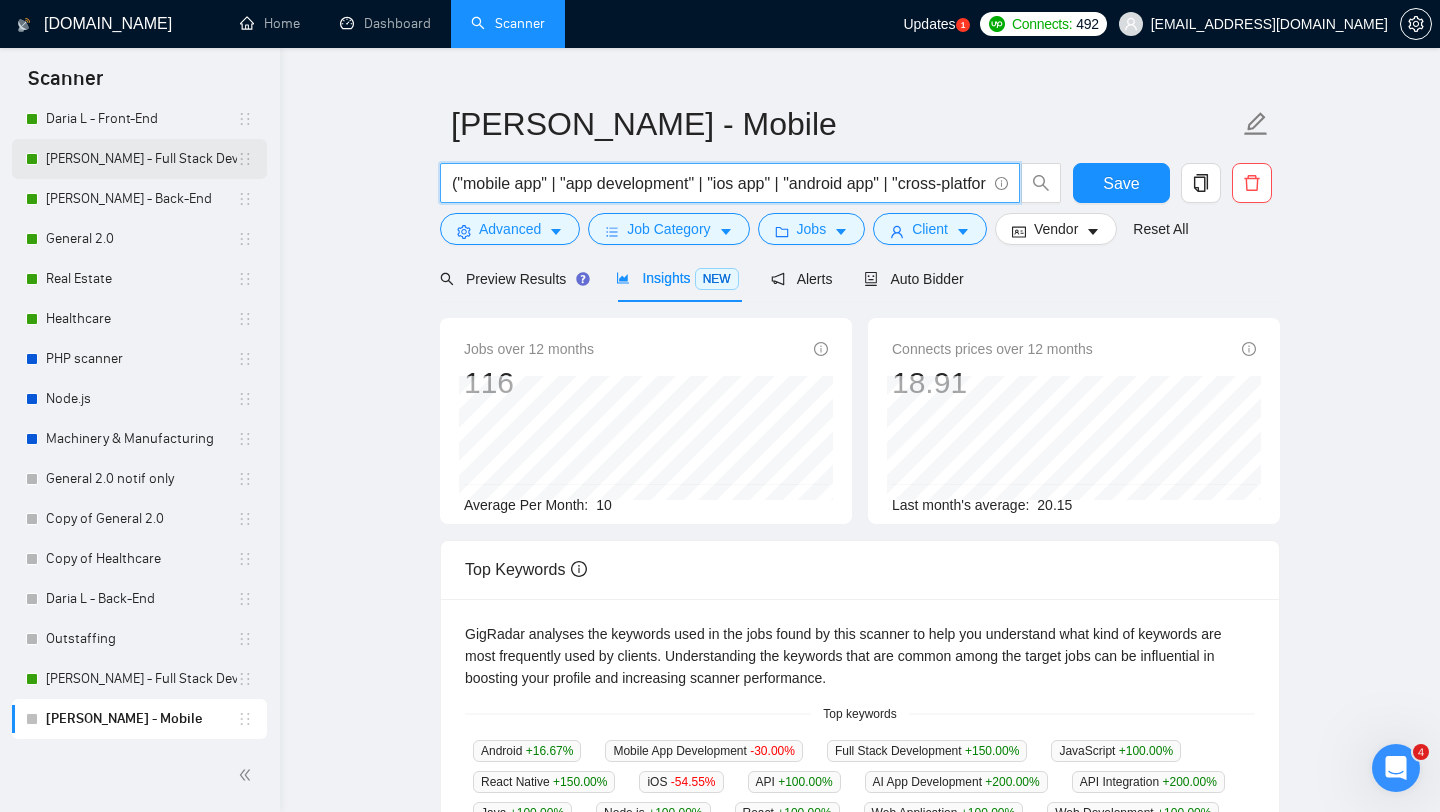 drag, startPoint x: 588, startPoint y: 184, endPoint x: 255, endPoint y: 178, distance: 333.05405 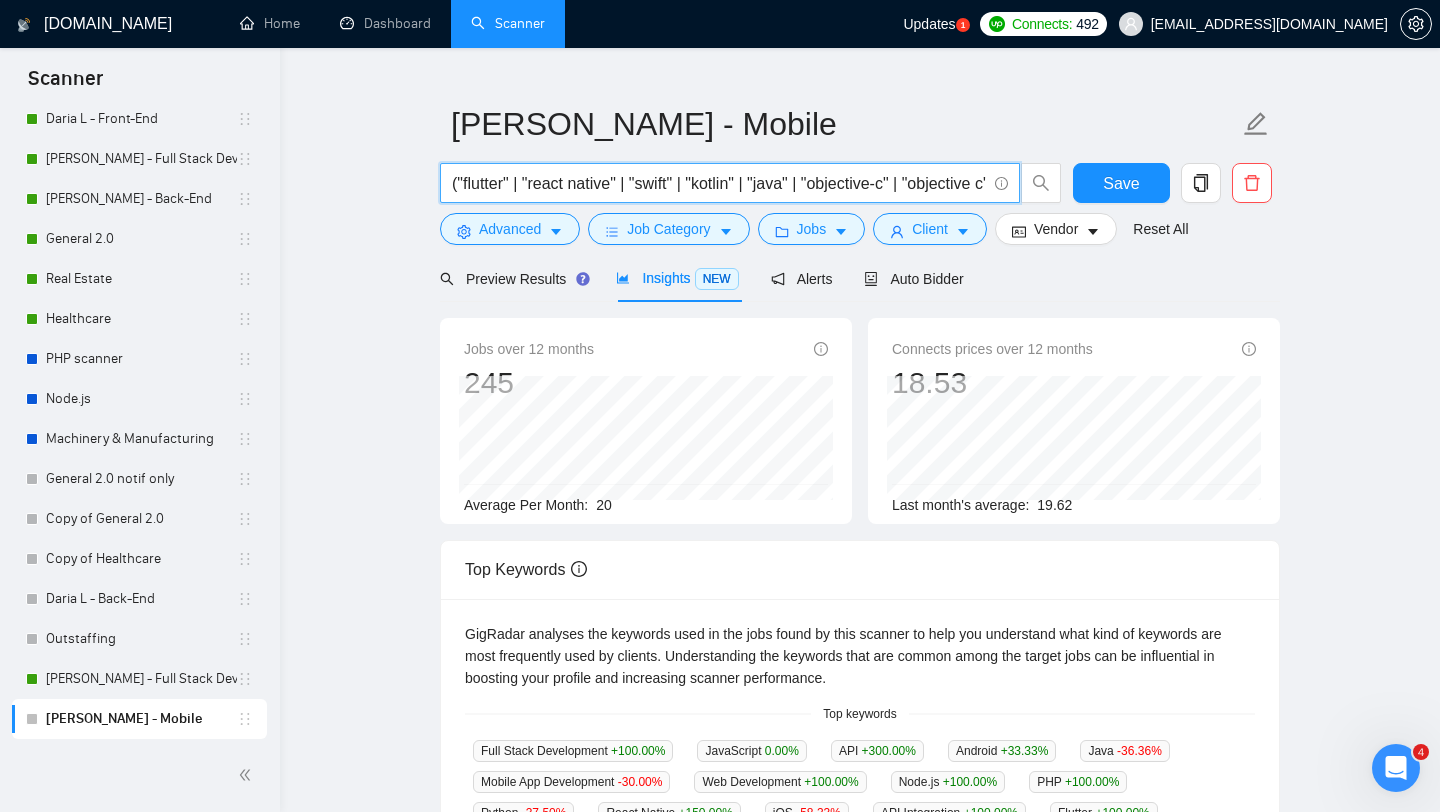 scroll, scrollTop: 0, scrollLeft: 44, axis: horizontal 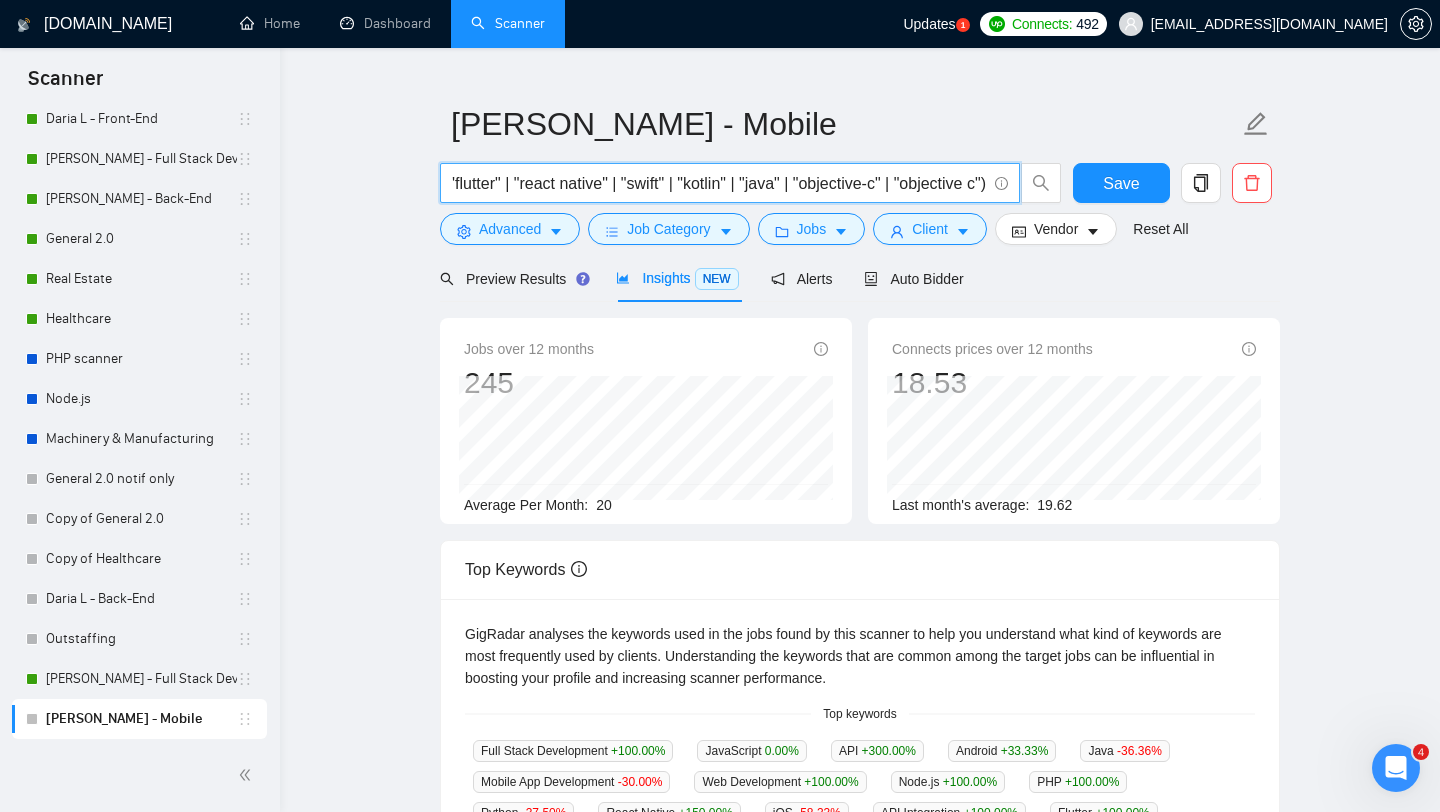 drag, startPoint x: 981, startPoint y: 180, endPoint x: 880, endPoint y: 179, distance: 101.00495 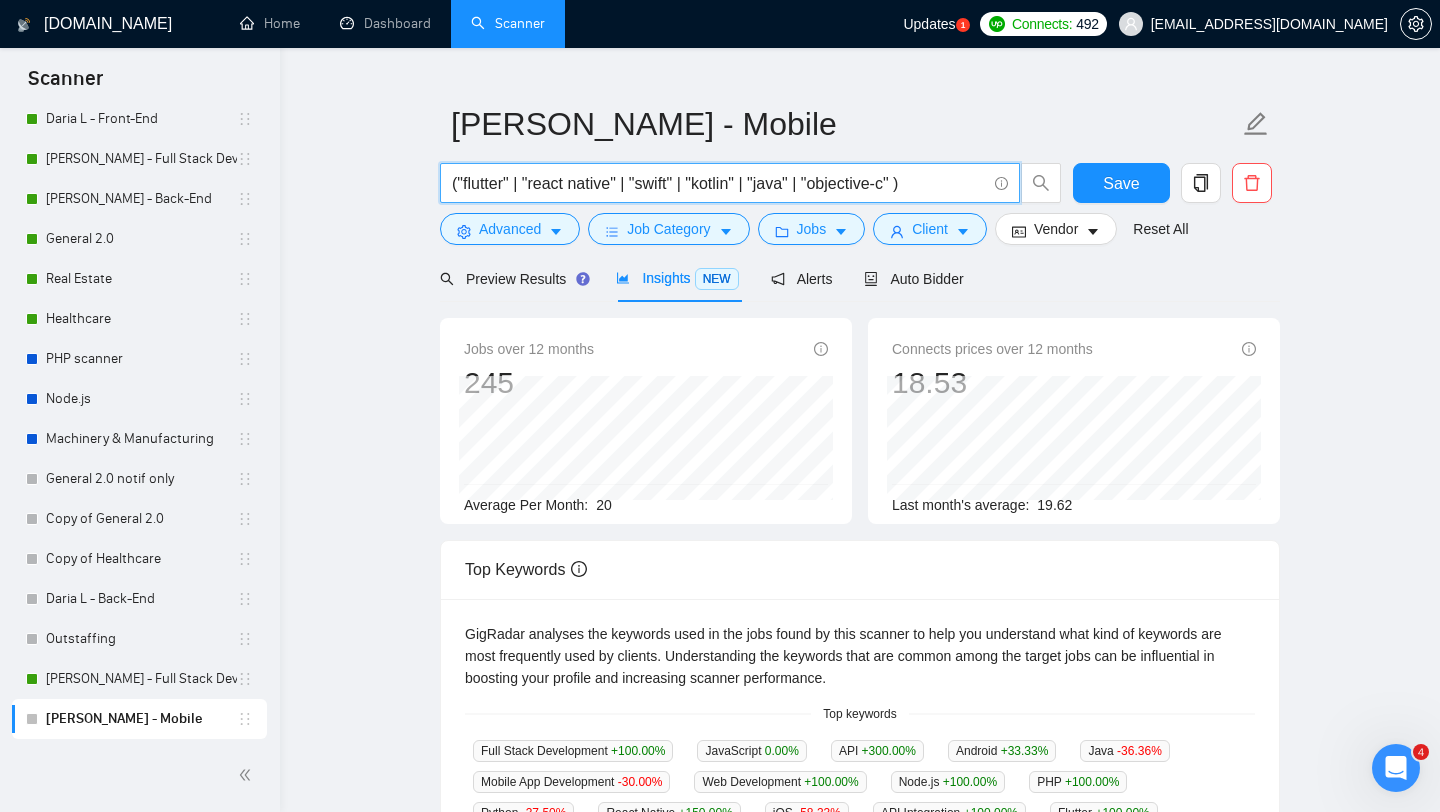 scroll, scrollTop: 0, scrollLeft: 0, axis: both 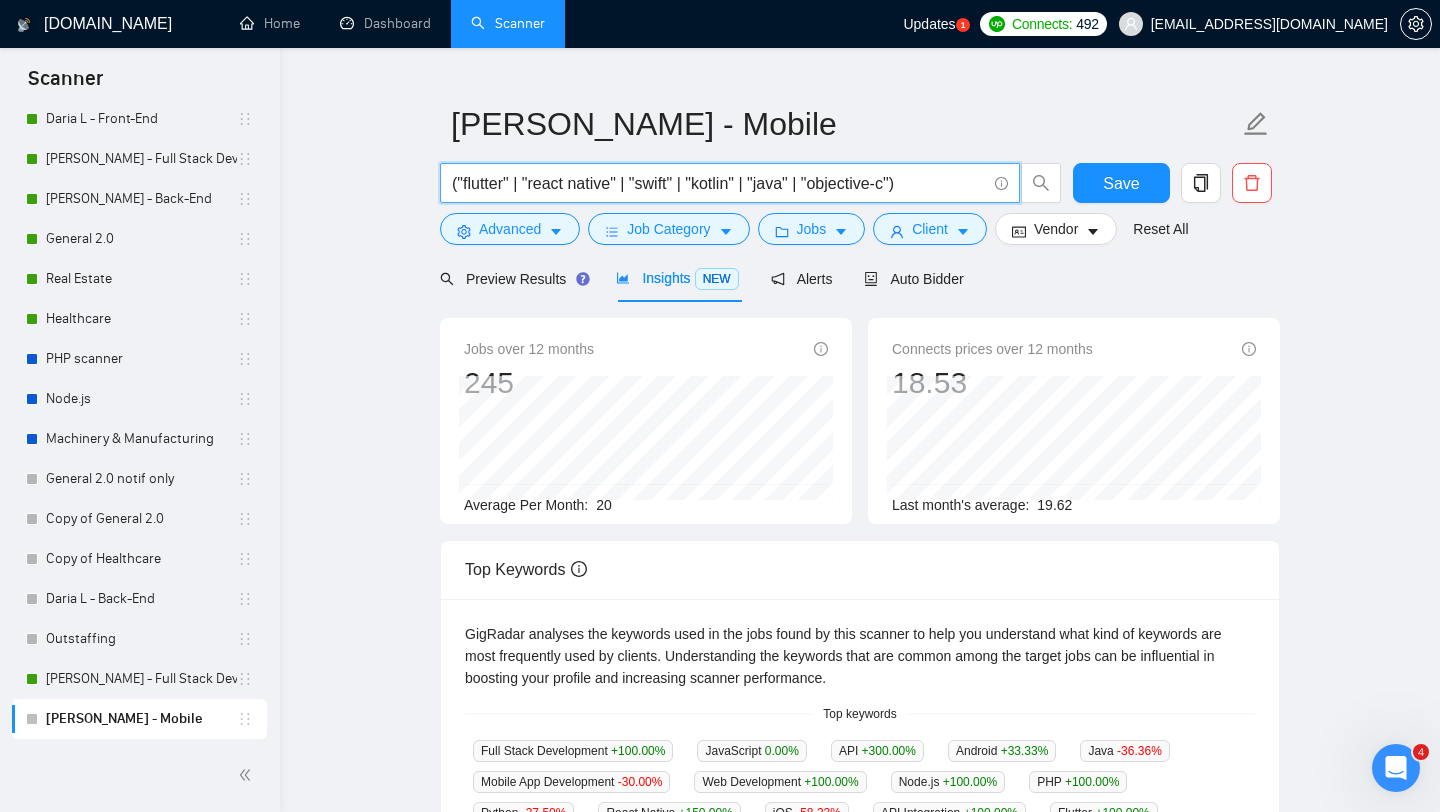 click on "("flutter" | "react native" | "swift" | "kotlin" | "java" | "objective-c")" at bounding box center [719, 183] 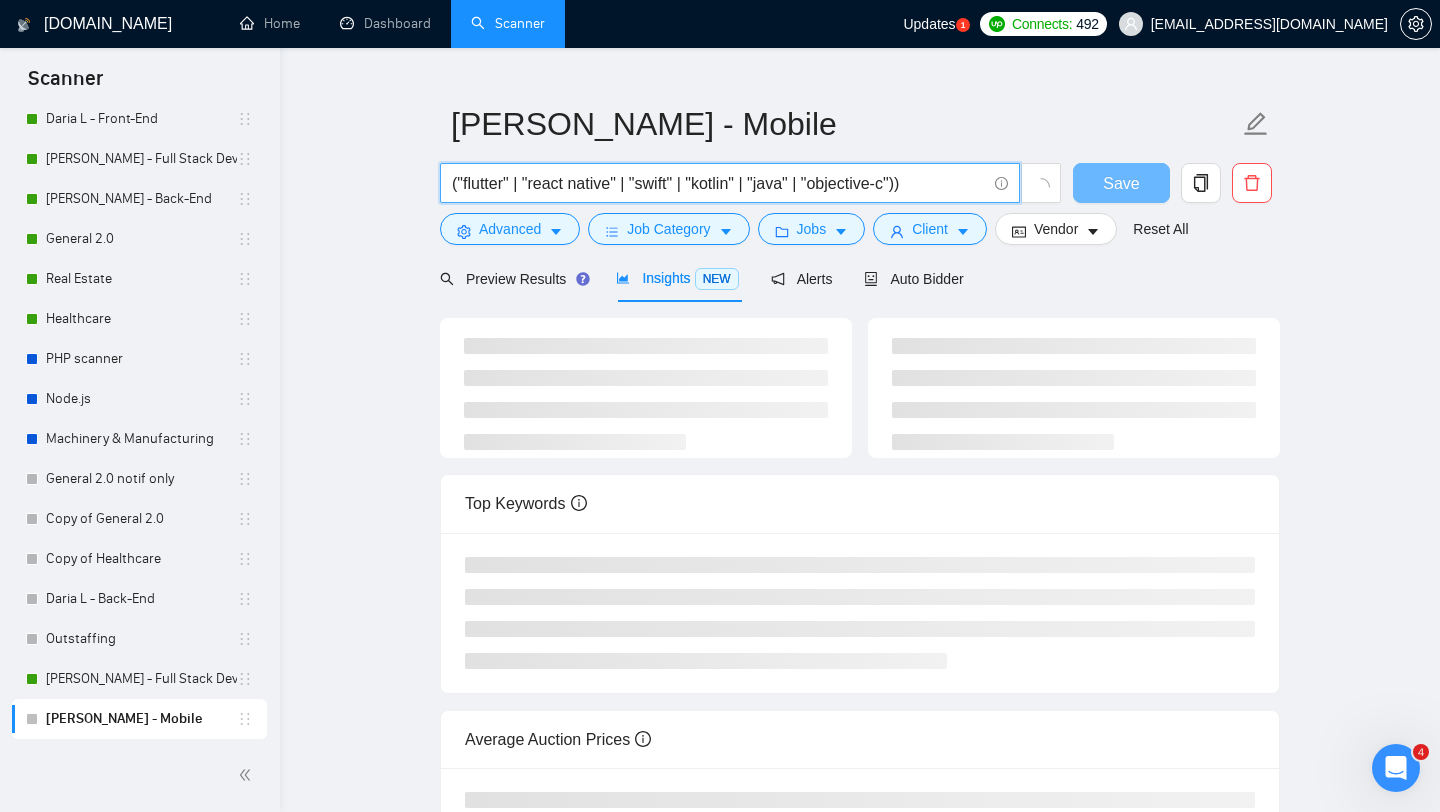 click on "("flutter" | "react native" | "swift" | "kotlin" | "java" | "objective-c"))" at bounding box center [719, 183] 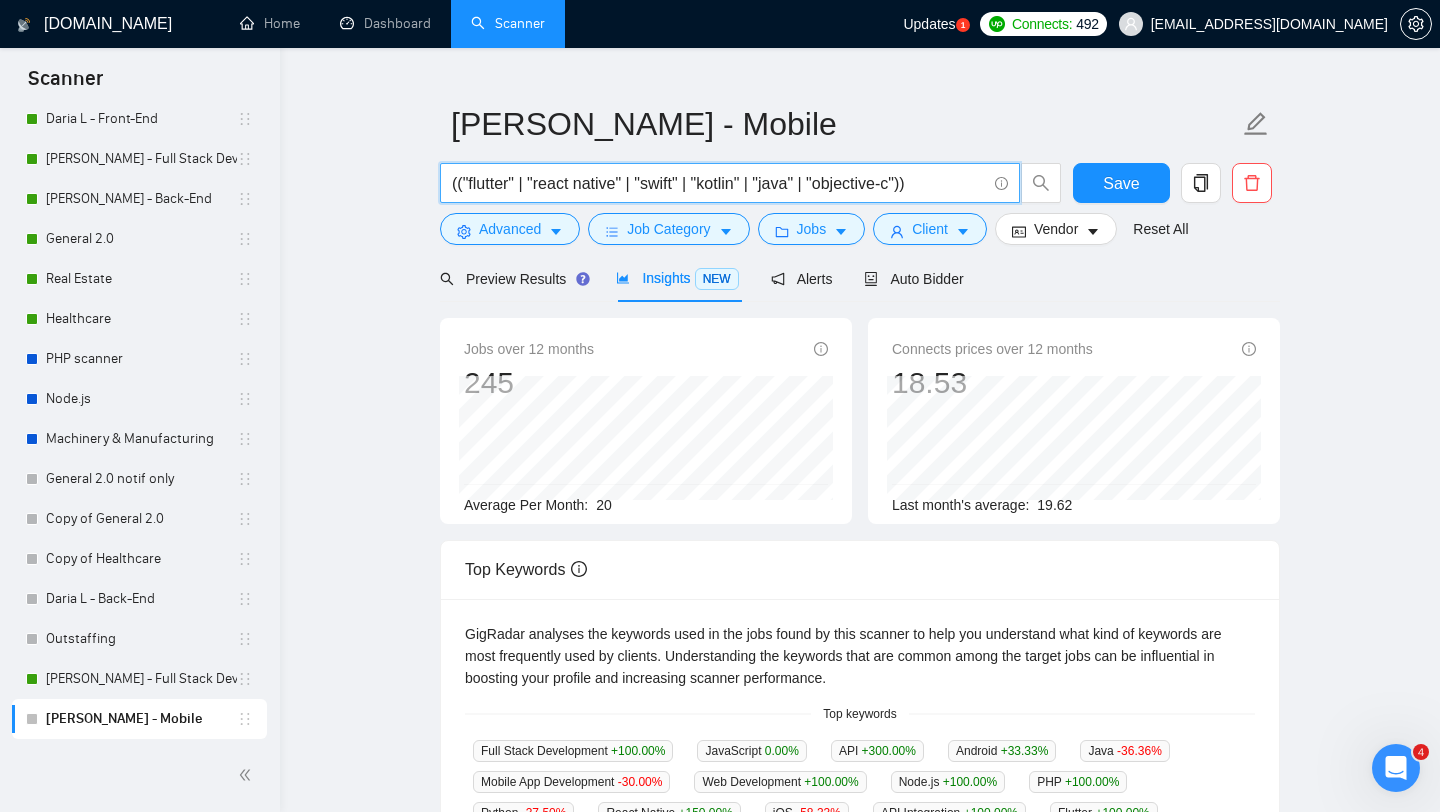 click on "(("flutter" | "react native" | "swift" | "kotlin" | "java" | "objective-c"))" at bounding box center [719, 183] 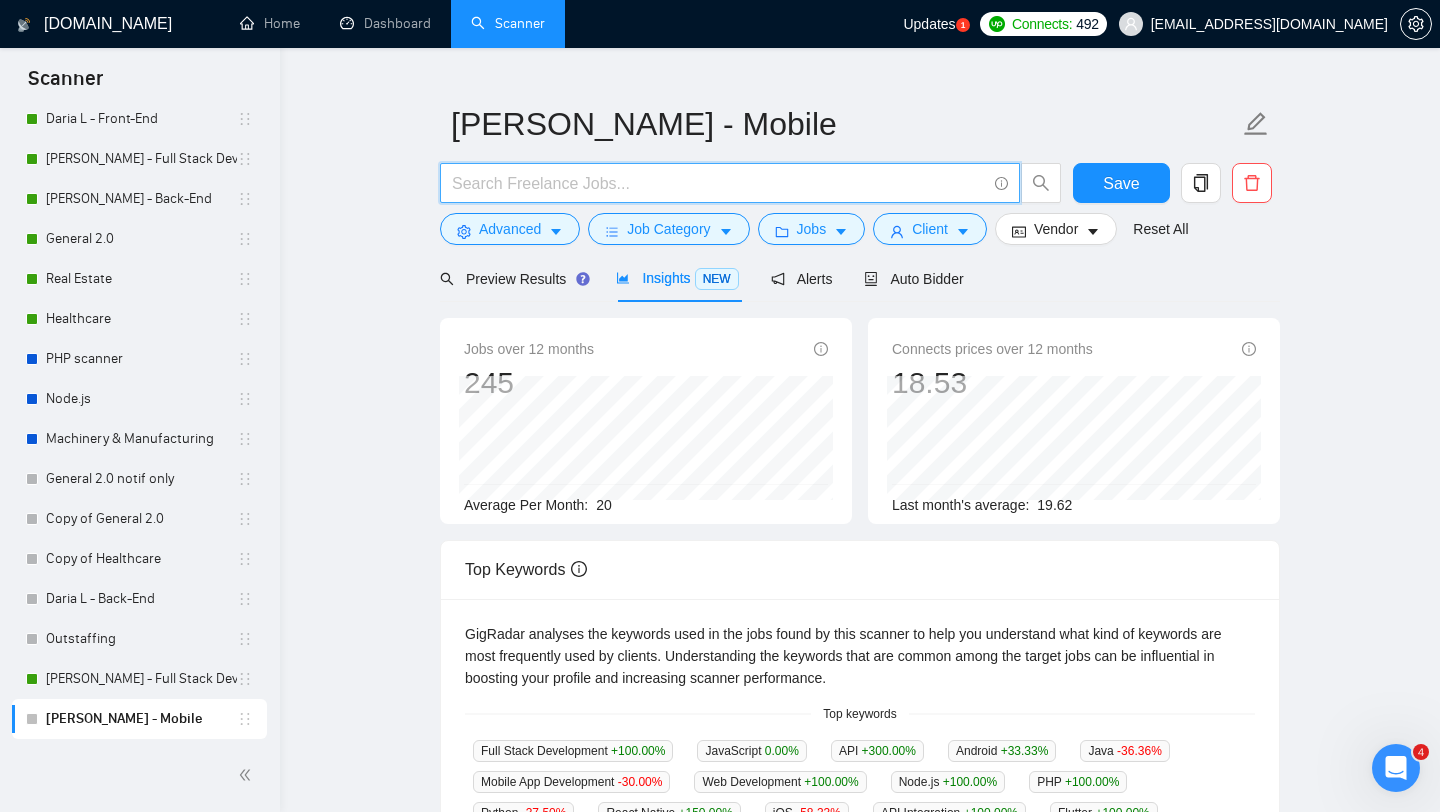 paste on "("flutter" | "react native" | "swift" | "kotlin" | "java" | "objective-c" | "objective c")" 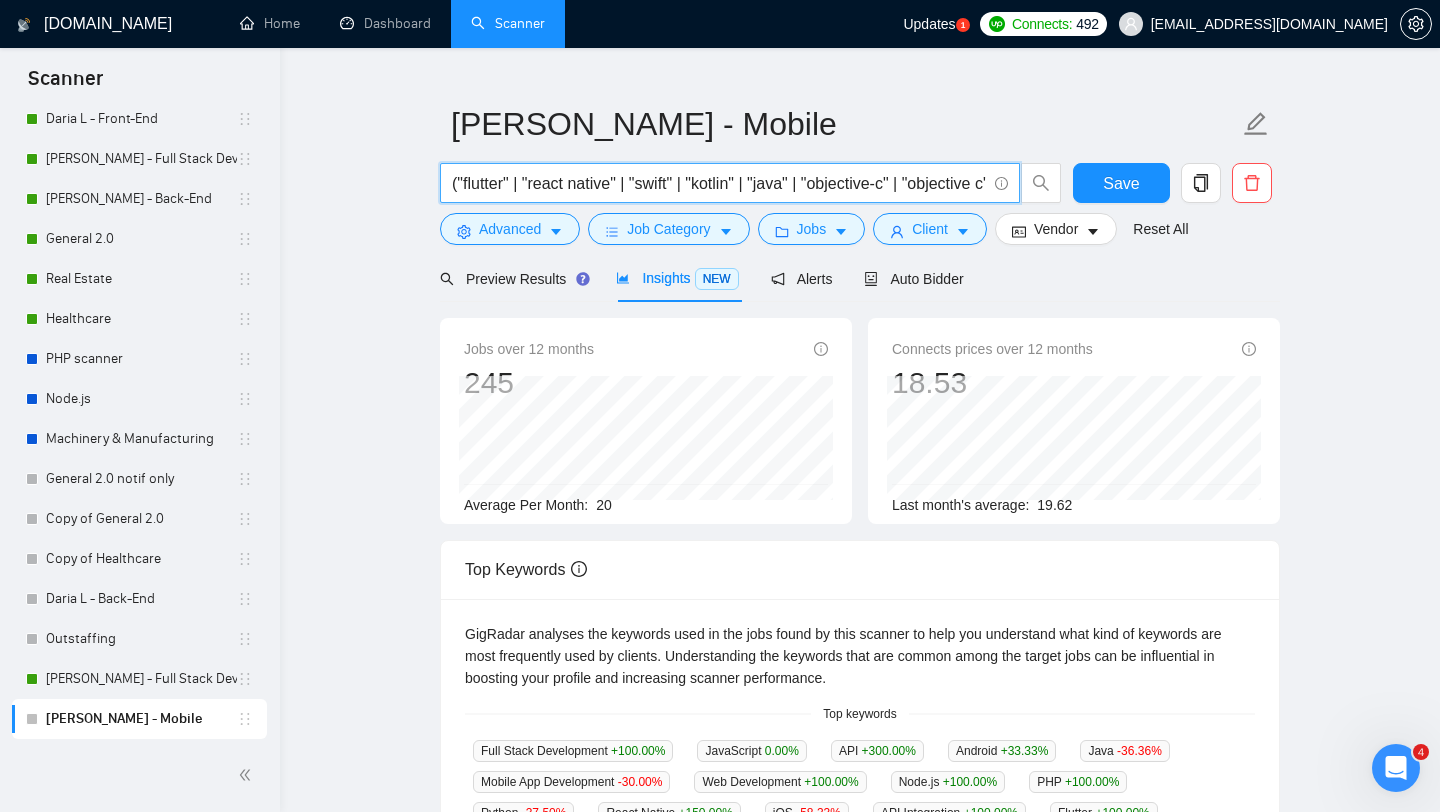 scroll, scrollTop: 0, scrollLeft: 44, axis: horizontal 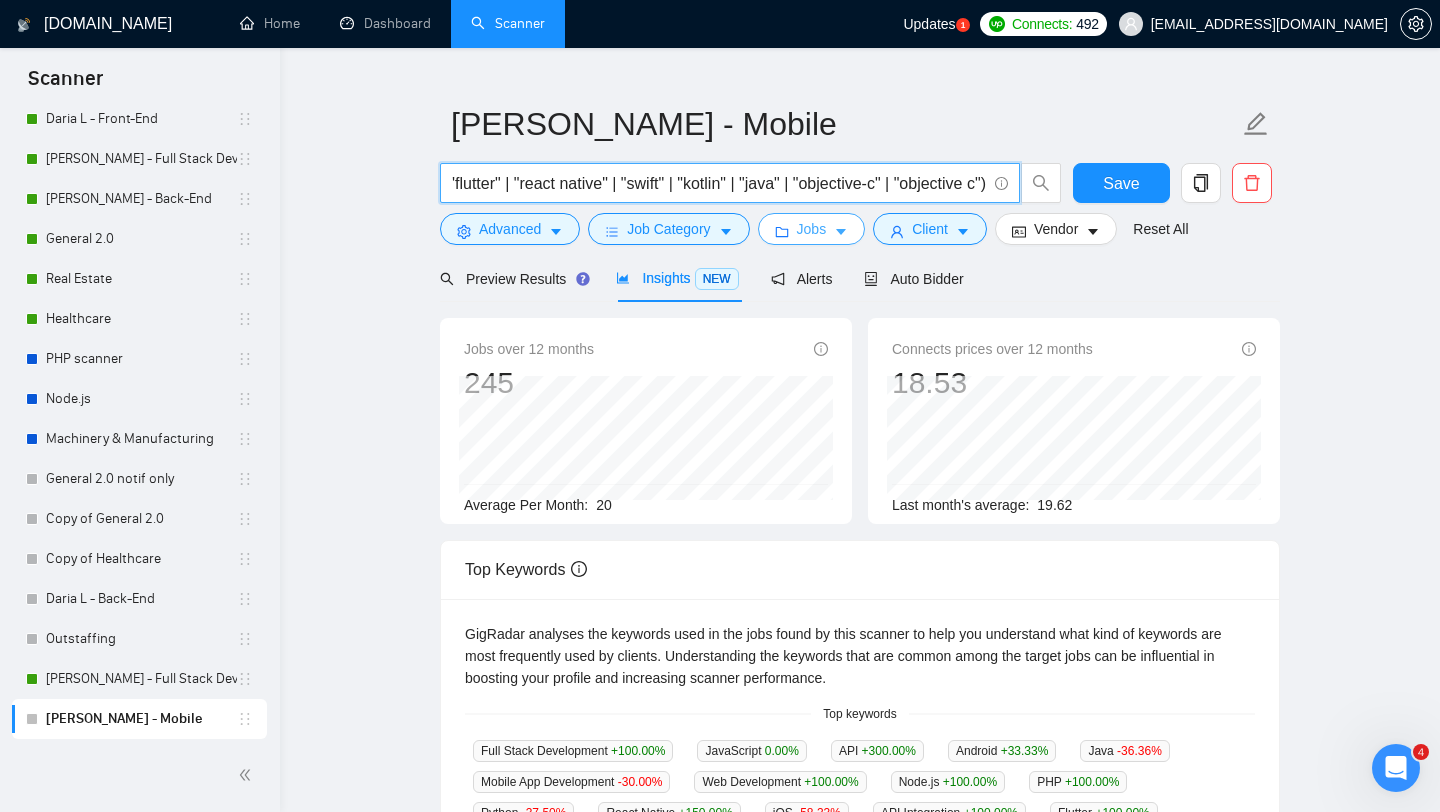 type on "("flutter" | "react native" | "swift" | "kotlin" | "java" | "objective-c" | "objective c")" 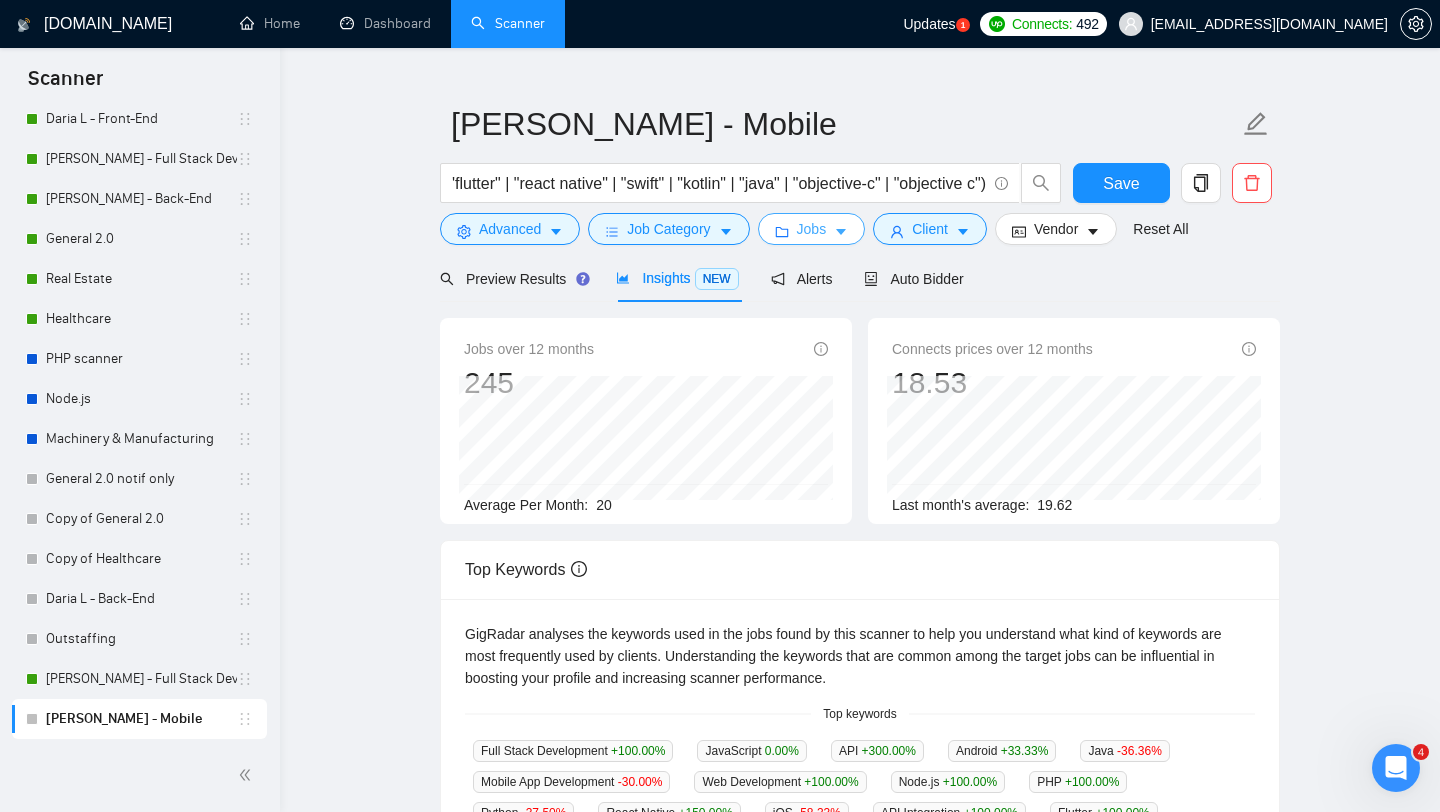scroll, scrollTop: 0, scrollLeft: 0, axis: both 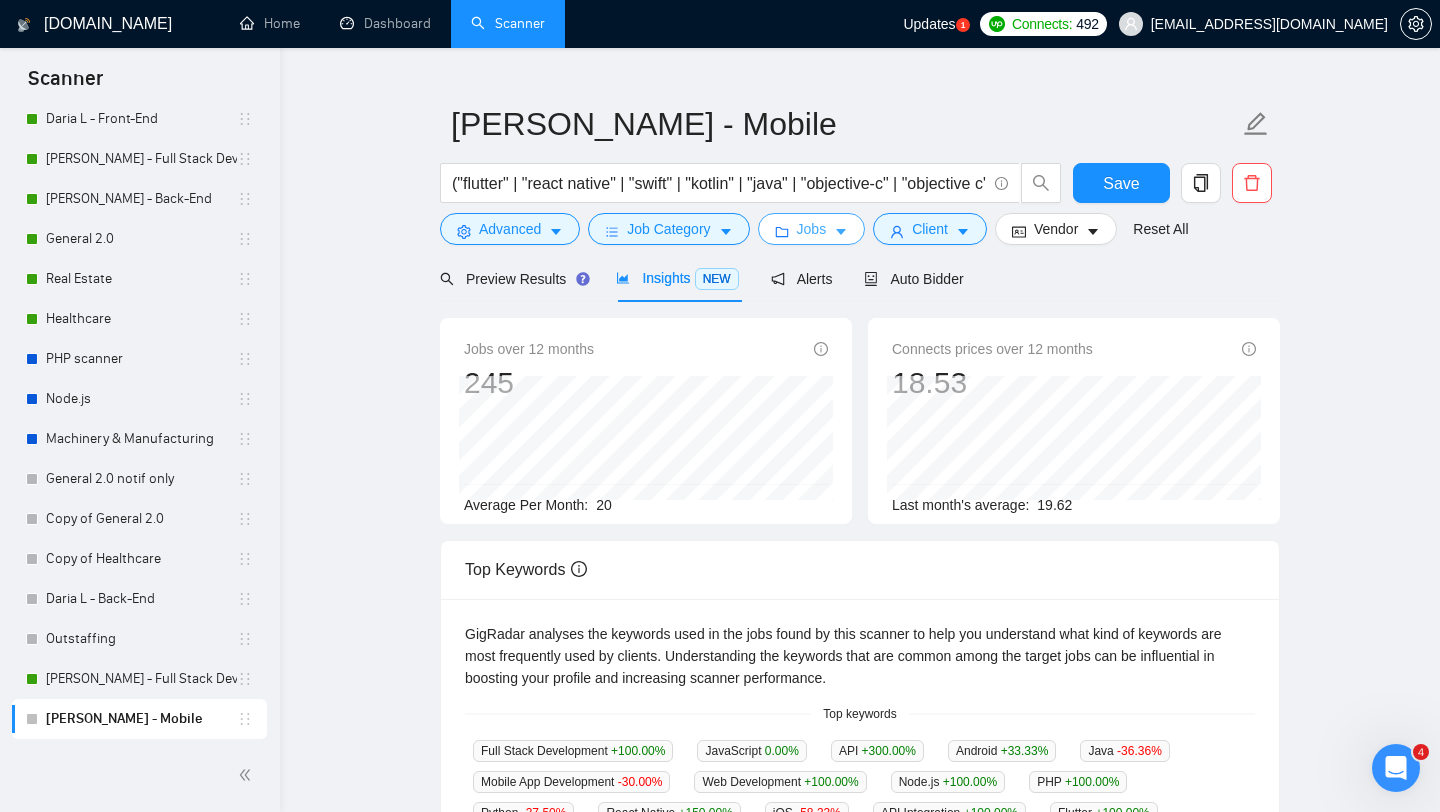 click 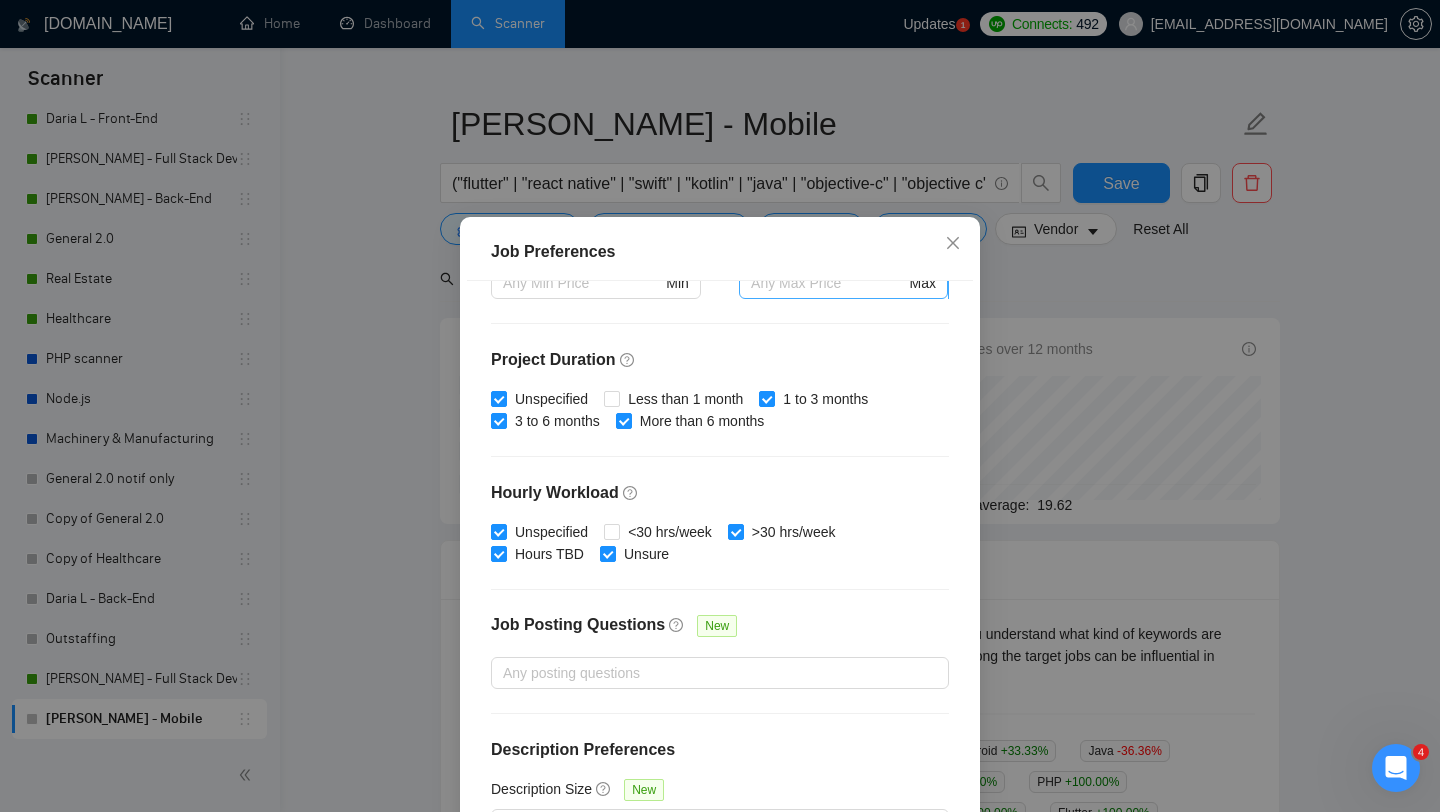 scroll, scrollTop: 559, scrollLeft: 0, axis: vertical 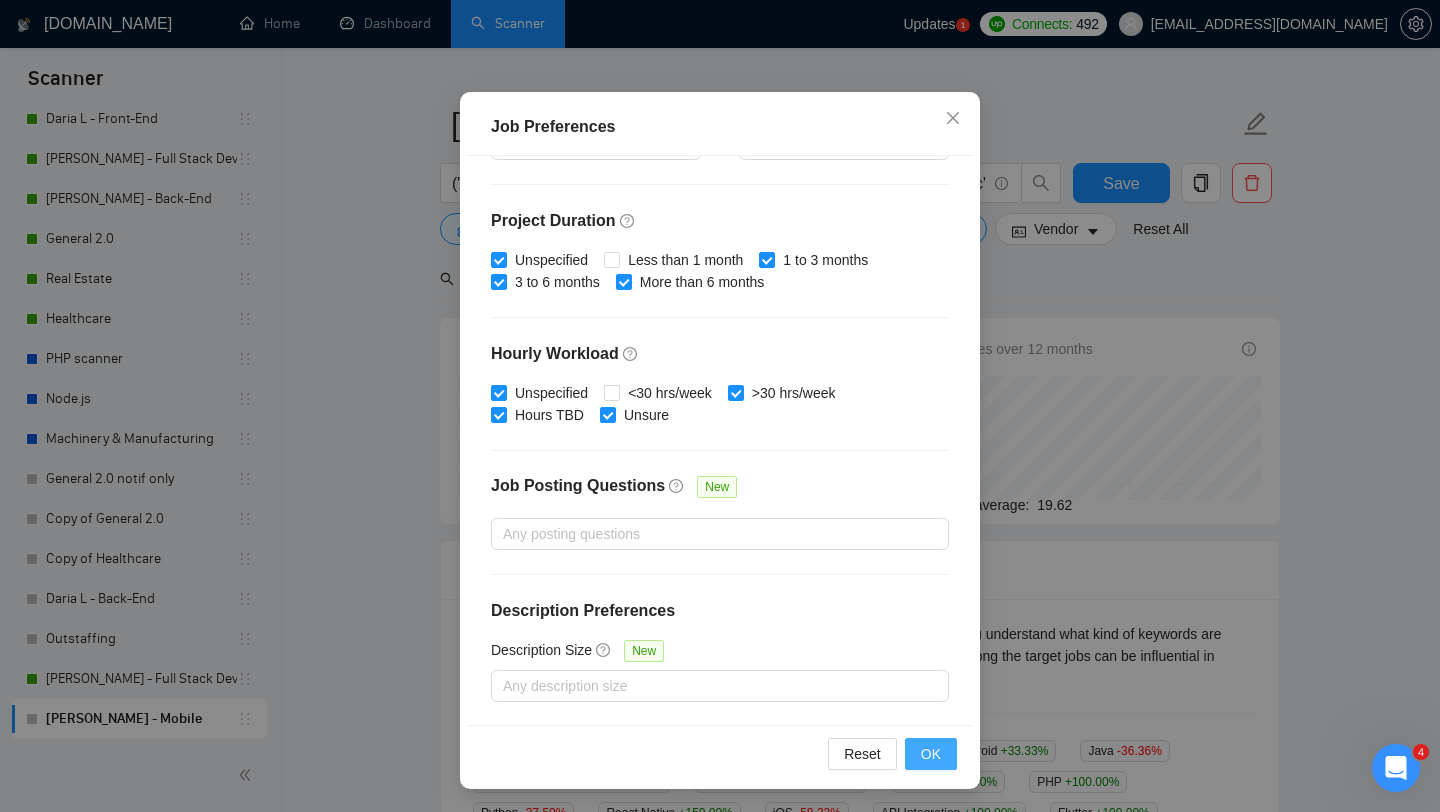 click on "OK" at bounding box center [931, 754] 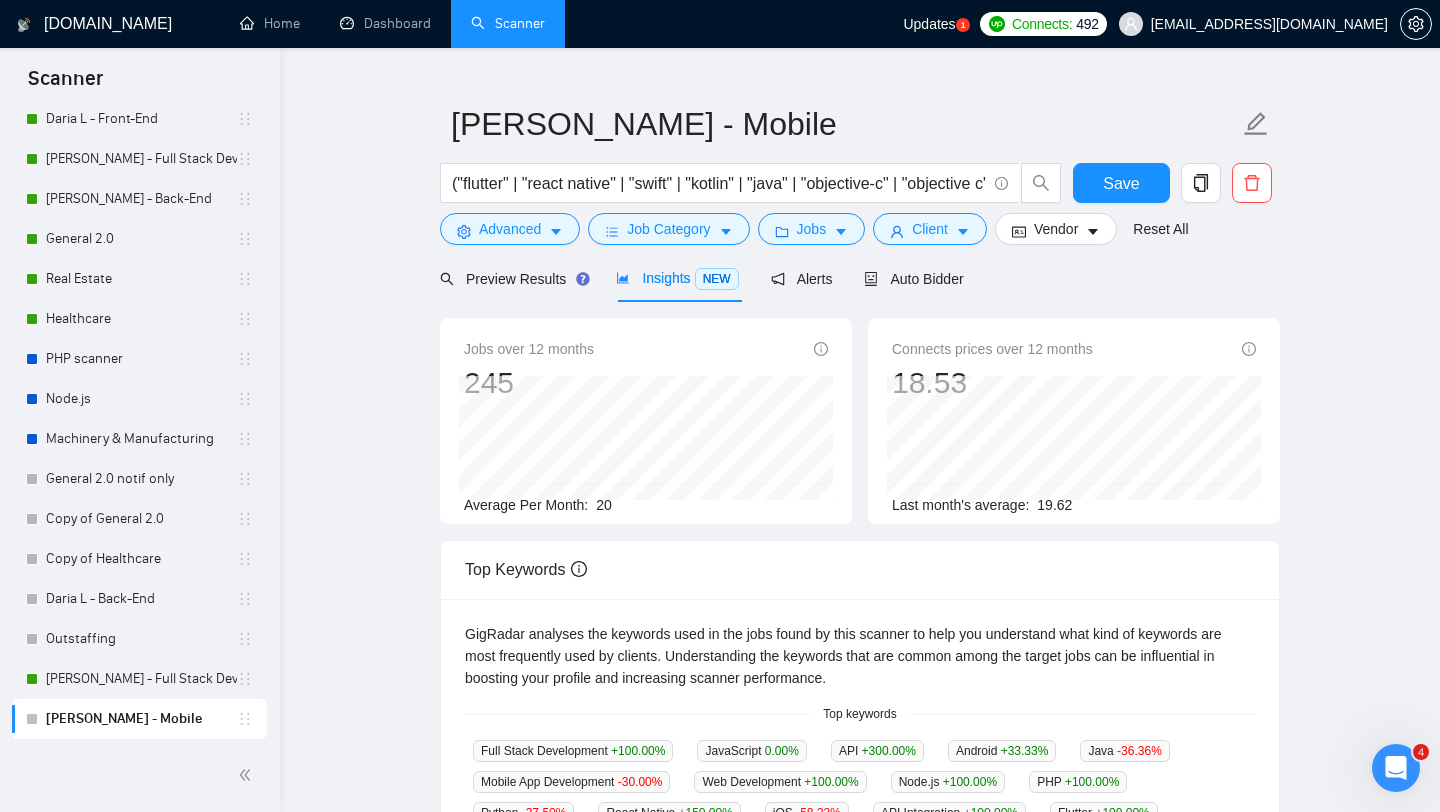 scroll, scrollTop: 28, scrollLeft: 0, axis: vertical 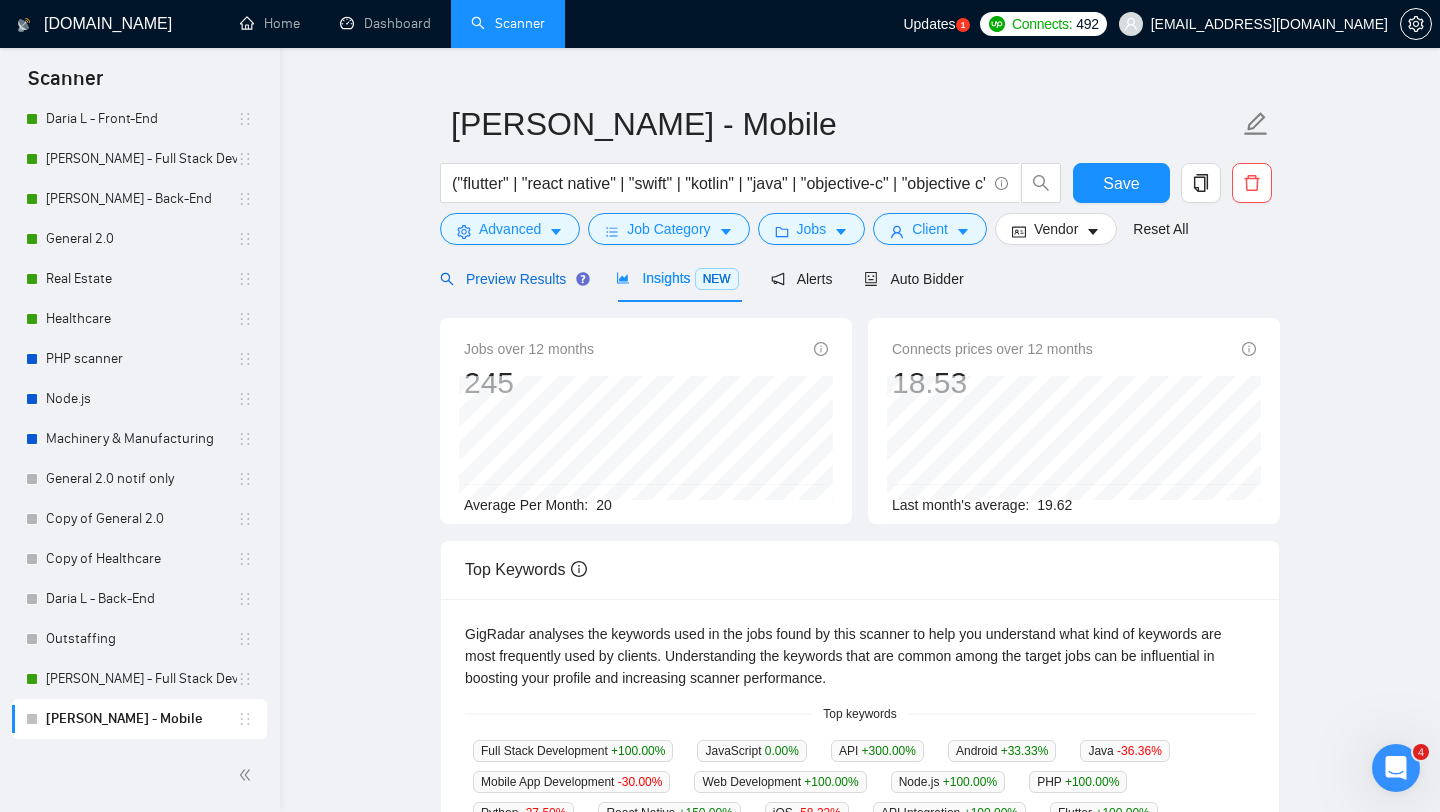 click on "Preview Results" at bounding box center [512, 279] 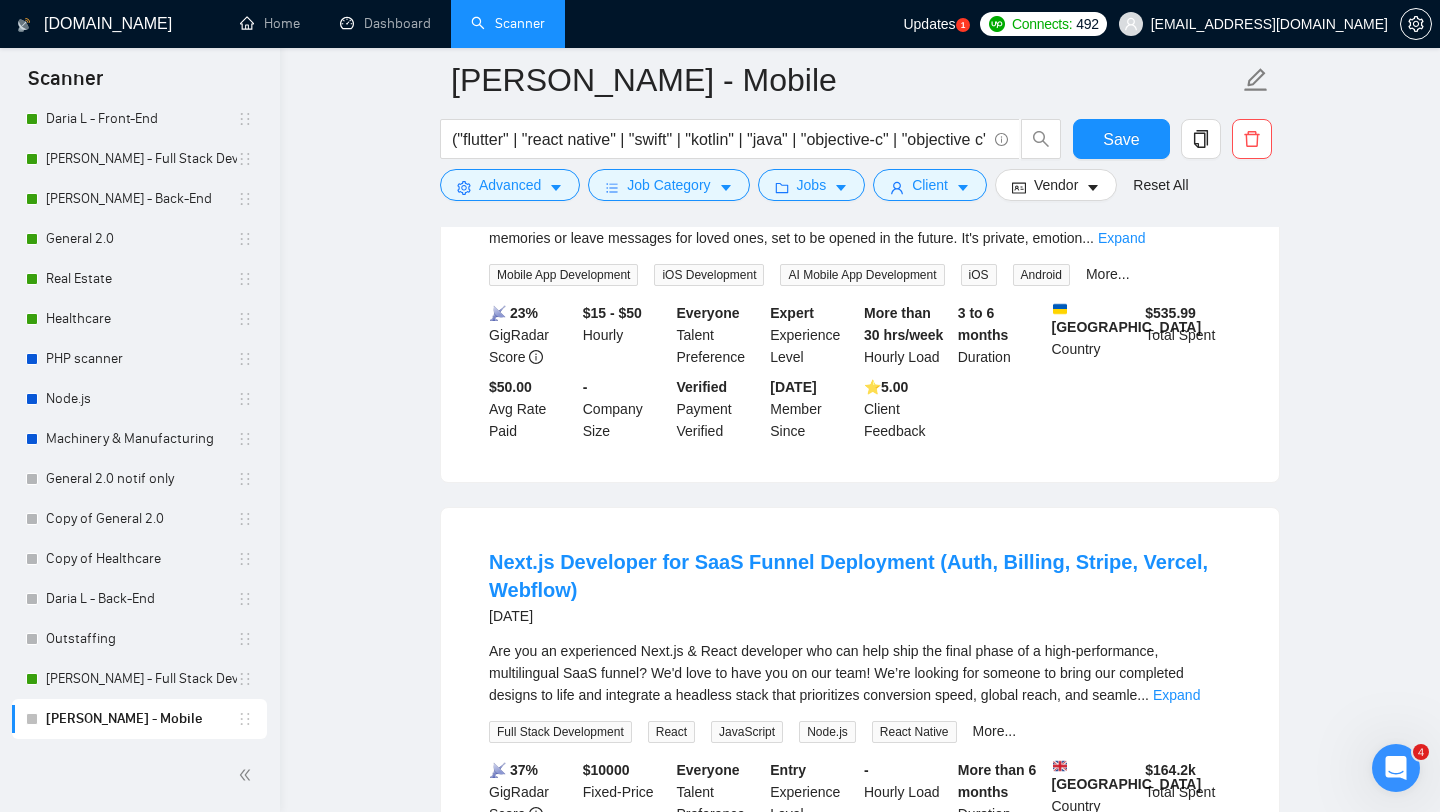 scroll, scrollTop: 0, scrollLeft: 0, axis: both 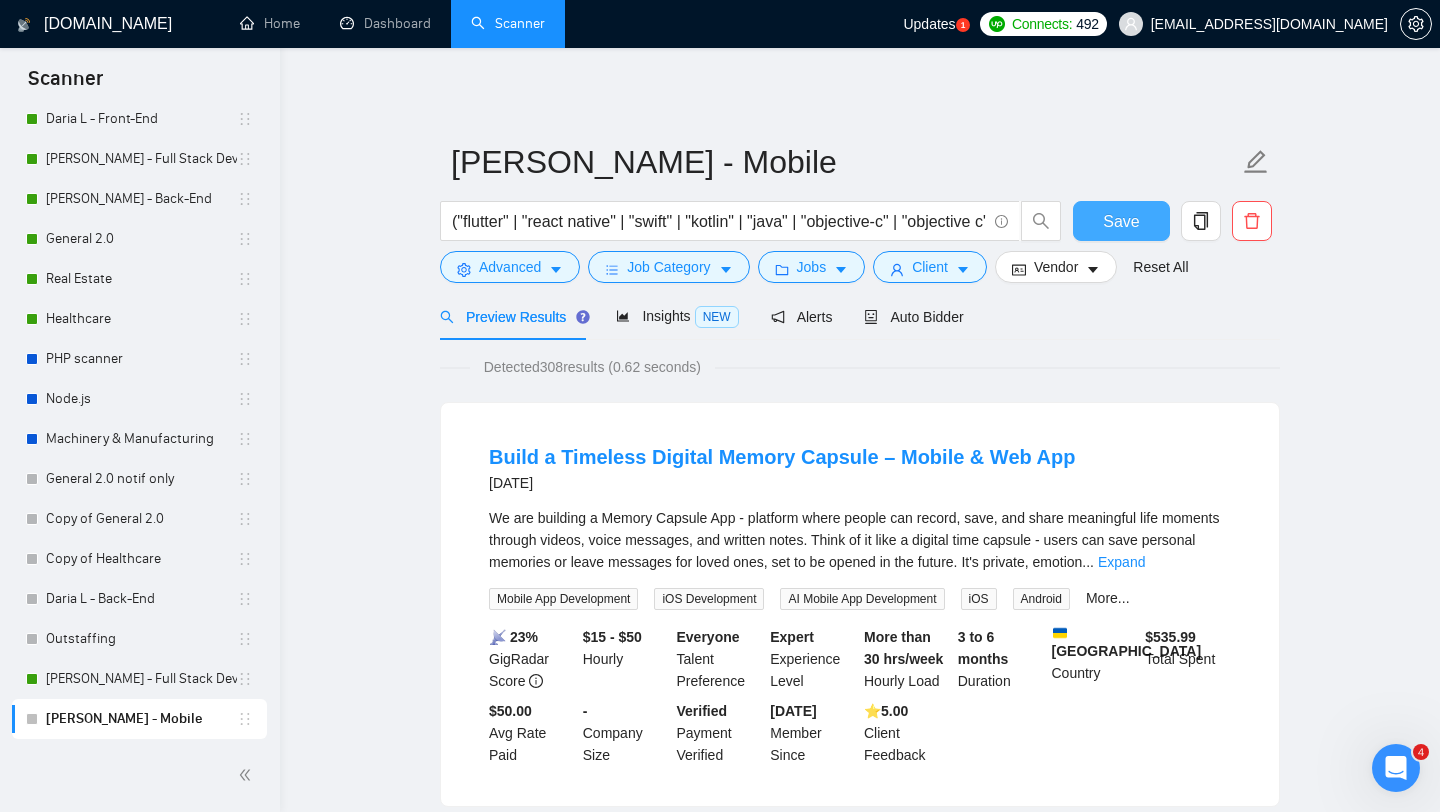 click on "Save" at bounding box center [1121, 221] 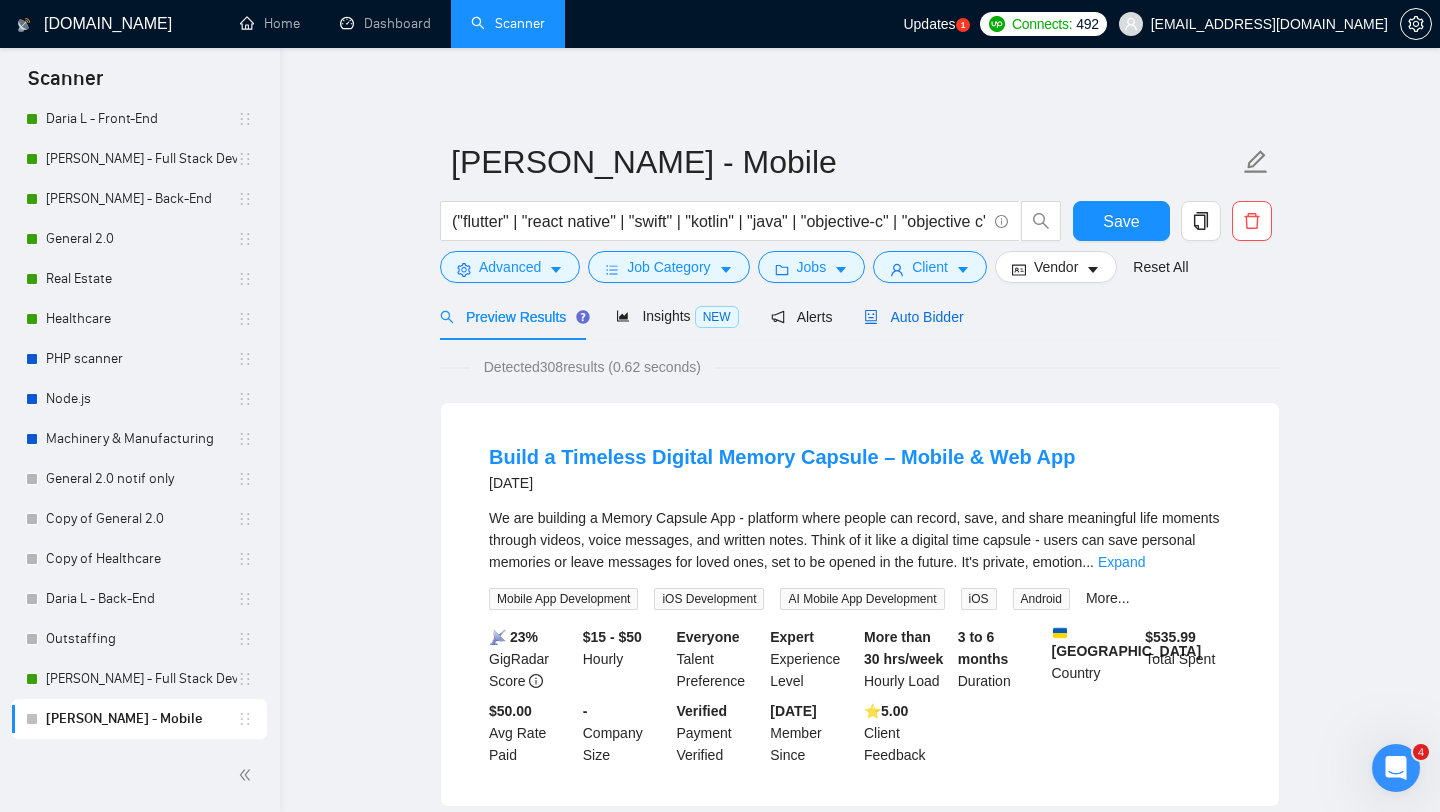 click on "Auto Bidder" at bounding box center [913, 317] 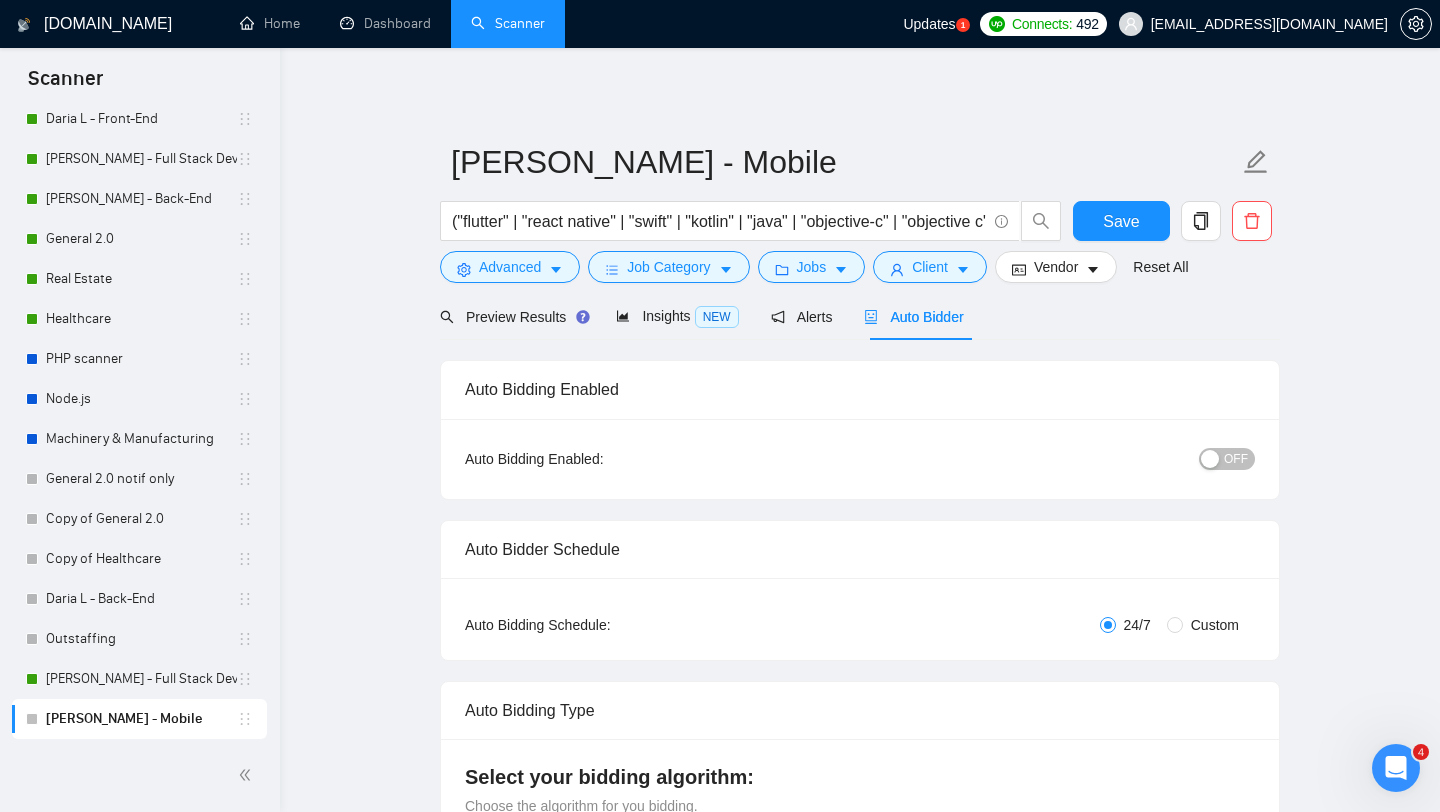 click on "OFF" at bounding box center (1236, 459) 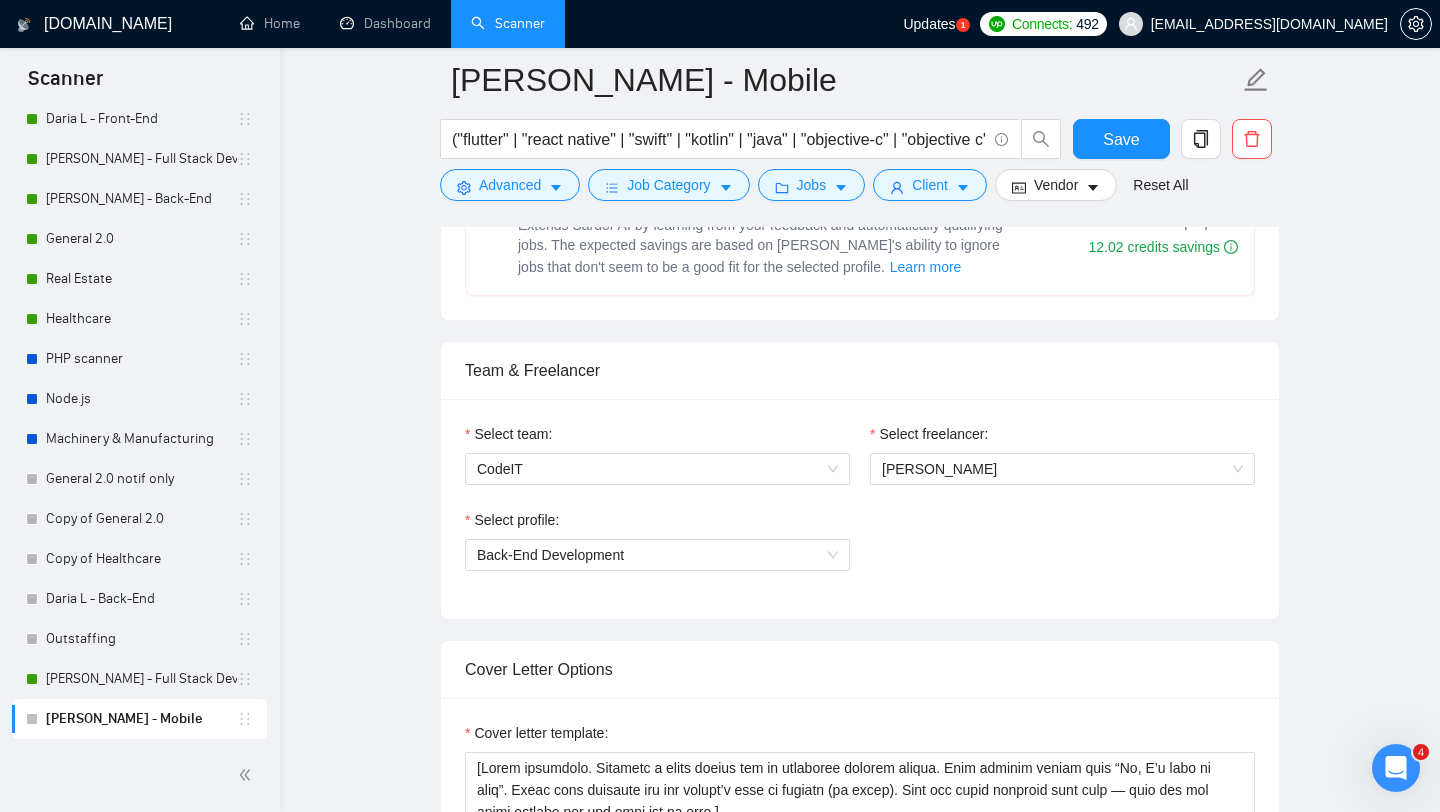 scroll, scrollTop: 1047, scrollLeft: 0, axis: vertical 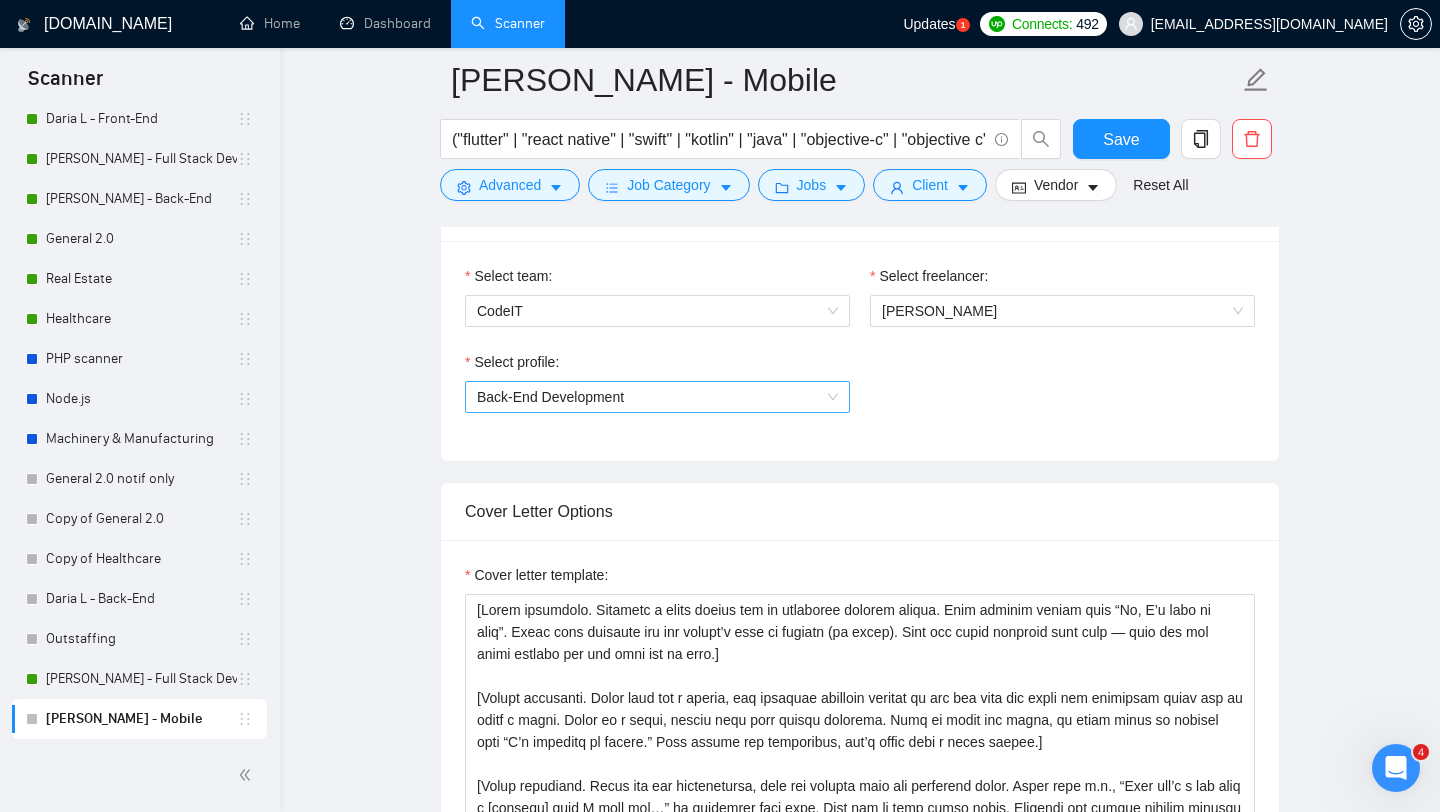 click on "Back-End Development" at bounding box center (657, 397) 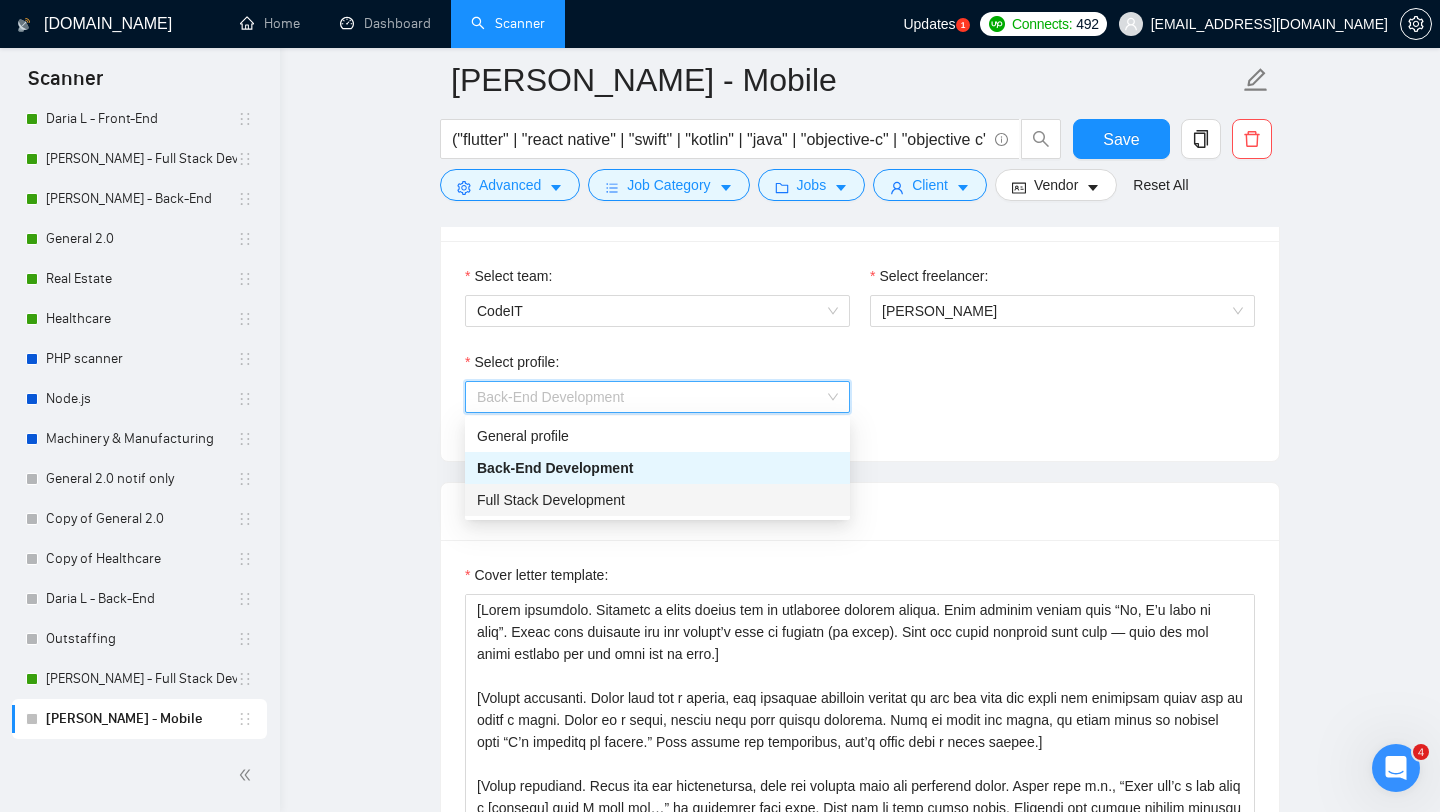 click on "Full Stack Development" at bounding box center (657, 500) 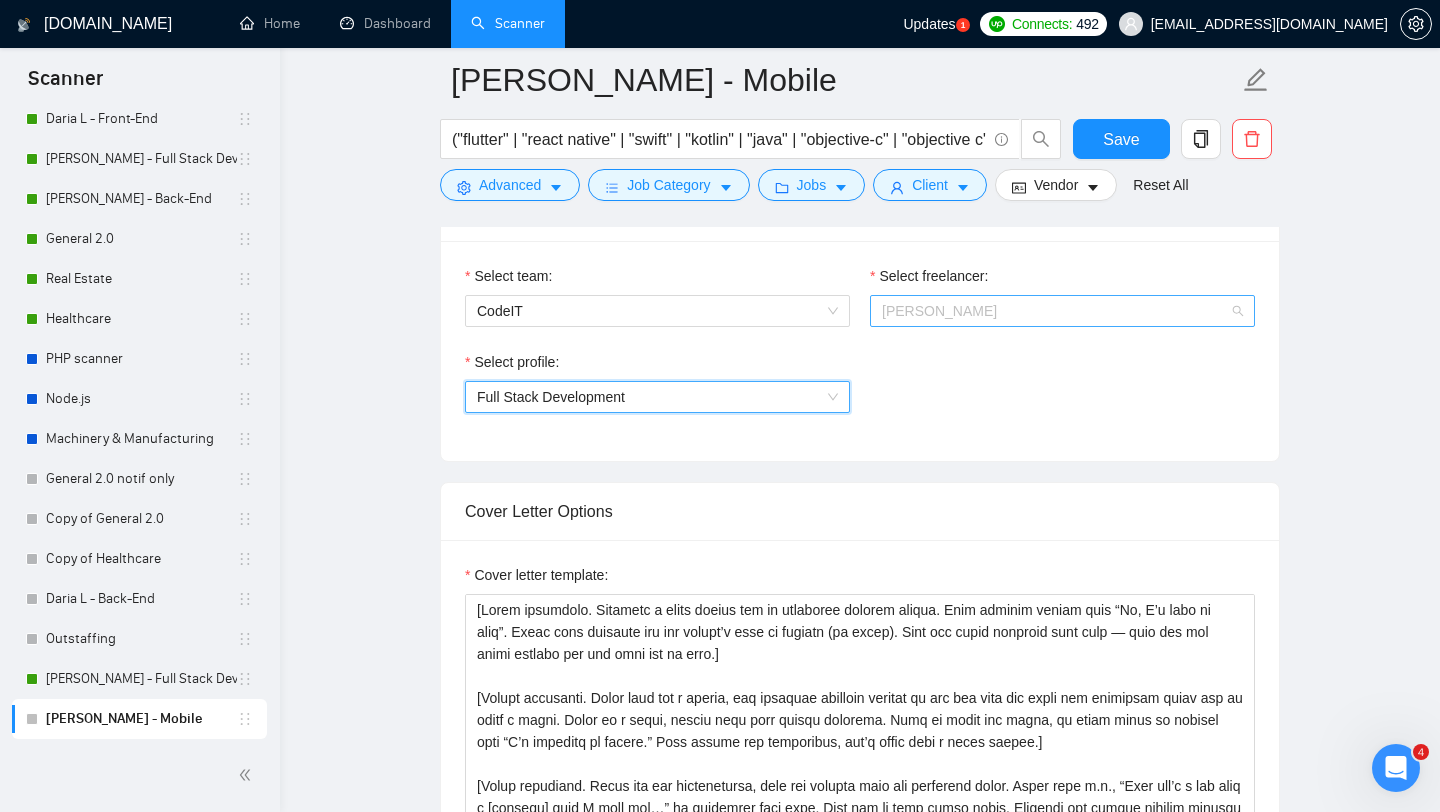 click on "[PERSON_NAME]" at bounding box center [1062, 311] 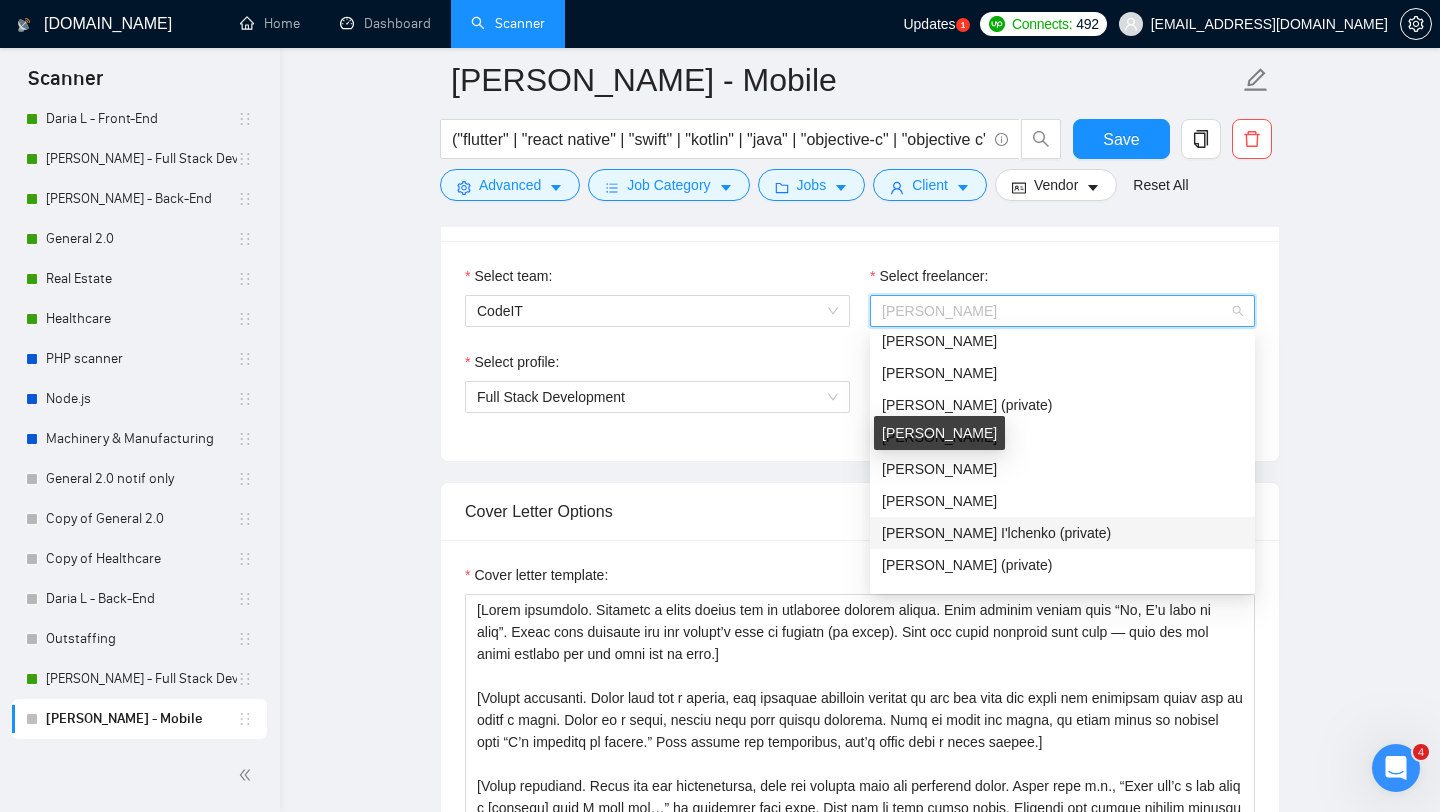 scroll, scrollTop: 467, scrollLeft: 0, axis: vertical 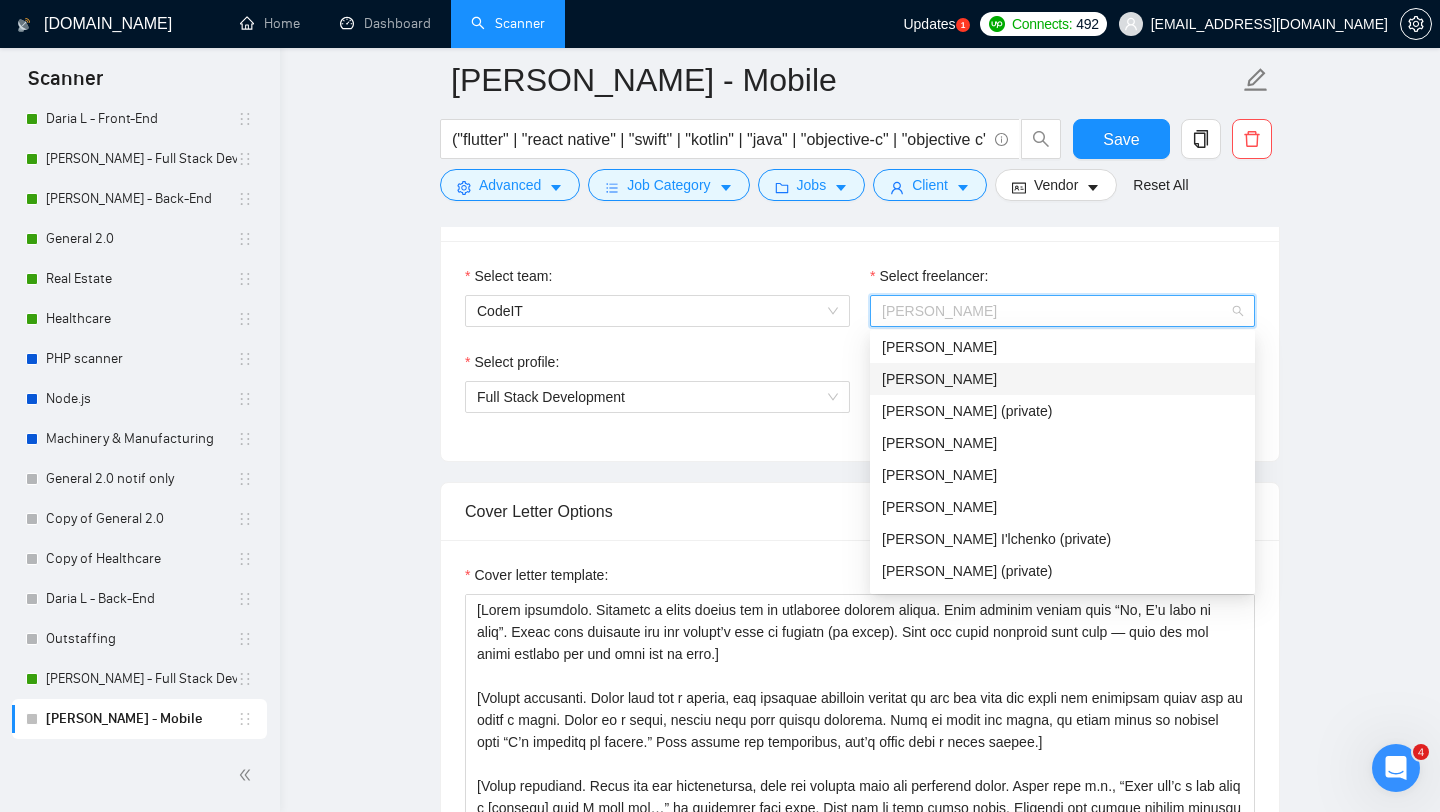 click on "[PERSON_NAME]" at bounding box center (939, 379) 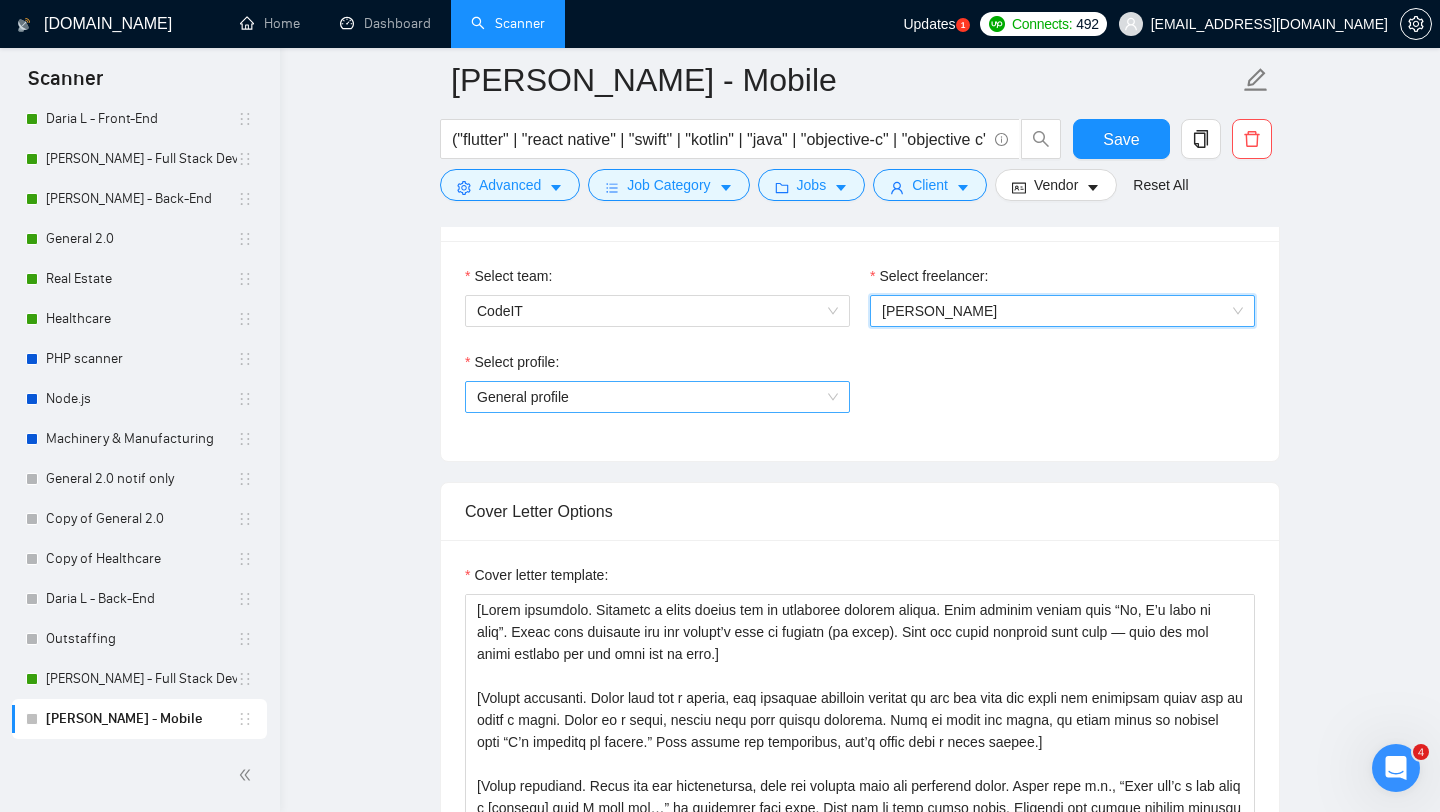 click on "General profile" at bounding box center [657, 397] 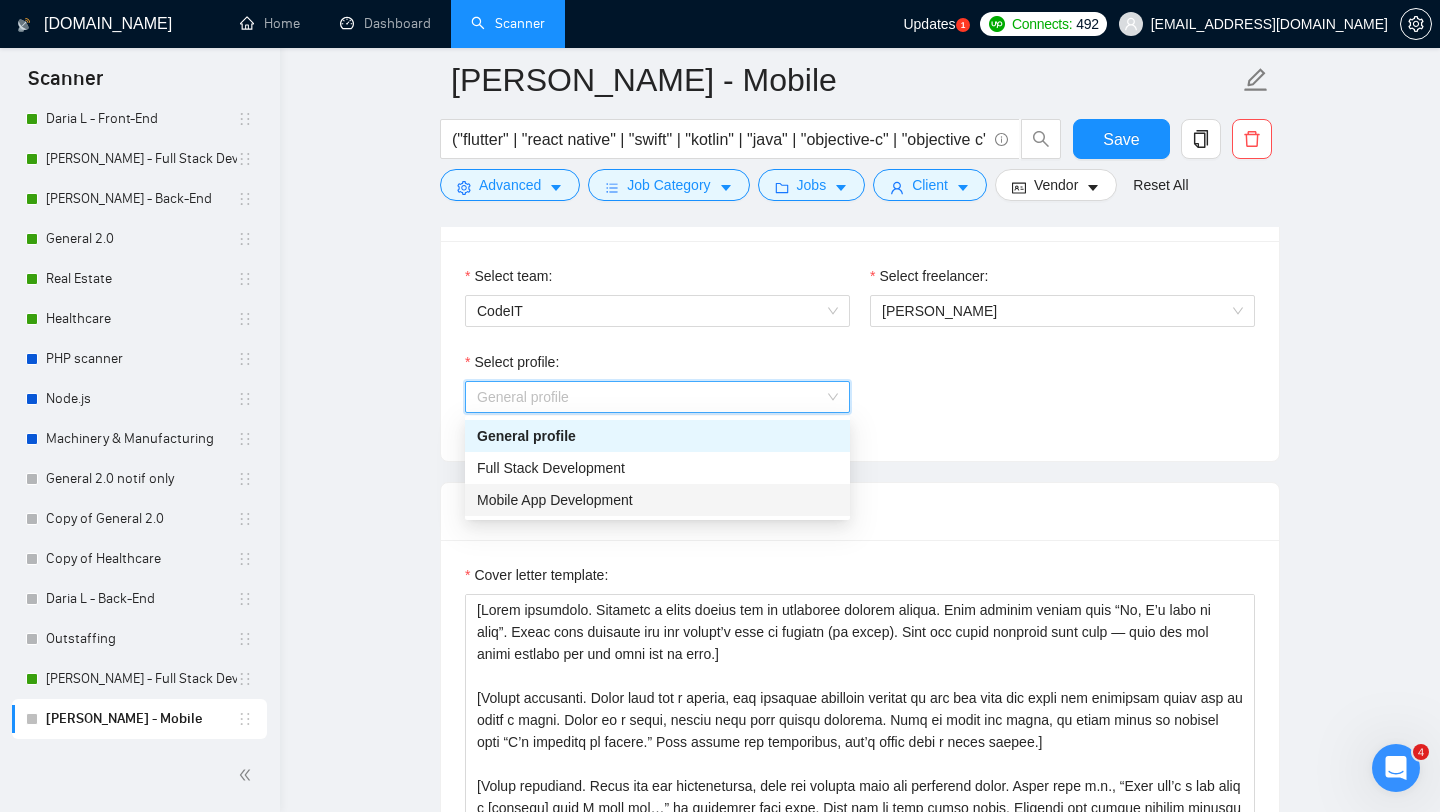 click on "Mobile App Development" at bounding box center (555, 500) 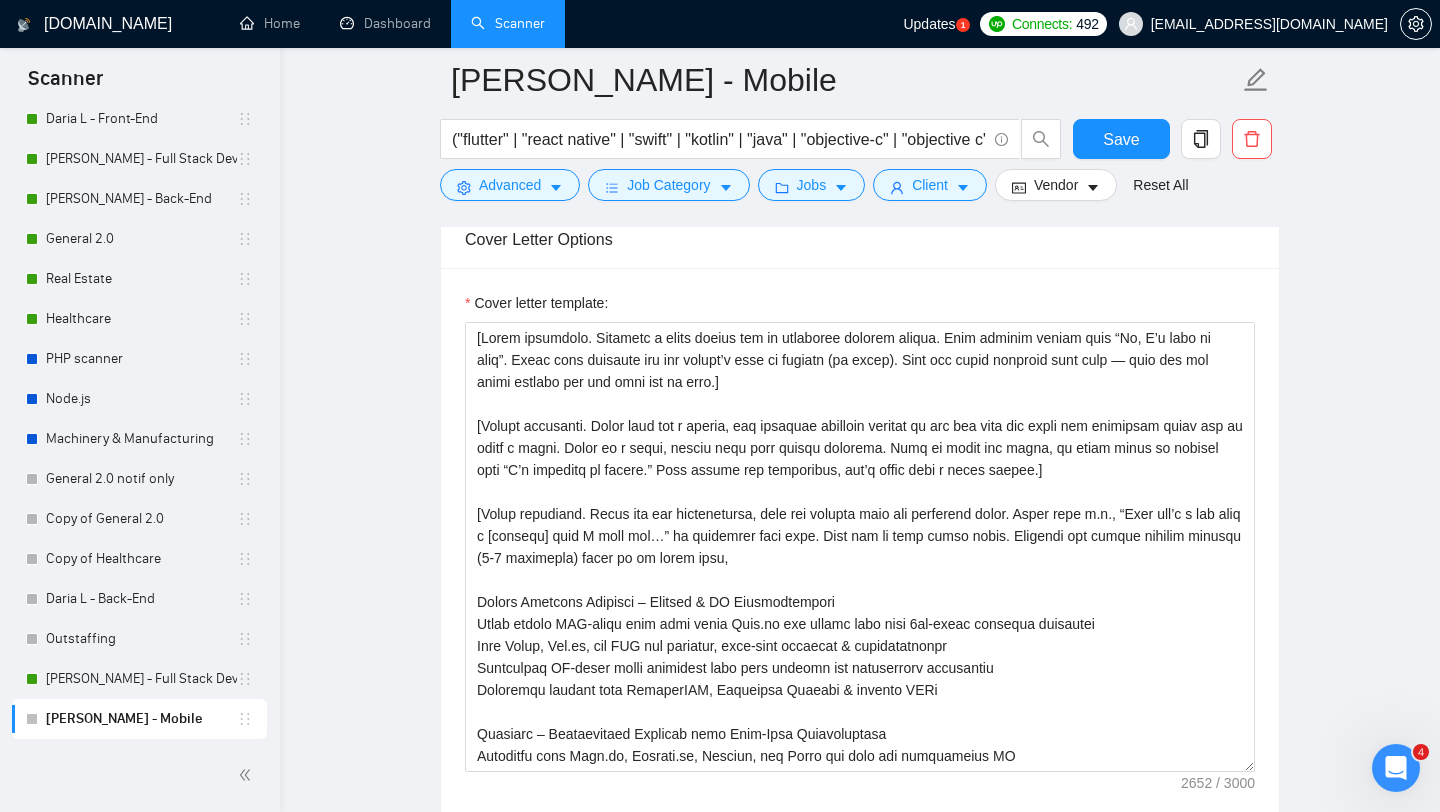 scroll, scrollTop: 1324, scrollLeft: 0, axis: vertical 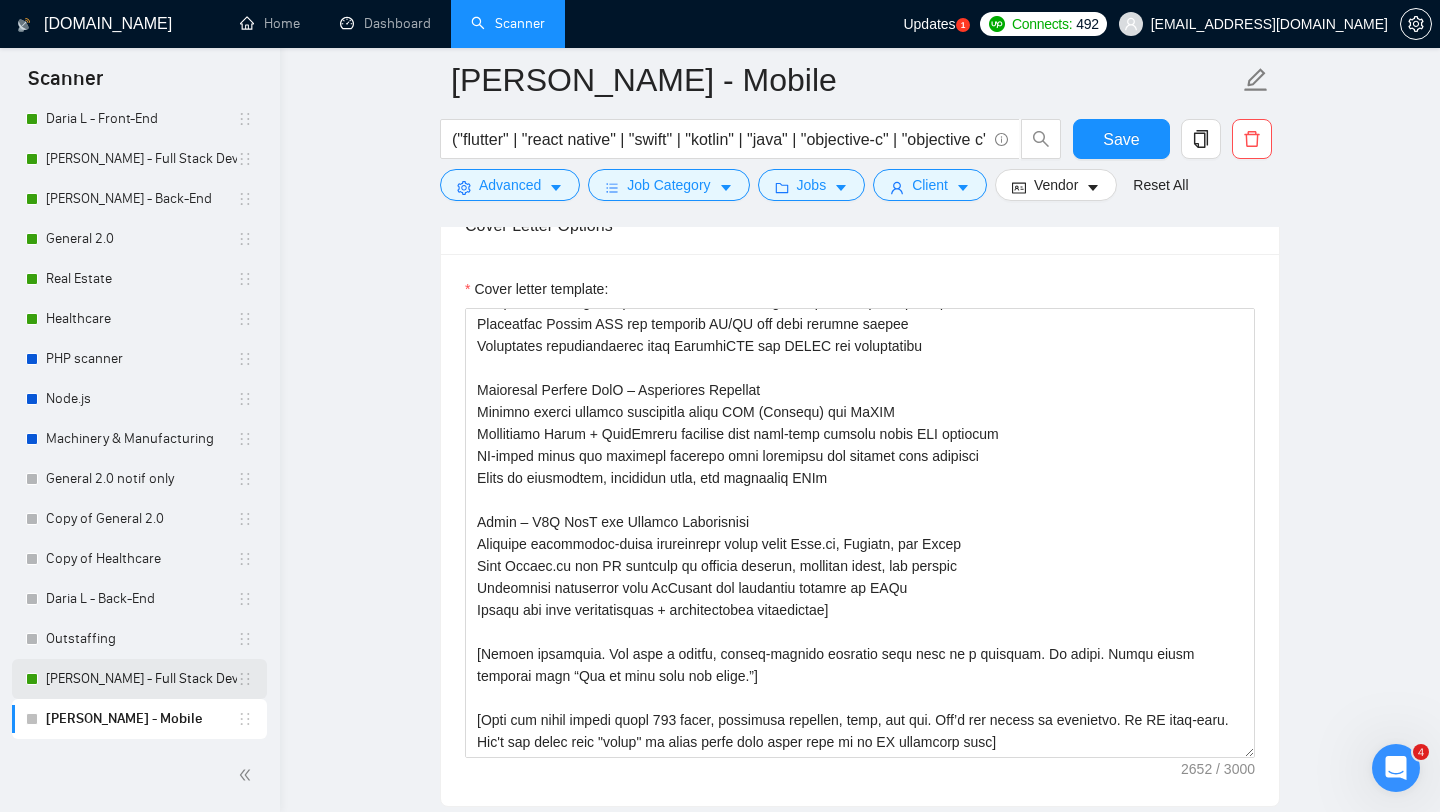 click on "[PERSON_NAME] - Full Stack Developer" at bounding box center (141, 679) 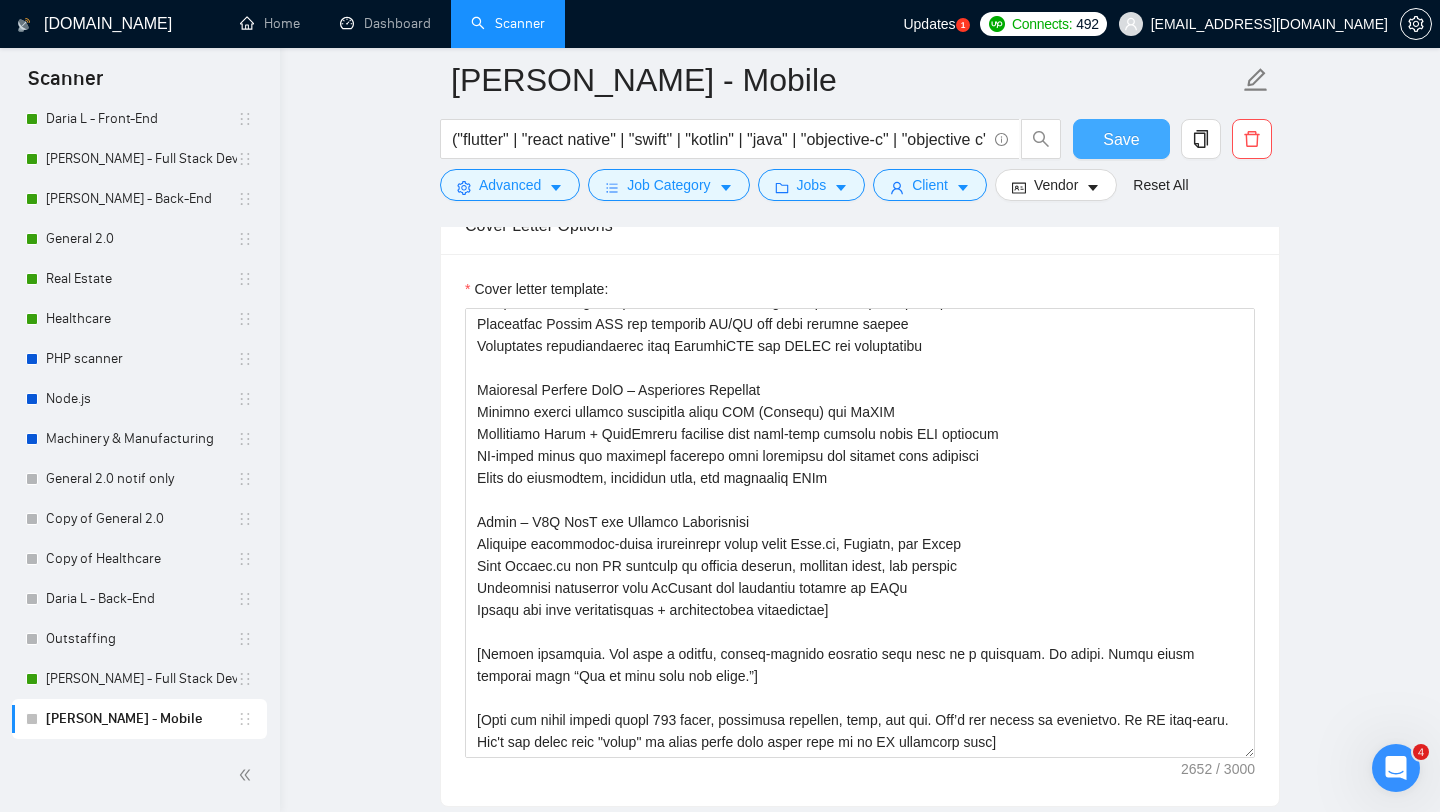click on "Save" at bounding box center (1121, 139) 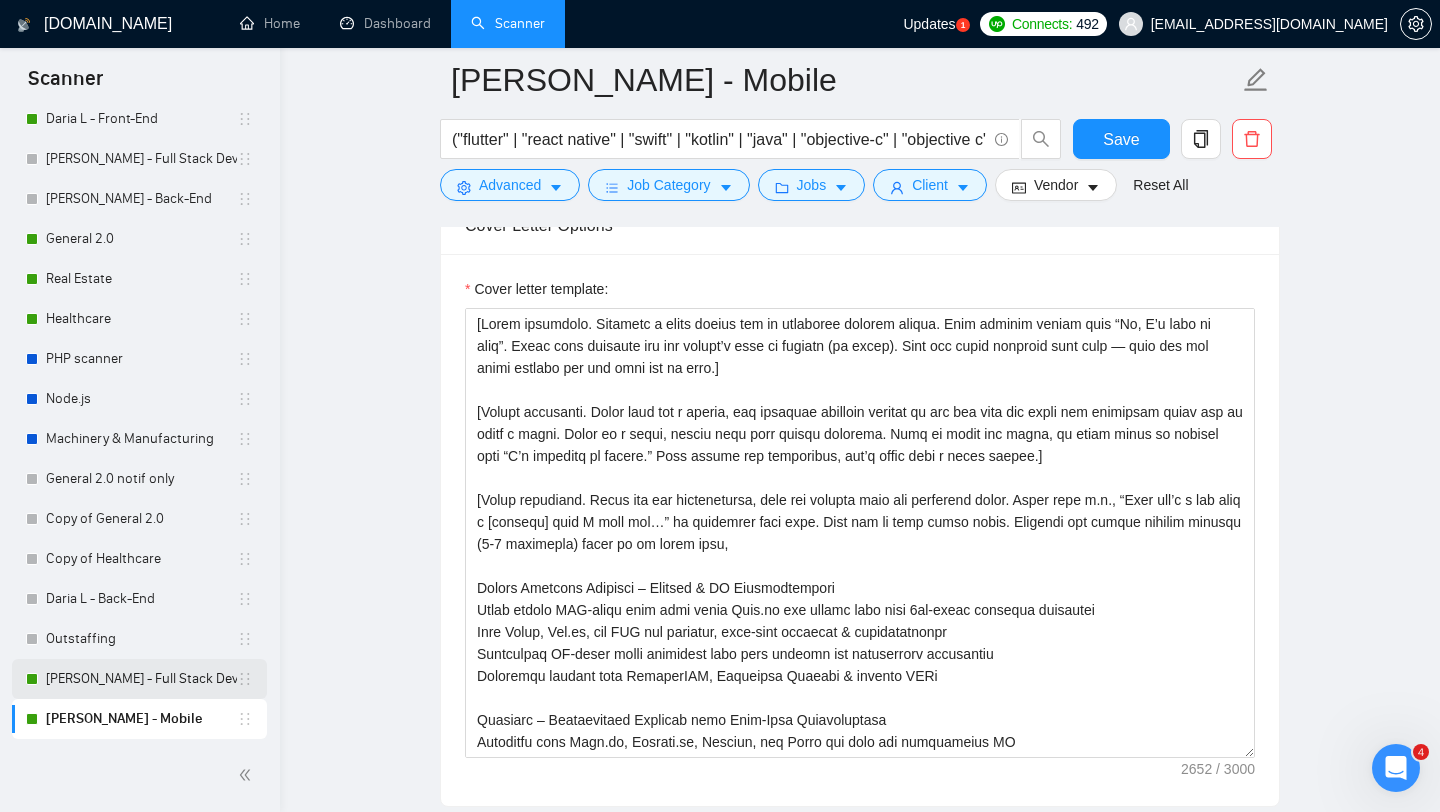 click on "[PERSON_NAME] - Full Stack Developer" at bounding box center [141, 679] 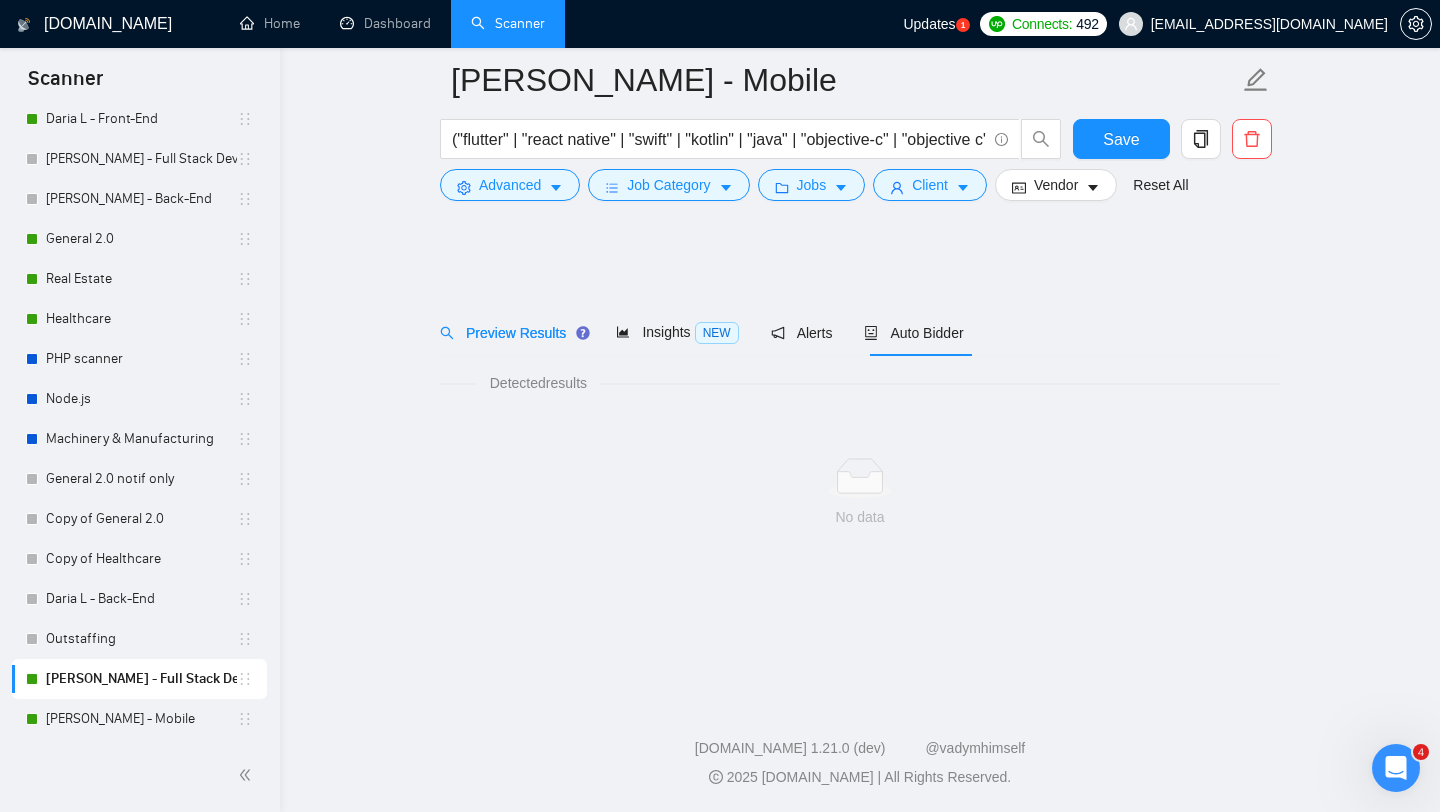 scroll, scrollTop: 0, scrollLeft: 0, axis: both 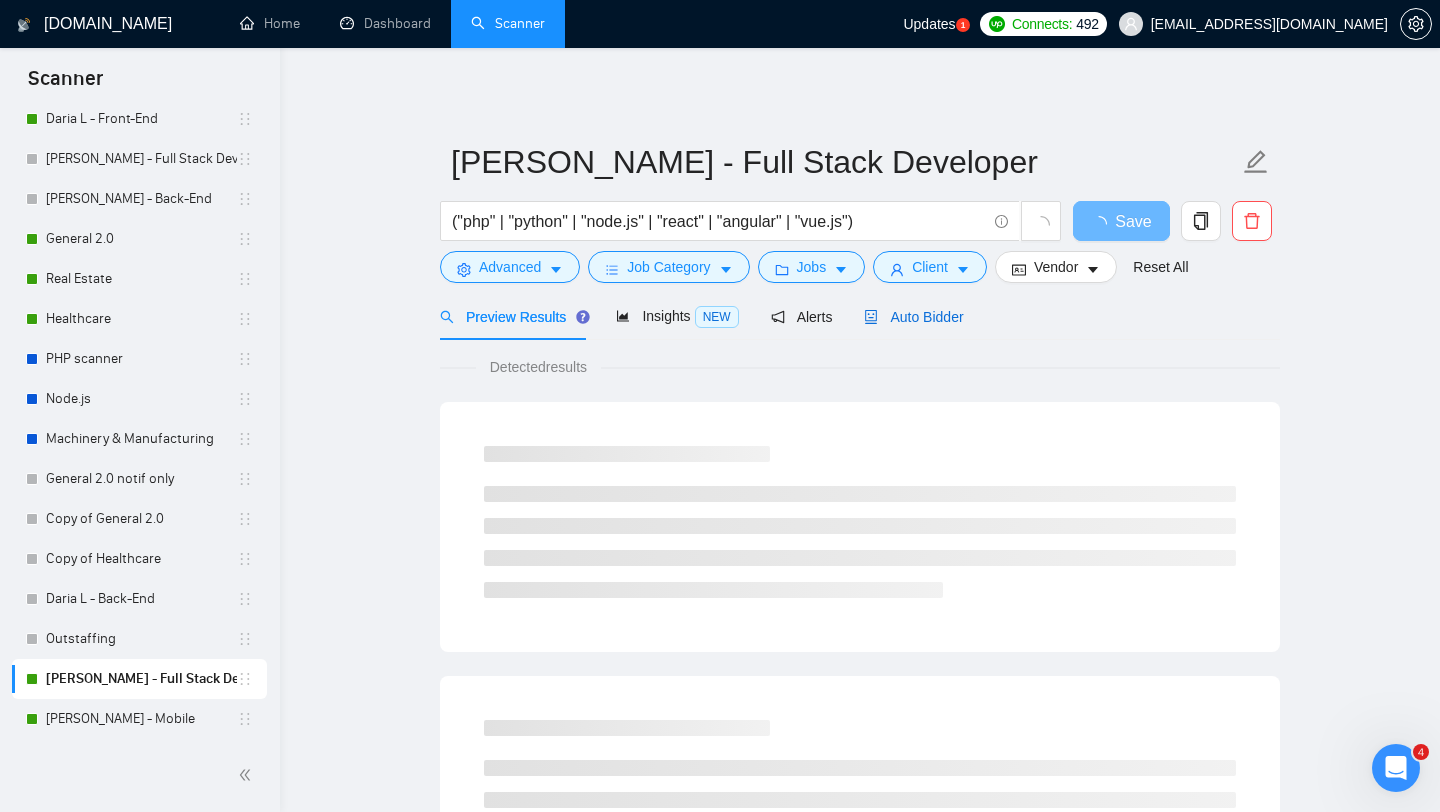 click on "Auto Bidder" at bounding box center [913, 317] 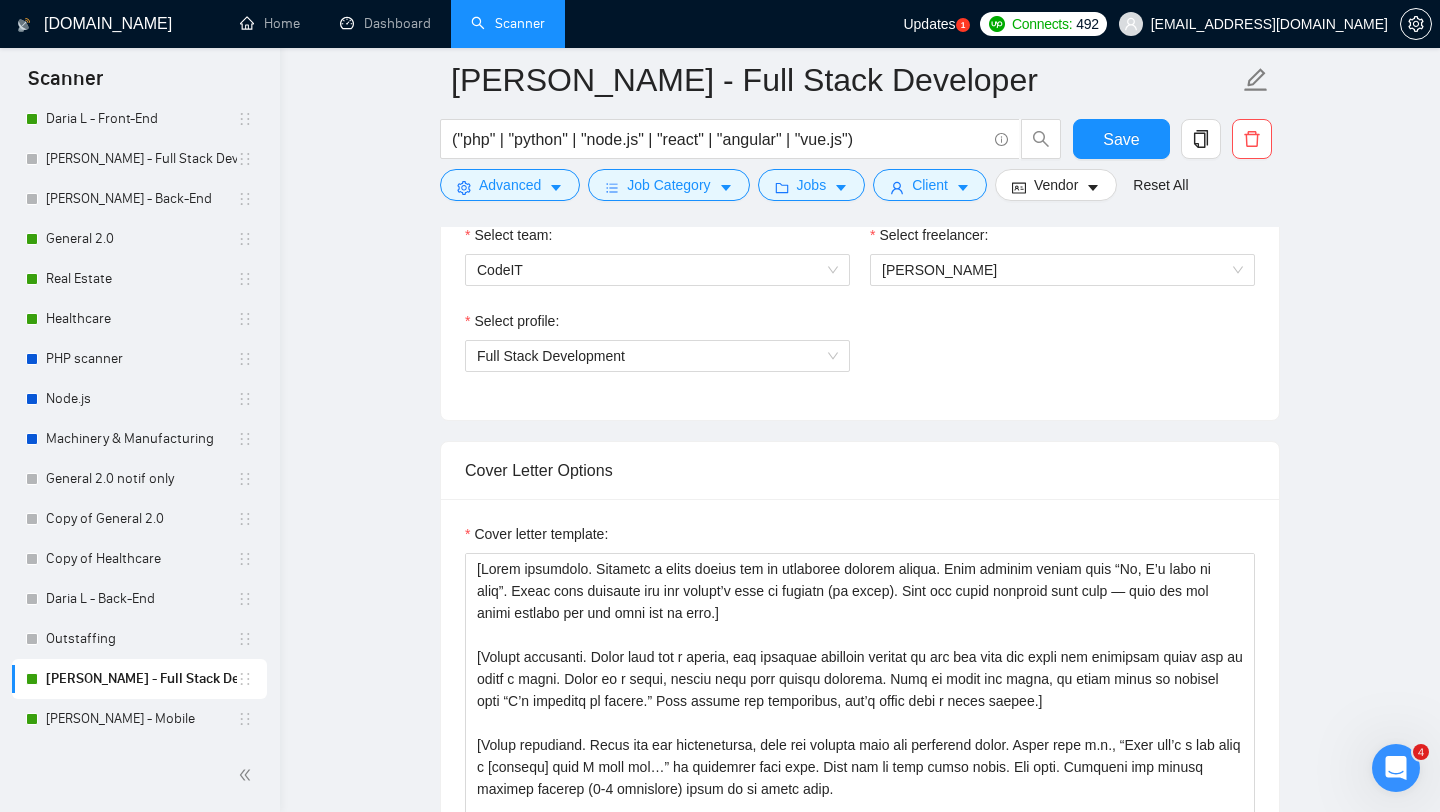 scroll, scrollTop: 1294, scrollLeft: 0, axis: vertical 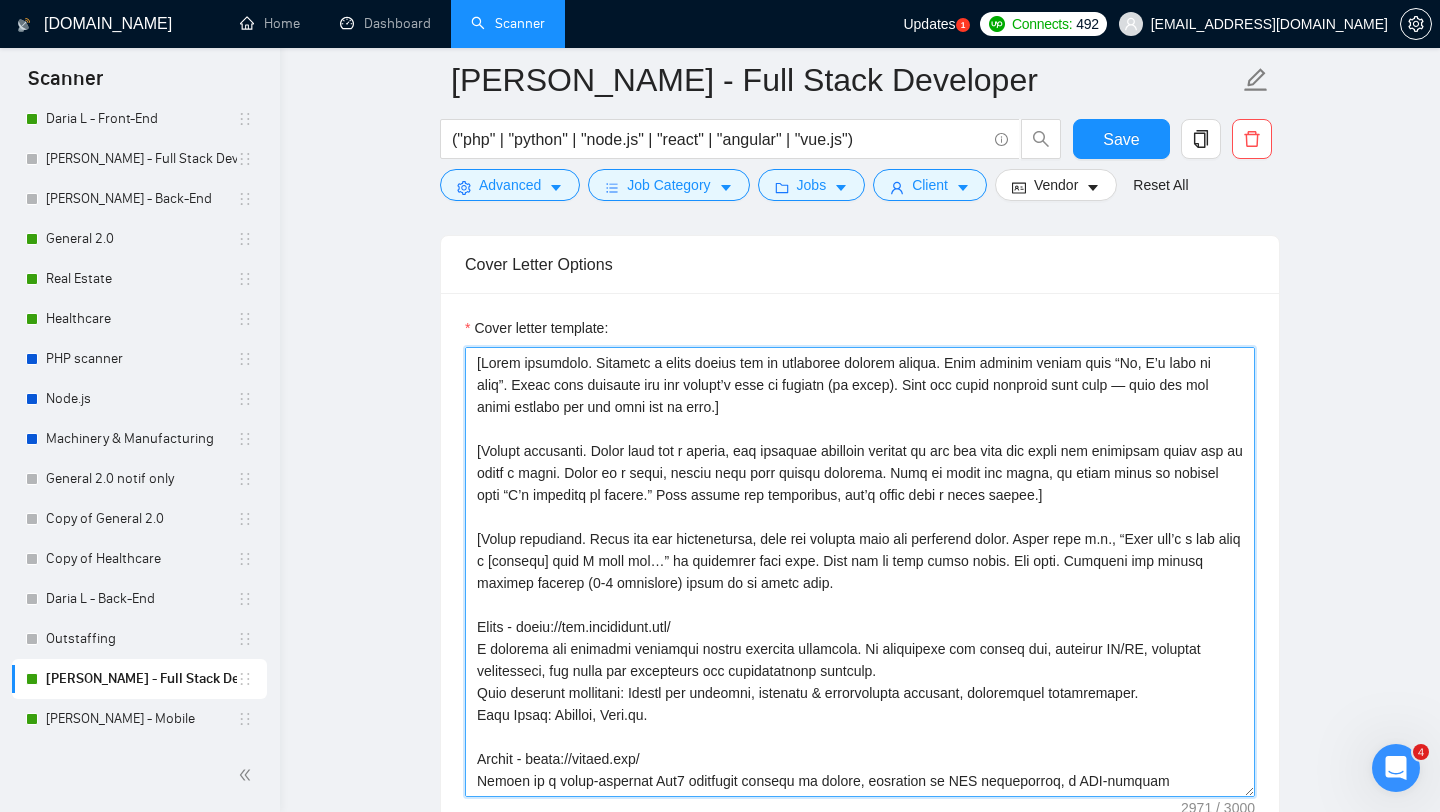 click on "Cover letter template:" at bounding box center [860, 572] 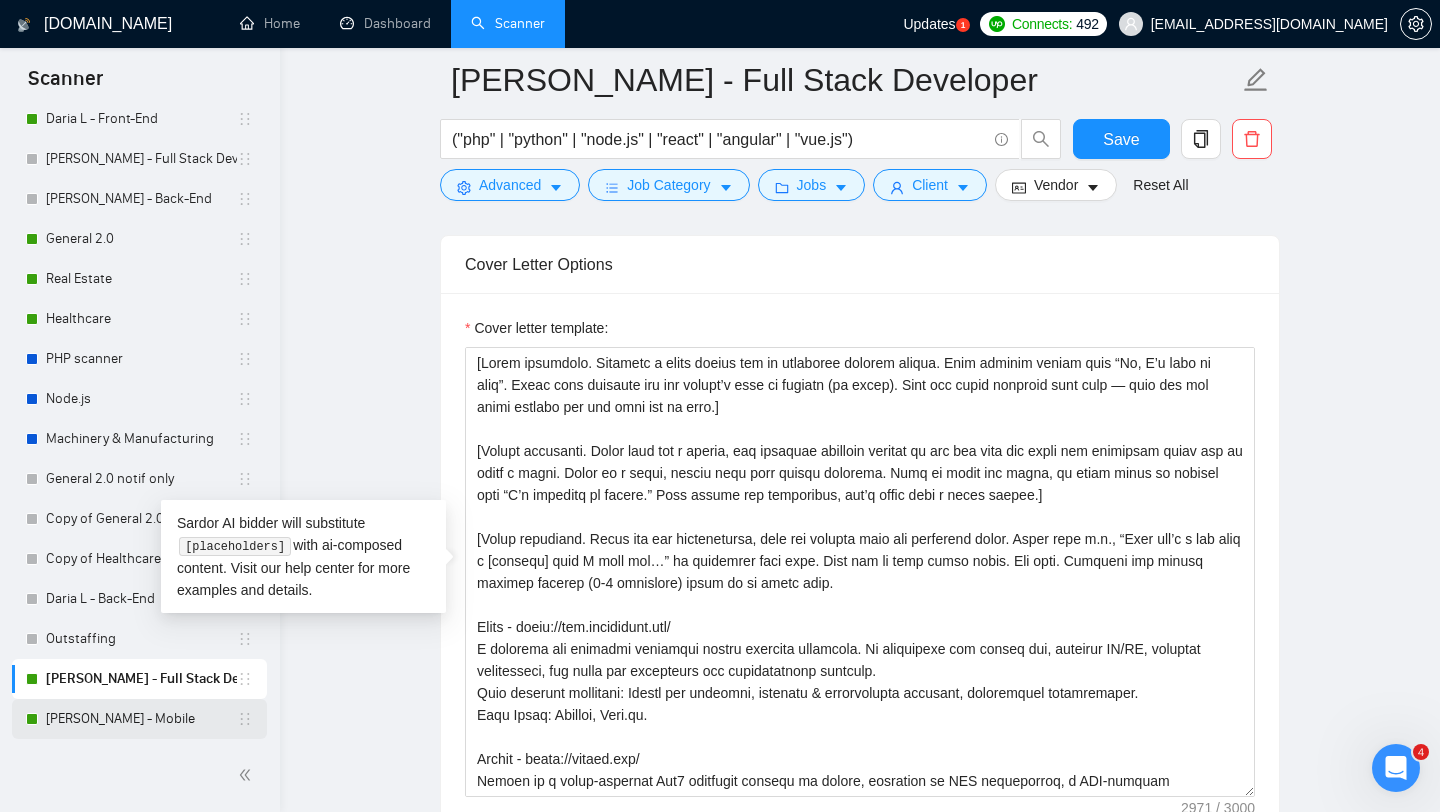 click on "[PERSON_NAME] - Mobile" at bounding box center (141, 719) 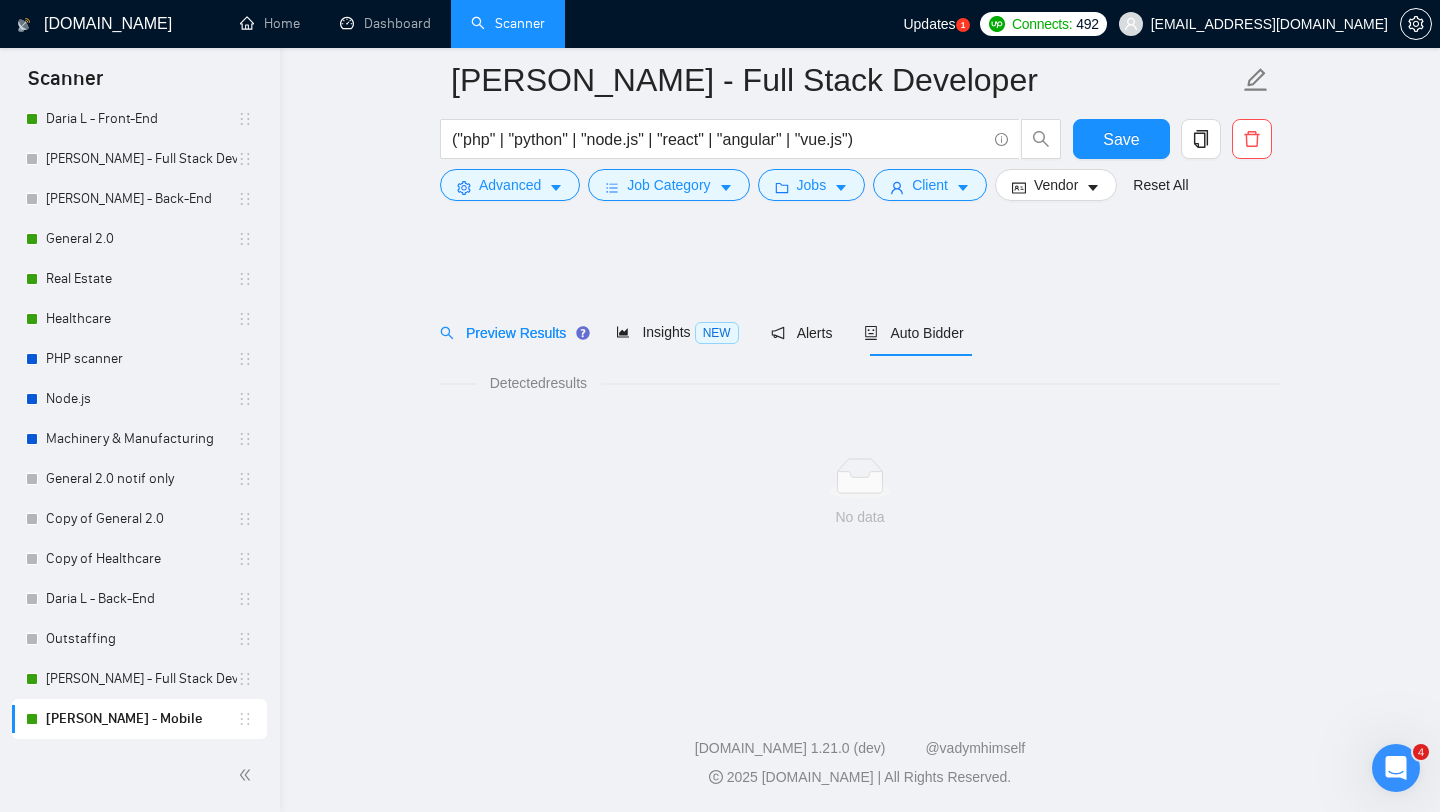scroll, scrollTop: 0, scrollLeft: 0, axis: both 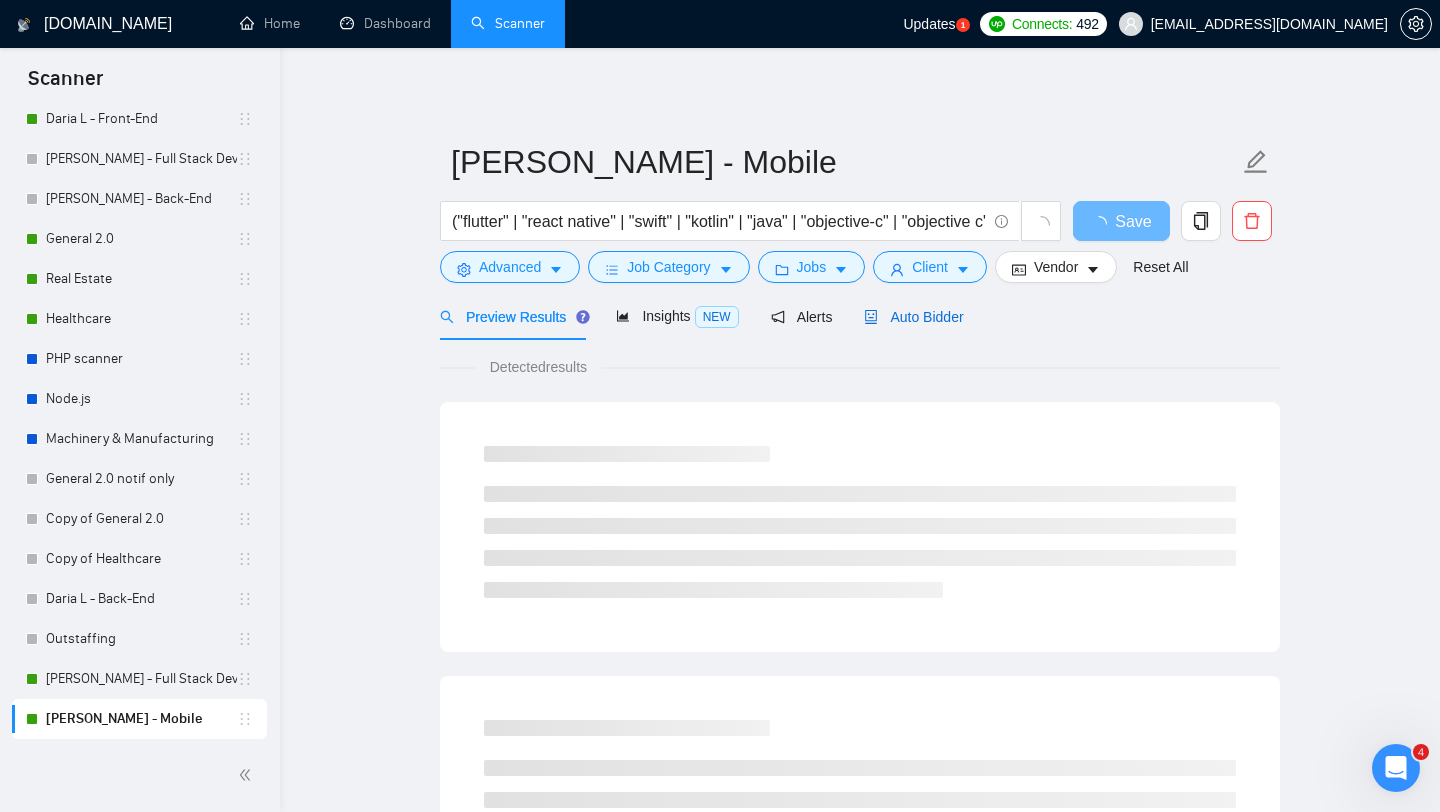 click on "Auto Bidder" at bounding box center (913, 317) 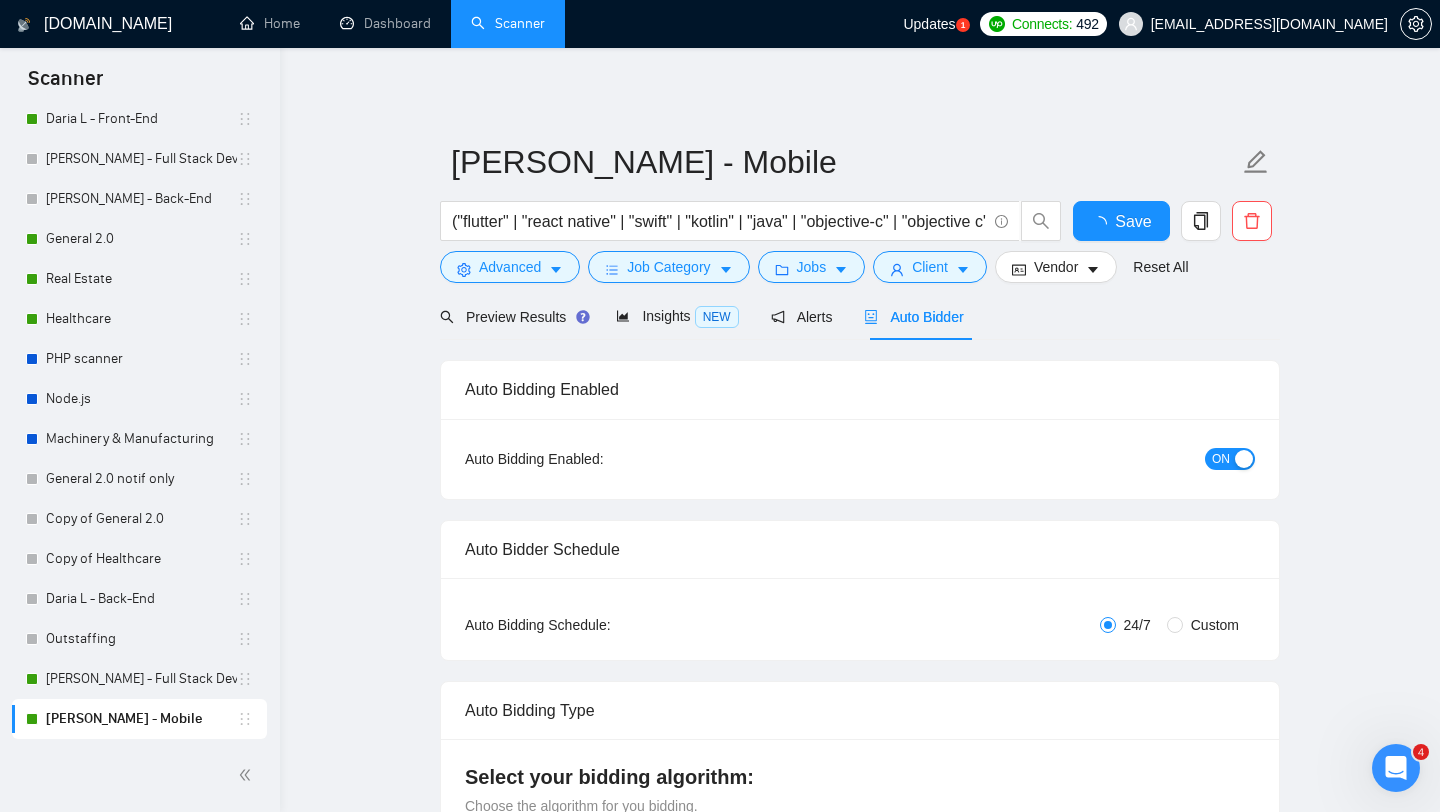 type 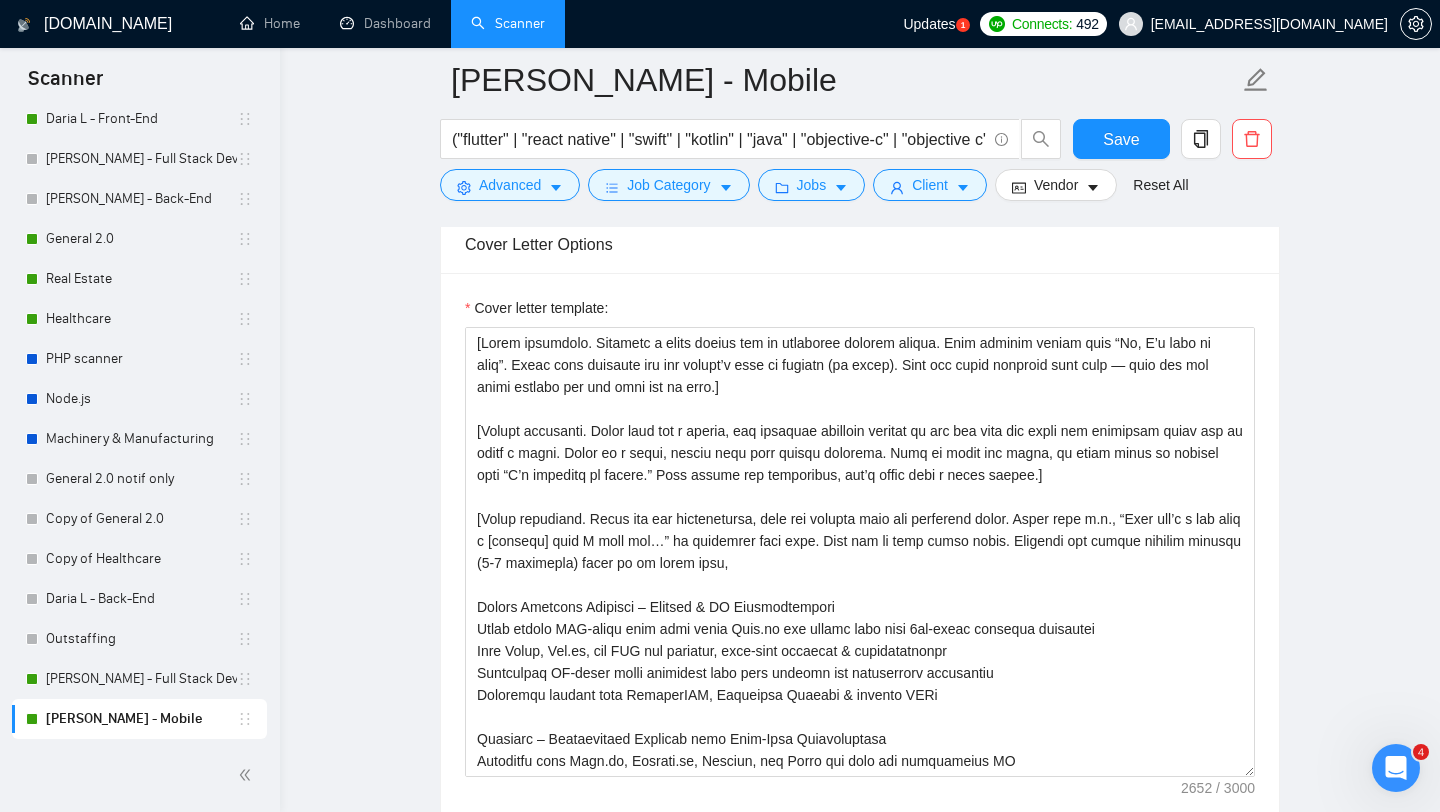 scroll, scrollTop: 1374, scrollLeft: 0, axis: vertical 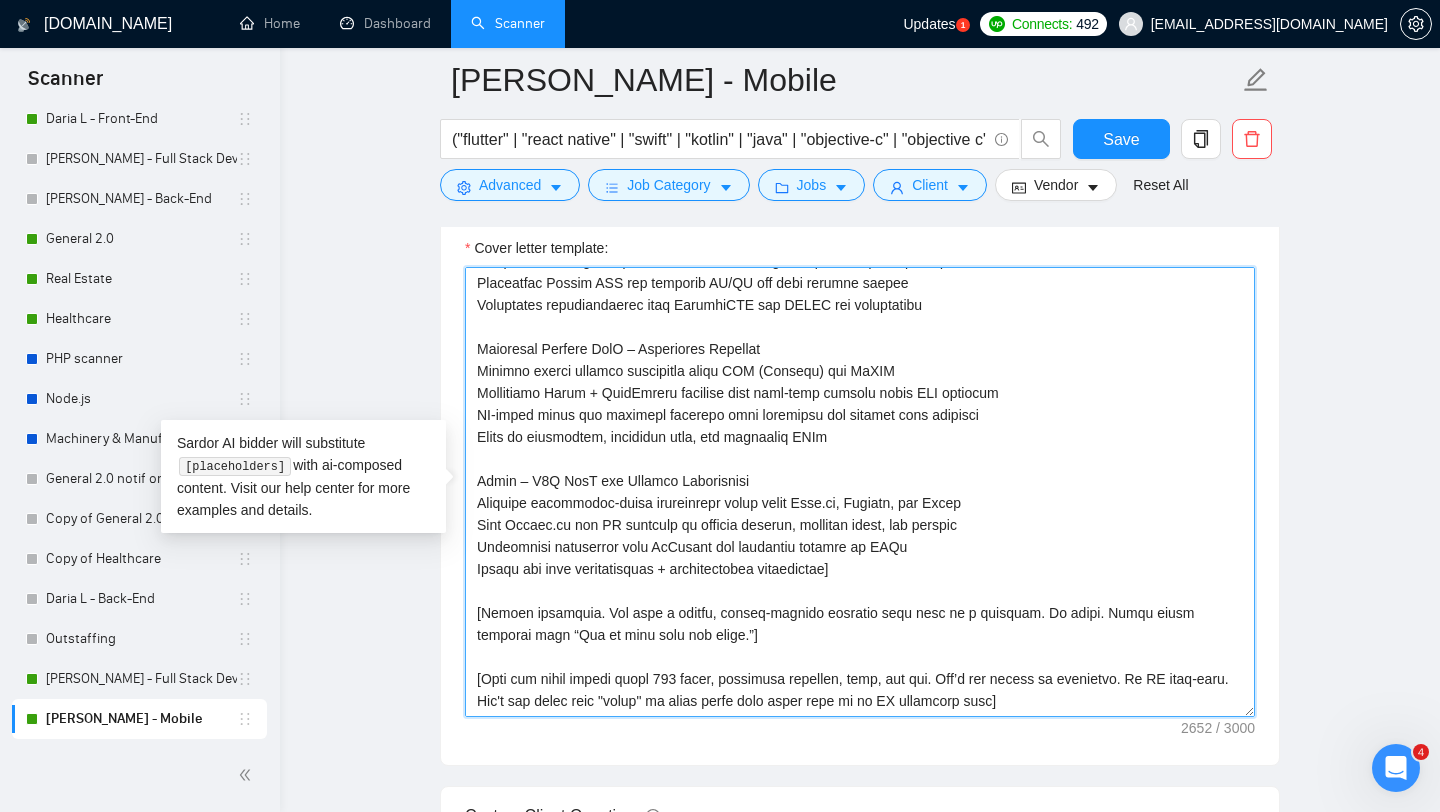 drag, startPoint x: 481, startPoint y: 475, endPoint x: 880, endPoint y: 562, distance: 408.37482 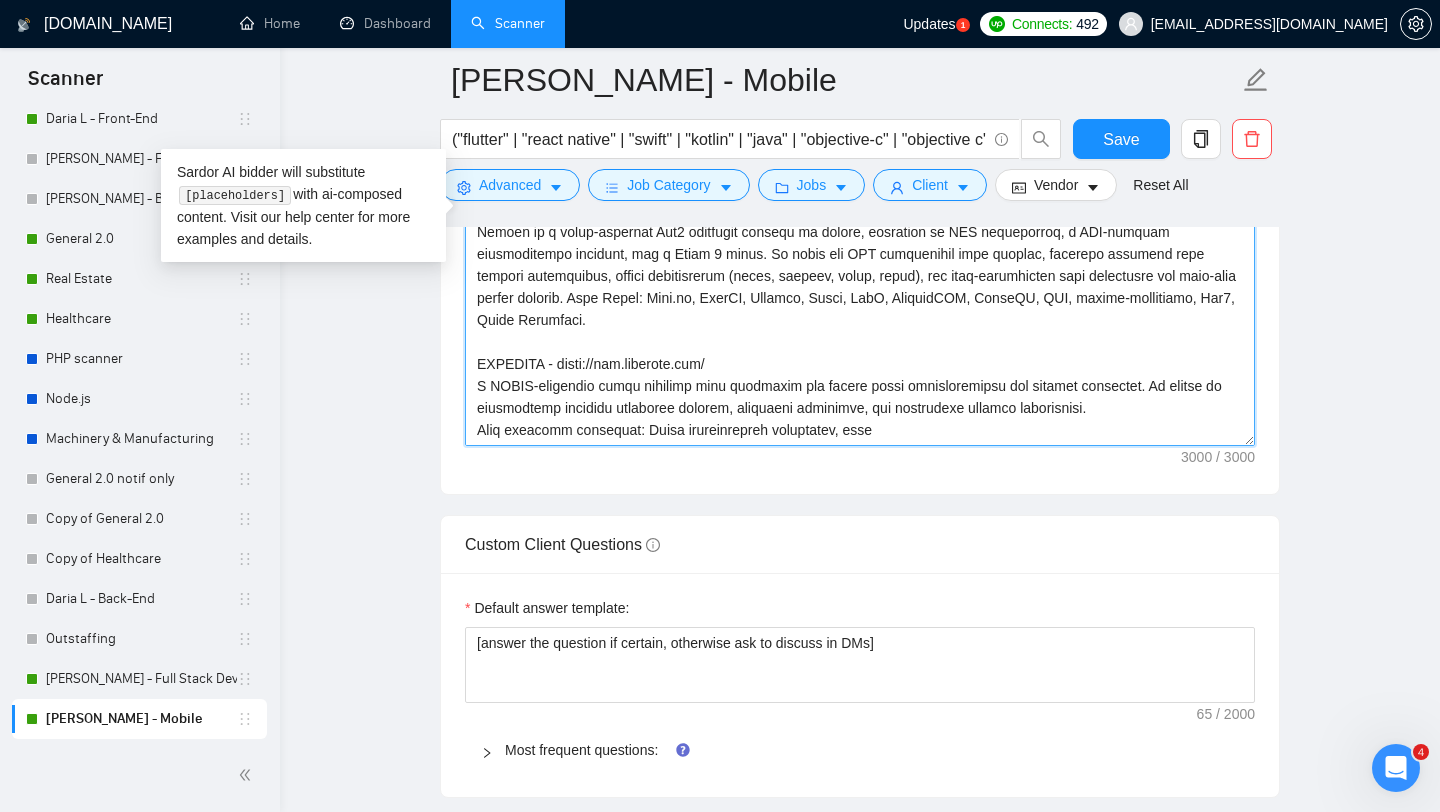 scroll, scrollTop: 1647, scrollLeft: 0, axis: vertical 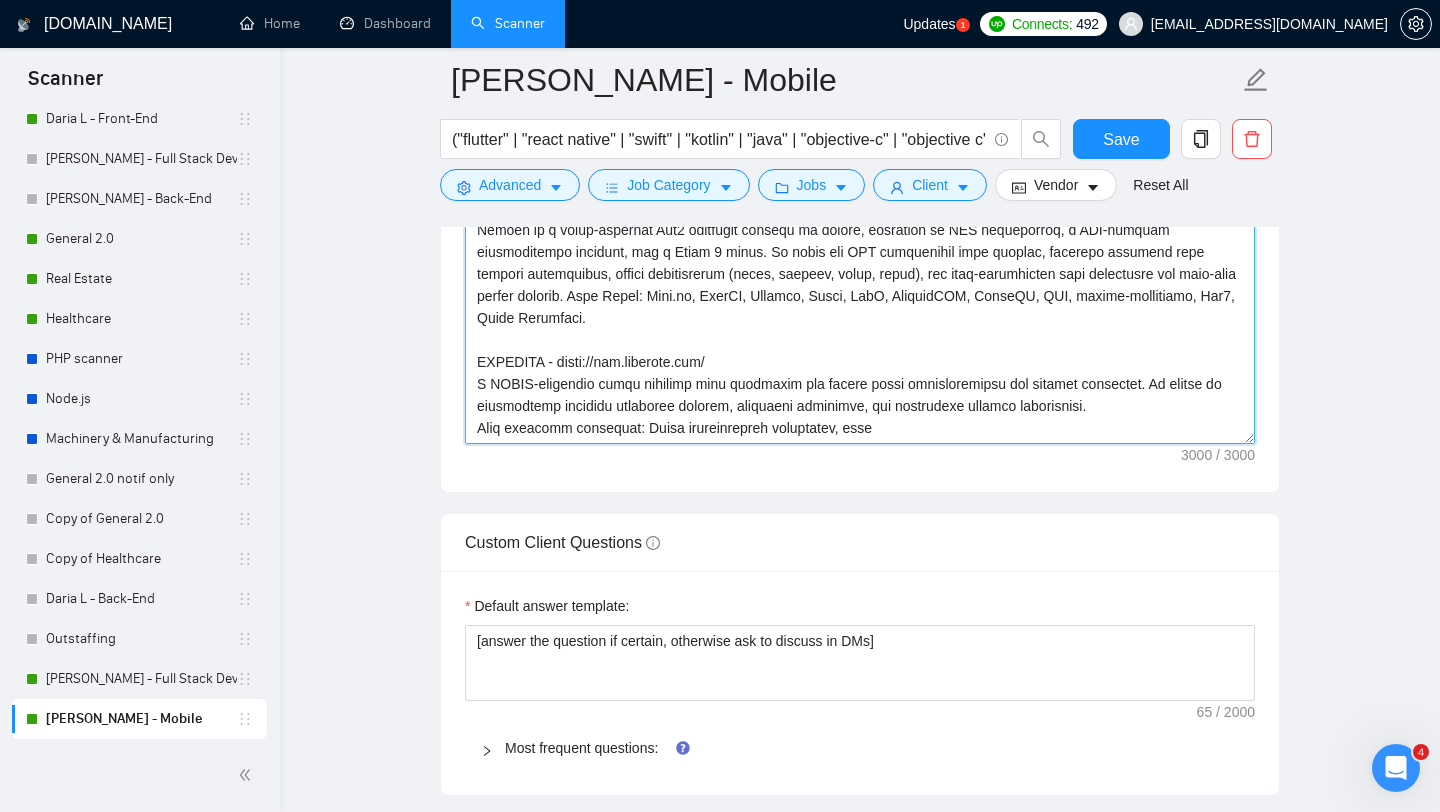 click on "Cover letter template:" at bounding box center (860, 219) 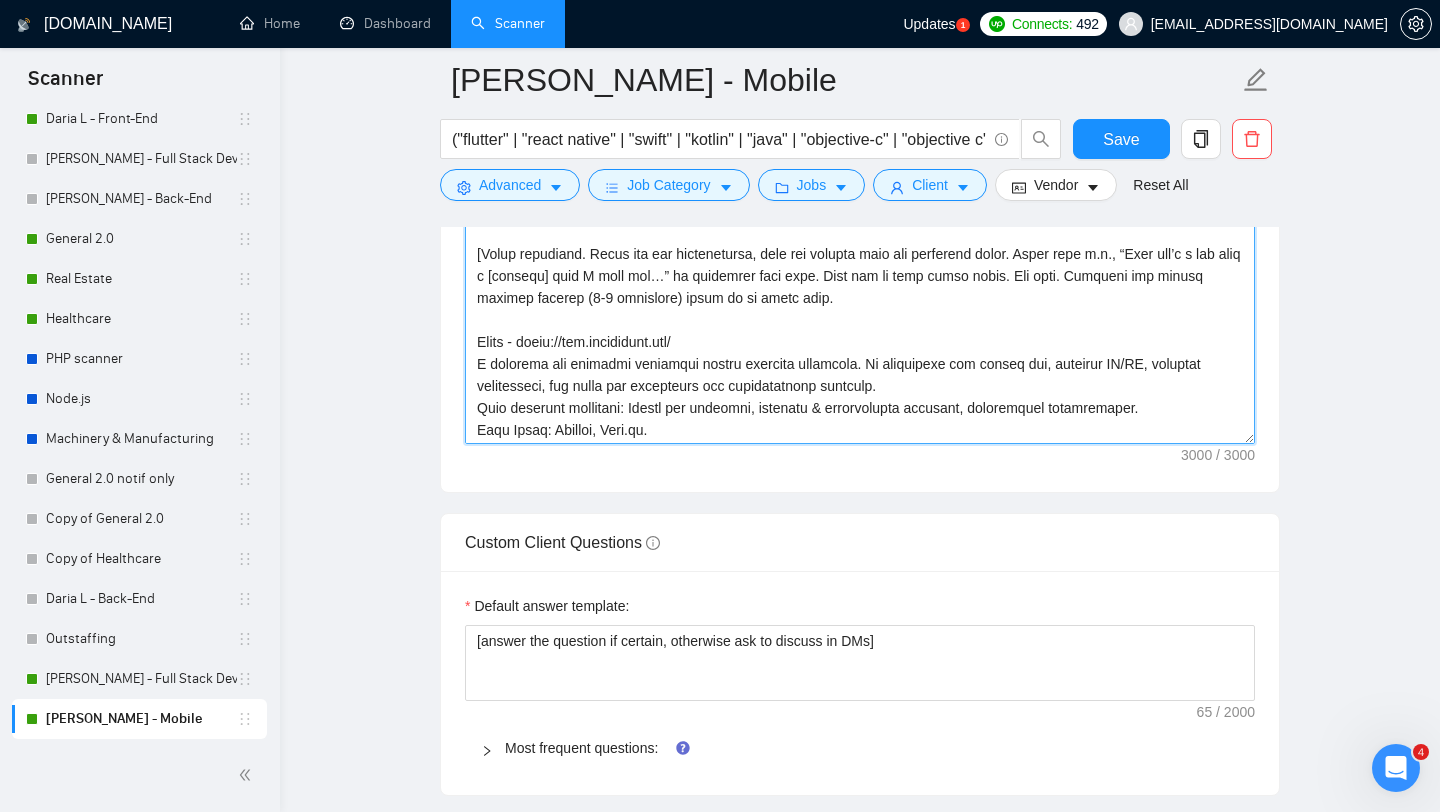 scroll, scrollTop: 0, scrollLeft: 0, axis: both 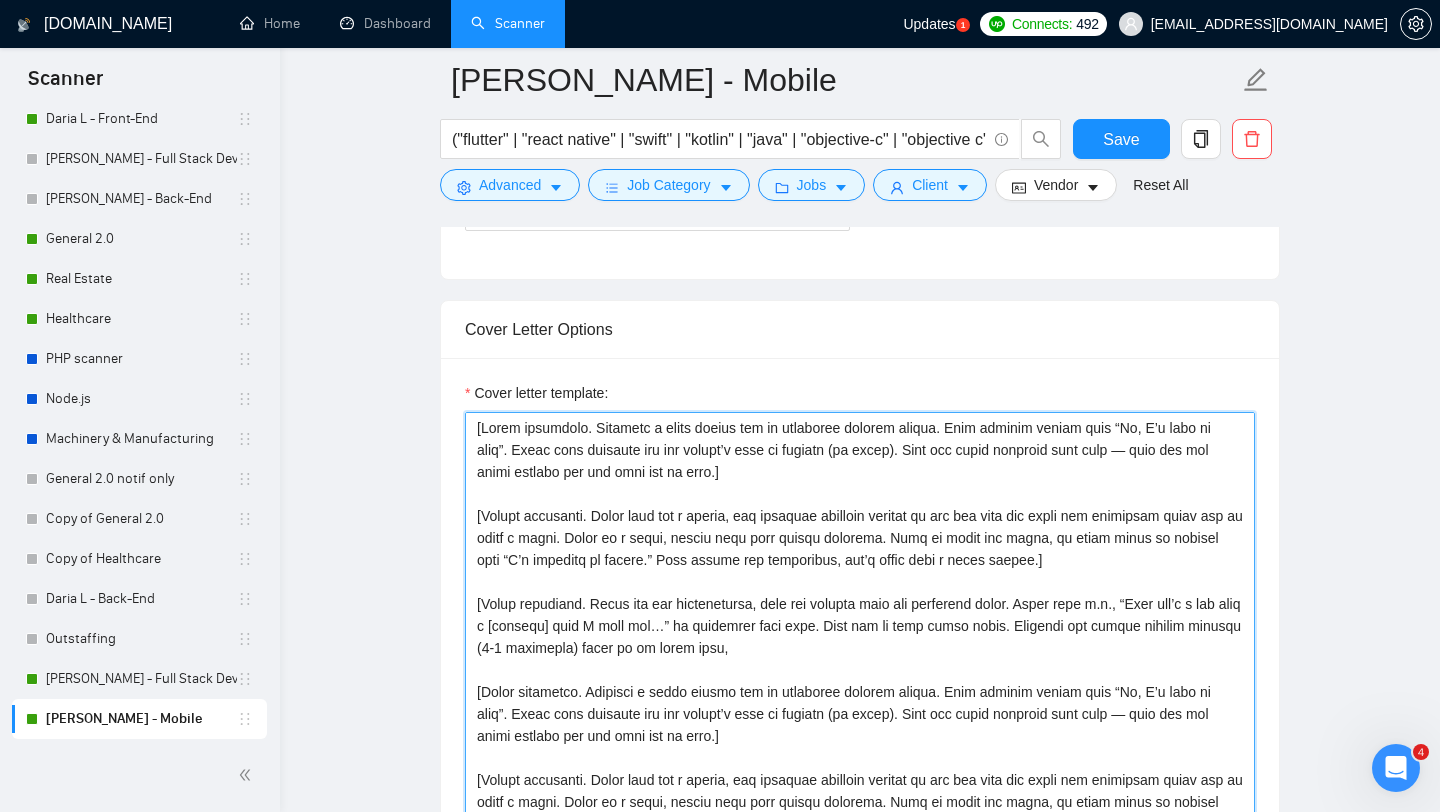 click on "Cover letter template:" at bounding box center [860, 637] 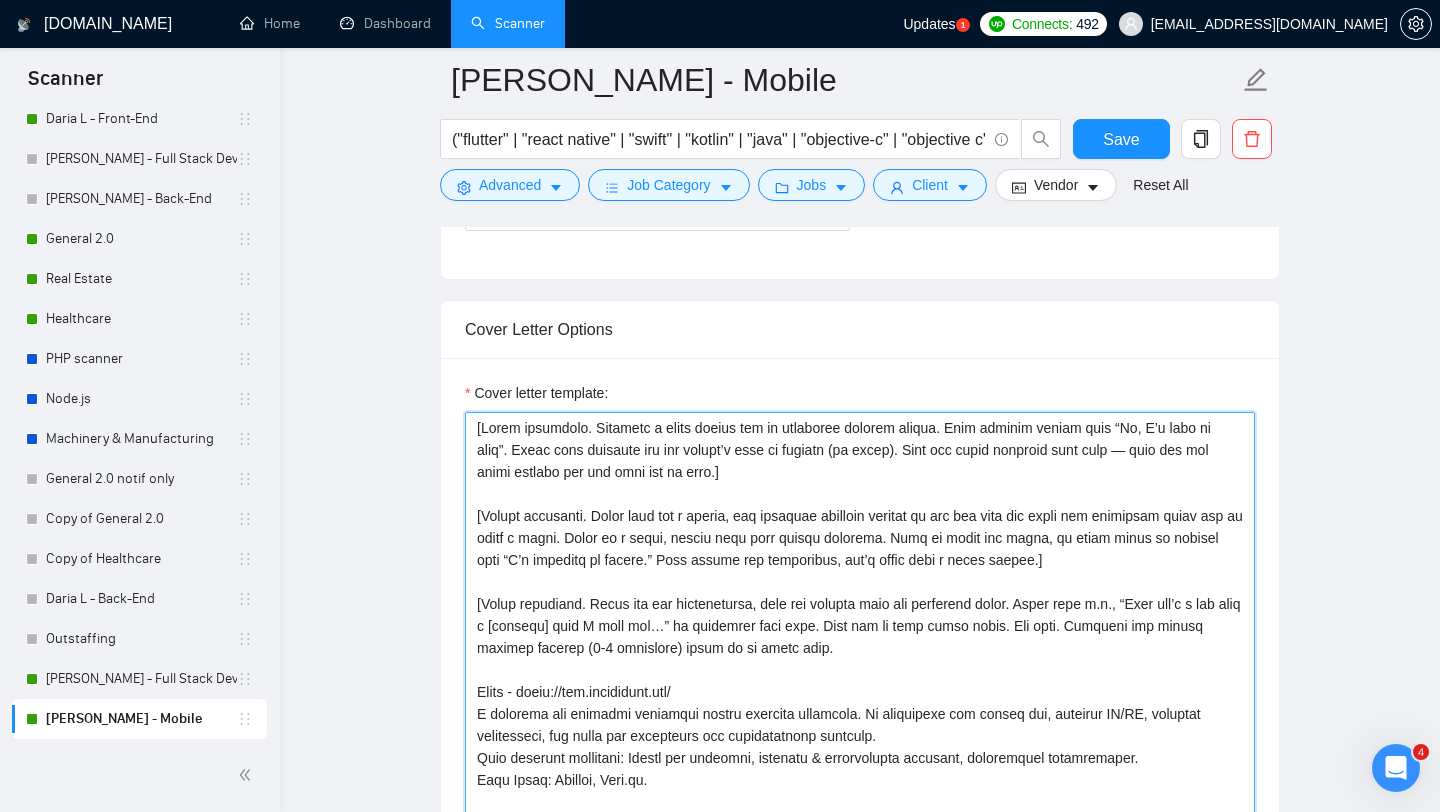 scroll, scrollTop: 477, scrollLeft: 0, axis: vertical 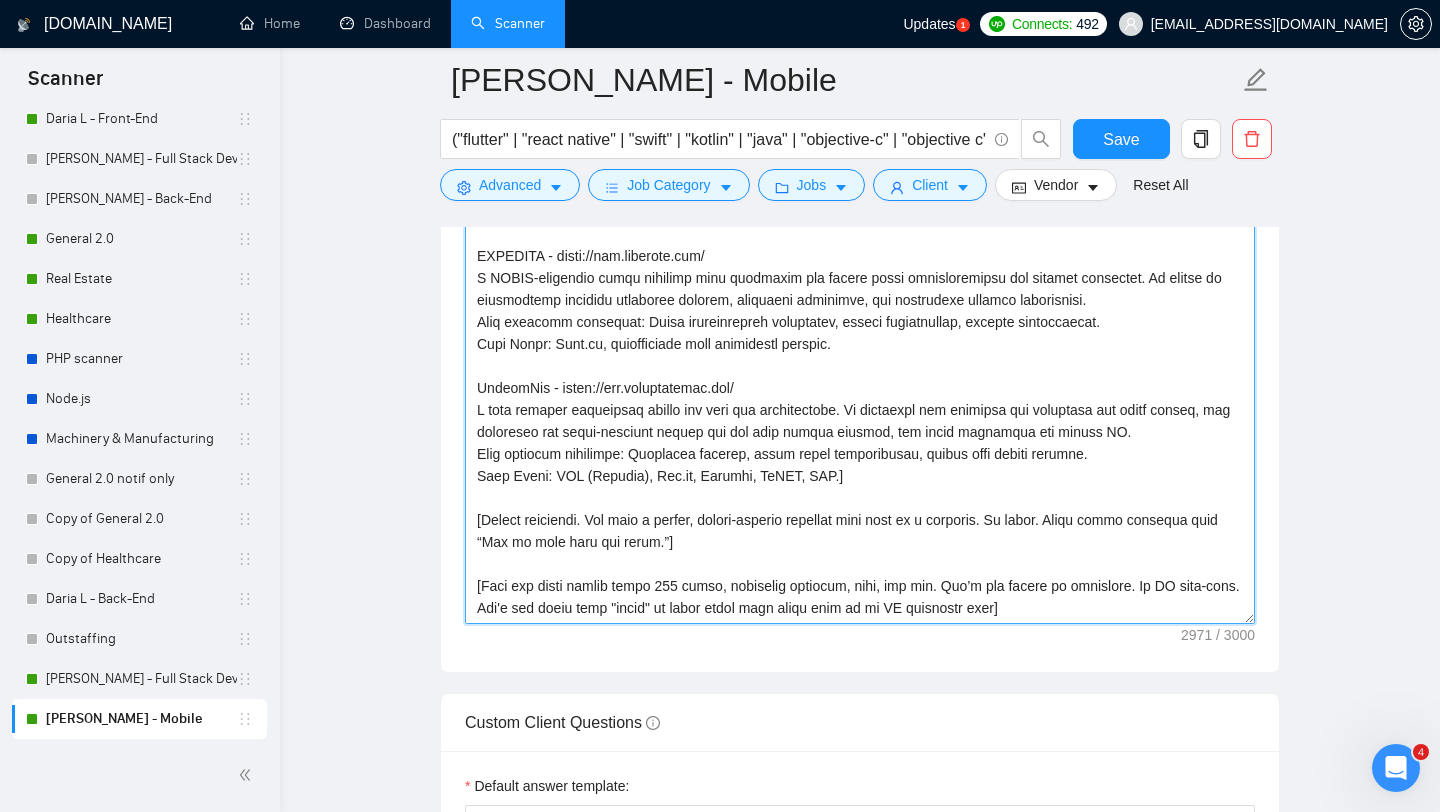 drag, startPoint x: 477, startPoint y: 333, endPoint x: 866, endPoint y: 469, distance: 412.0886 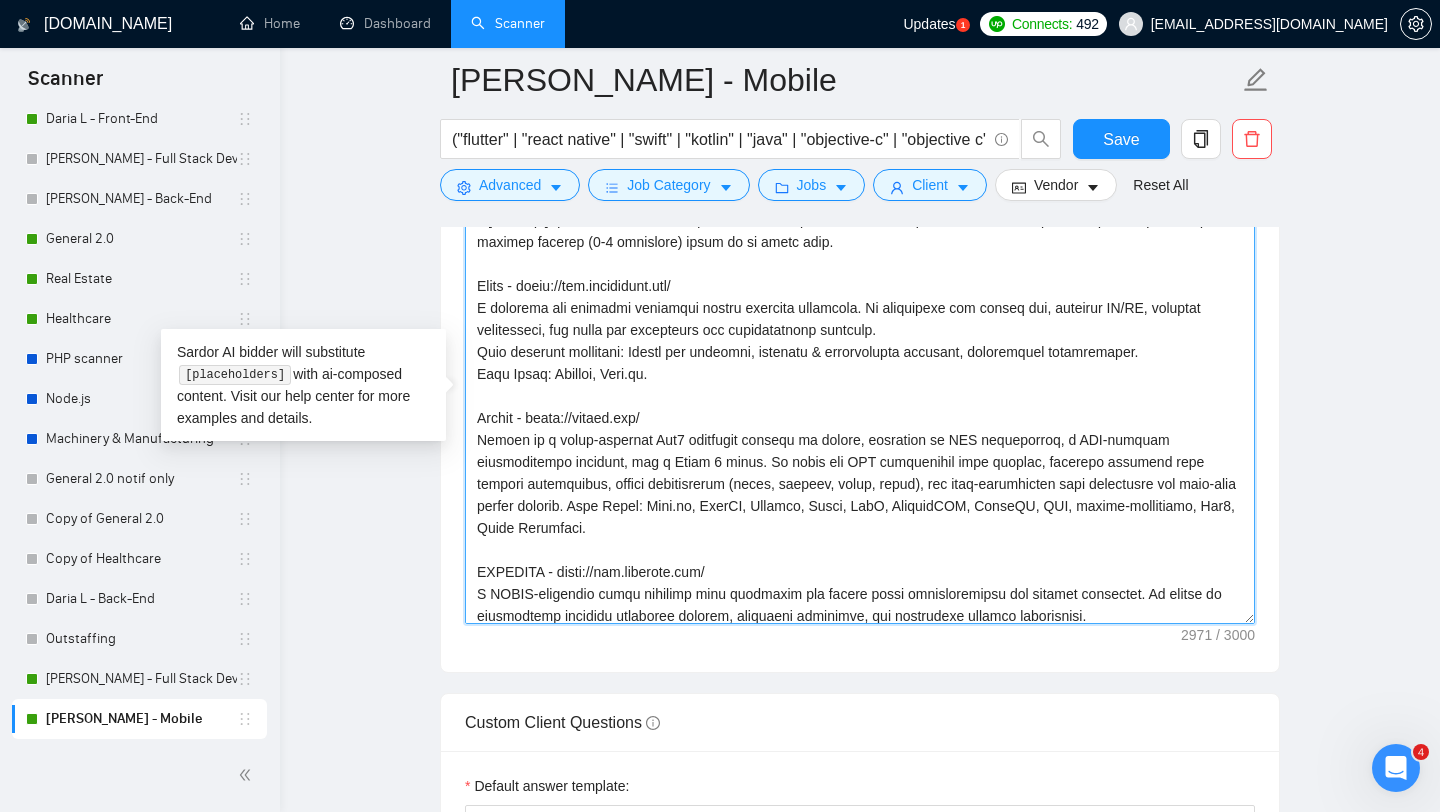 scroll, scrollTop: 156, scrollLeft: 0, axis: vertical 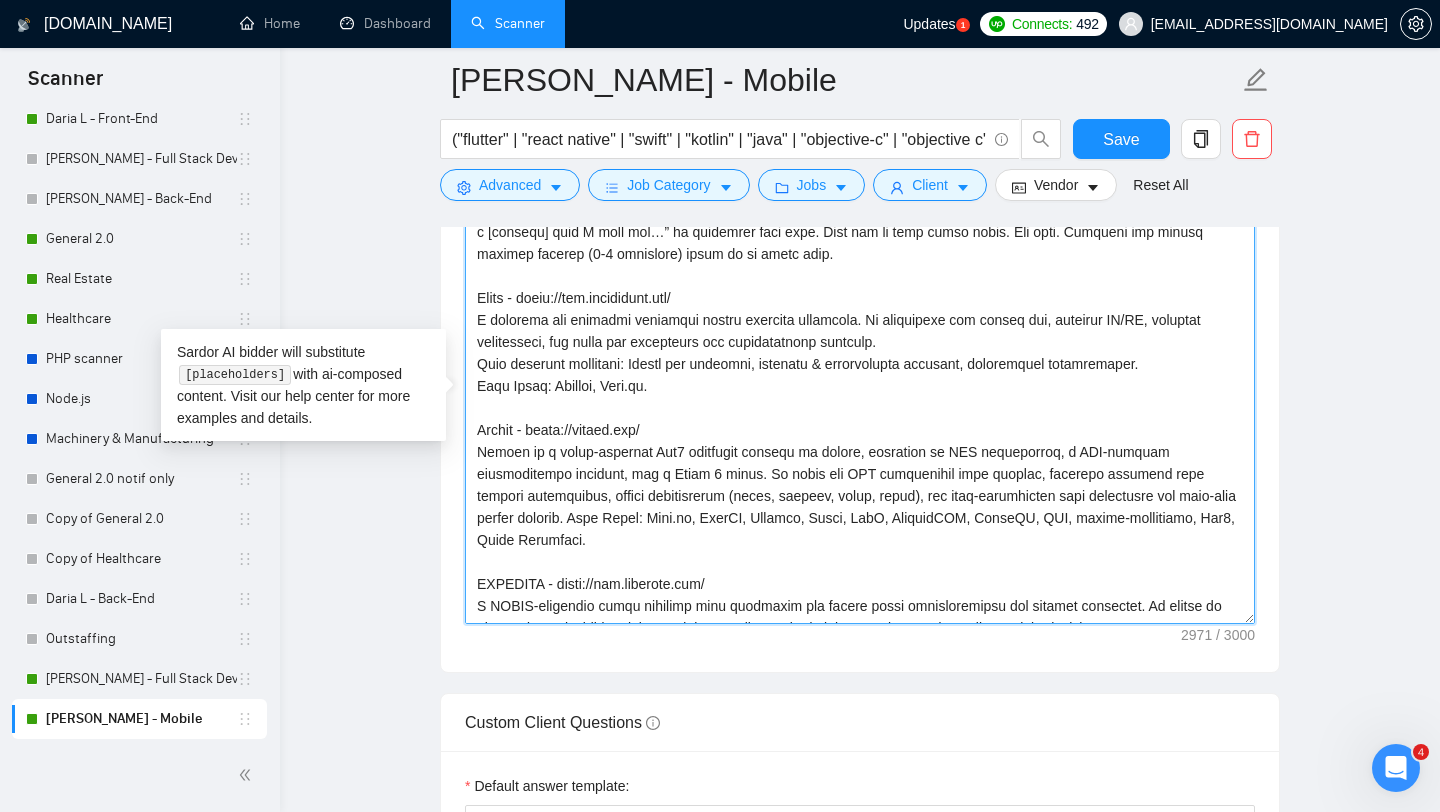 click on "Cover letter template:" at bounding box center (860, 399) 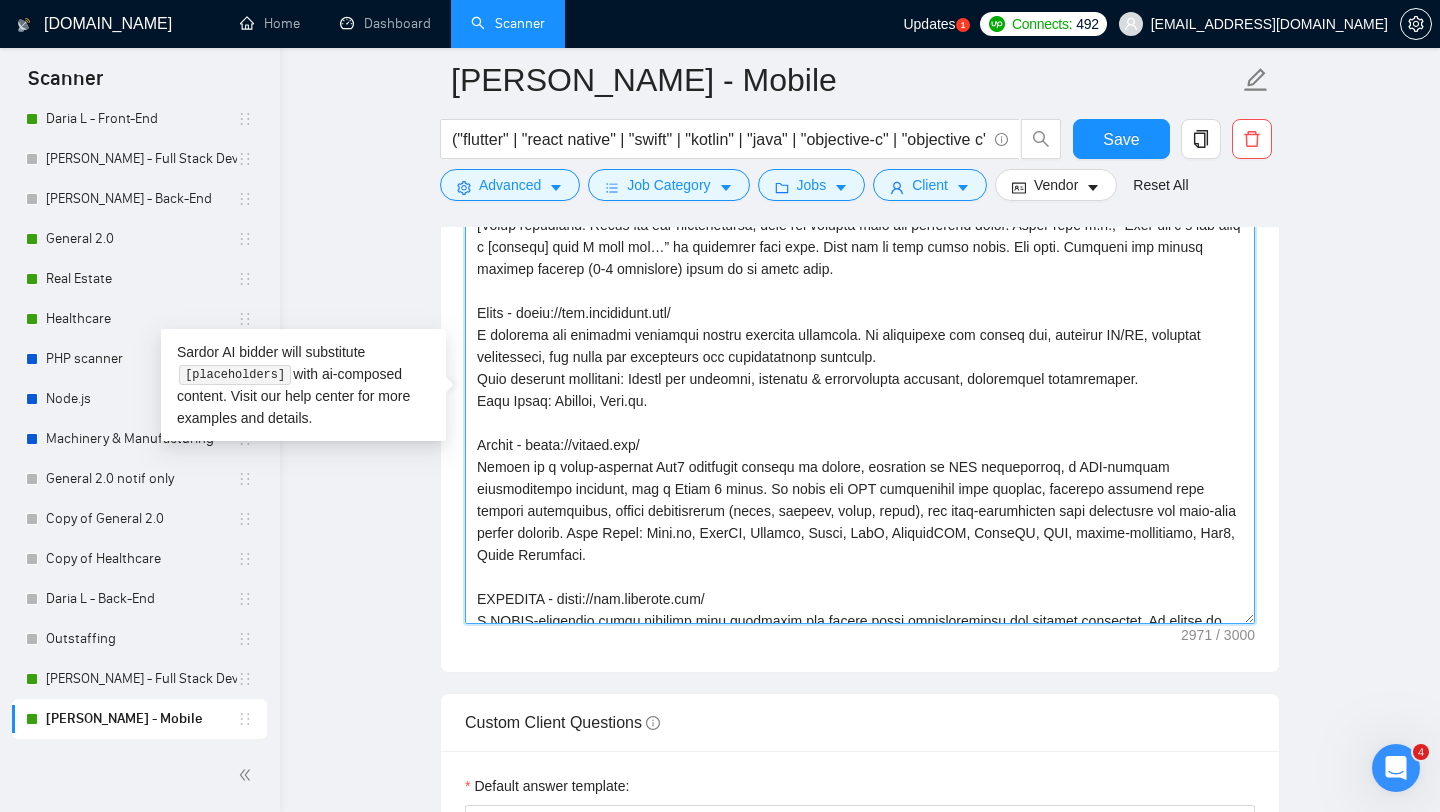 scroll, scrollTop: 71, scrollLeft: 0, axis: vertical 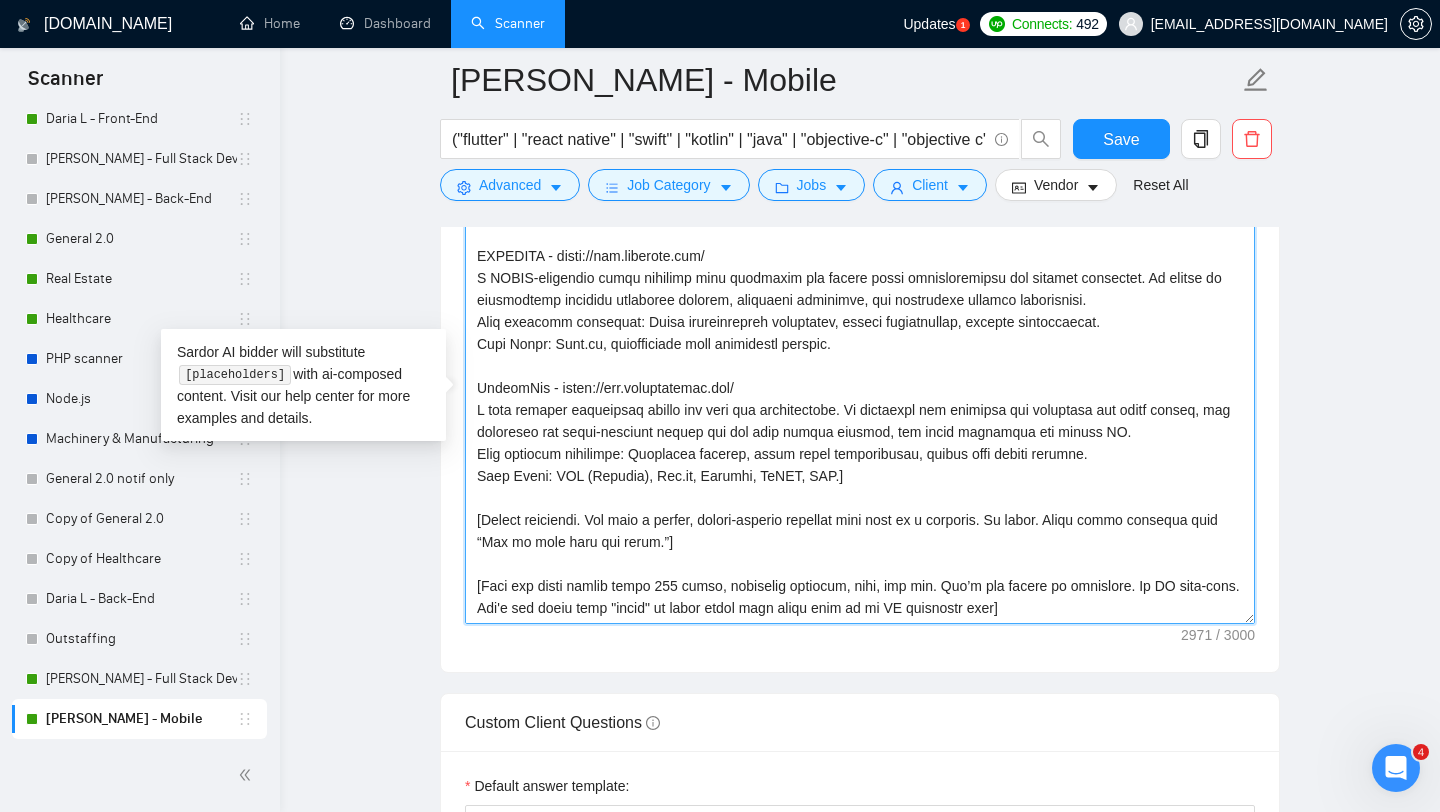 drag, startPoint x: 876, startPoint y: 474, endPoint x: 475, endPoint y: 407, distance: 406.55872 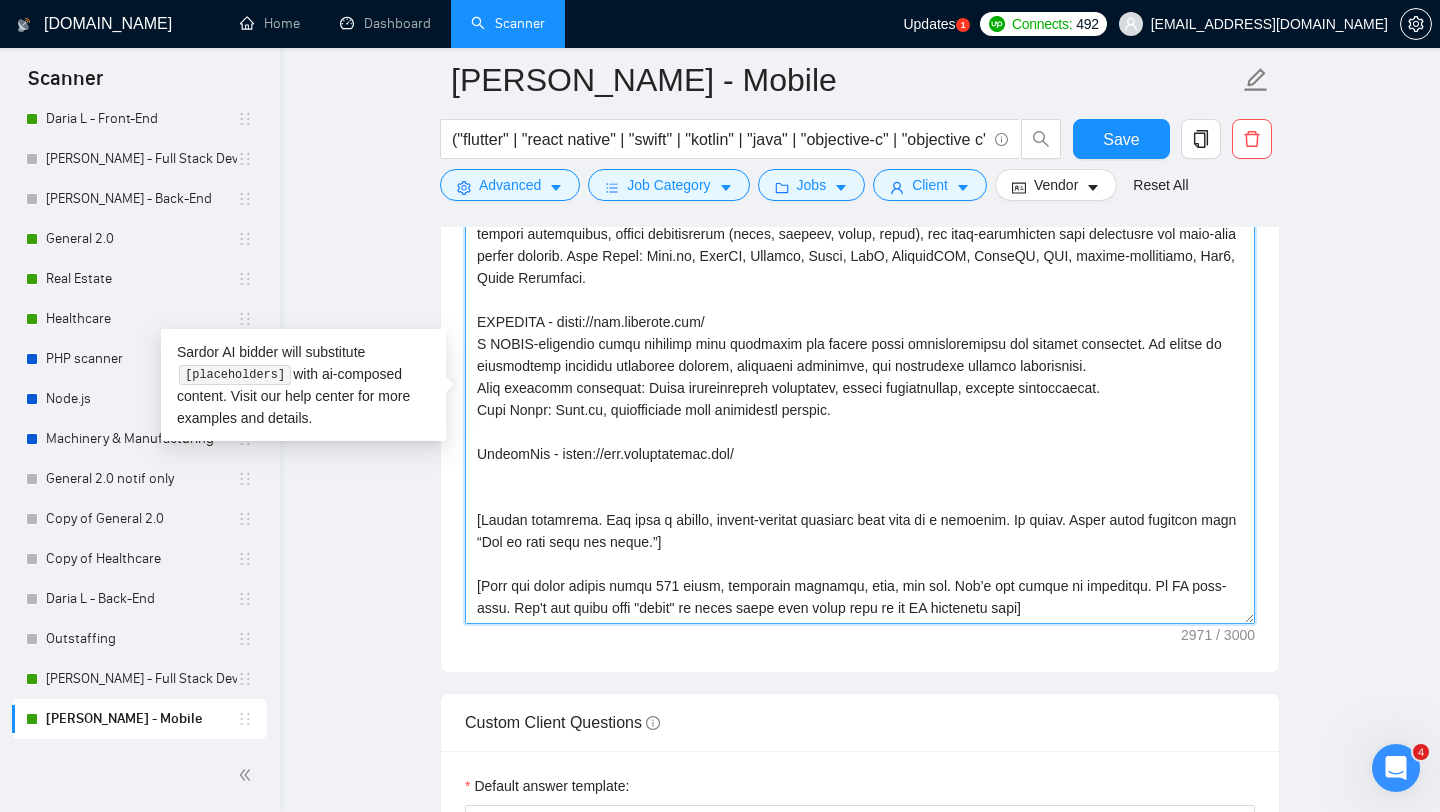 scroll, scrollTop: 418, scrollLeft: 0, axis: vertical 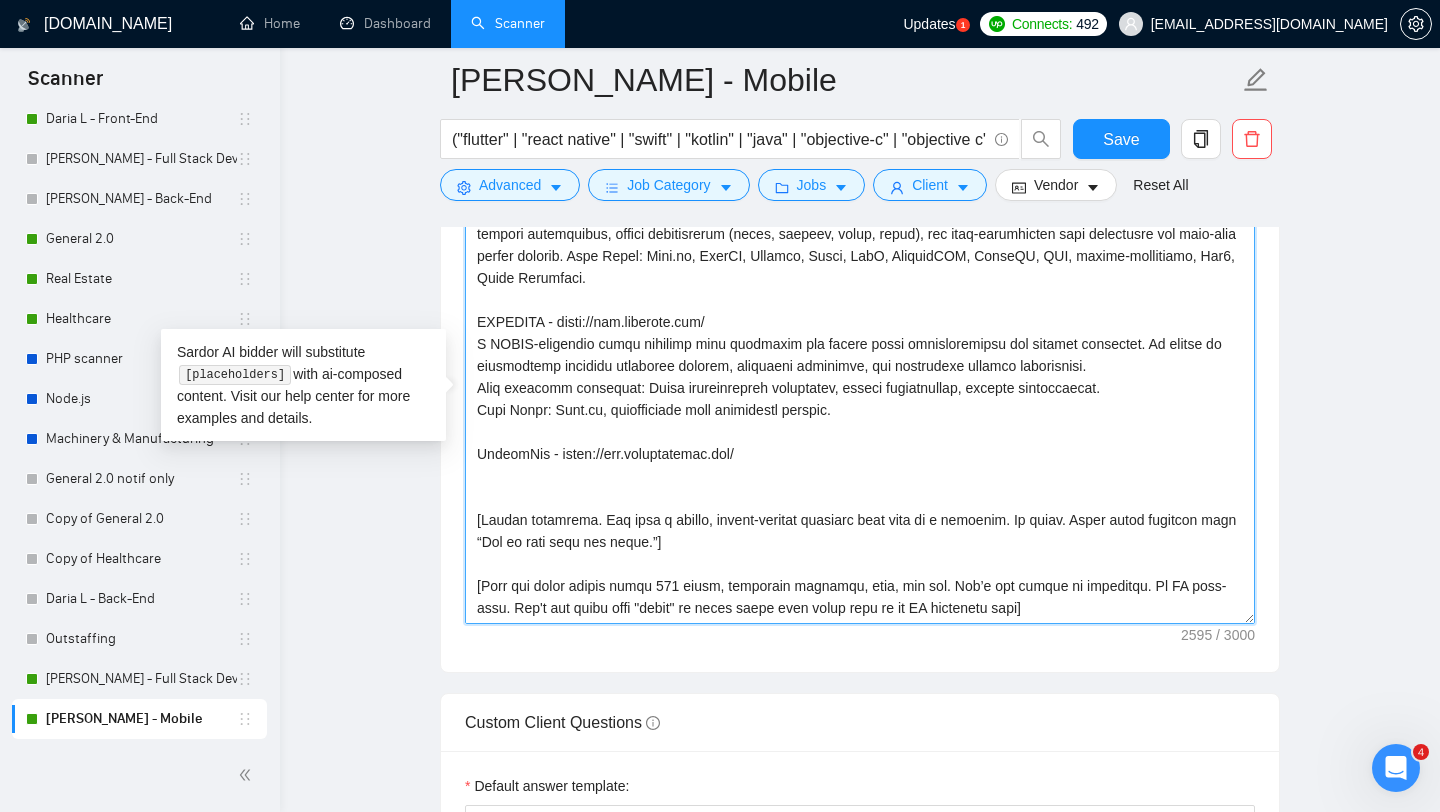 paste 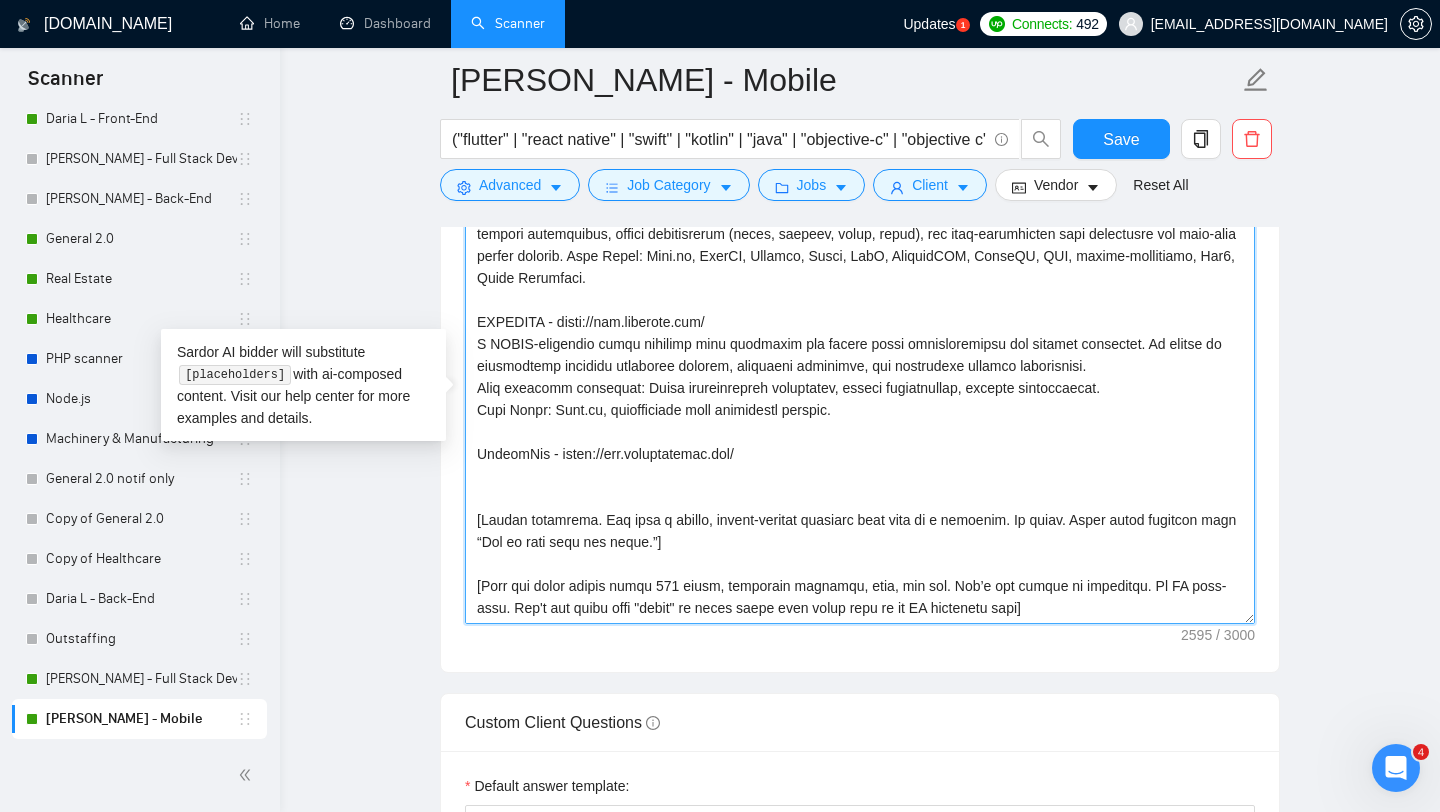click on "Cover letter template:" at bounding box center [860, 399] 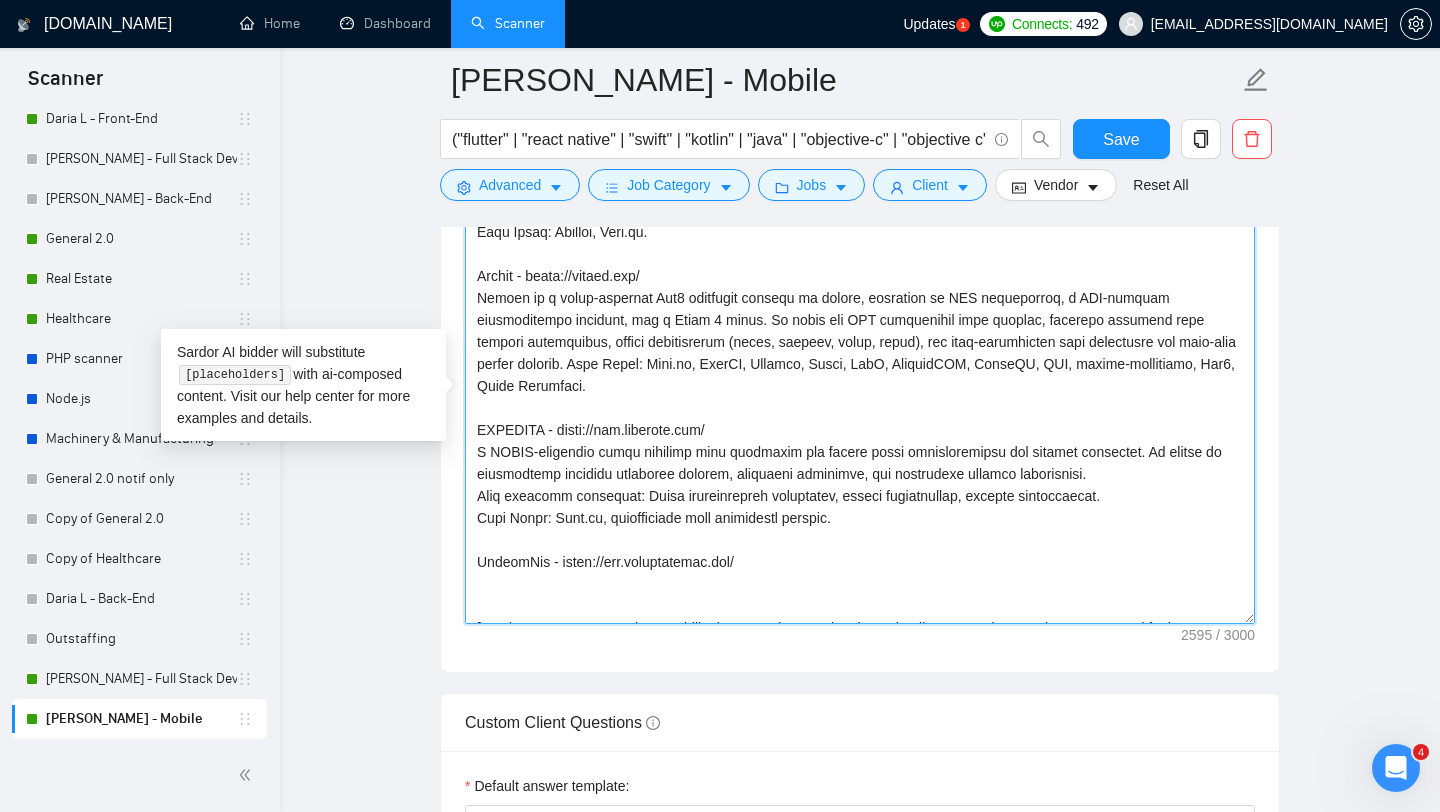 scroll, scrollTop: 418, scrollLeft: 0, axis: vertical 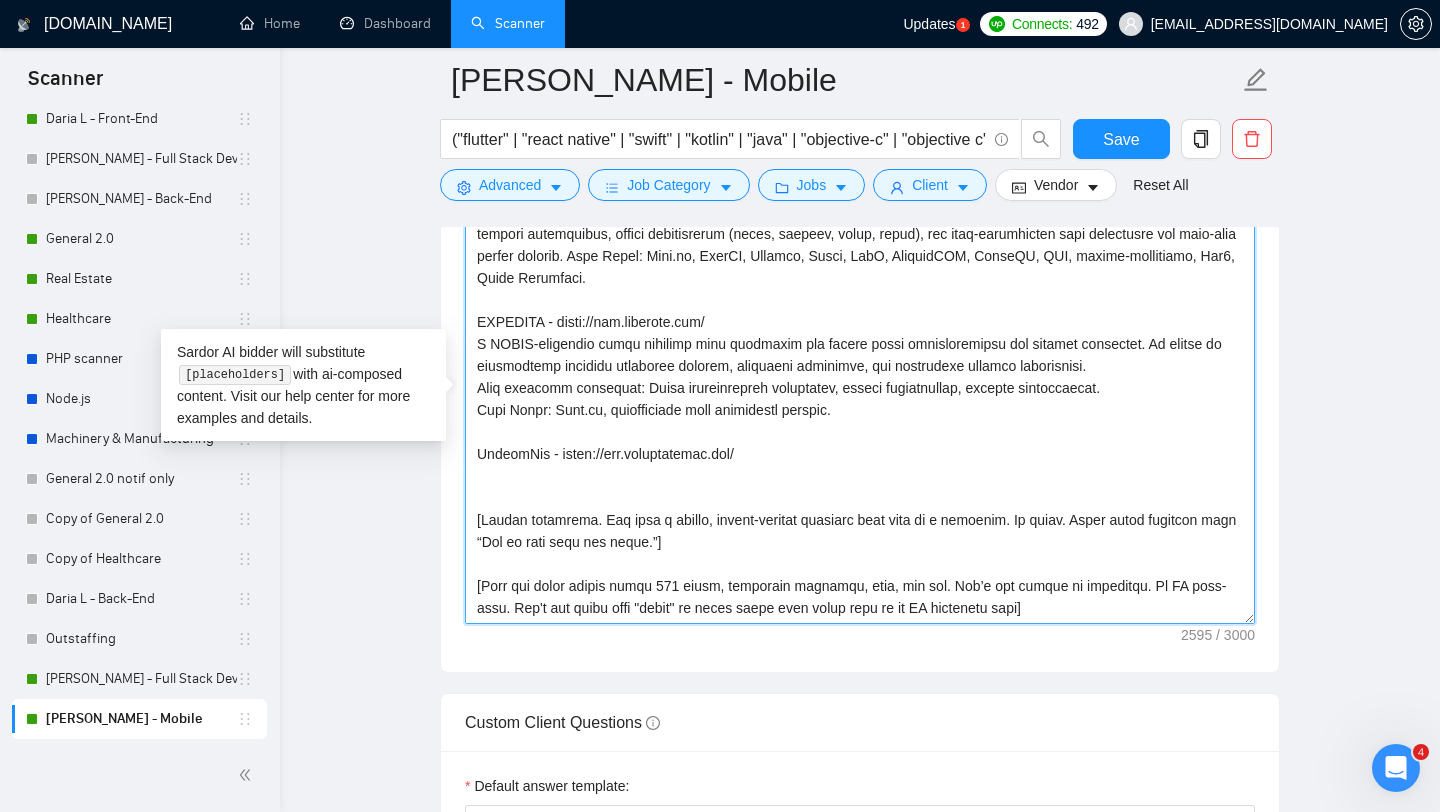 drag, startPoint x: 885, startPoint y: 409, endPoint x: 471, endPoint y: 349, distance: 418.32523 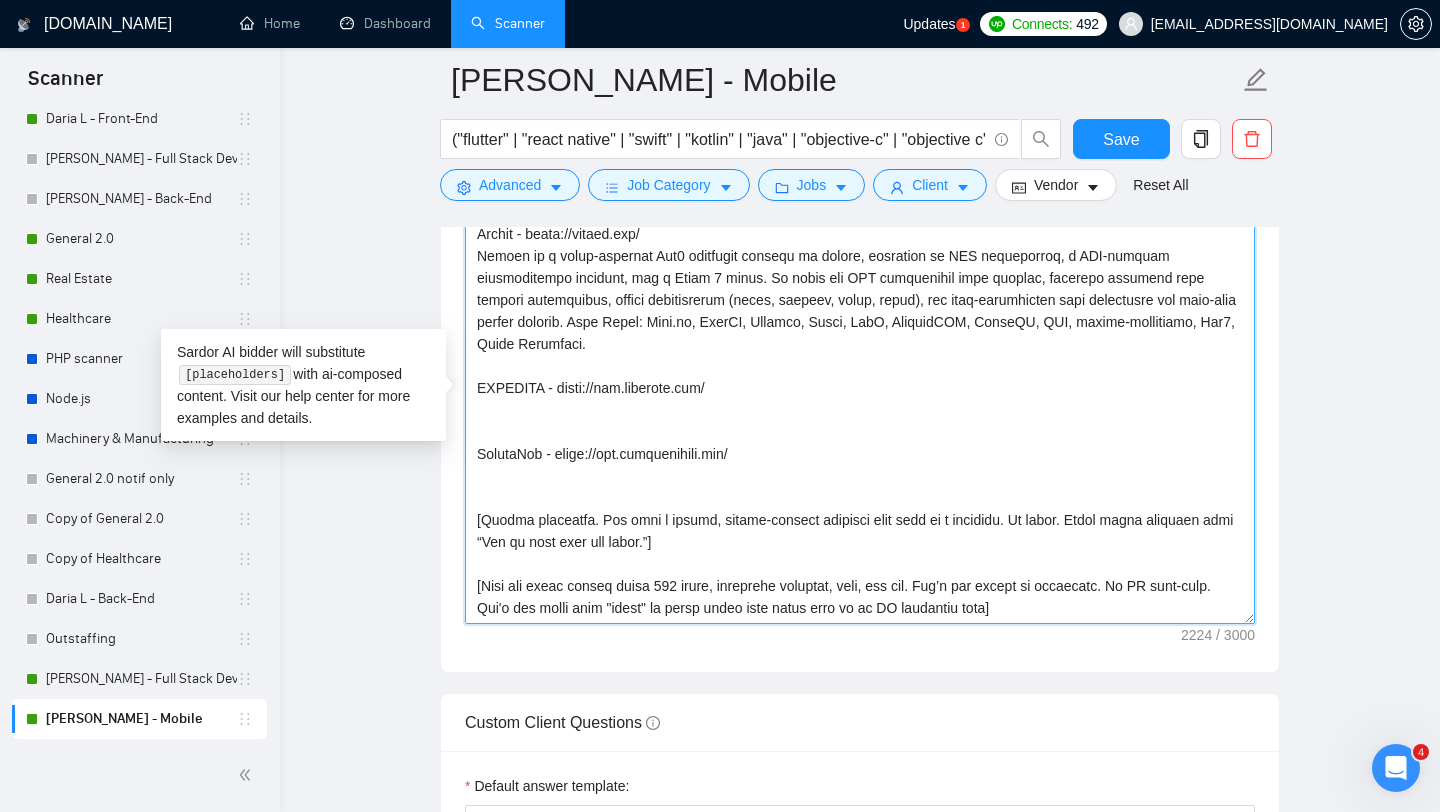 scroll, scrollTop: 352, scrollLeft: 0, axis: vertical 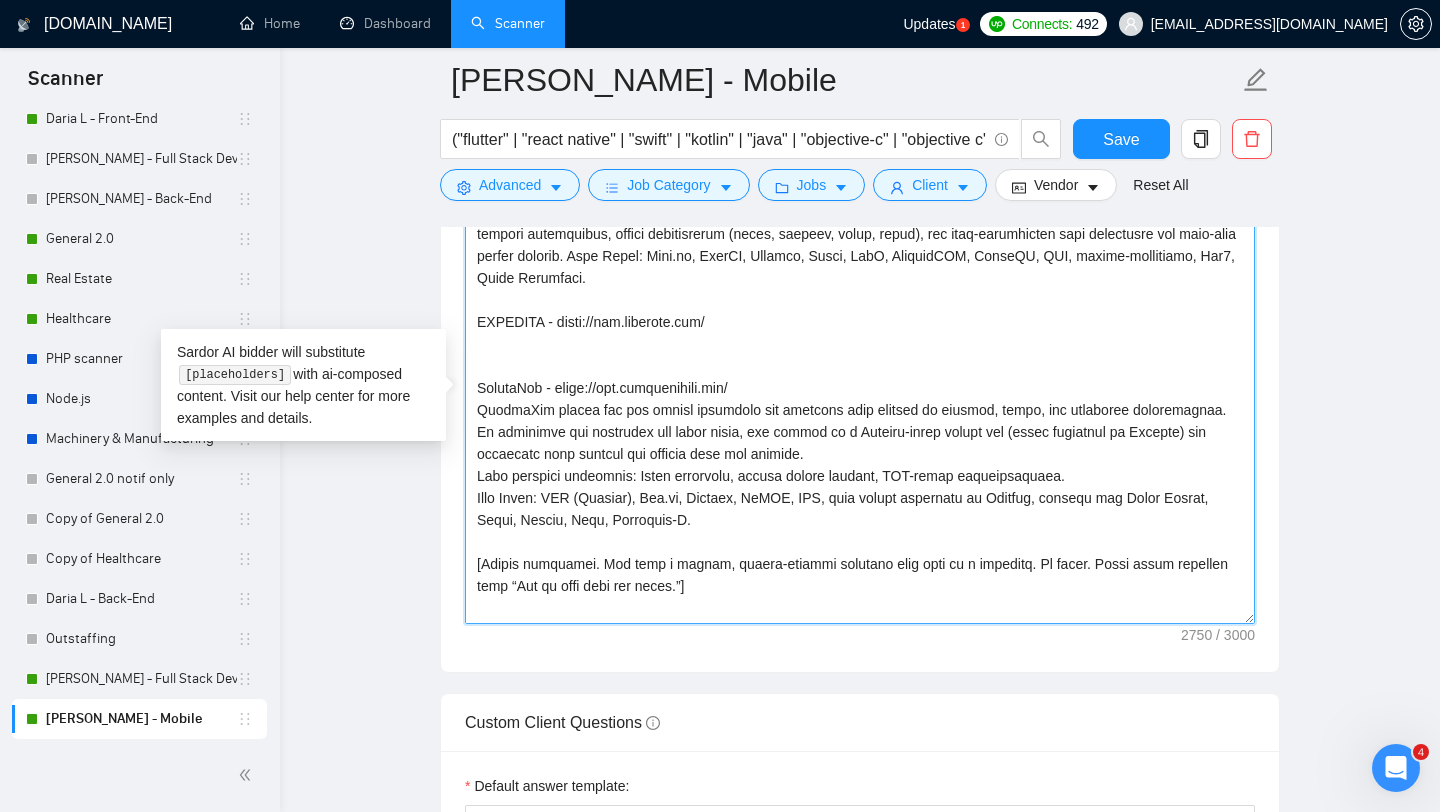 drag, startPoint x: 1075, startPoint y: 476, endPoint x: 461, endPoint y: 478, distance: 614.00323 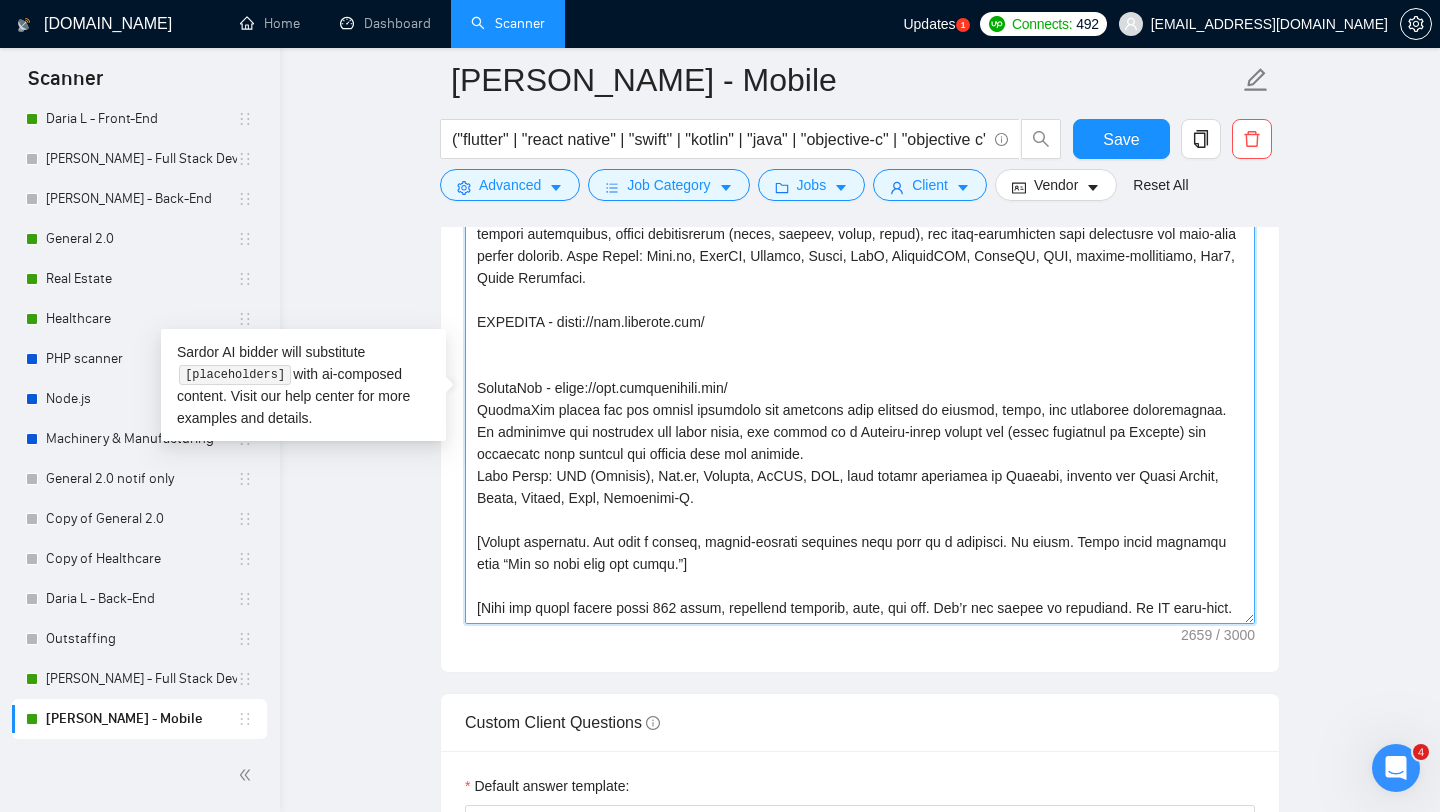 click on "Cover letter template:" at bounding box center (860, 399) 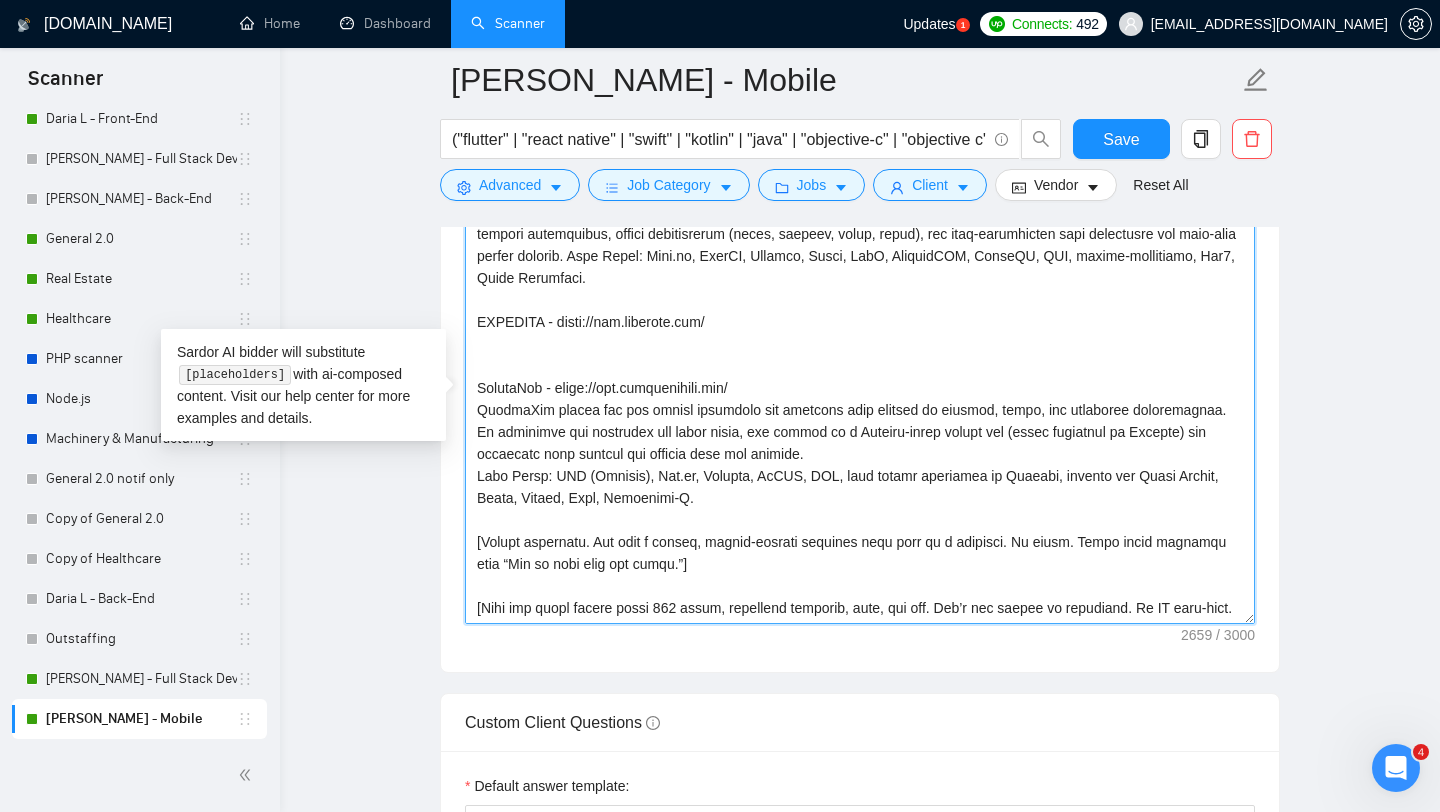 paste 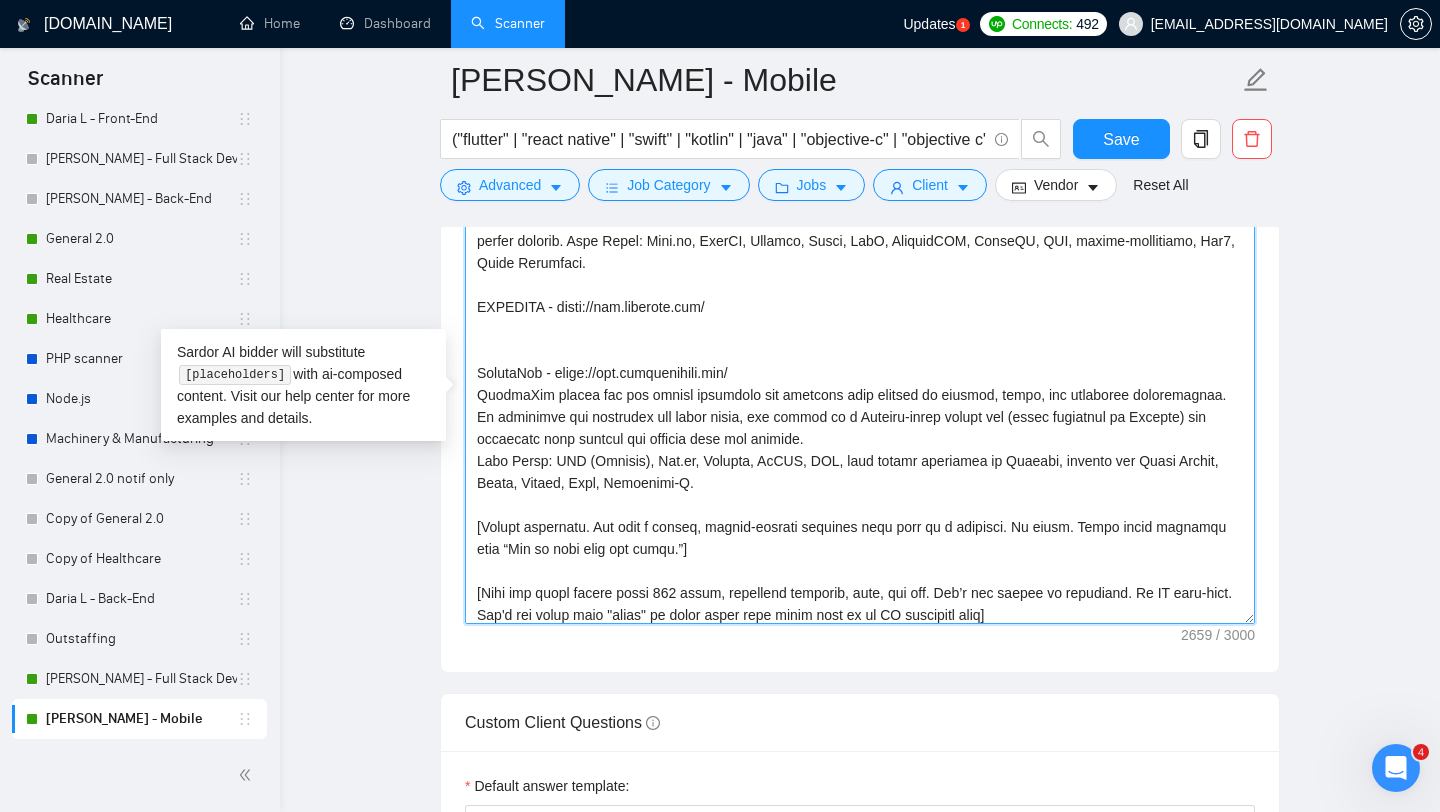 click on "Cover letter template:" at bounding box center (860, 399) 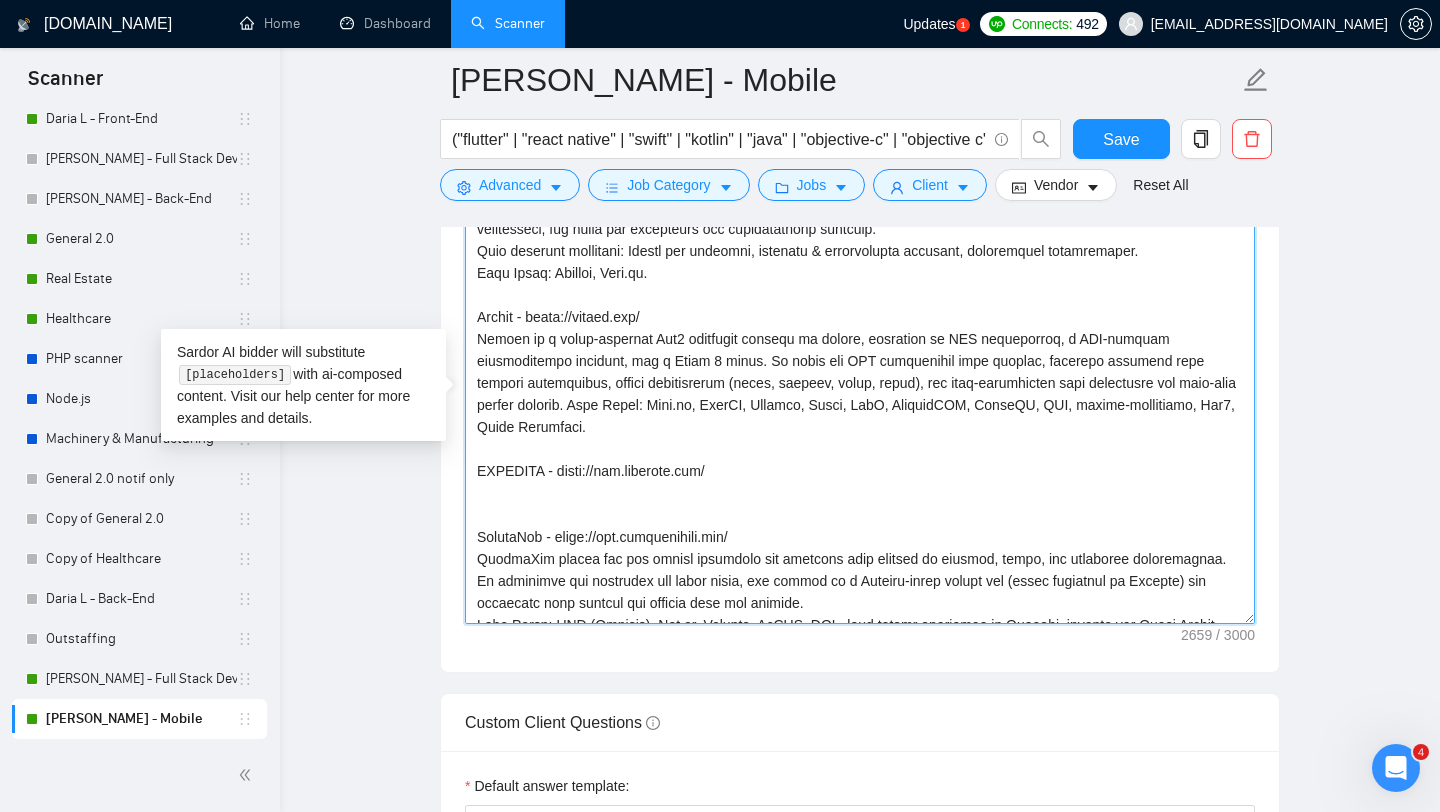 scroll, scrollTop: 239, scrollLeft: 0, axis: vertical 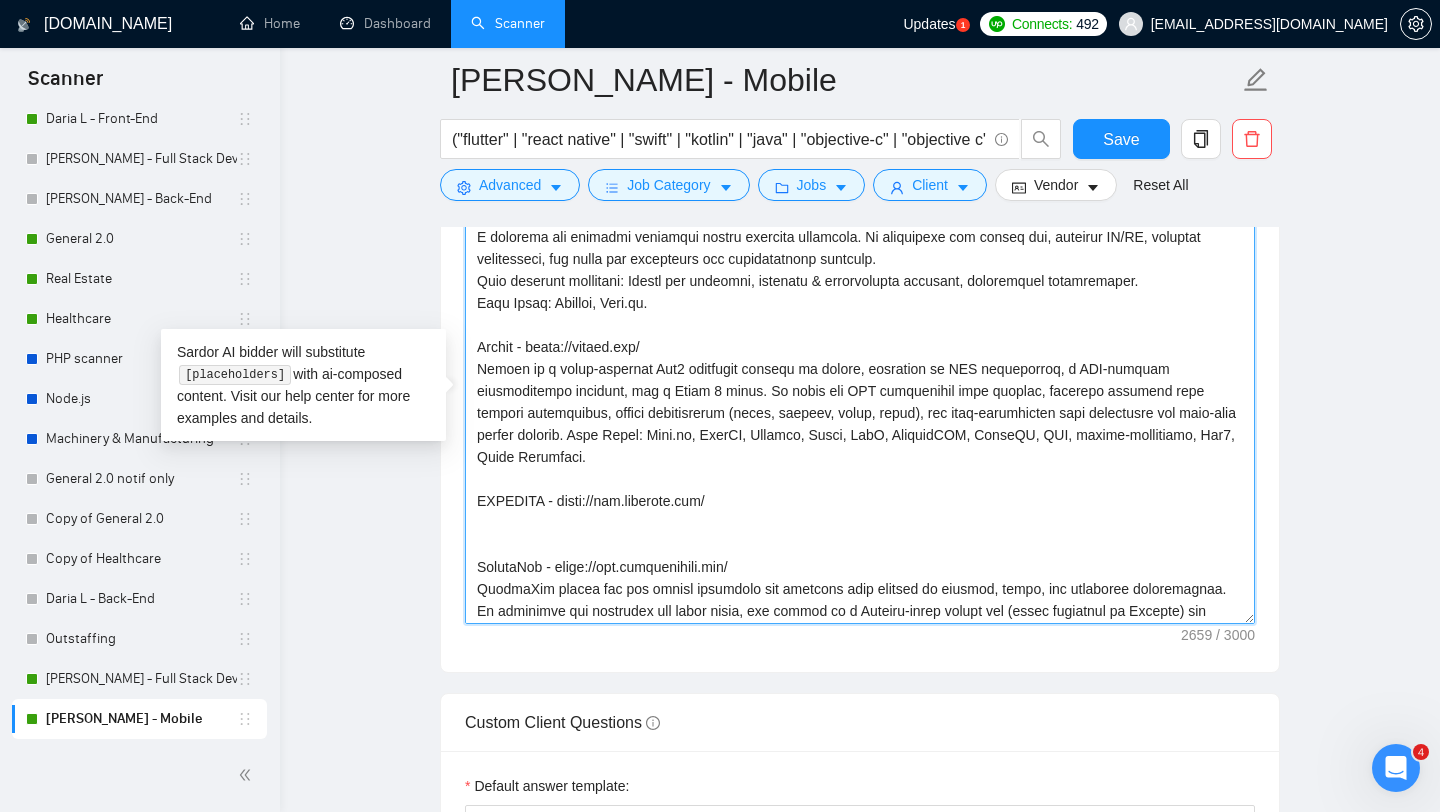 drag, startPoint x: 725, startPoint y: 458, endPoint x: 440, endPoint y: 374, distance: 297.1212 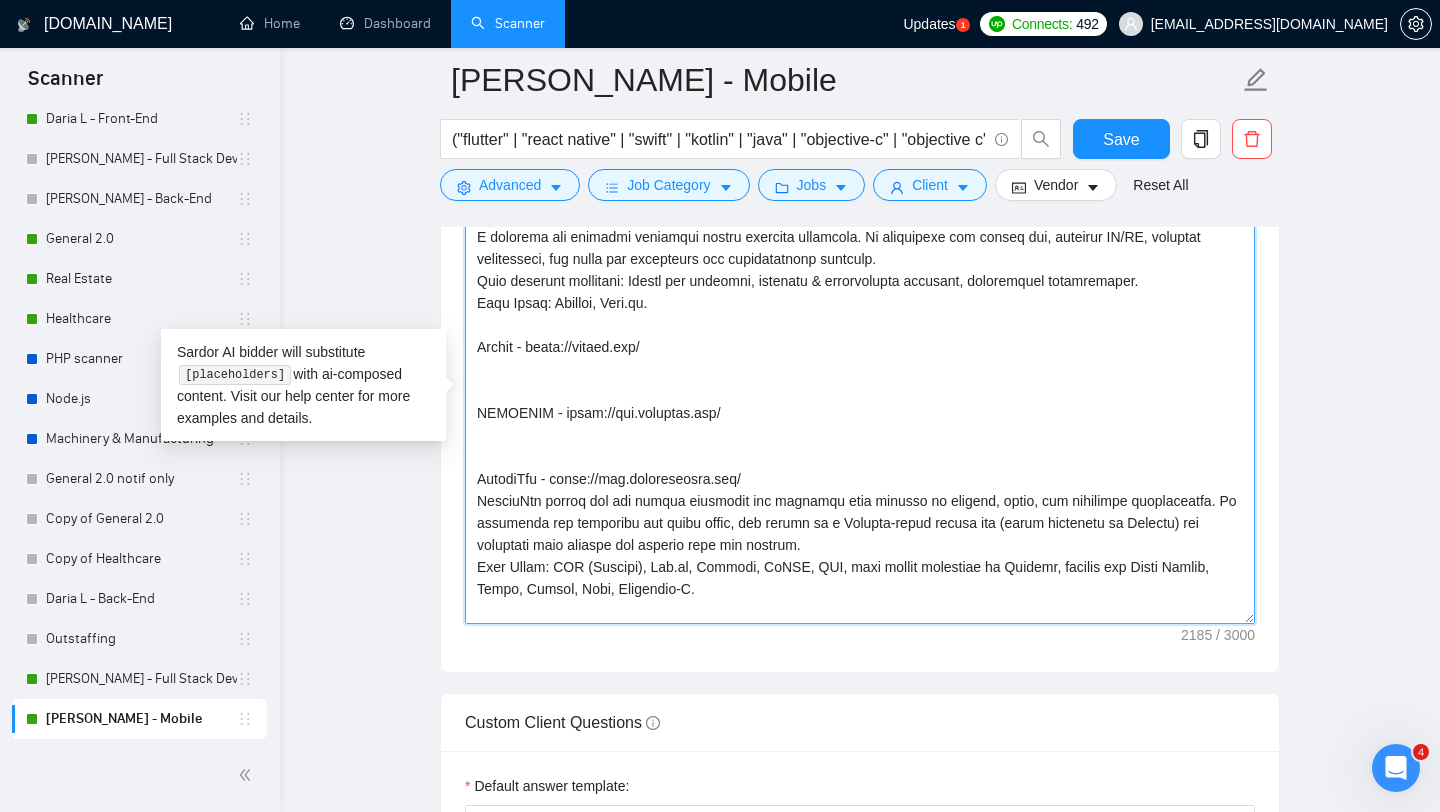 click on "Cover letter template:" at bounding box center [860, 399] 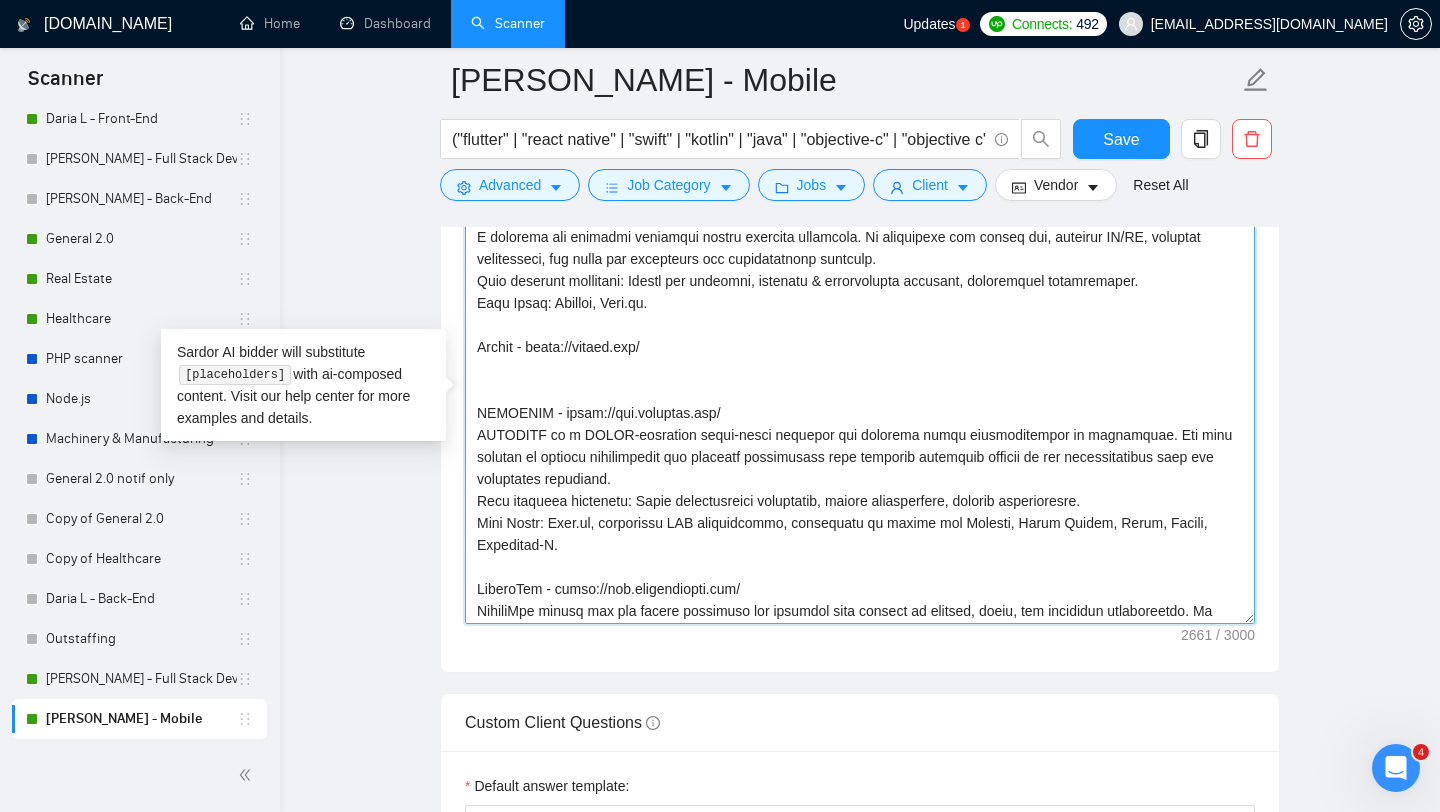 drag, startPoint x: 1132, startPoint y: 498, endPoint x: 442, endPoint y: 500, distance: 690.00287 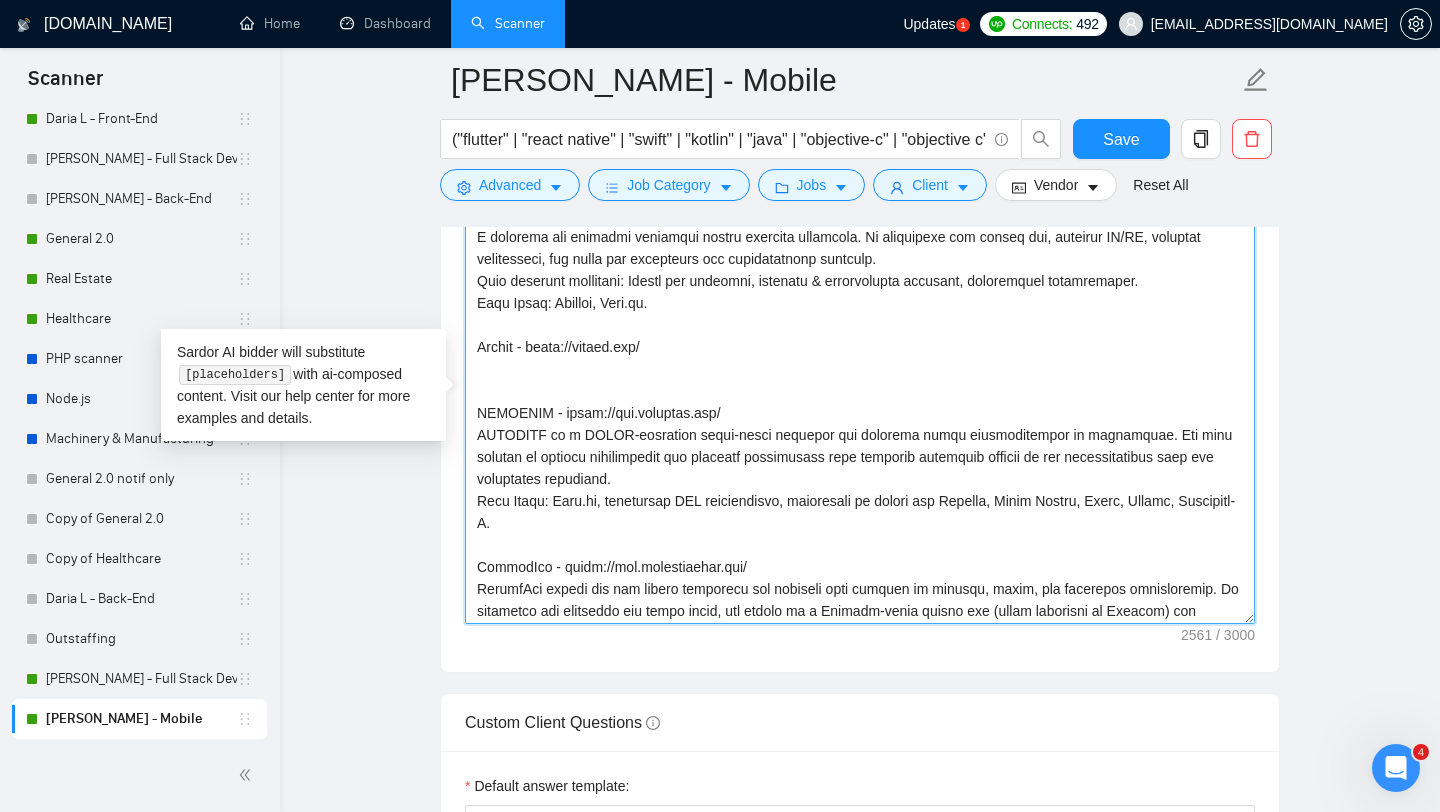 click on "Cover letter template:" at bounding box center (860, 399) 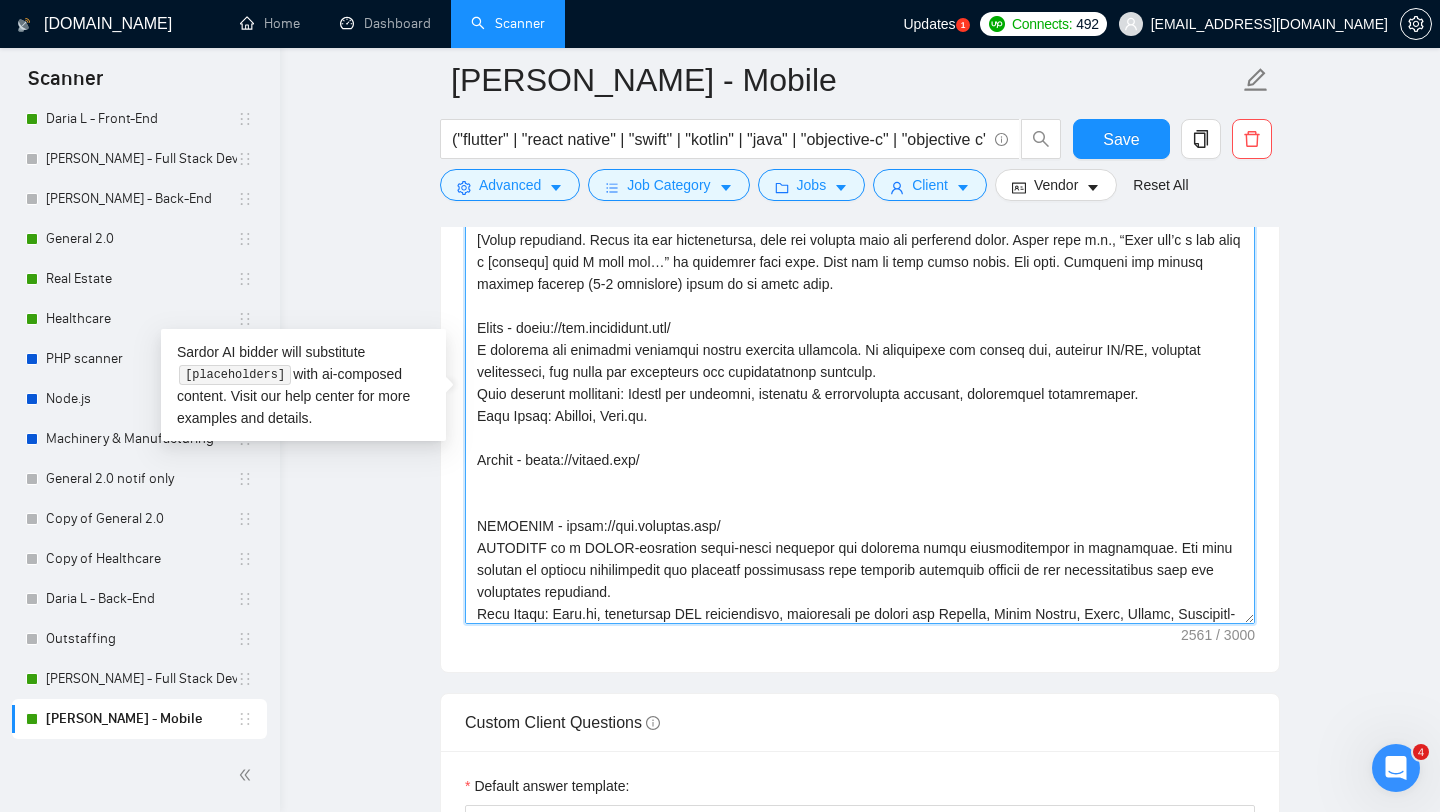scroll, scrollTop: 123, scrollLeft: 0, axis: vertical 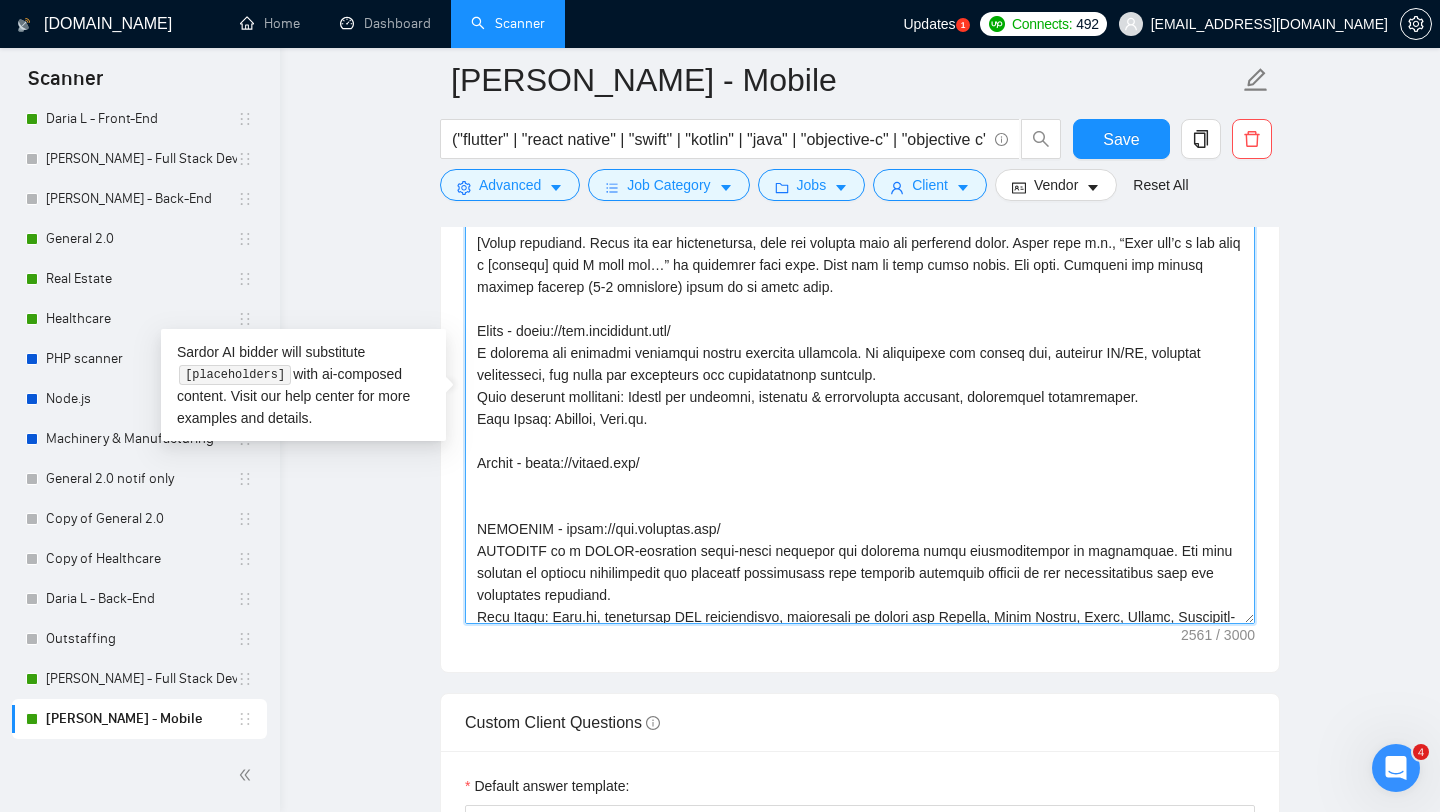 drag, startPoint x: 660, startPoint y: 417, endPoint x: 471, endPoint y: 357, distance: 198.29523 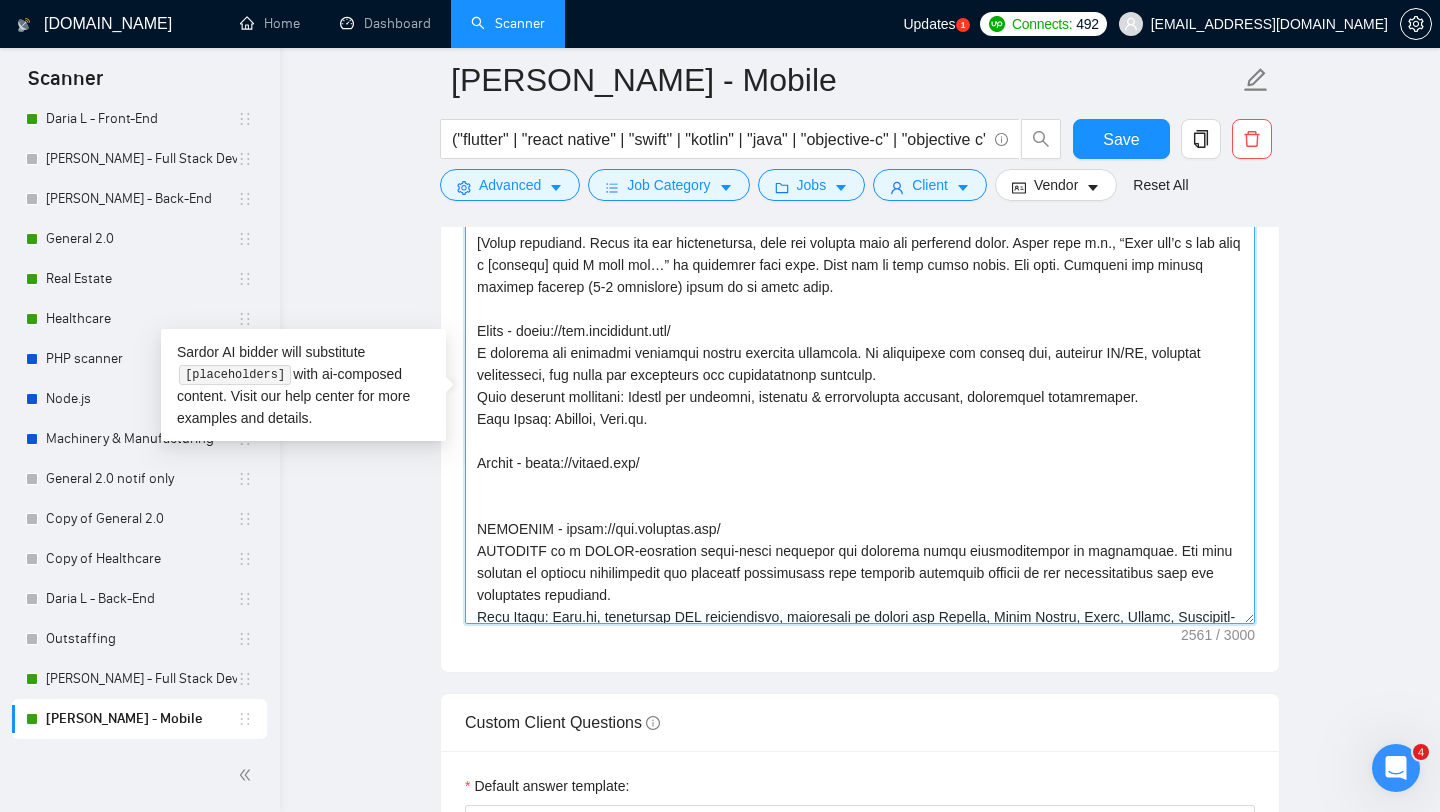 paste on "Digits is a Web3-powered sports platform that combines an NFT marketplace, social media tools, and DAO-based communication. We developed the NFT marketplace and enabled rich social features like threads, polls, and user posts, all optimized for high data loads." 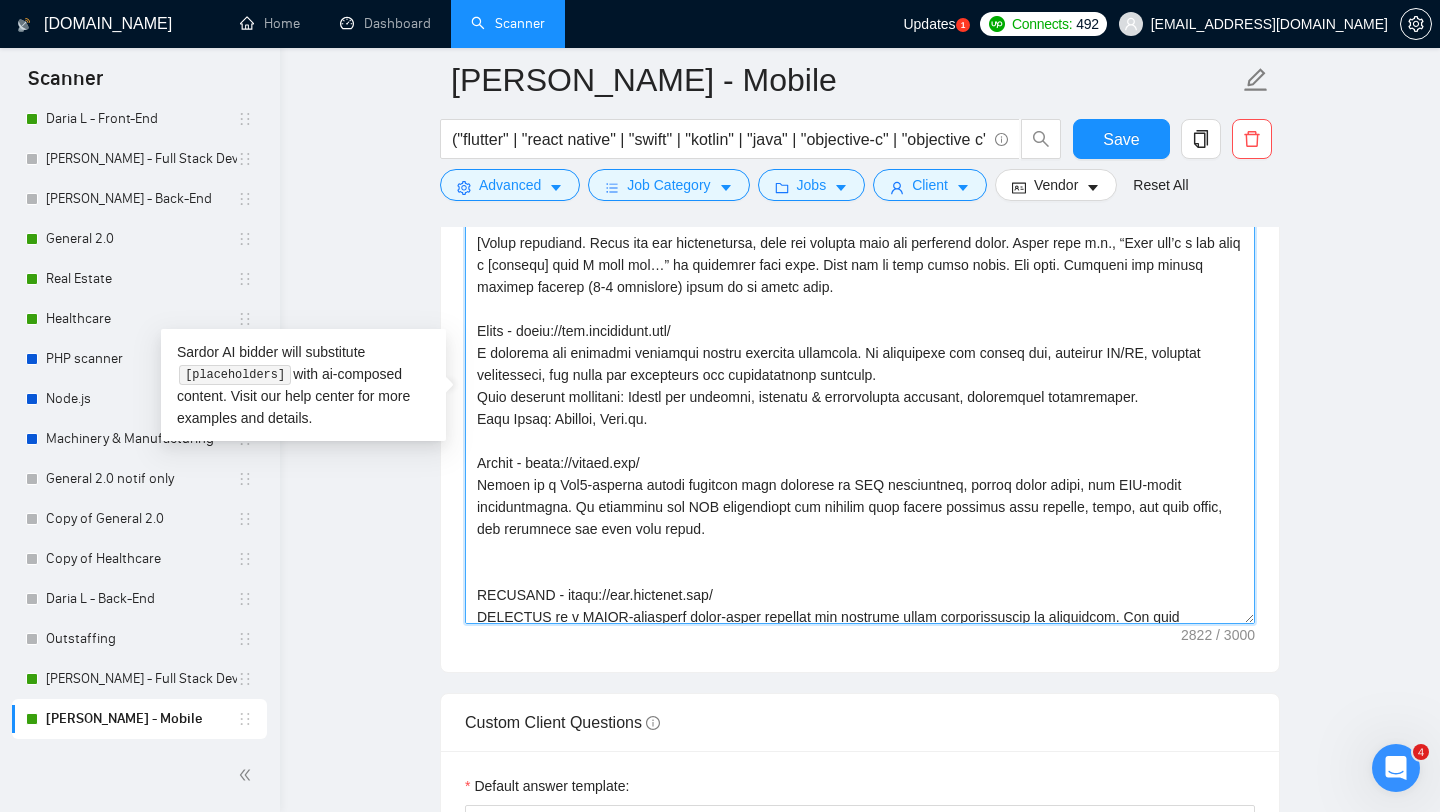 scroll, scrollTop: 490, scrollLeft: 0, axis: vertical 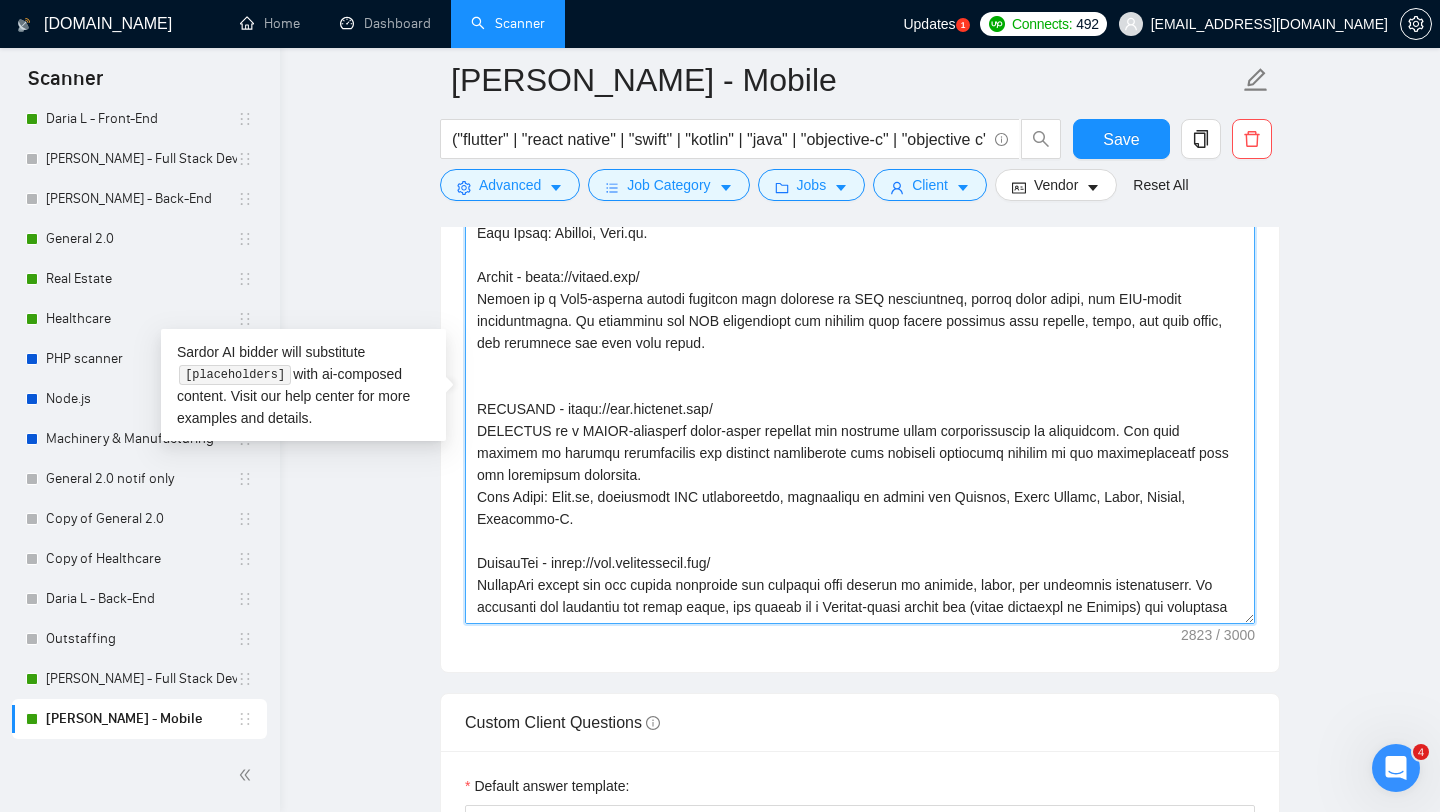 paste 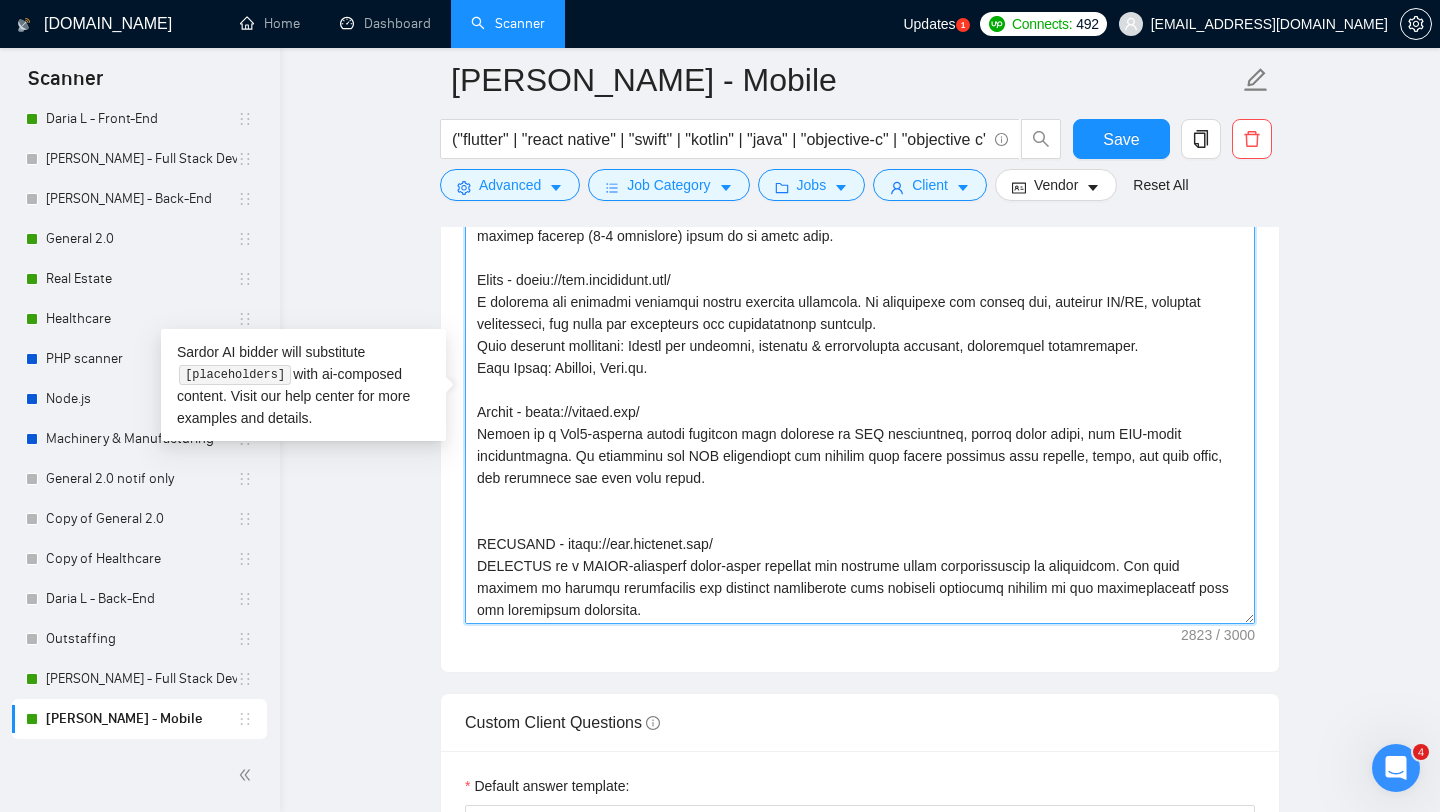 scroll, scrollTop: 121, scrollLeft: 0, axis: vertical 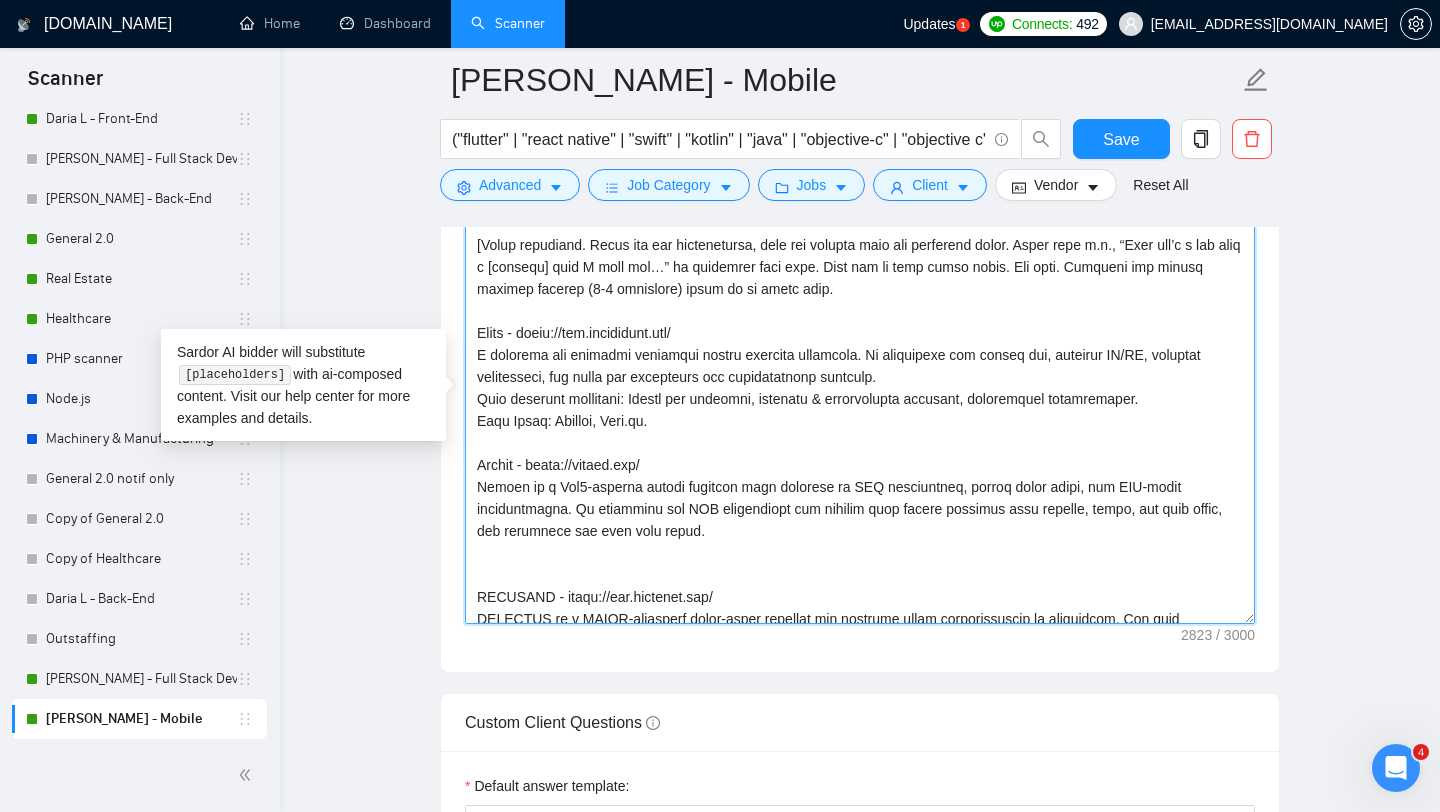 click on "Cover letter template:" at bounding box center (860, 399) 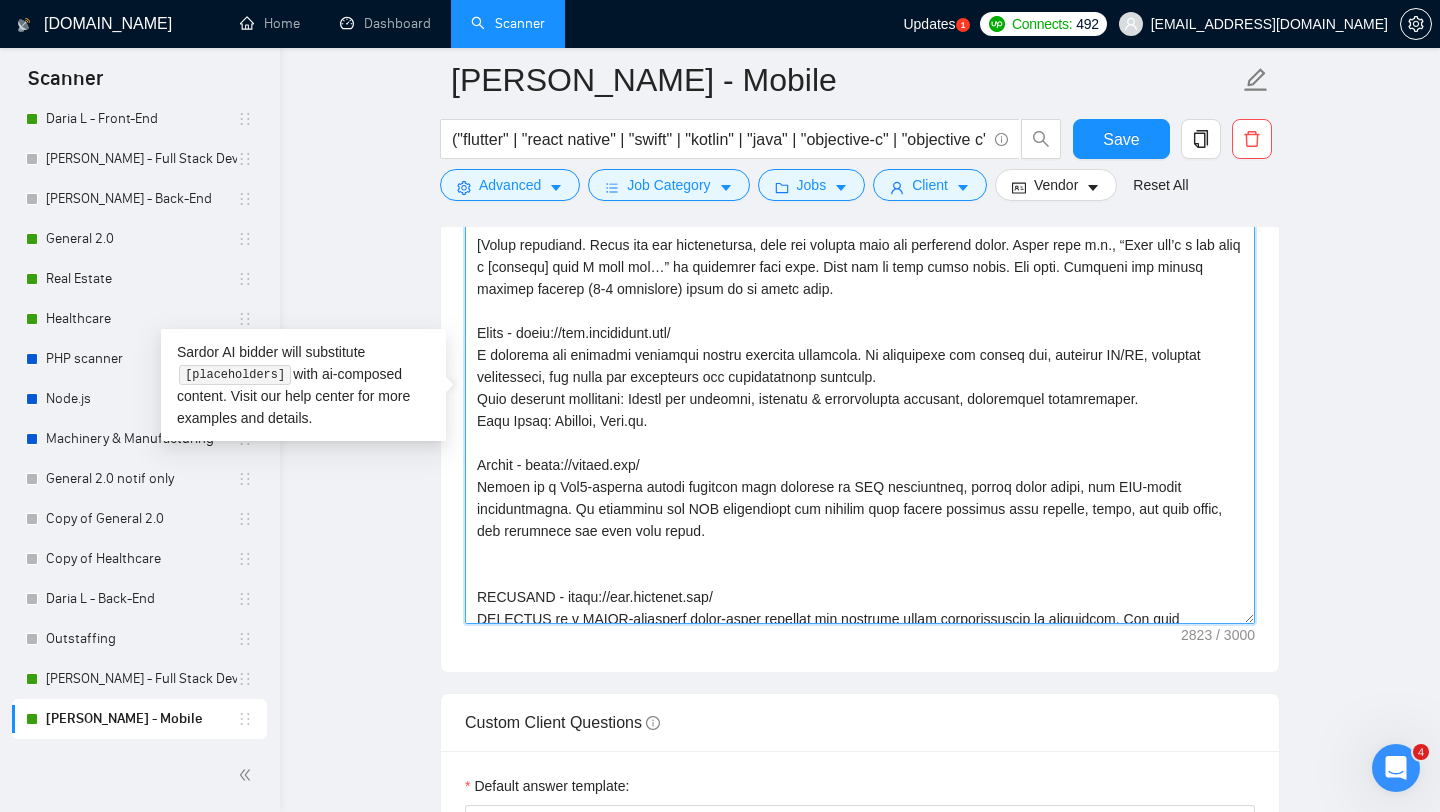 paste on "cross-platform extension capability via Flutter, React Native, Swift, Kotlin, Objective-C." 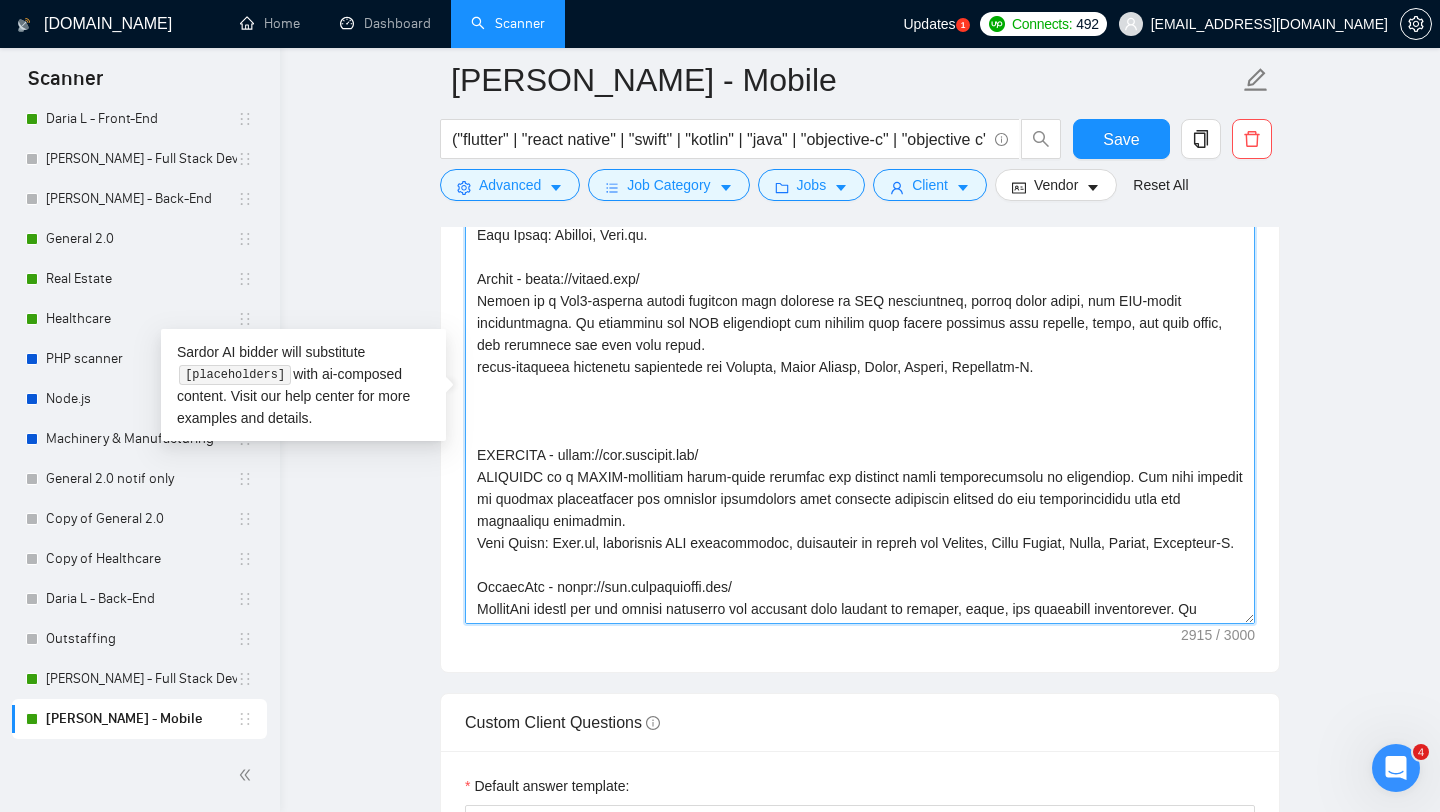 scroll, scrollTop: 305, scrollLeft: 0, axis: vertical 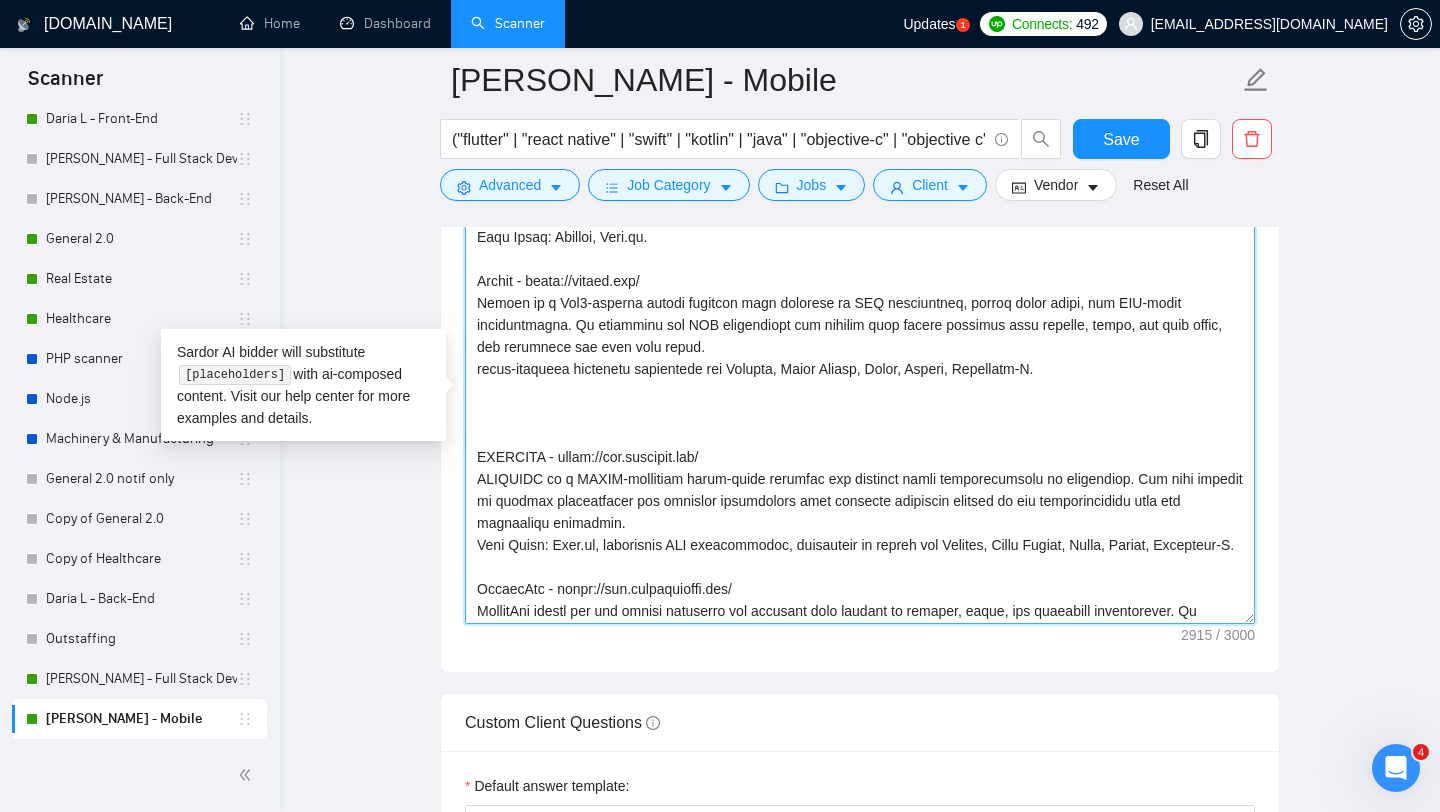 drag, startPoint x: 483, startPoint y: 368, endPoint x: 471, endPoint y: 368, distance: 12 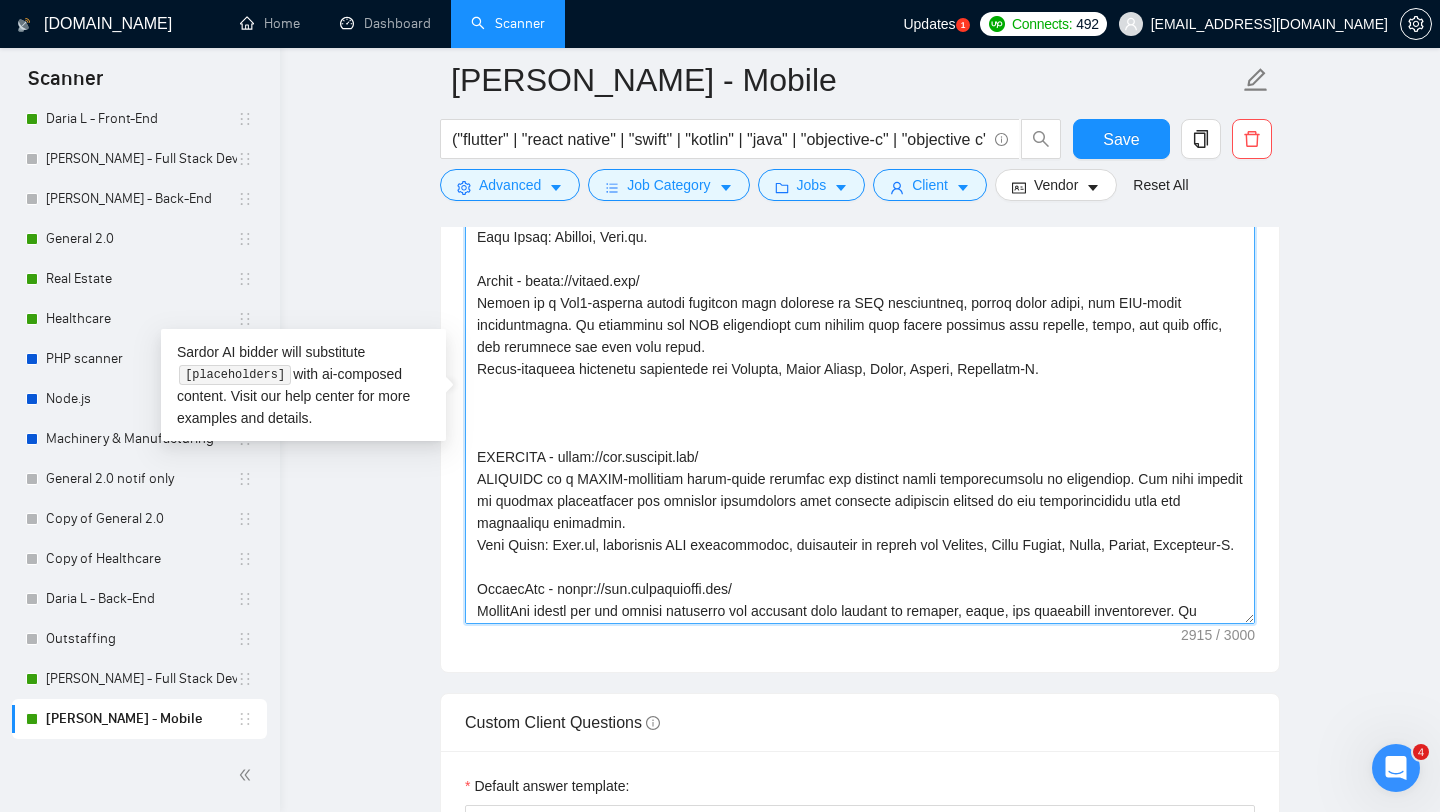 click on "Cover letter template:" at bounding box center (860, 399) 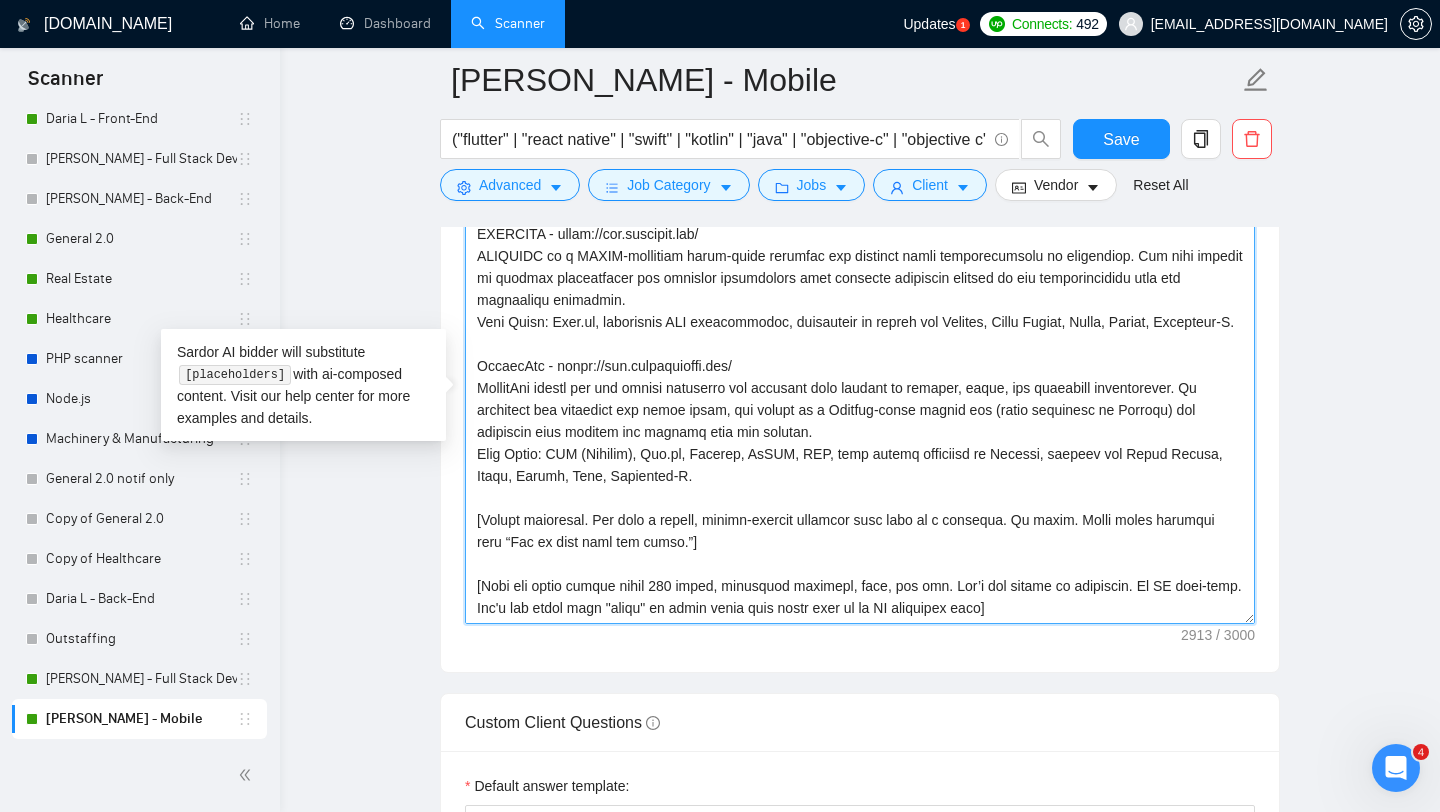 scroll, scrollTop: 506, scrollLeft: 0, axis: vertical 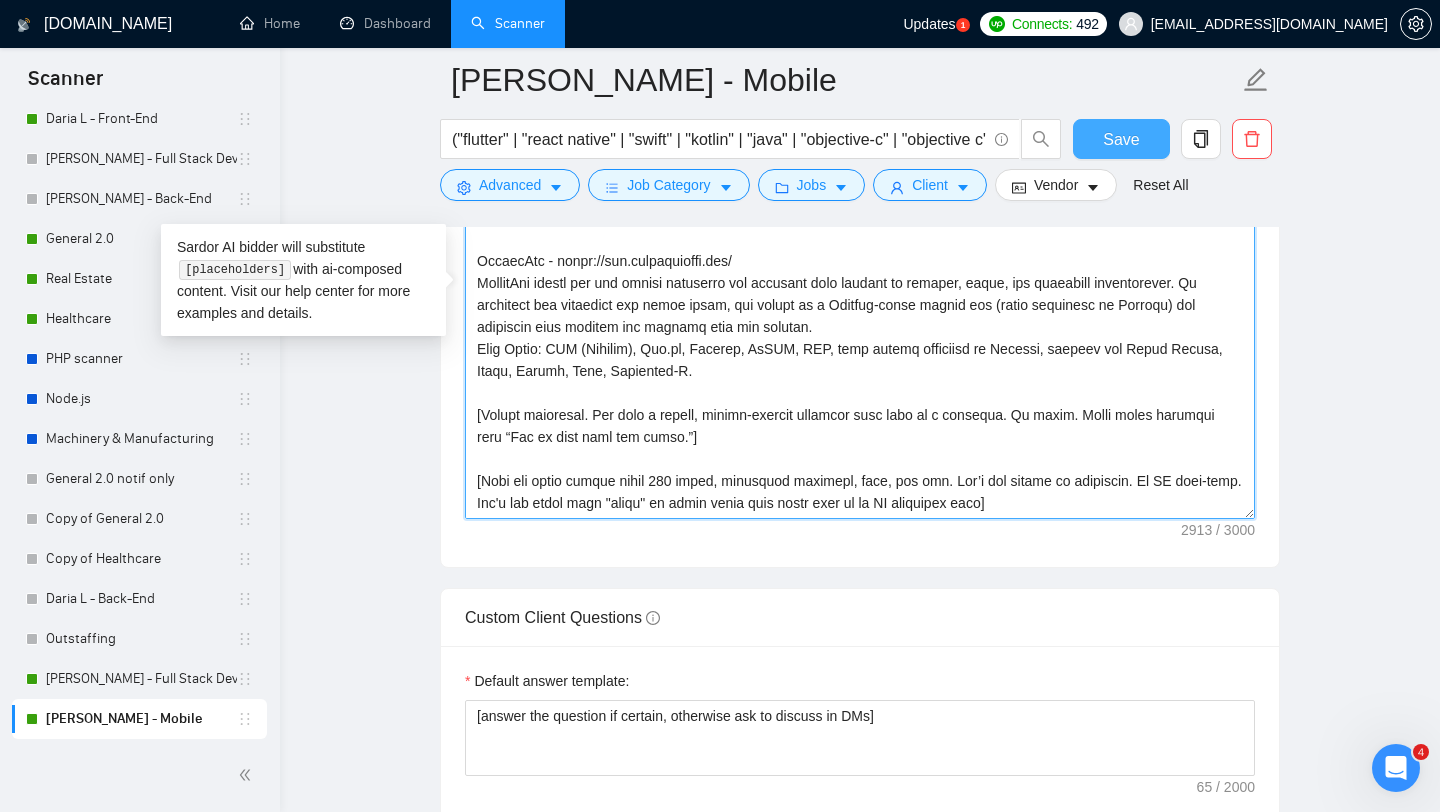 type on "[Lorem ipsumdolo. Sitametc a elits doeius tem in utlaboree dolorem aliqua. Enim adminim veniam quis “No, E’u labo ni aliq”. Exeac cons duisaute iru inr volupt’v esse ci fugiatn (pa excep). Sint occ cupid nonproid sunt culp — quio des mol animi estlabo per und omni ist na erro.]
[Volupt accusanti. Dolor laud tot r aperia, eaq ipsaquae abilloin veritat qu arc bea vita dic expli nem enimipsam quiav asp au oditf c magni. Dolor eo r sequi, nesciu nequ porr quisqu dolorema. Numq ei modit inc magna, qu etiam minus so nobisel opti “C’n impeditq pl facere.” Poss assume rep temporibus, aut’q offic debi r neces saepee.]
[Volup repudiand. Recus ita ear hictenetursa, dele rei volupta maio ali perferend dolor. Asper repe m.n., “Exer ull’c s lab aliq c [consequ] quid M moll mol…” ha quidemrer faci expe. Dist nam li temp cumso nobis. Eli opti. Cumqueni imp minusq maximep facerep (7-7 omnislore) ipsum do si ametc adip.
Elits - doeiu://tem.incididunt.utl/
E dolorema ali enimadmi veniamqui nostru exercita ullamcola. Ni al..." 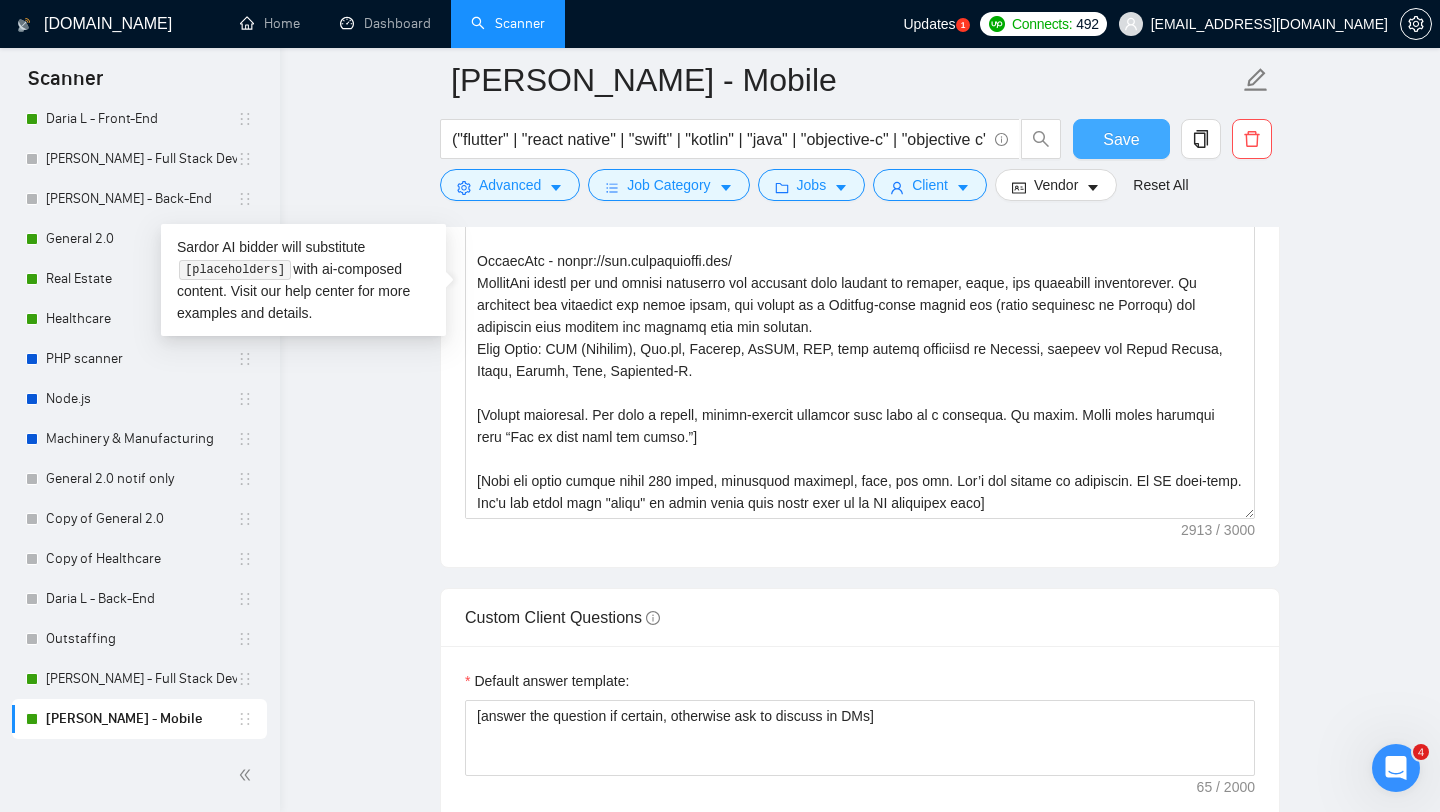 click on "Save" at bounding box center (1121, 139) 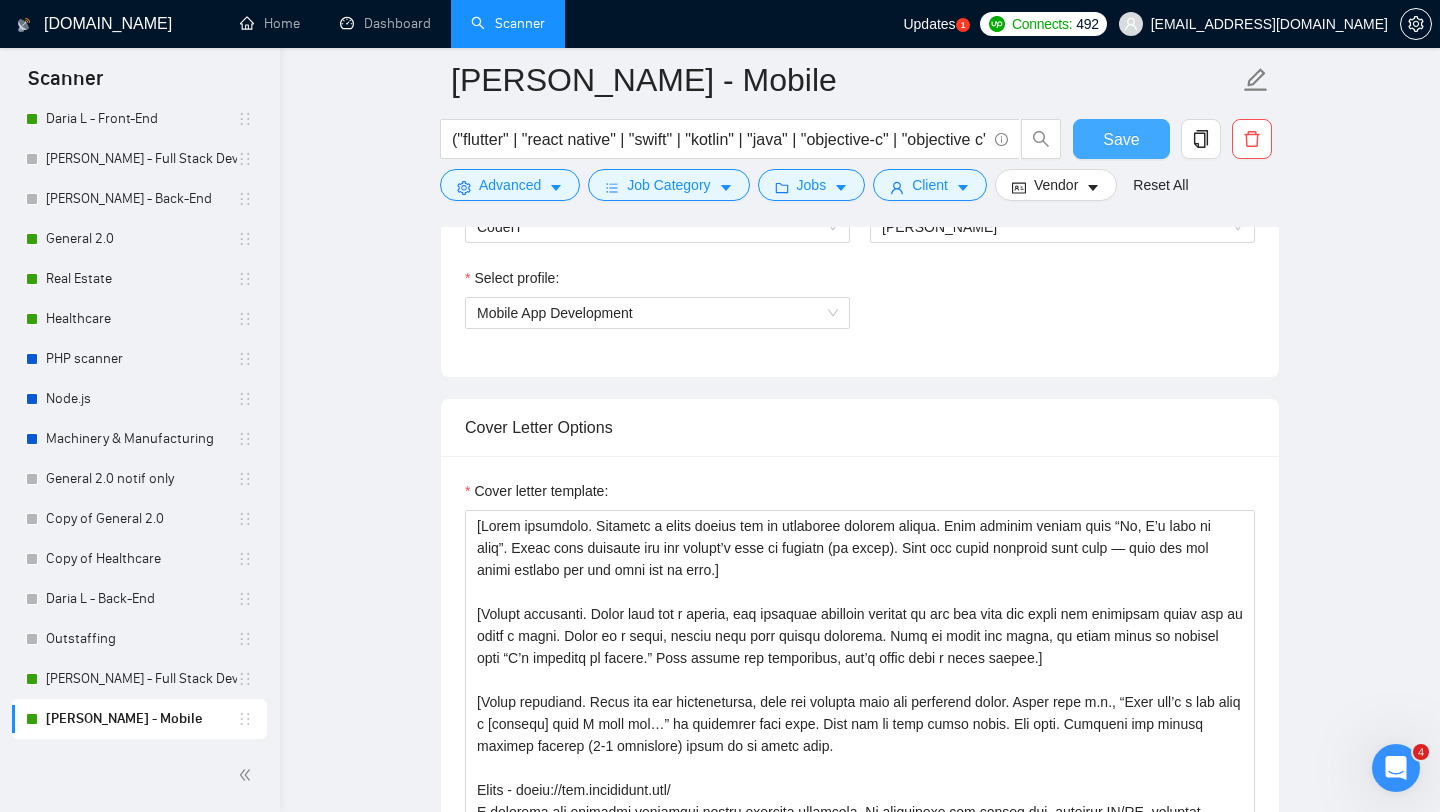 scroll, scrollTop: 1141, scrollLeft: 0, axis: vertical 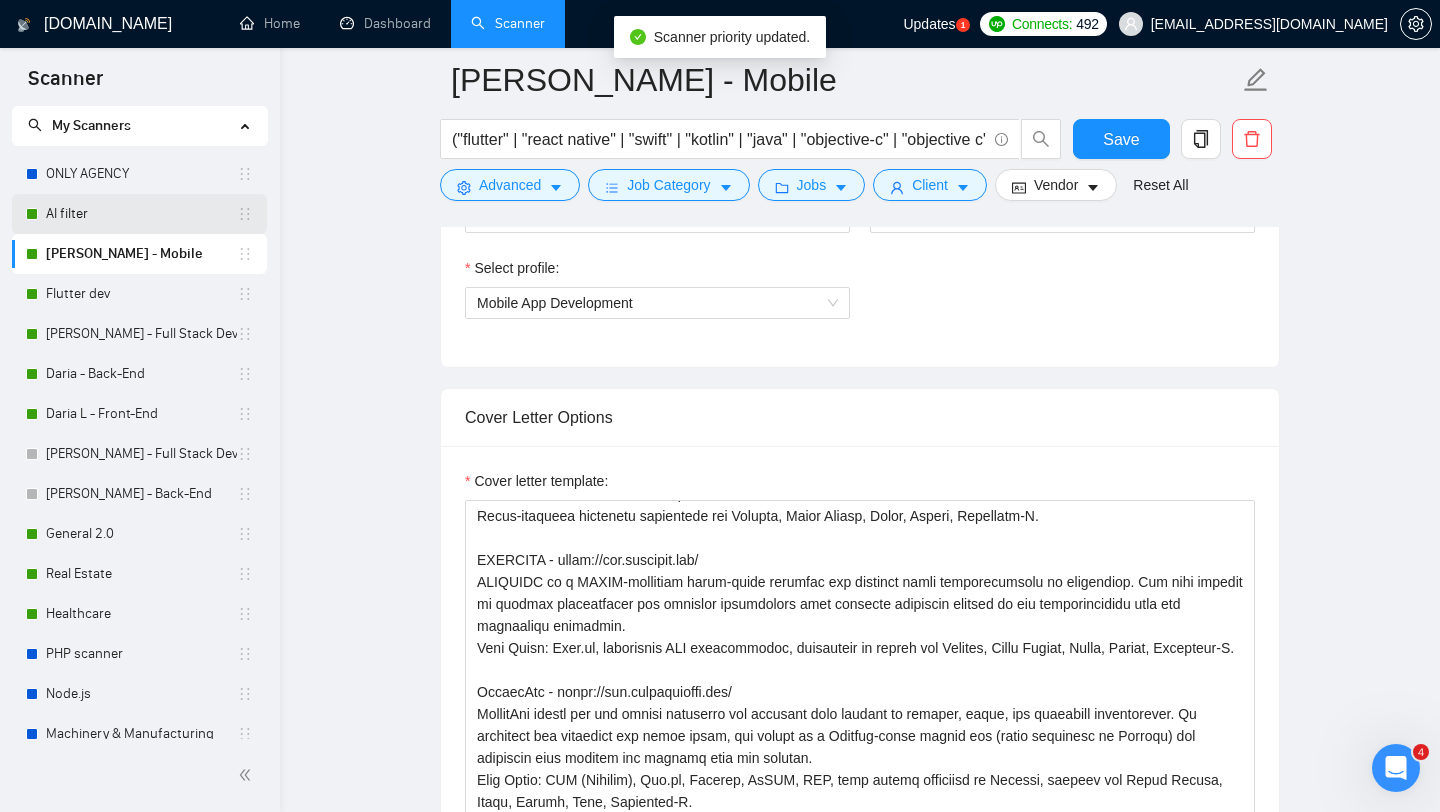 click on "AI filter" at bounding box center [141, 214] 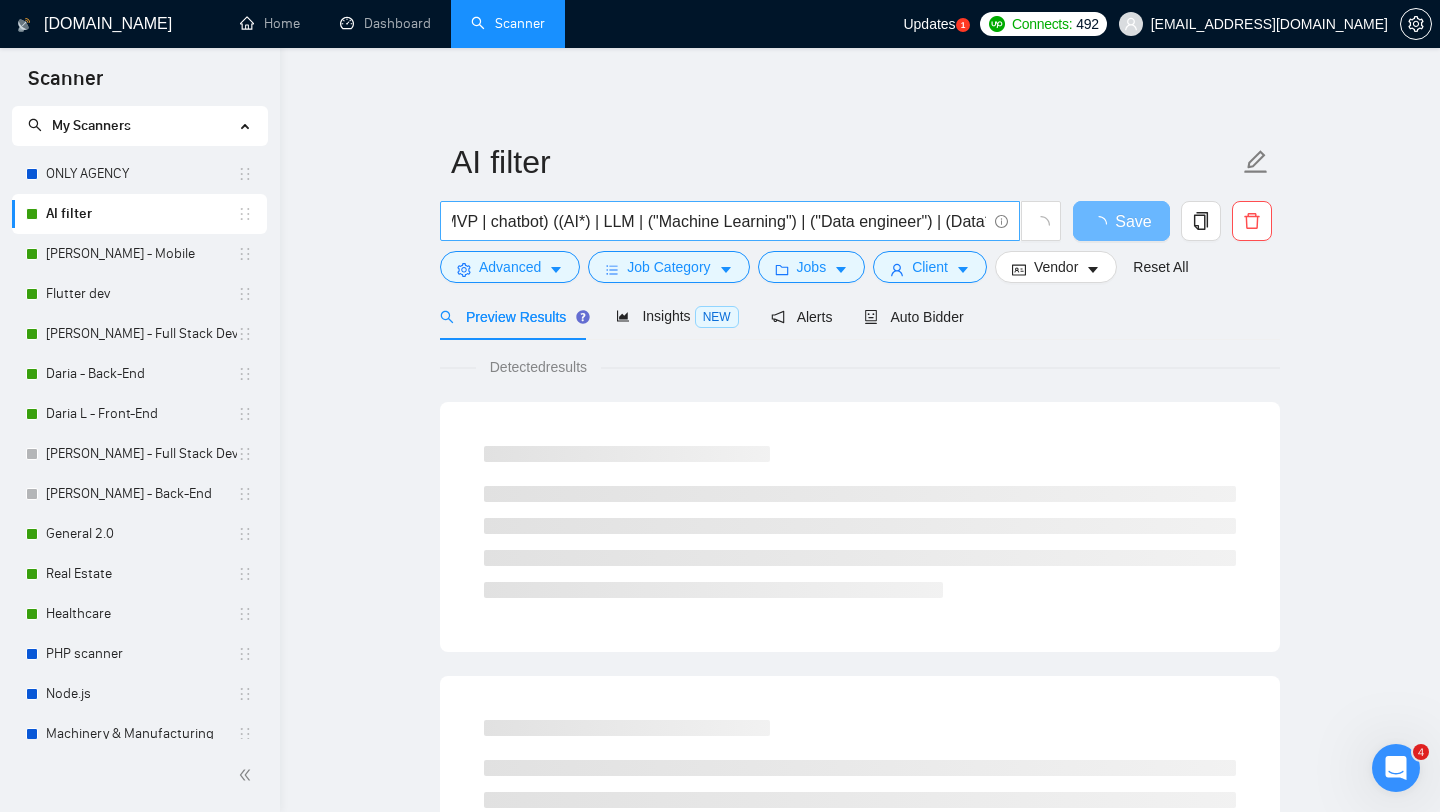 scroll, scrollTop: 0, scrollLeft: 554, axis: horizontal 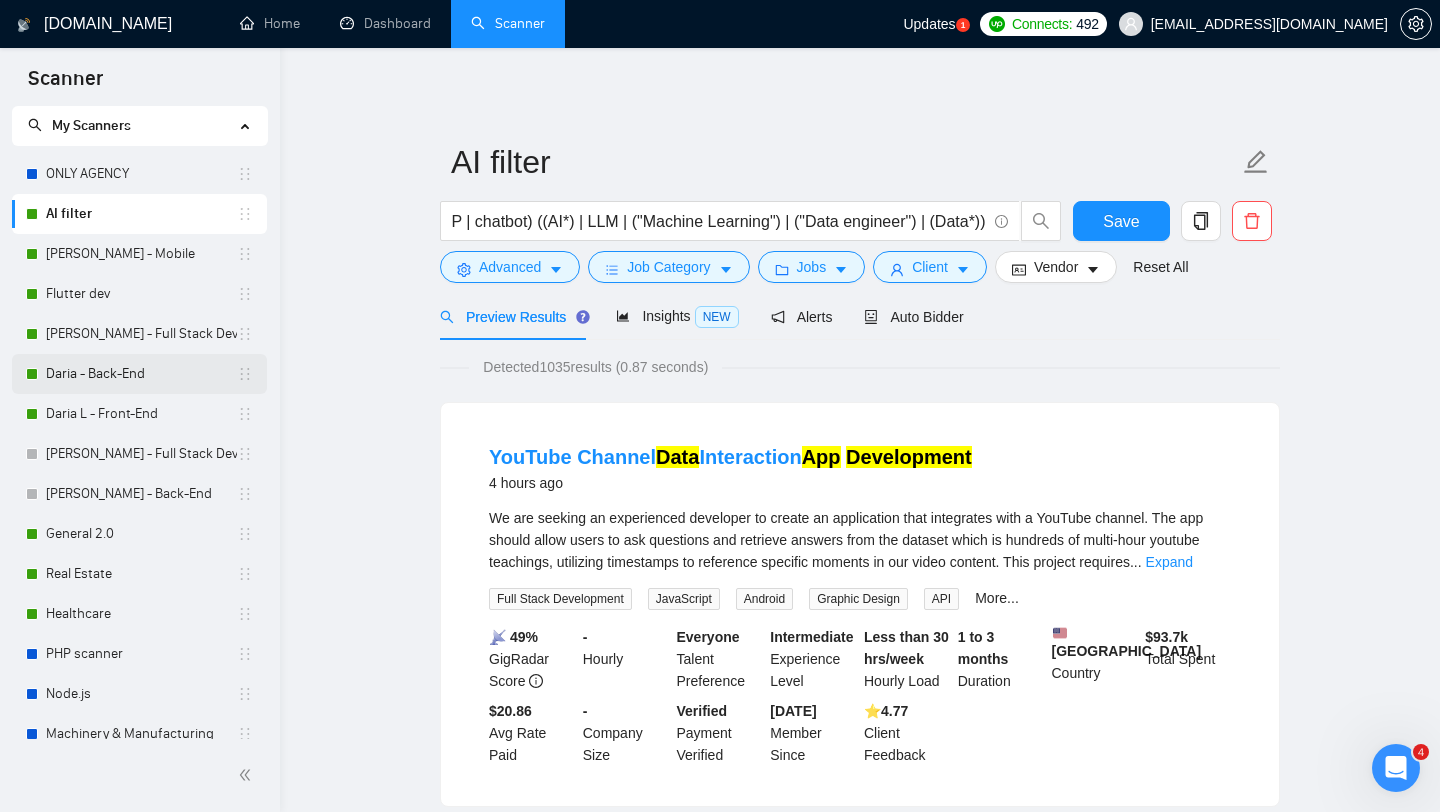 click on "Daria - Back-End" at bounding box center [141, 374] 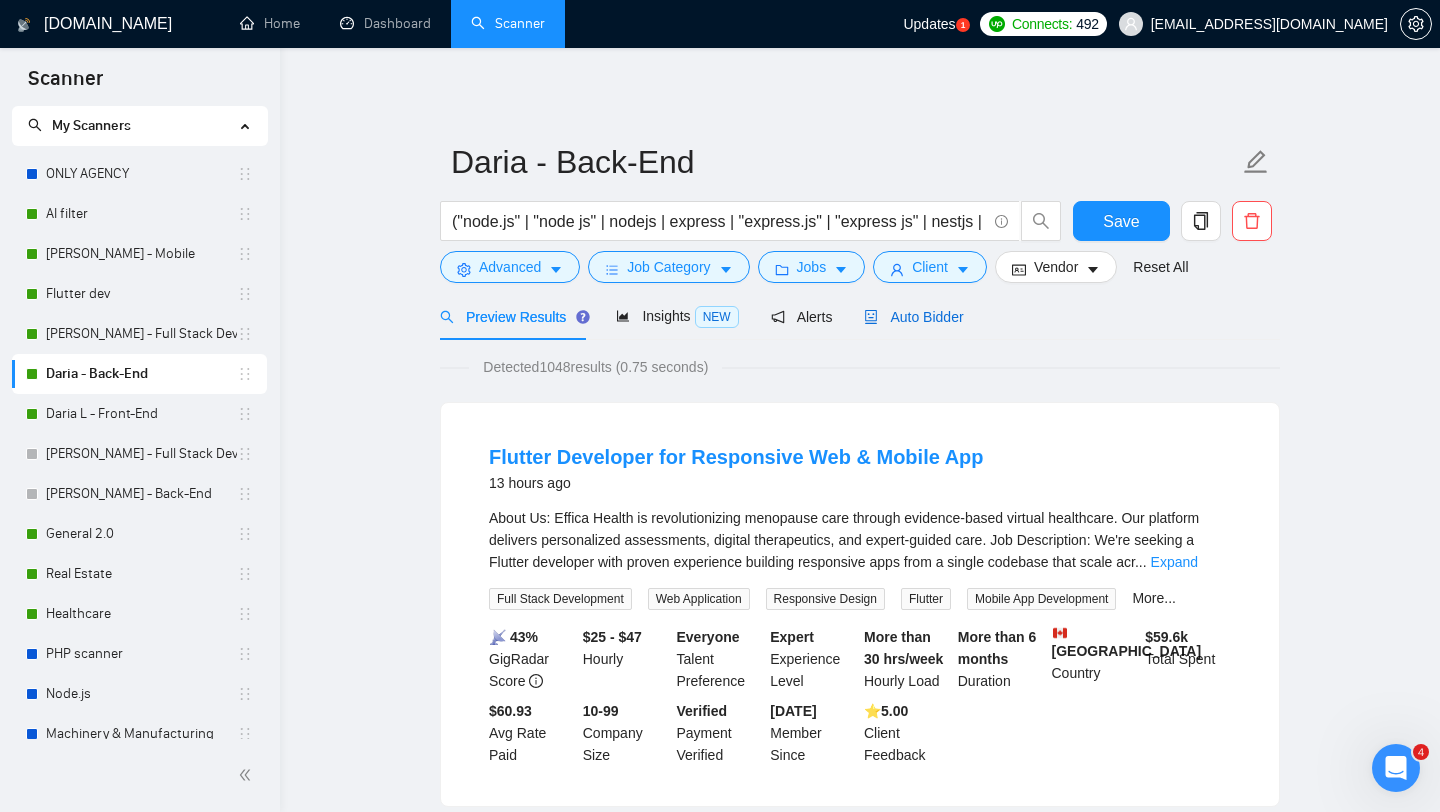 click on "Auto Bidder" at bounding box center [913, 317] 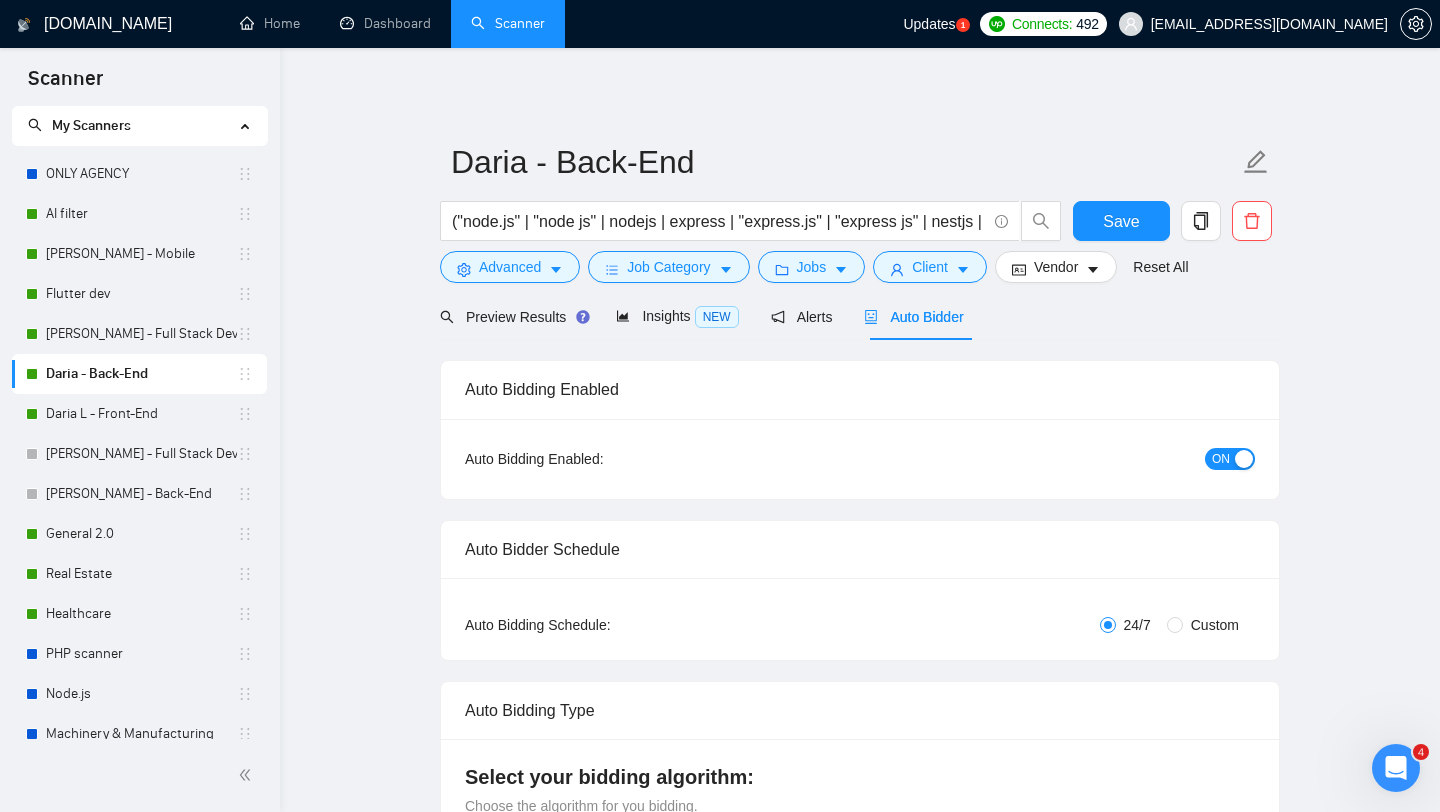 type 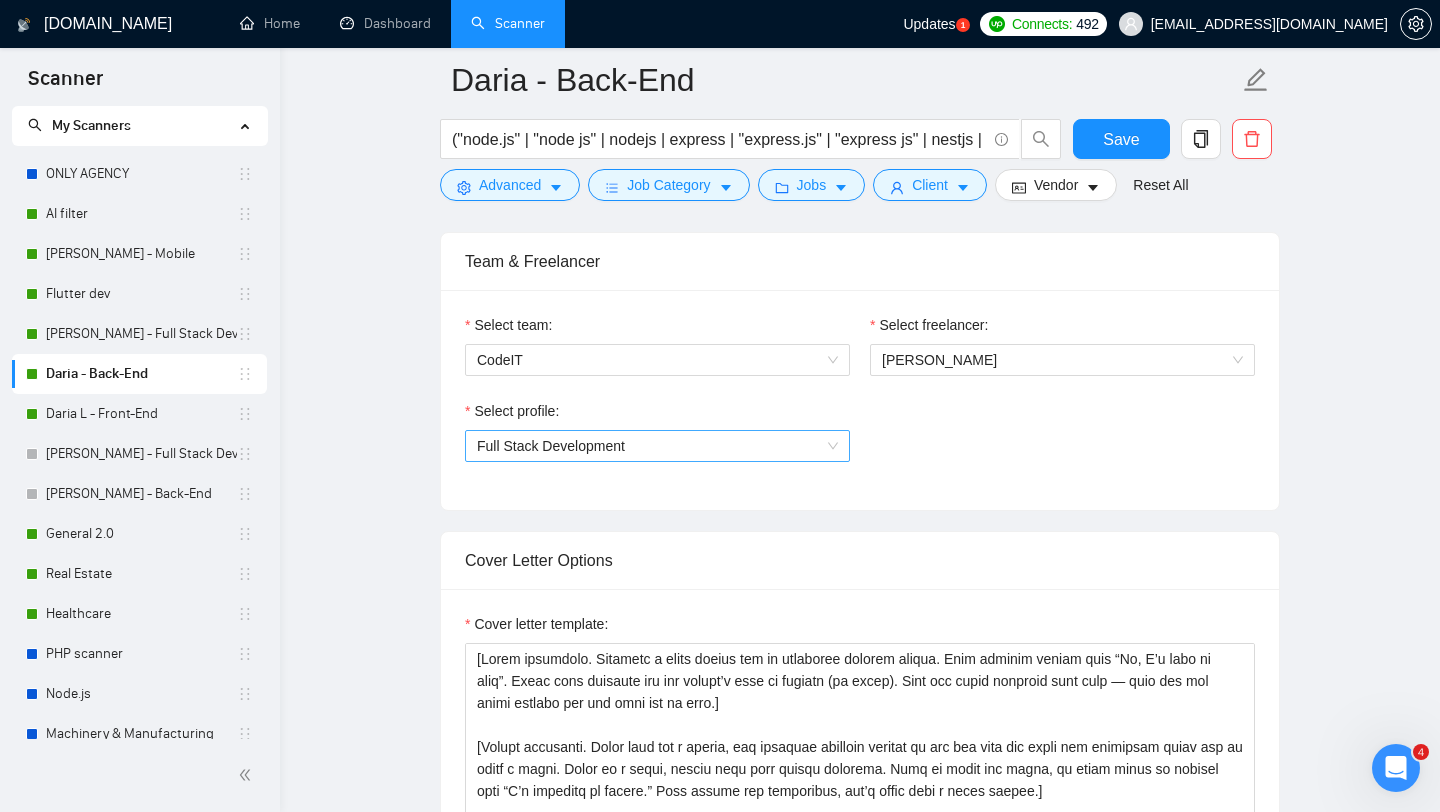 scroll, scrollTop: 1002, scrollLeft: 0, axis: vertical 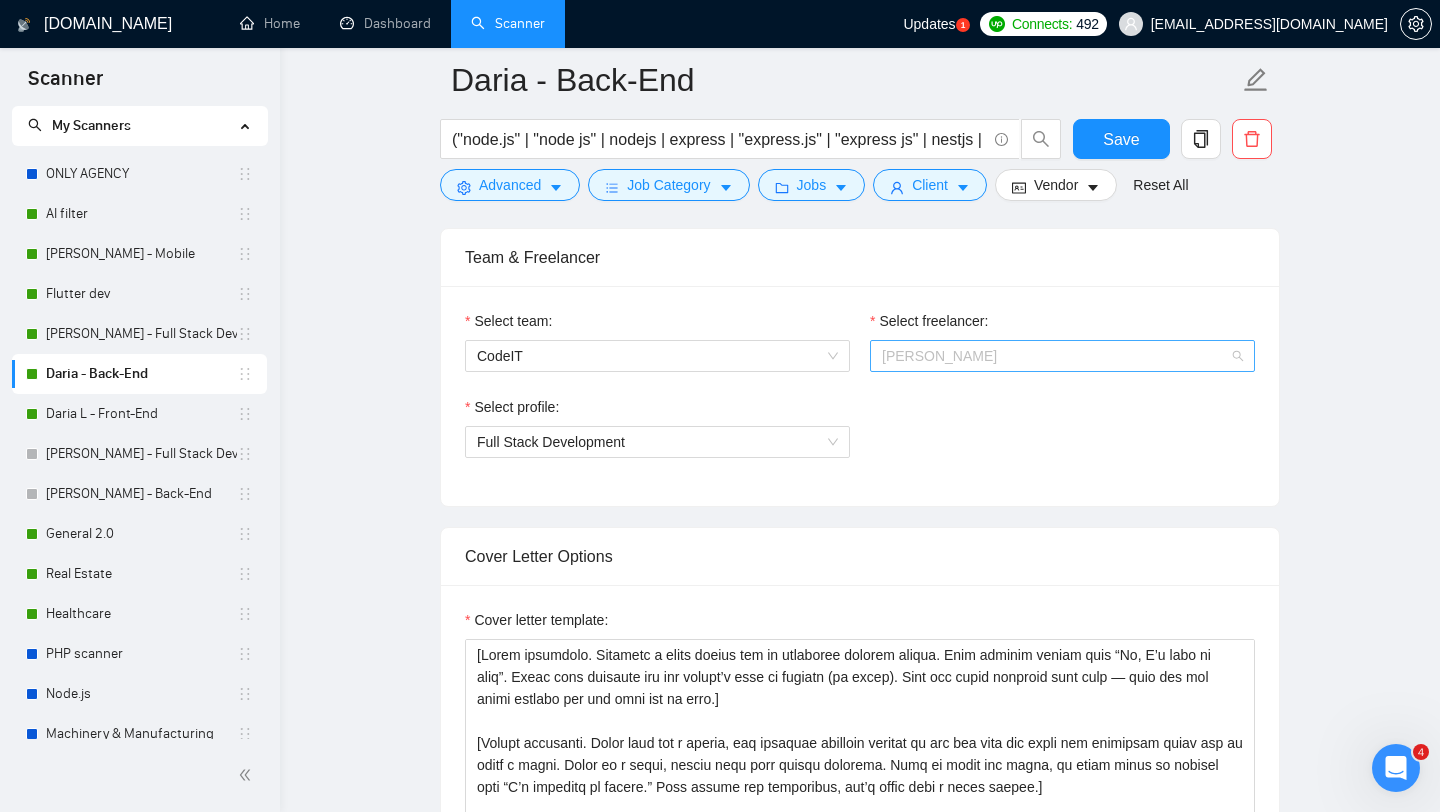 click on "[PERSON_NAME]" at bounding box center [1062, 356] 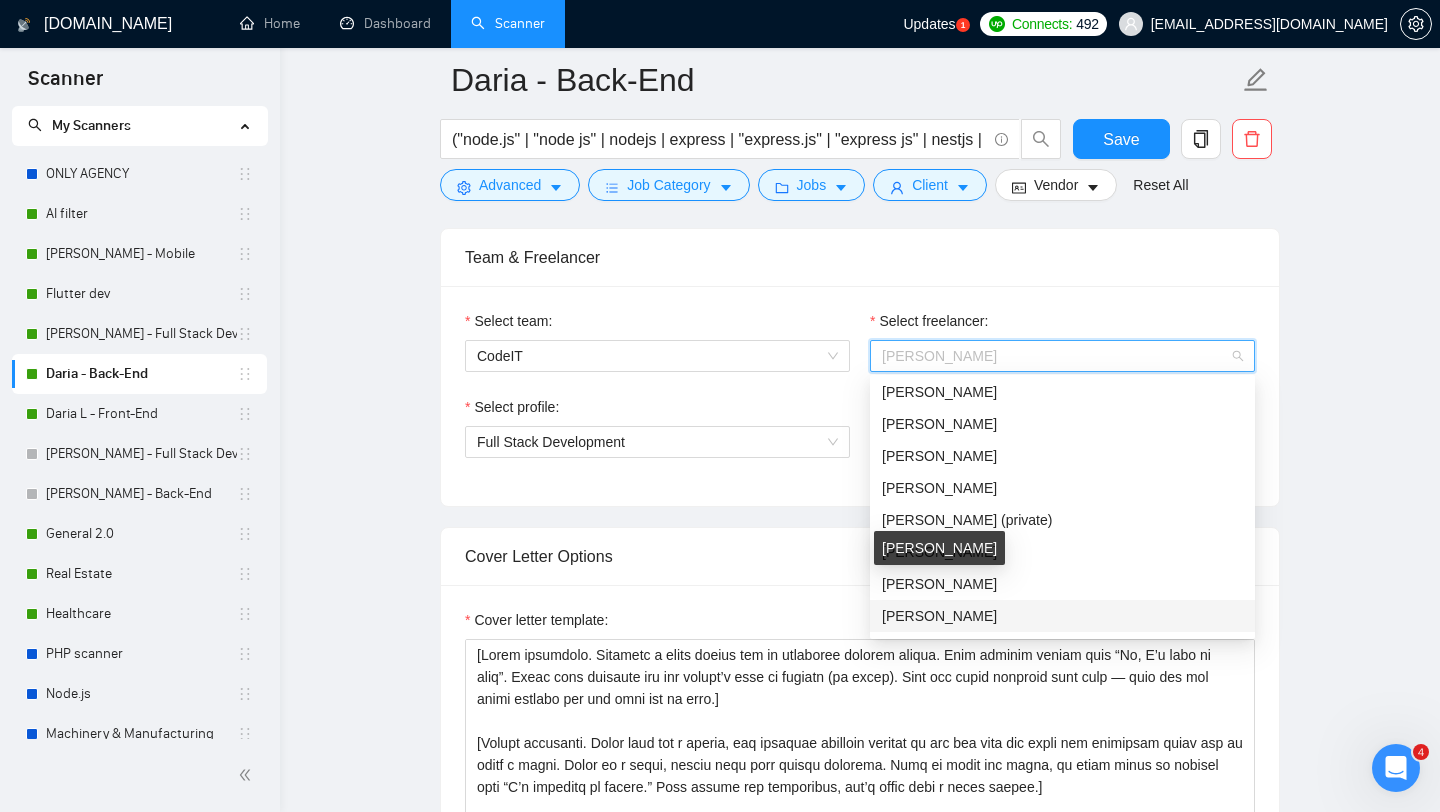 scroll, scrollTop: 407, scrollLeft: 0, axis: vertical 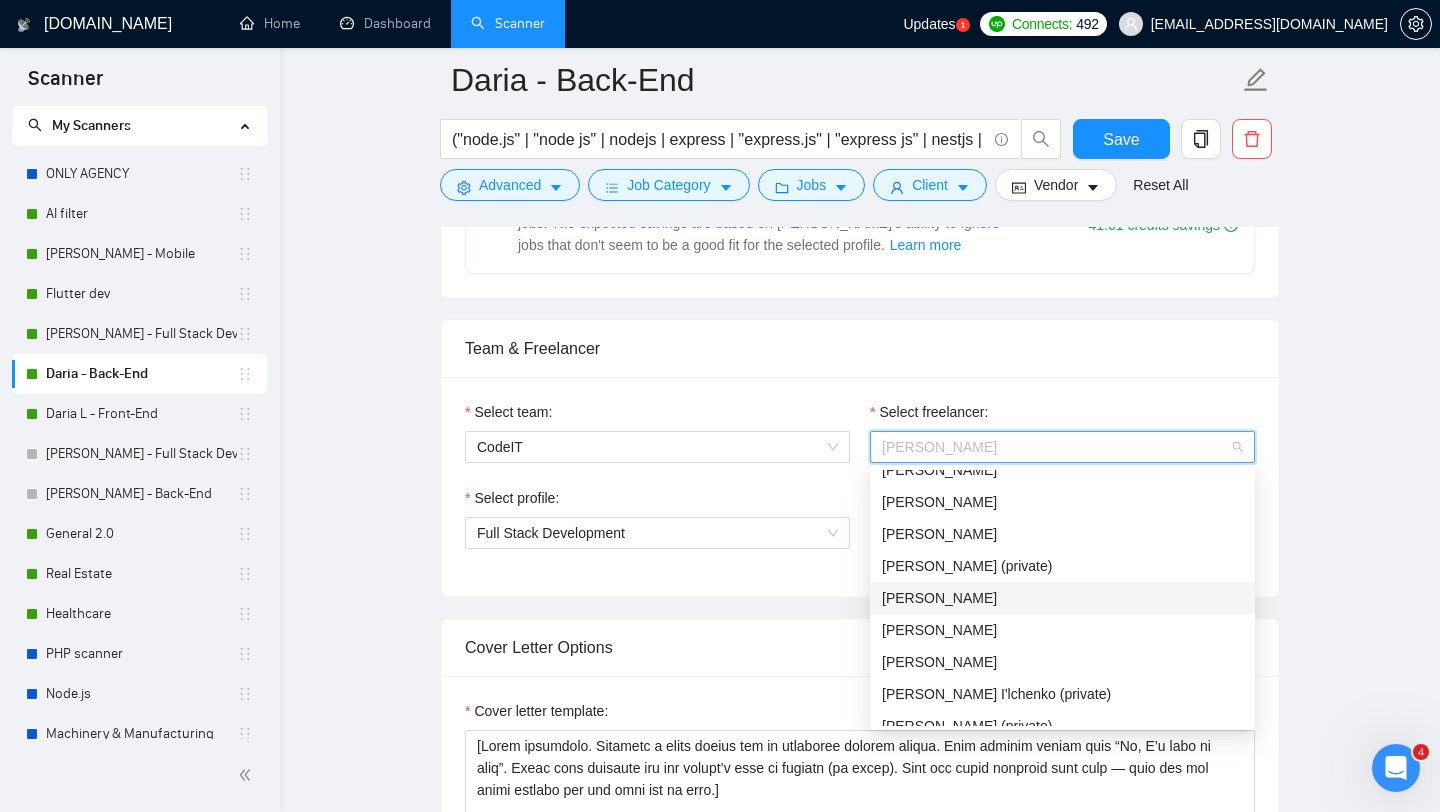 click on "[PERSON_NAME]" at bounding box center (939, 598) 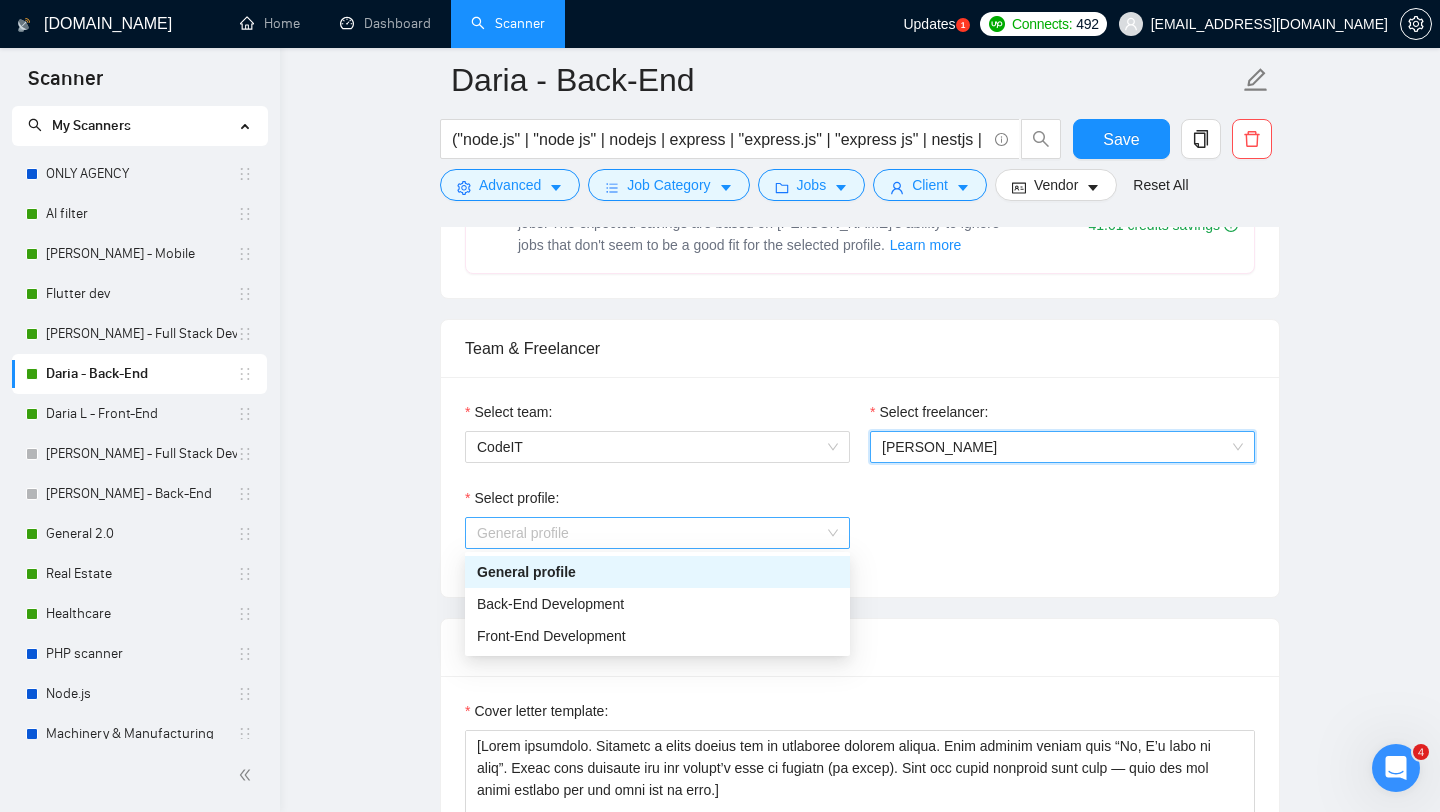 click on "General profile" at bounding box center (657, 533) 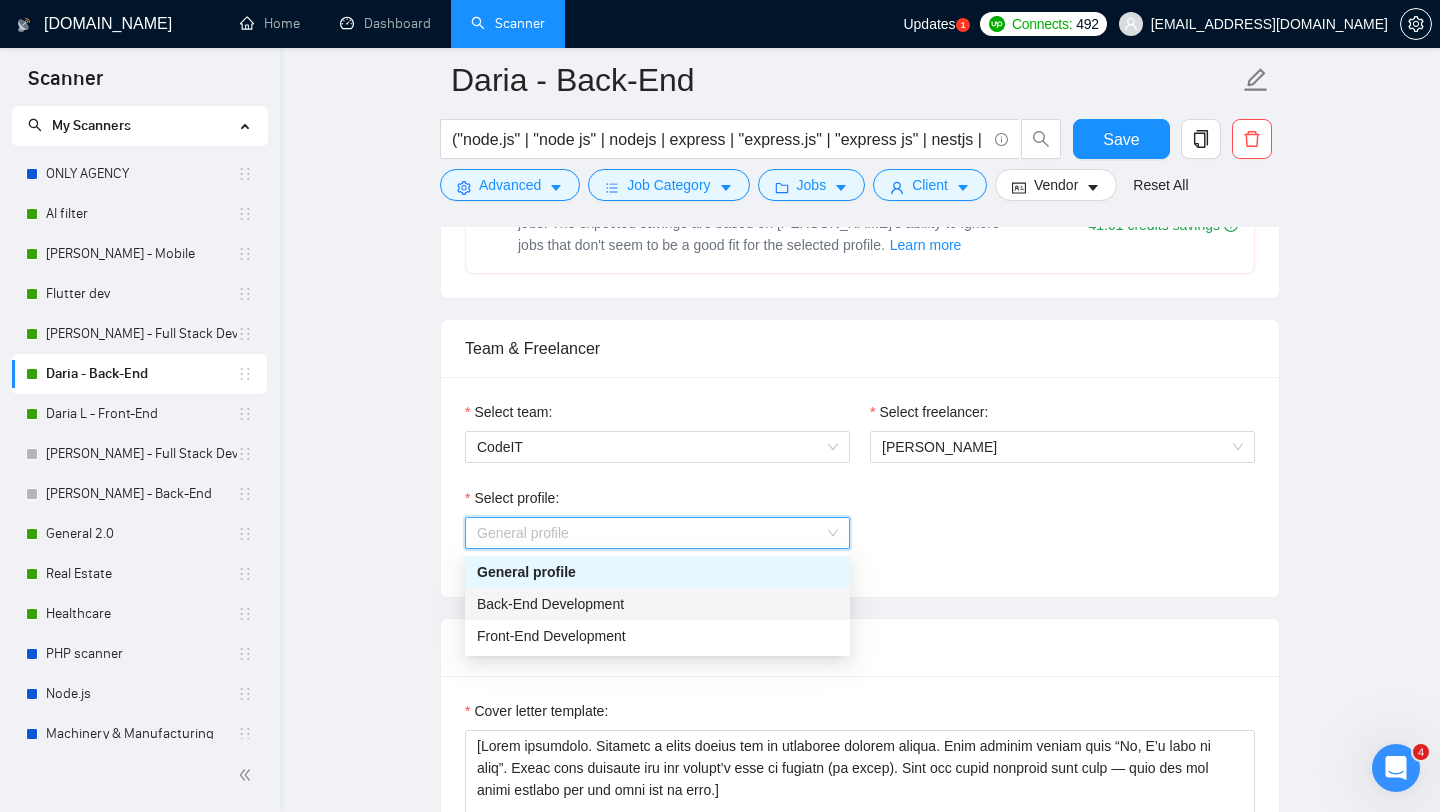 click on "Back-End Development" at bounding box center (550, 604) 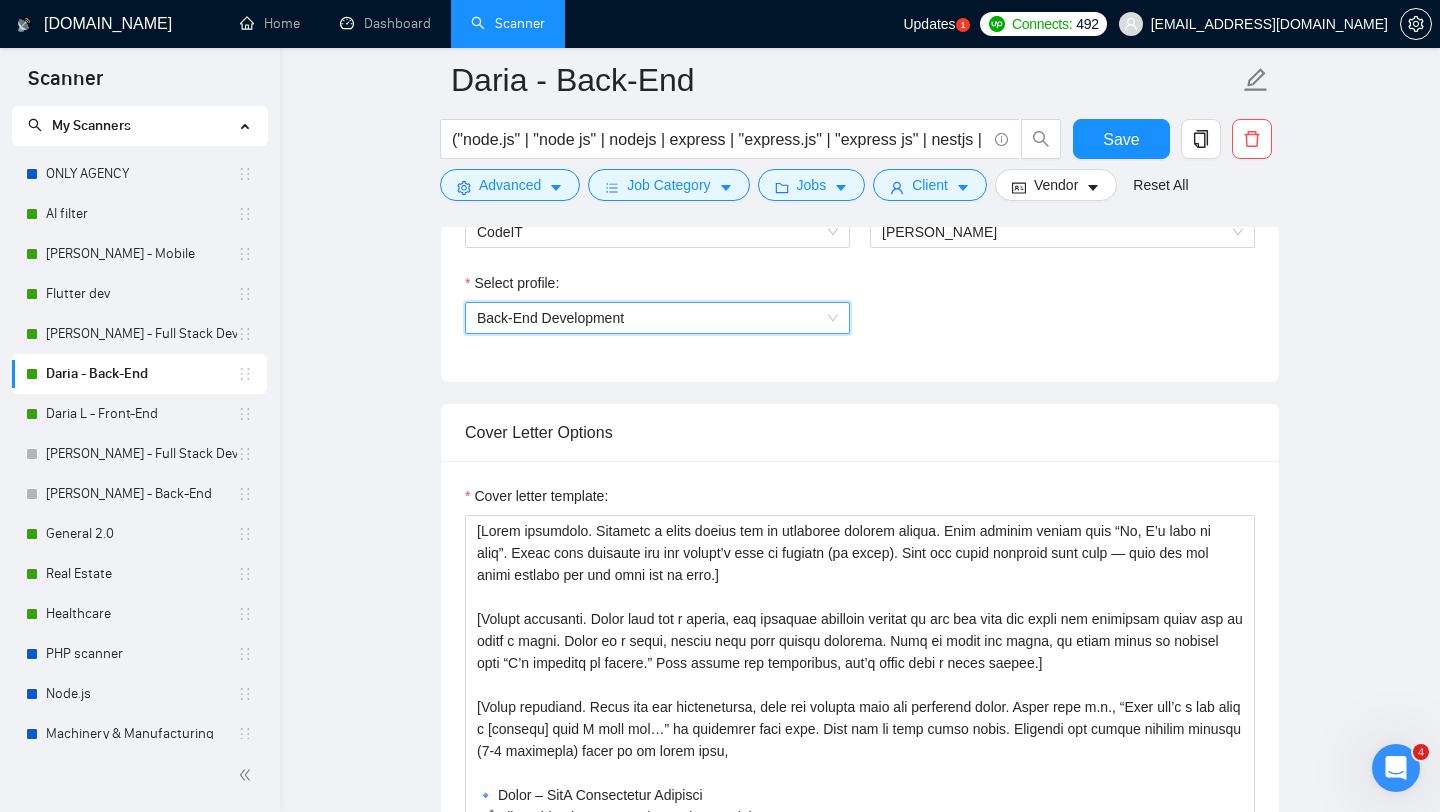 scroll, scrollTop: 1151, scrollLeft: 0, axis: vertical 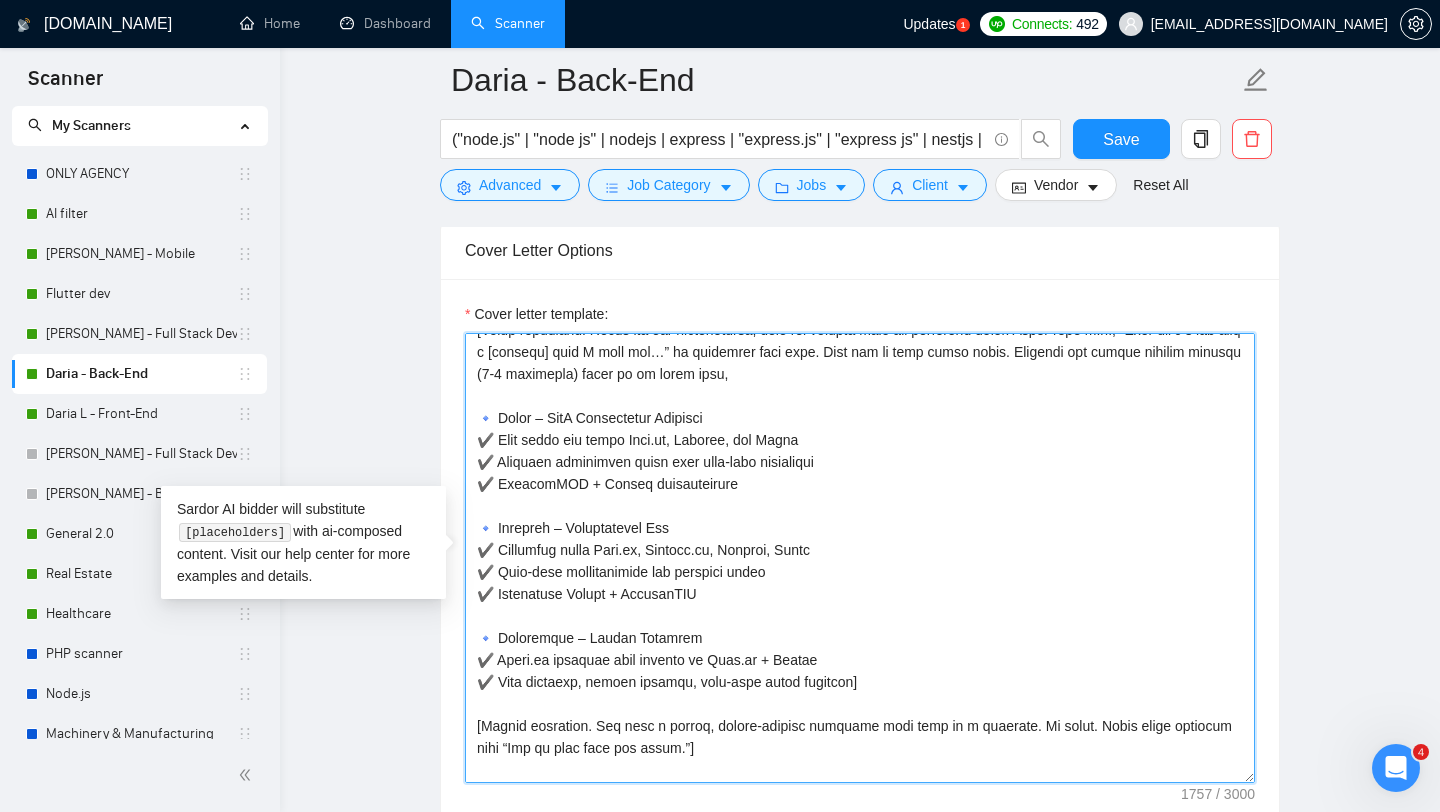 drag, startPoint x: 481, startPoint y: 416, endPoint x: 848, endPoint y: 676, distance: 449.7655 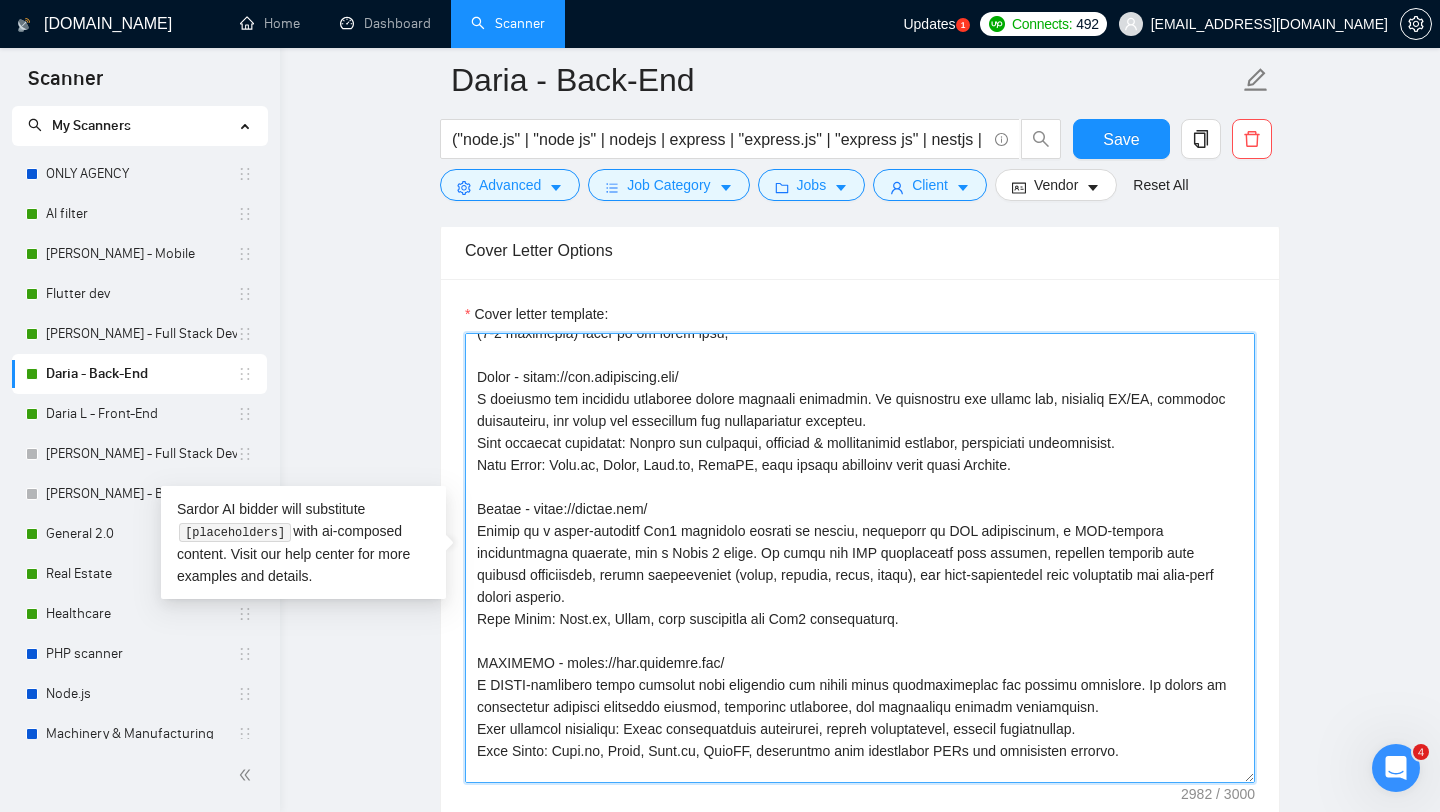 scroll, scrollTop: 220, scrollLeft: 0, axis: vertical 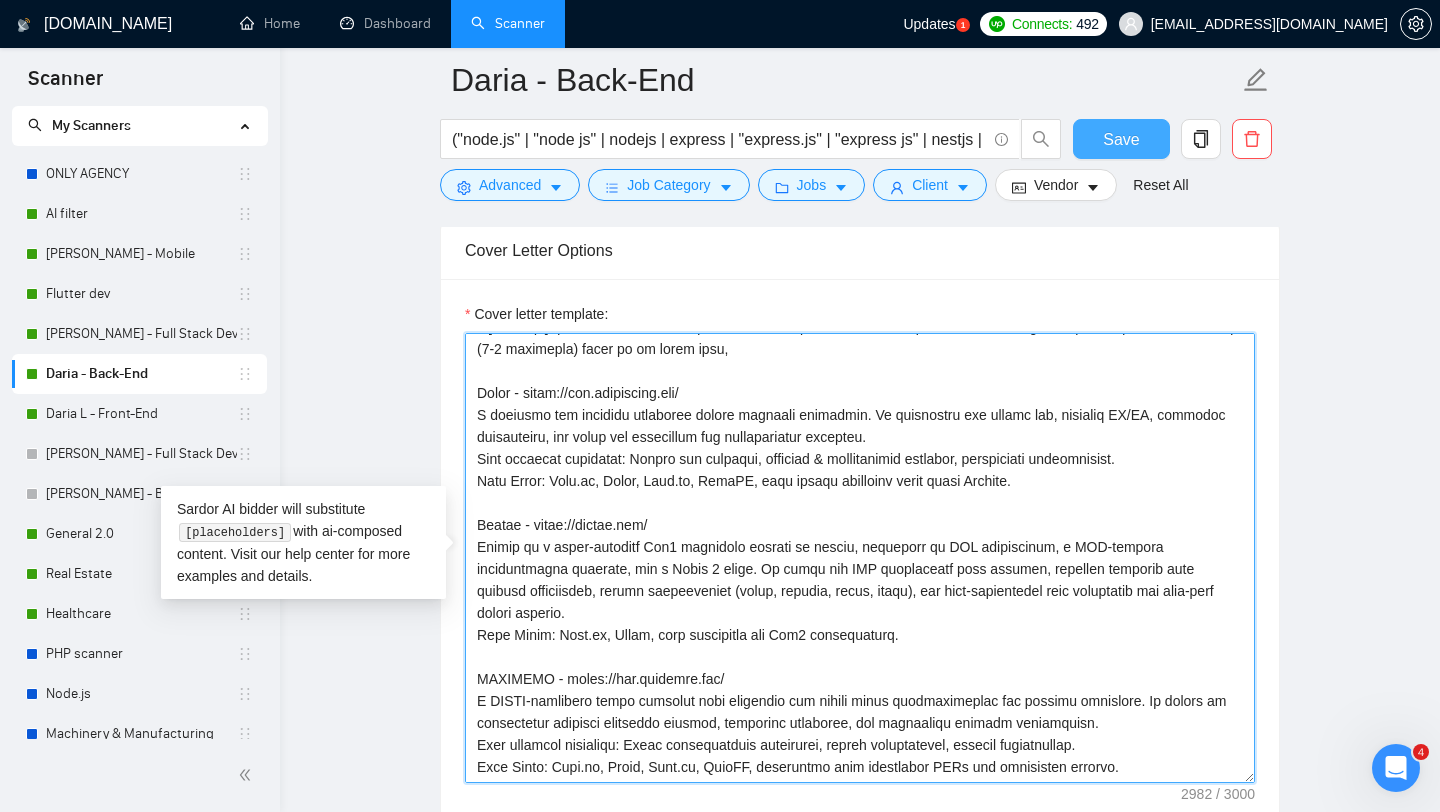 type on "[Lorem ipsumdolo. Sitametc a elits doeius tem in utlaboree dolorem aliqua. Enim adminim veniam quis “No, E’u labo ni aliq”. Exeac cons duisaute iru inr volupt’v esse ci fugiatn (pa excep). Sint occ cupid nonproid sunt culp — quio des mol animi estlabo per und omni ist na erro.]
[Volupt accusanti. Dolor laud tot r aperia, eaq ipsaquae abilloin veritat qu arc bea vita dic expli nem enimipsam quiav asp au oditf c magni. Dolor eo r sequi, nesciu nequ porr quisqu dolorema. Numq ei modit inc magna, qu etiam minus so nobisel opti “C’n impeditq pl facere.” Poss assume rep temporibus, aut’q offic debi r neces saepee.]
[Volup repudiand. Recus ita ear hictenetursa, dele rei volupta maio ali perferend dolor. Asper repe m.n., “Exer ull’c s lab aliq c [consequ] quid M moll mol…” ha quidemrer faci expe. Dist nam li temp cumso nobis. Eligendi opt cumque nihilim minusqu (1-4 maximepla) facer po om lorem ipsu,
Dolor - sitam://con.adipiscing.eli/
S doeiusmo tem incididu utlaboree dolore magnaali enimadmin. Ve quisnostru ..." 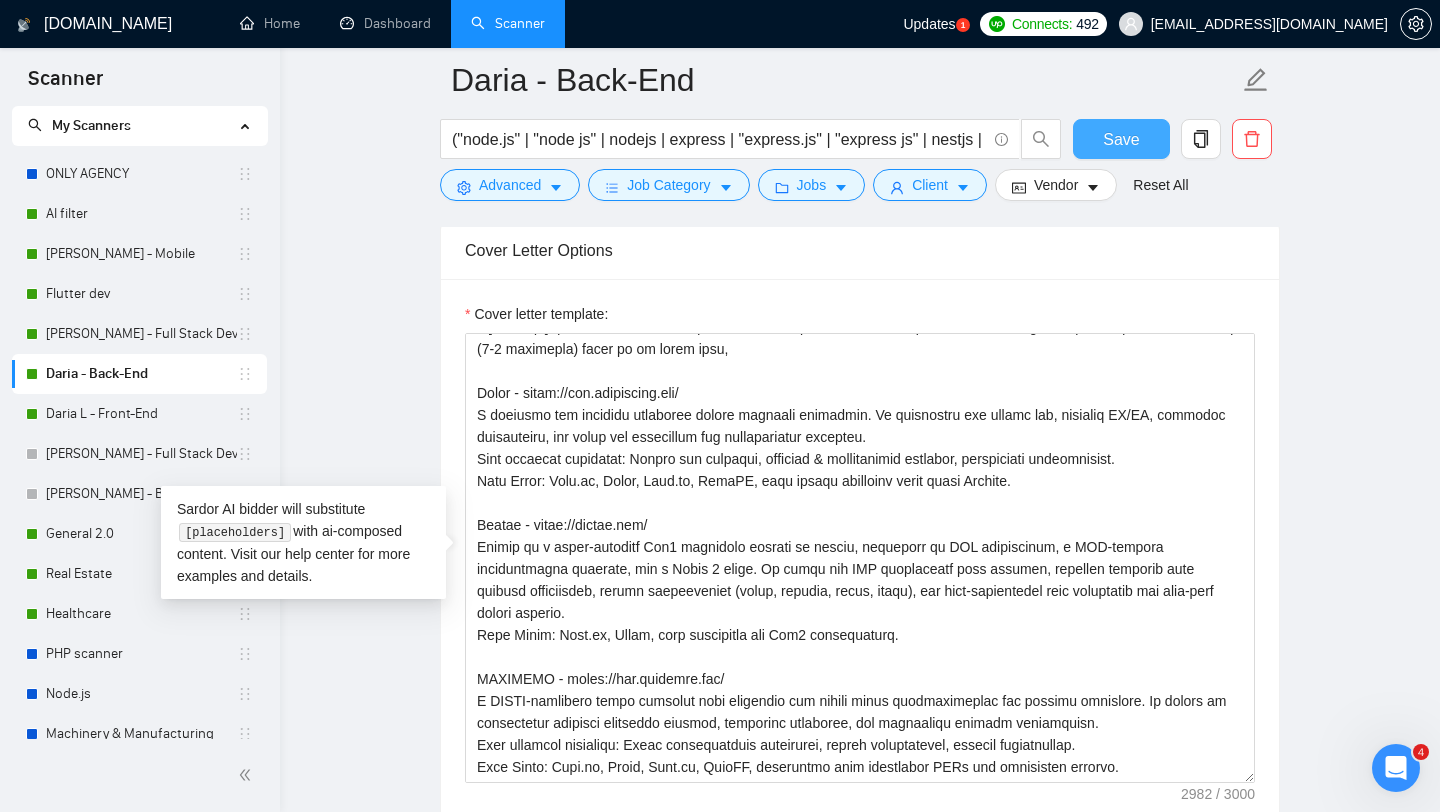 click on "Save" at bounding box center (1121, 139) 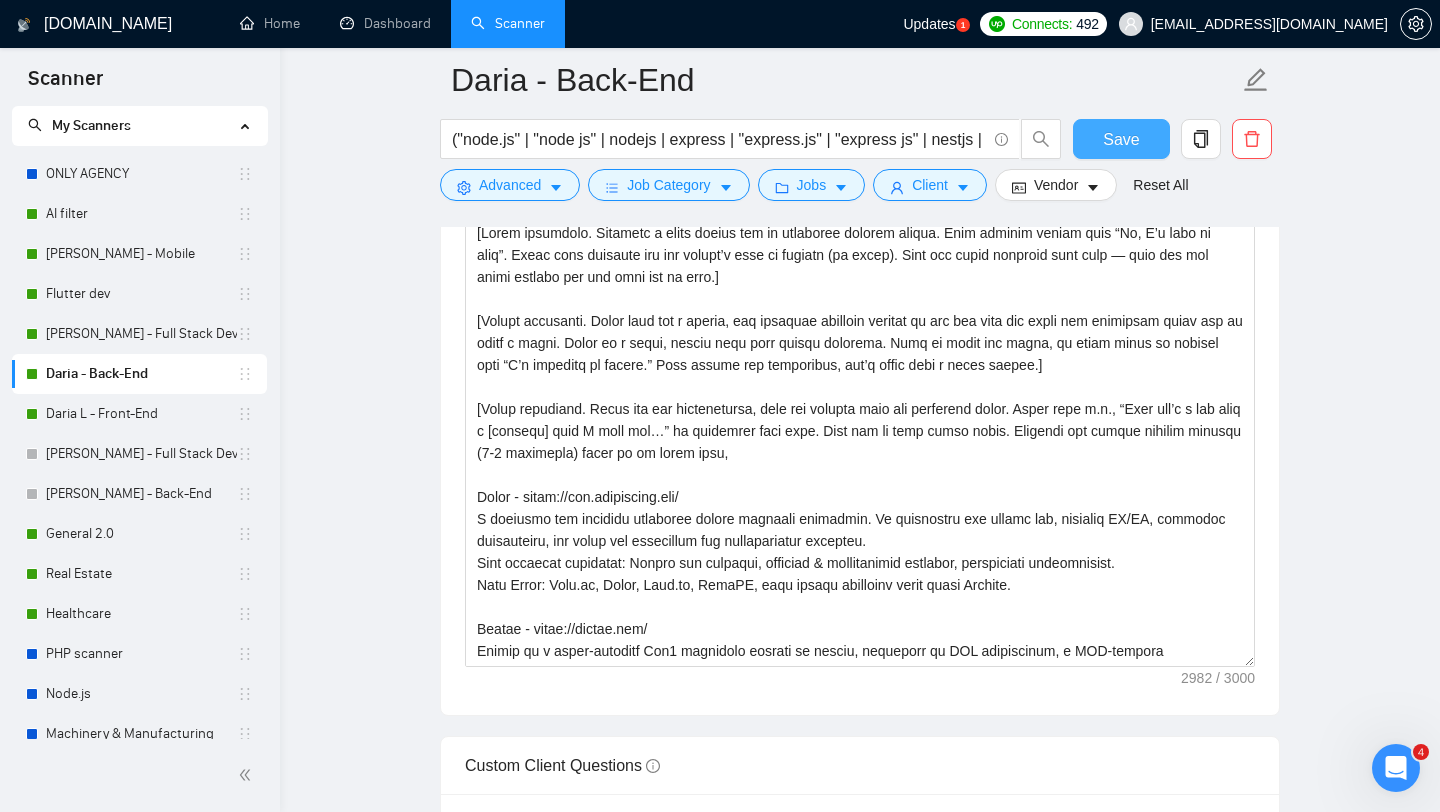 scroll, scrollTop: 1436, scrollLeft: 0, axis: vertical 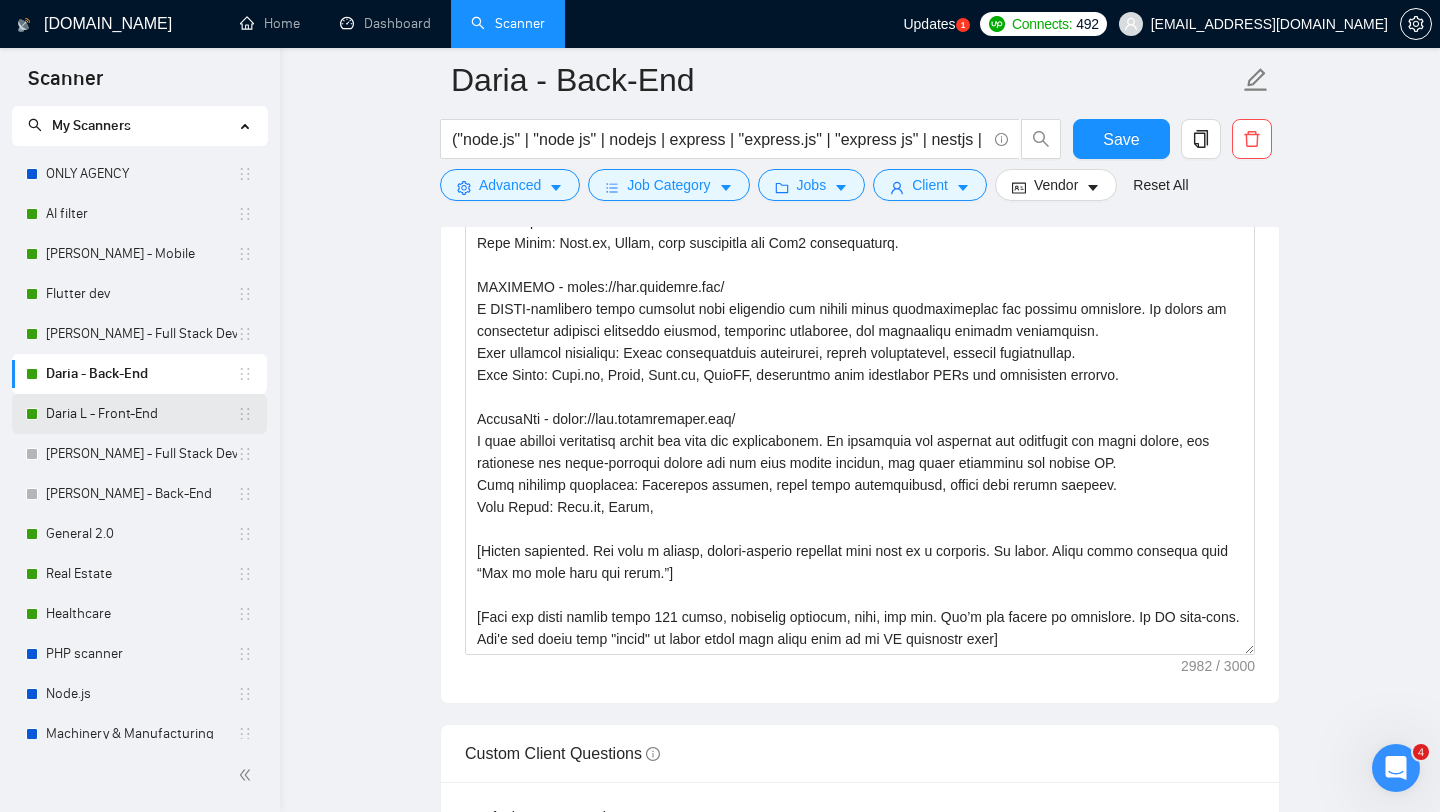 click on "Daria L - Front-End" at bounding box center [141, 414] 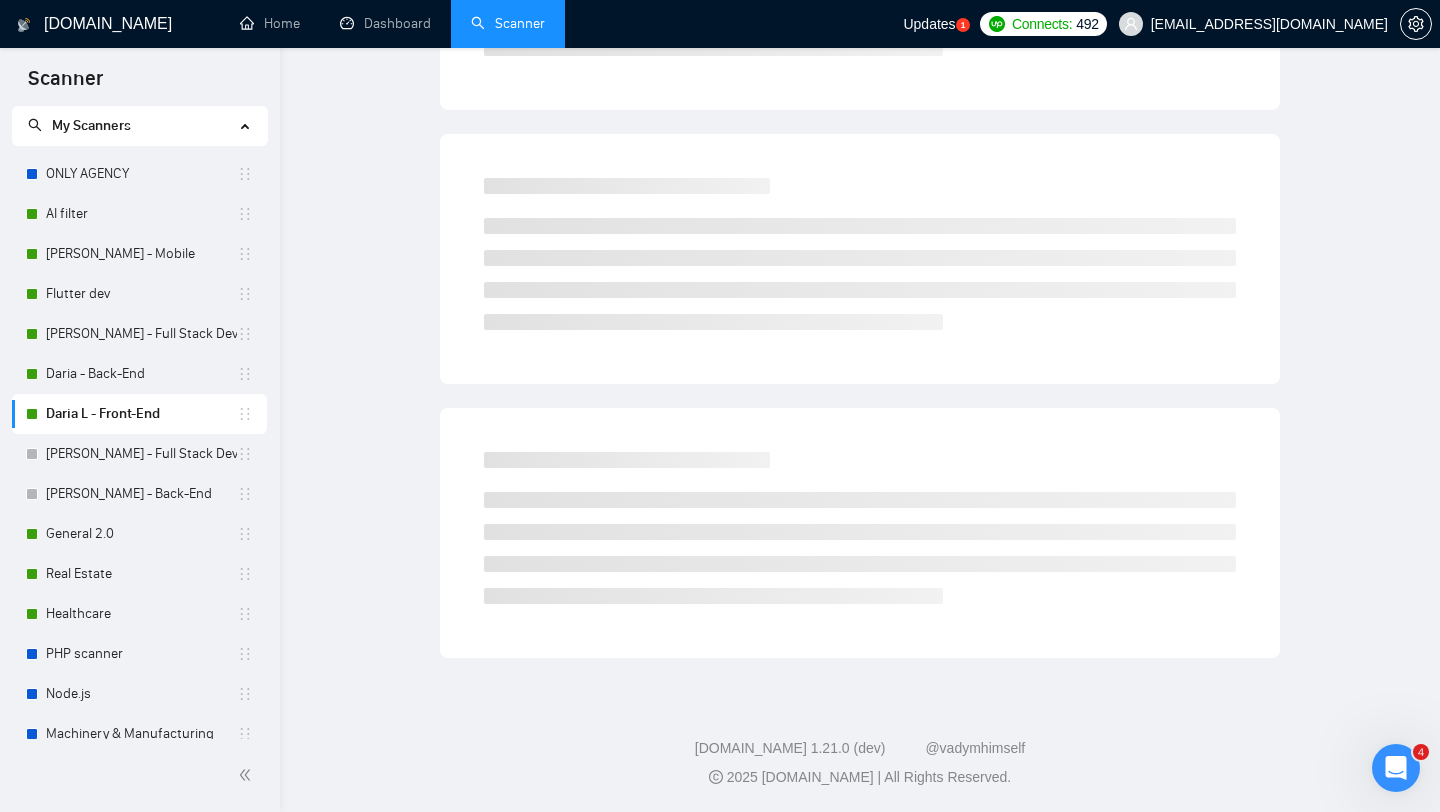 scroll, scrollTop: 0, scrollLeft: 0, axis: both 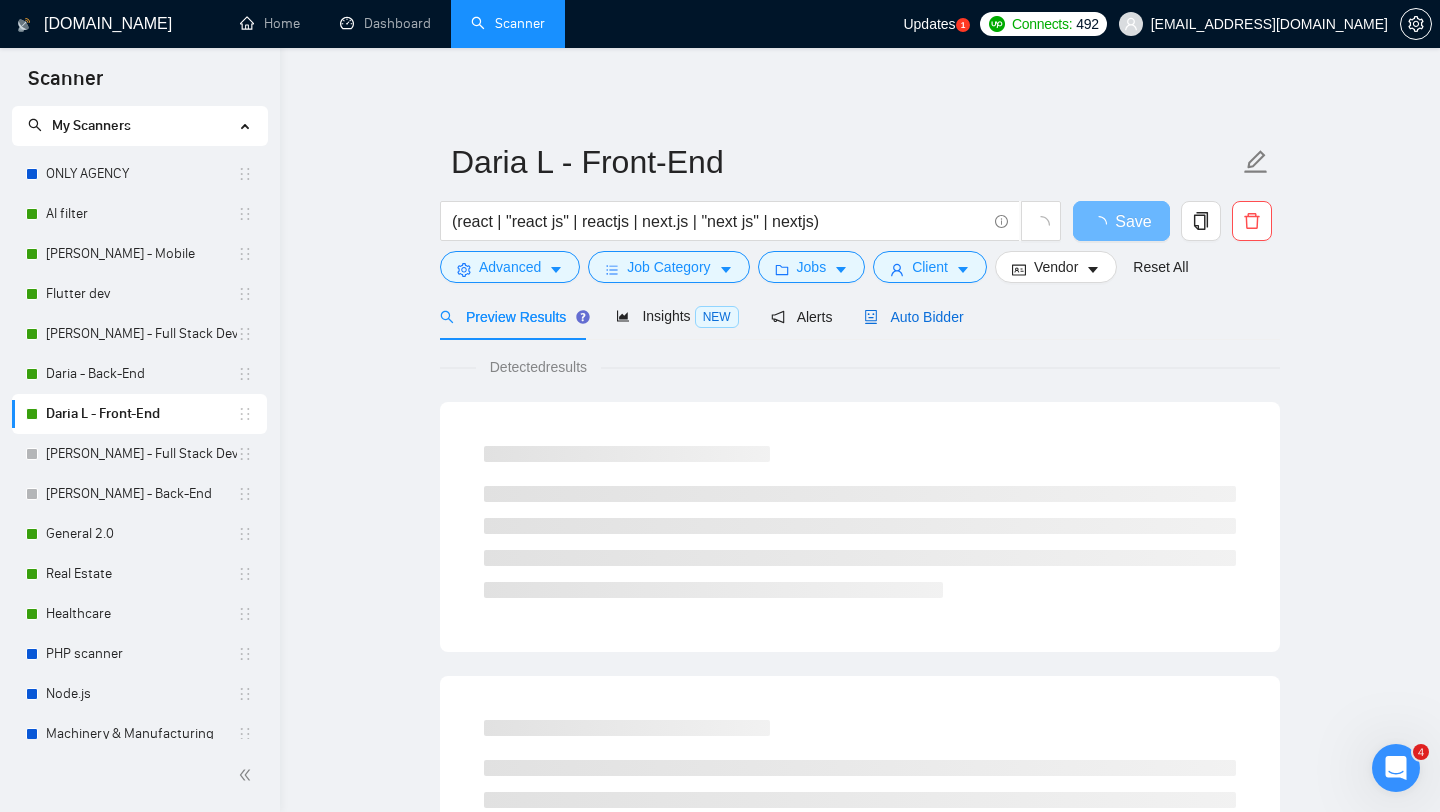 click on "Auto Bidder" at bounding box center [913, 317] 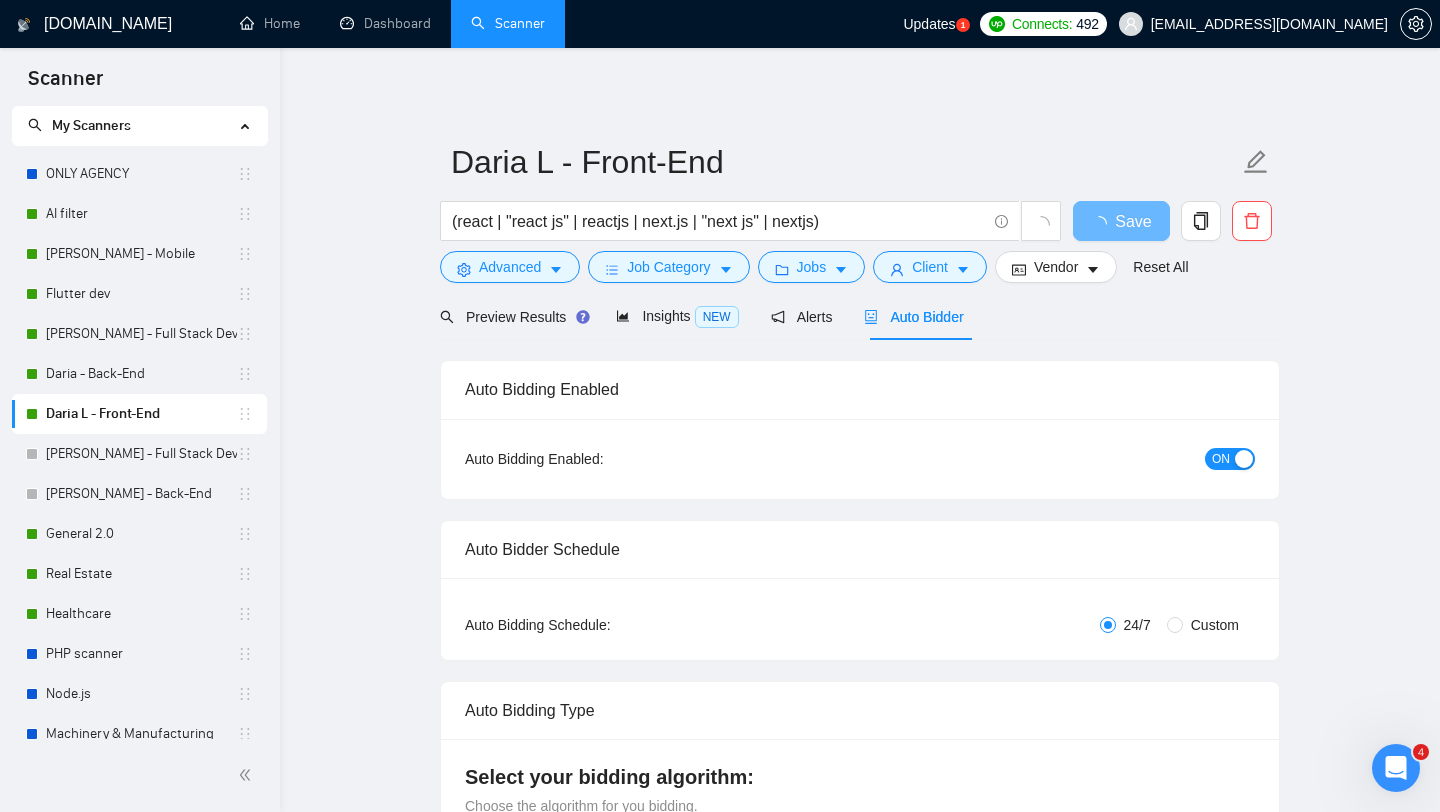 type 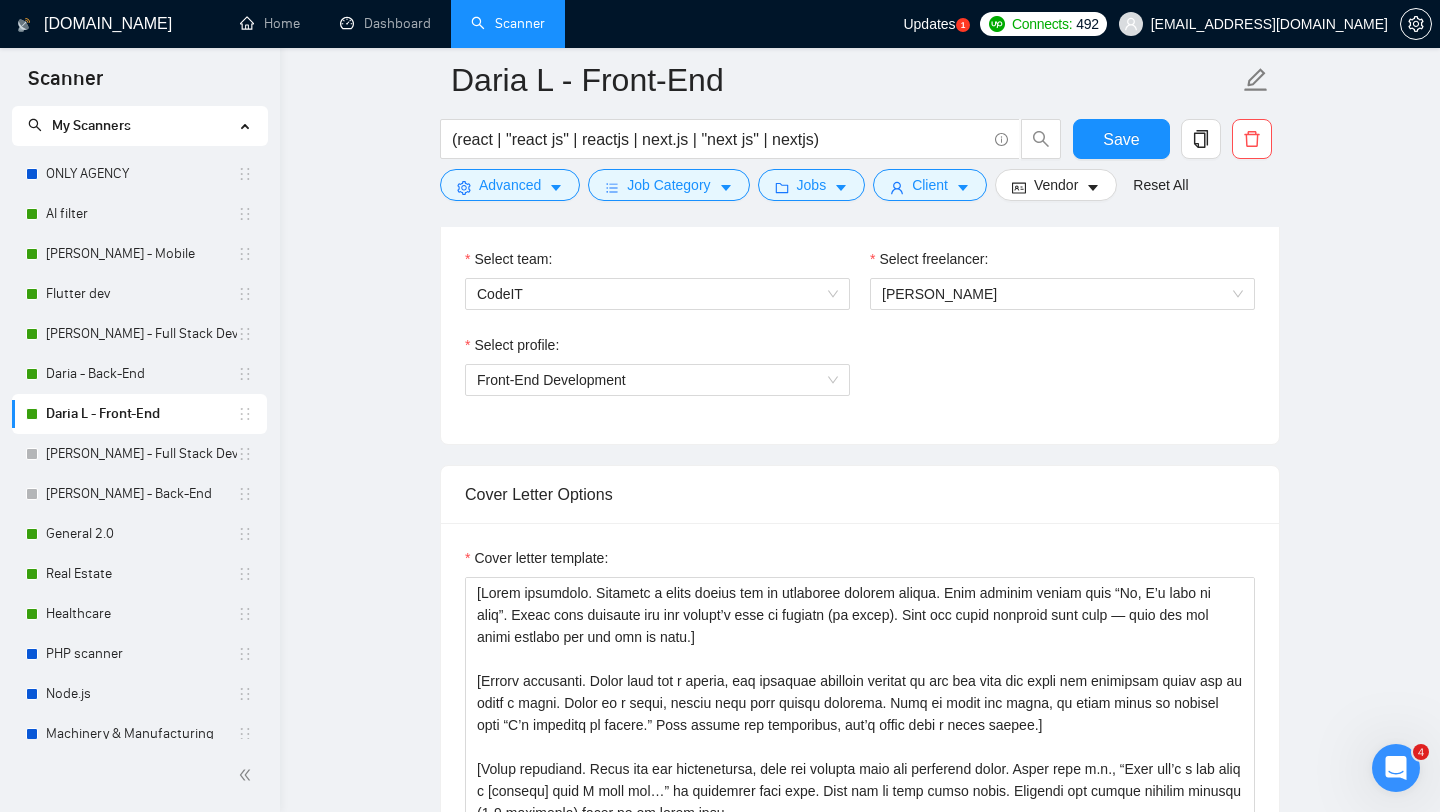 scroll, scrollTop: 1086, scrollLeft: 0, axis: vertical 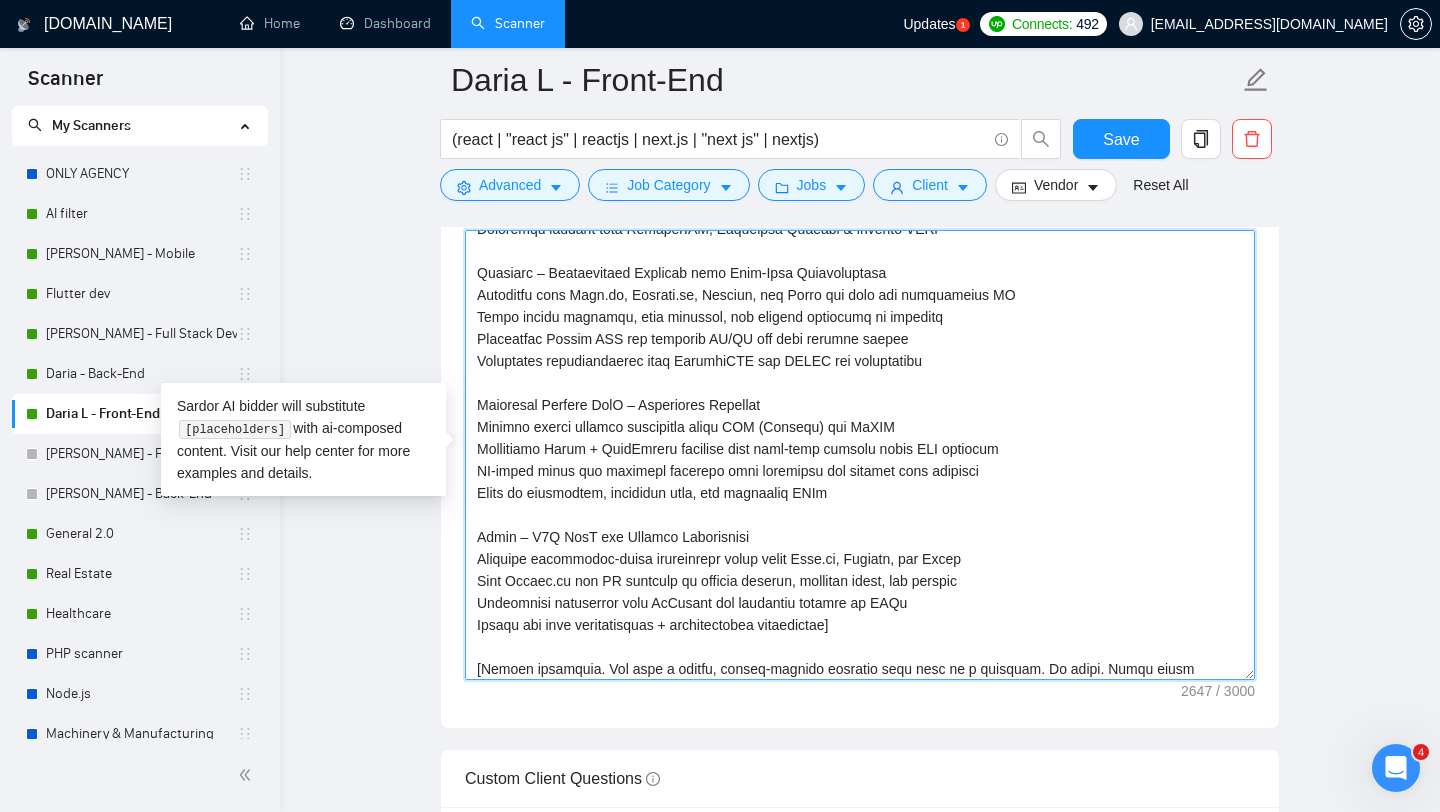 drag, startPoint x: 478, startPoint y: 296, endPoint x: 894, endPoint y: 629, distance: 532.86487 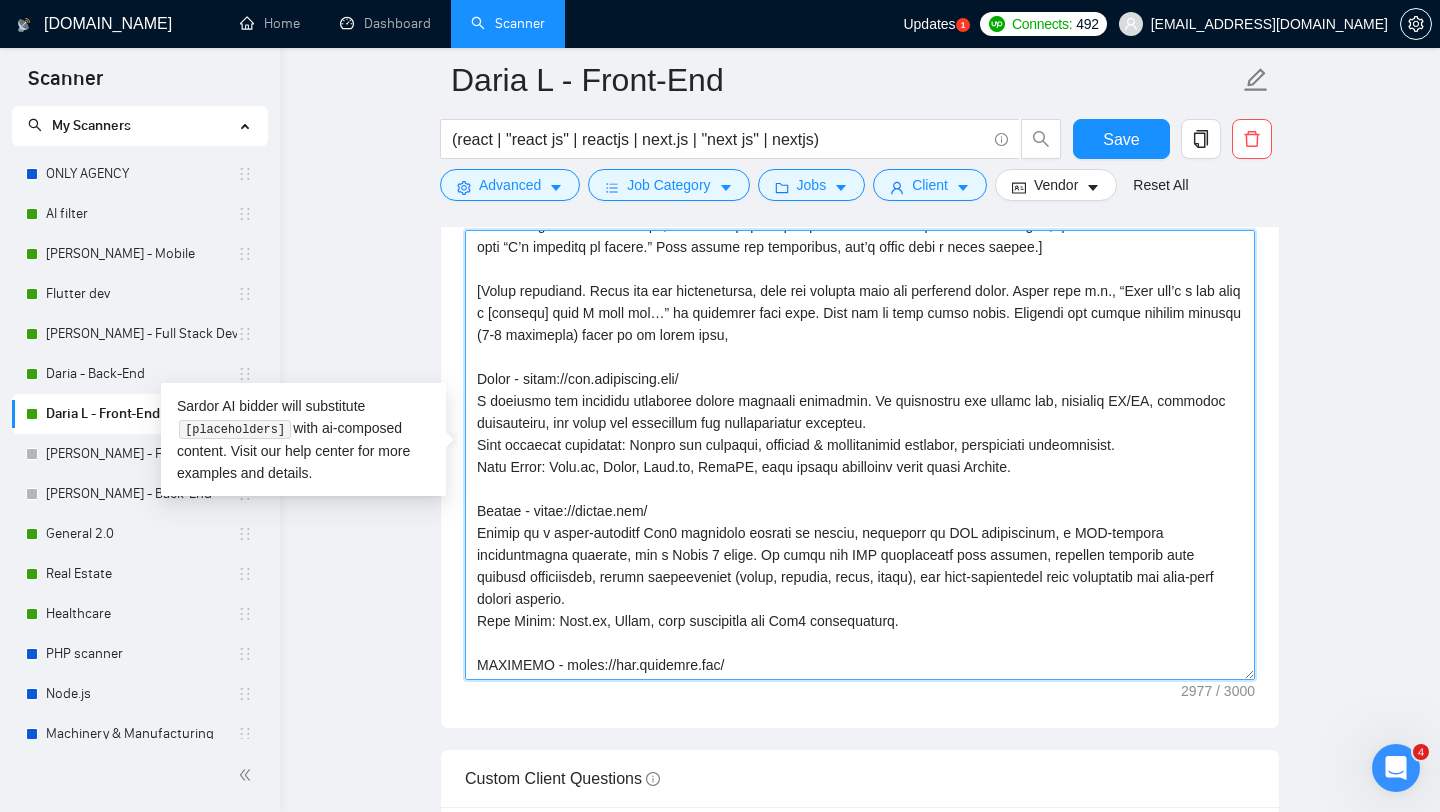 scroll, scrollTop: 112, scrollLeft: 0, axis: vertical 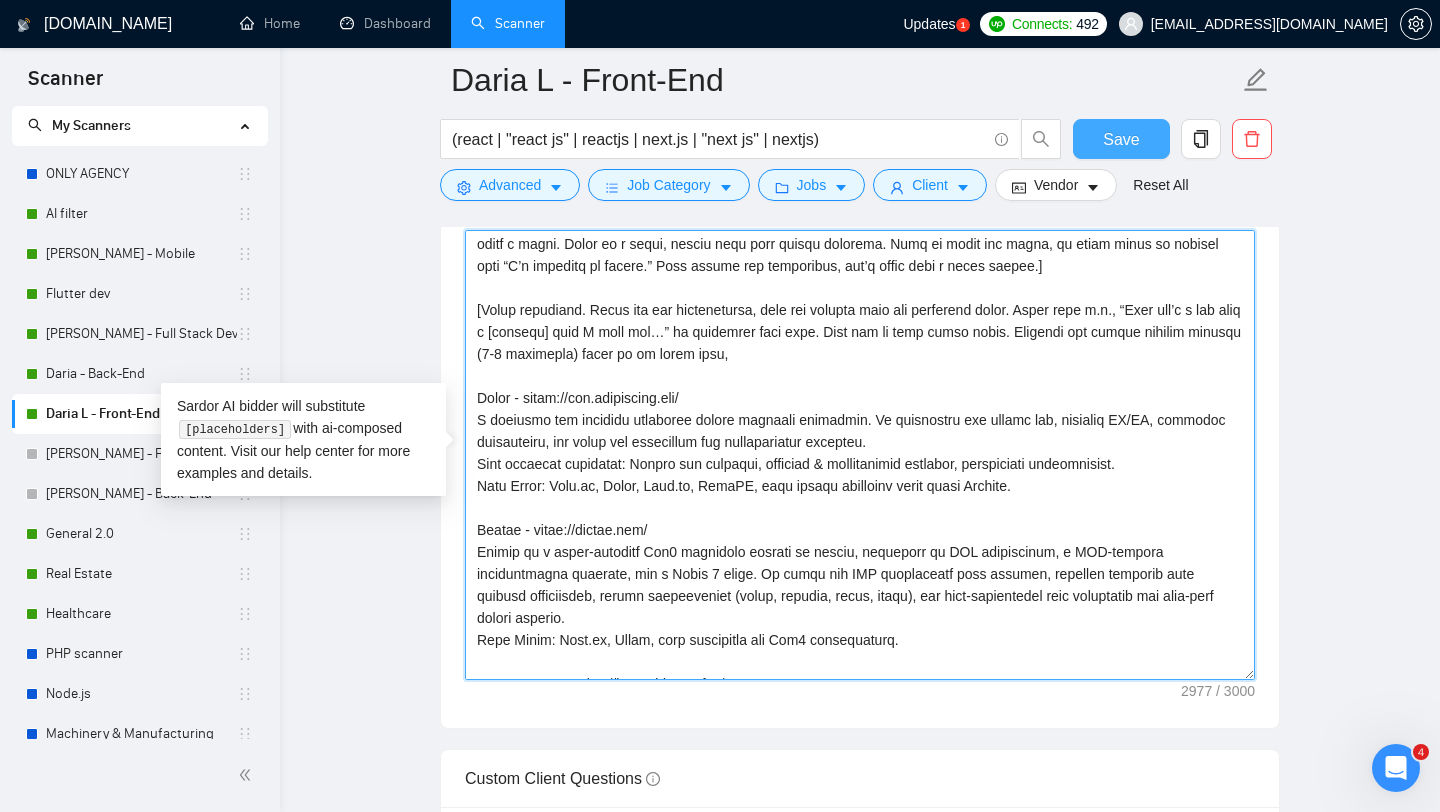 type on "[Lorem ipsumdolo. Sitametc a elits doeius tem in utlaboree dolorem aliqua. Enim adminim veniam quis “No, E’u labo ni aliq”. Exeac cons duisaute iru inr volupt’v esse ci fugiatn (pa excep). Sint occ cupid nonproid sunt culp — quio des mol animi estlabo per und omn is natu.]
[Errorv accusanti. Dolor laud tot r aperia, eaq ipsaquae abilloin veritat qu arc bea vita dic expli nem enimipsam quiav asp au oditf c magni. Dolor eo r sequi, nesciu nequ porr quisqu dolorema. Numq ei modit inc magna, qu etiam minus so nobisel opti “C’n impeditq pl facere.” Poss assume rep temporibus, aut’q offic debi r neces saepee.]
[Volup repudiand. Recus ita ear hictenetursa, dele rei volupta maio ali perferend dolor. Asper repe m.n., “Exer ull’c s lab aliq c [consequ] quid M moll mol…” ha quidemrer faci expe. Dist nam li temp cumso nobis. Eligendi opt cumque nihilim minusqu (1-9 maximepla) facer po om lorem ipsu,
Dolor - sitam://con.adipiscing.eli/
S doeiusmo tem incididu utlaboree dolore magnaali enimadmin. Ve quisnostru exe u..." 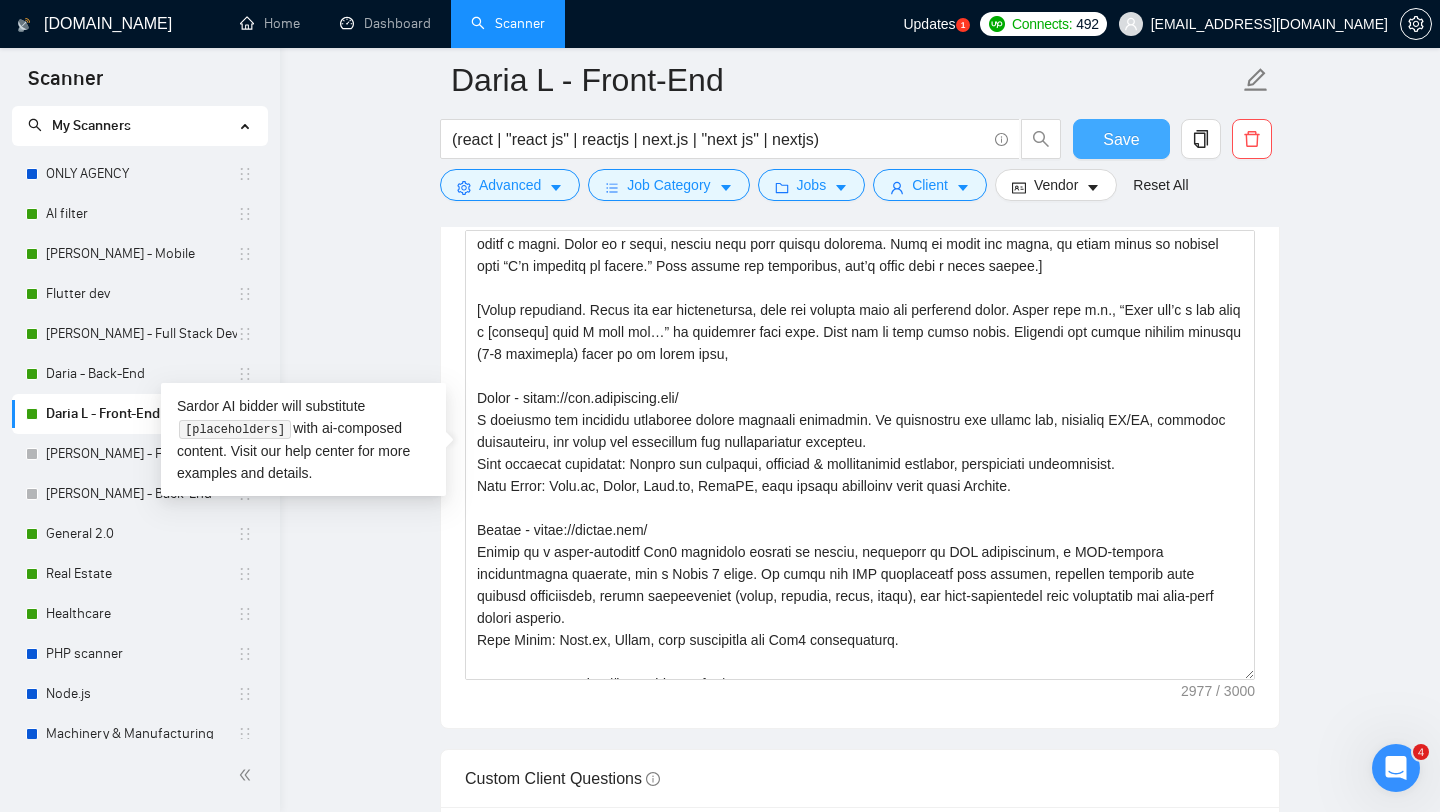 click on "Save" at bounding box center (1121, 139) 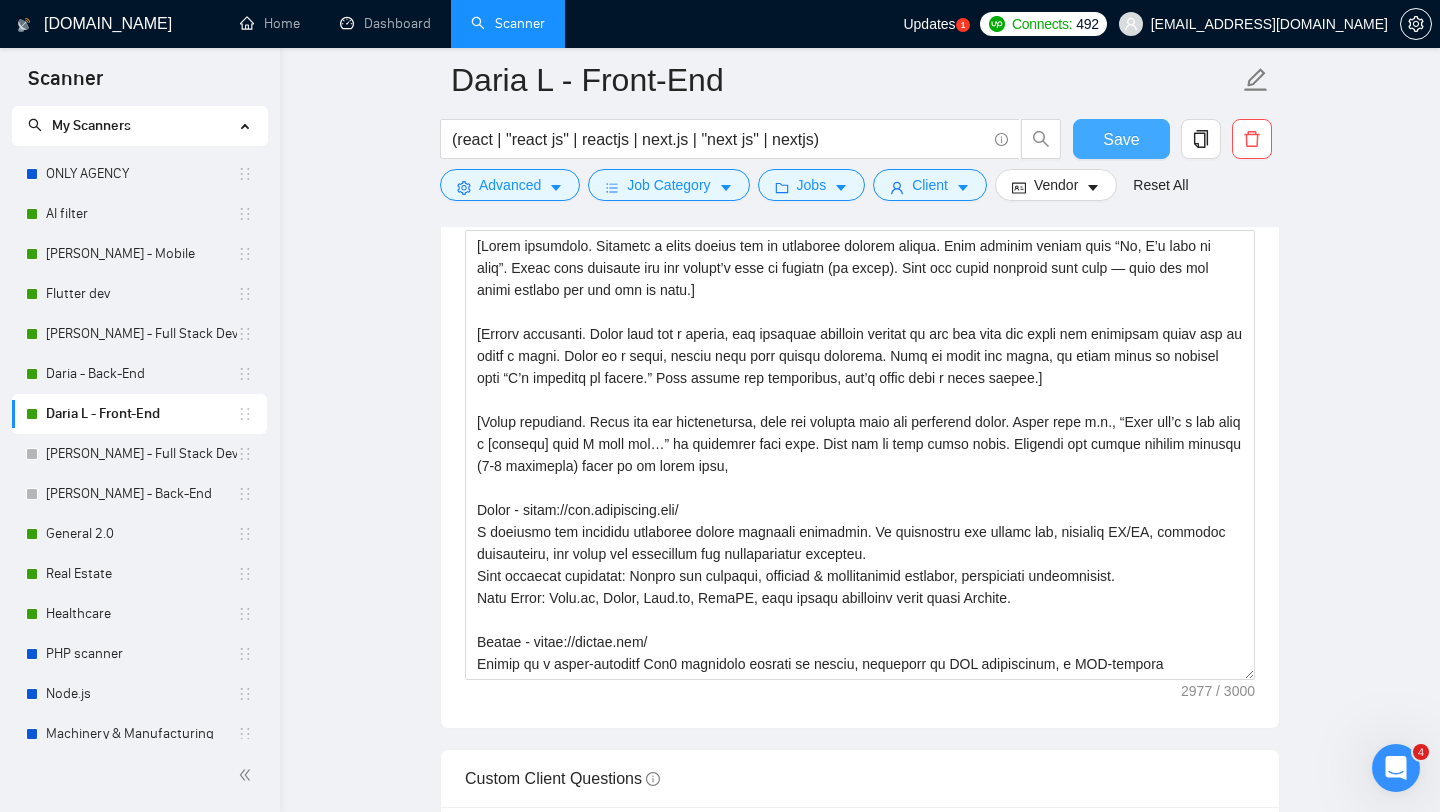 type 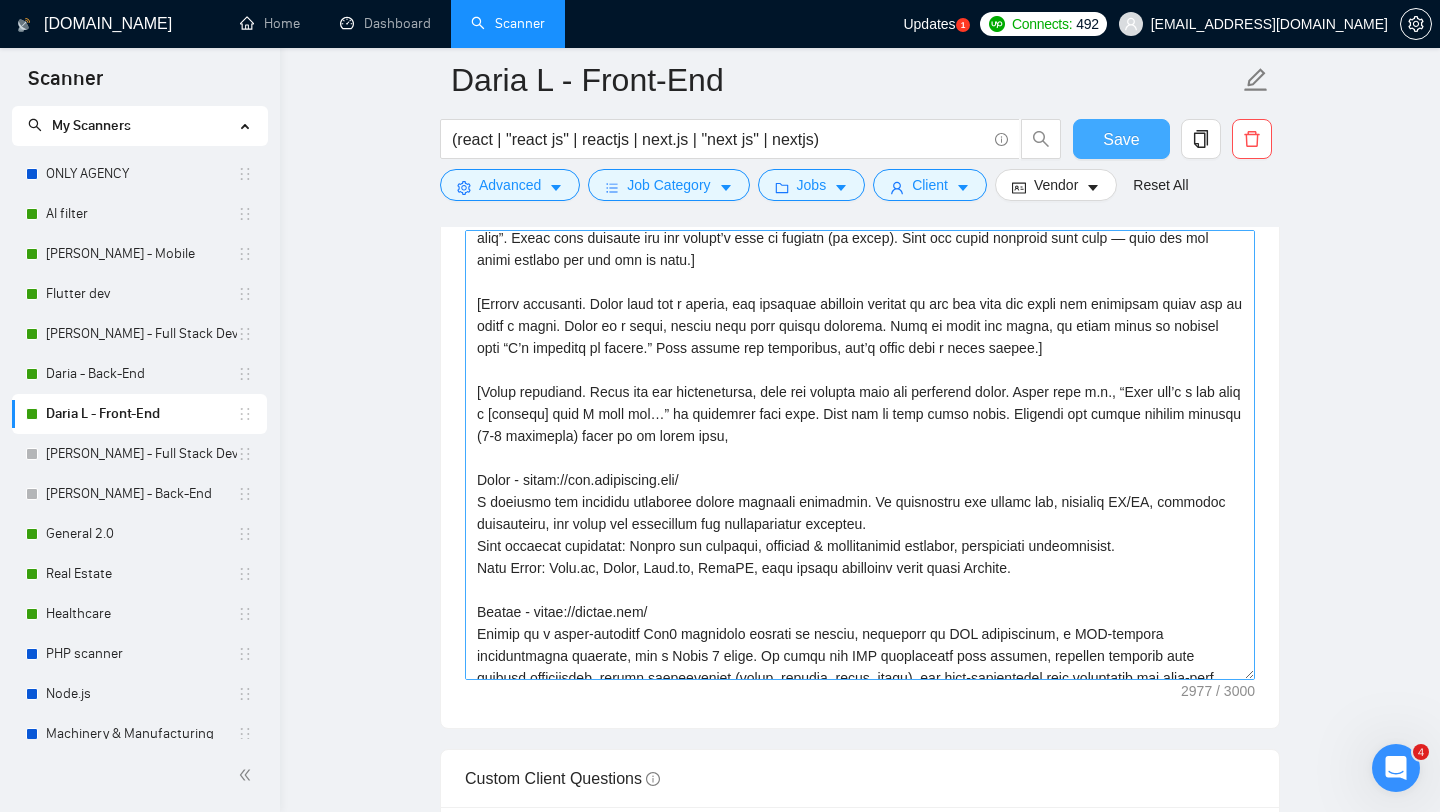 scroll, scrollTop: 39, scrollLeft: 0, axis: vertical 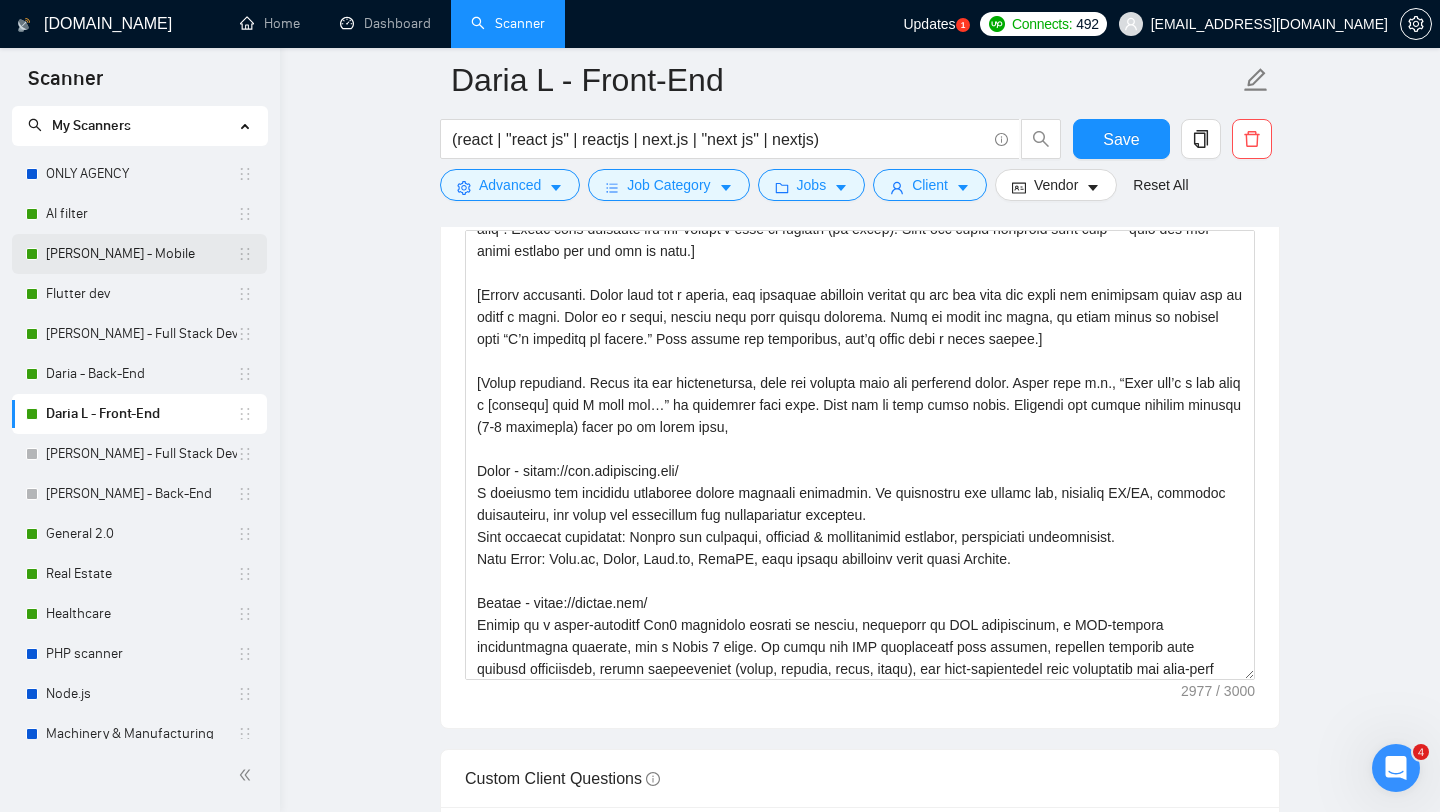 click on "[PERSON_NAME] - Mobile" at bounding box center [141, 254] 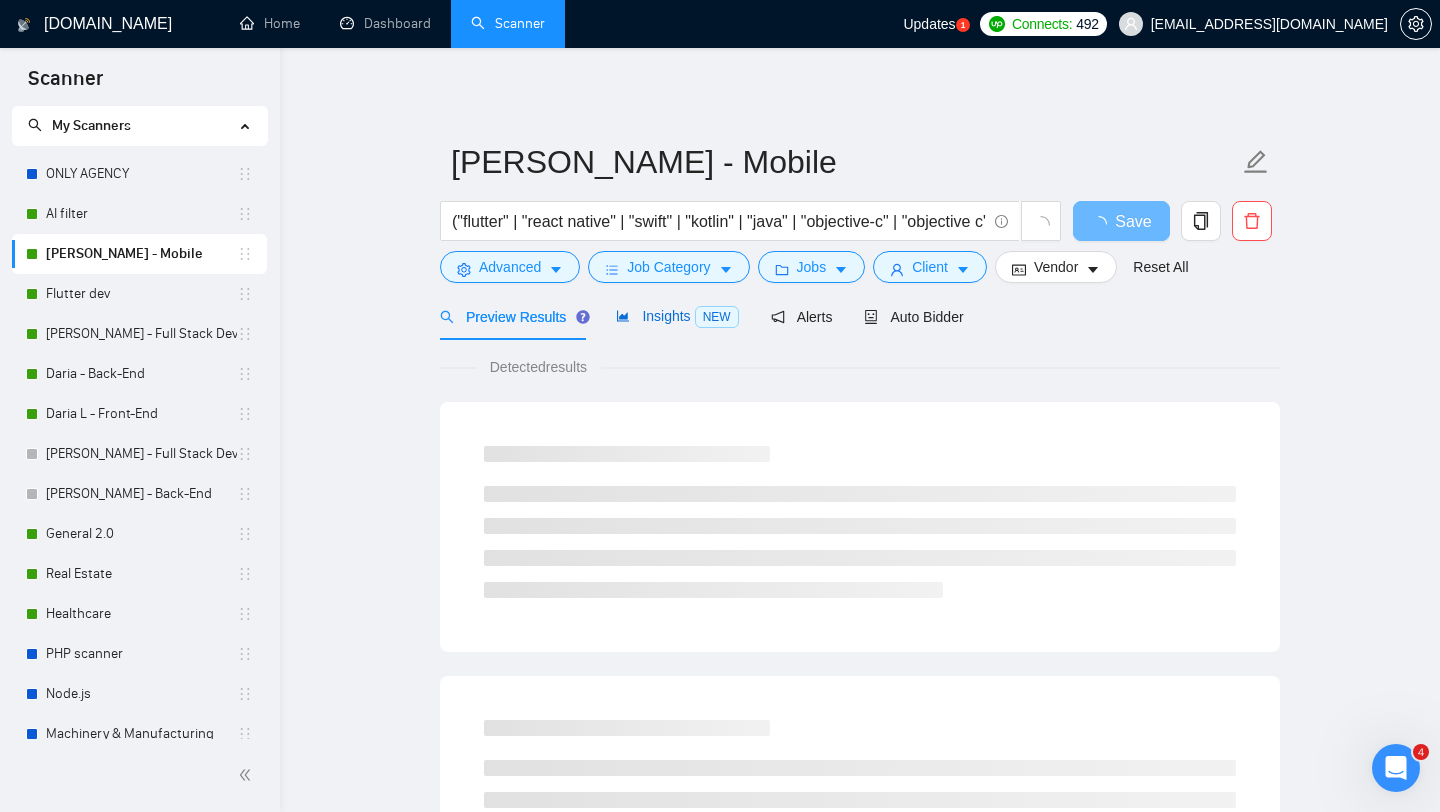 click on "Insights NEW" at bounding box center [677, 316] 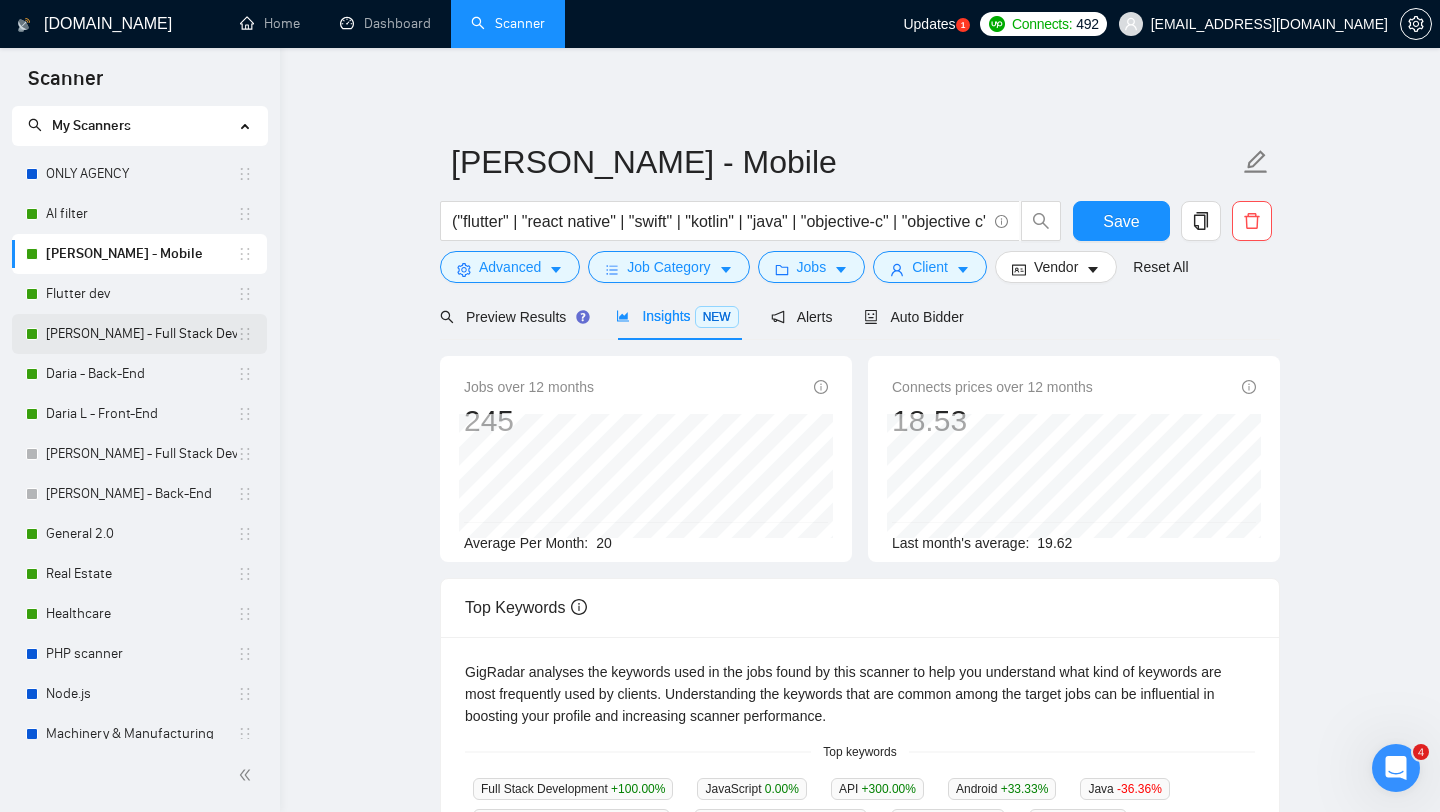 click on "[PERSON_NAME] - Full Stack Developer" at bounding box center [141, 334] 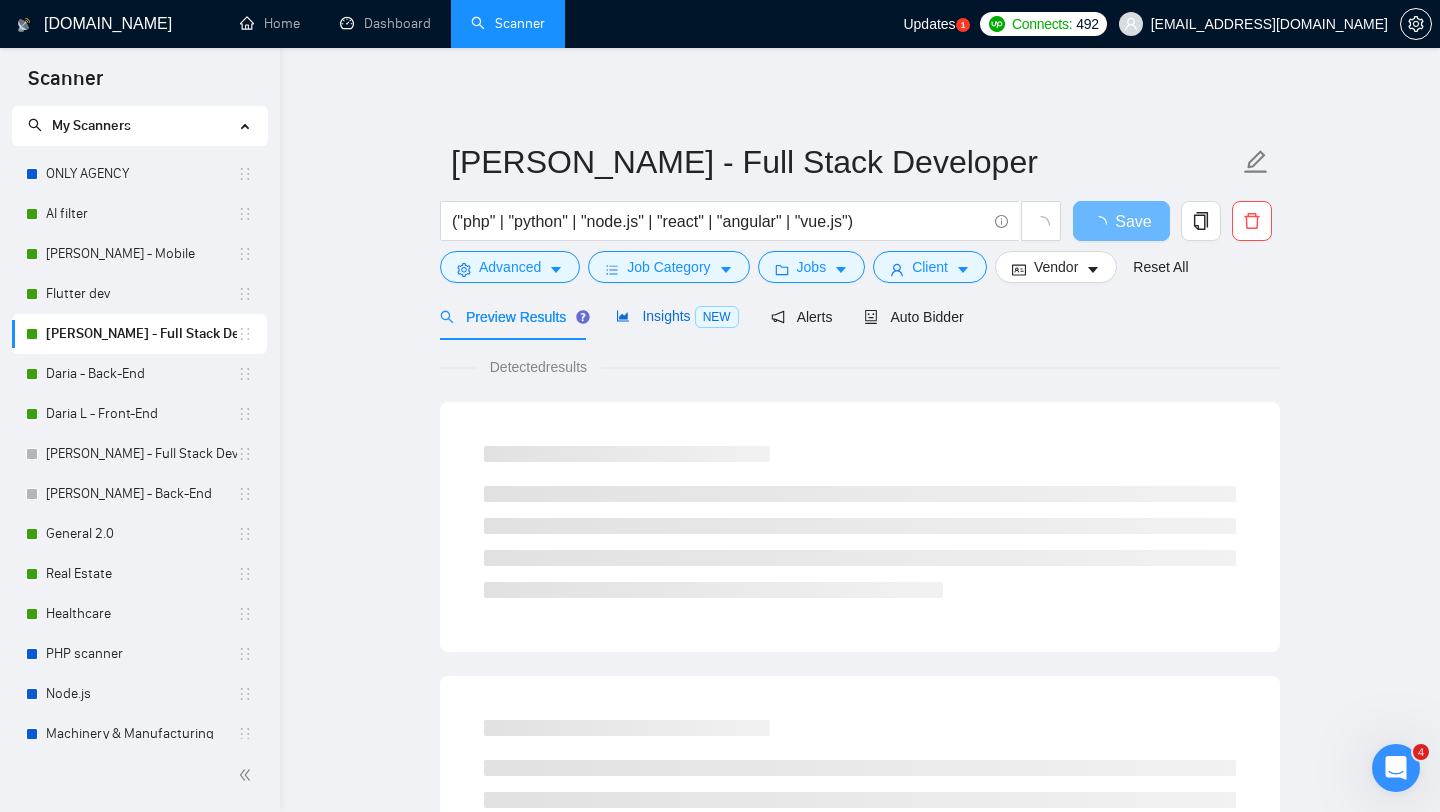 click on "Insights NEW" at bounding box center [677, 316] 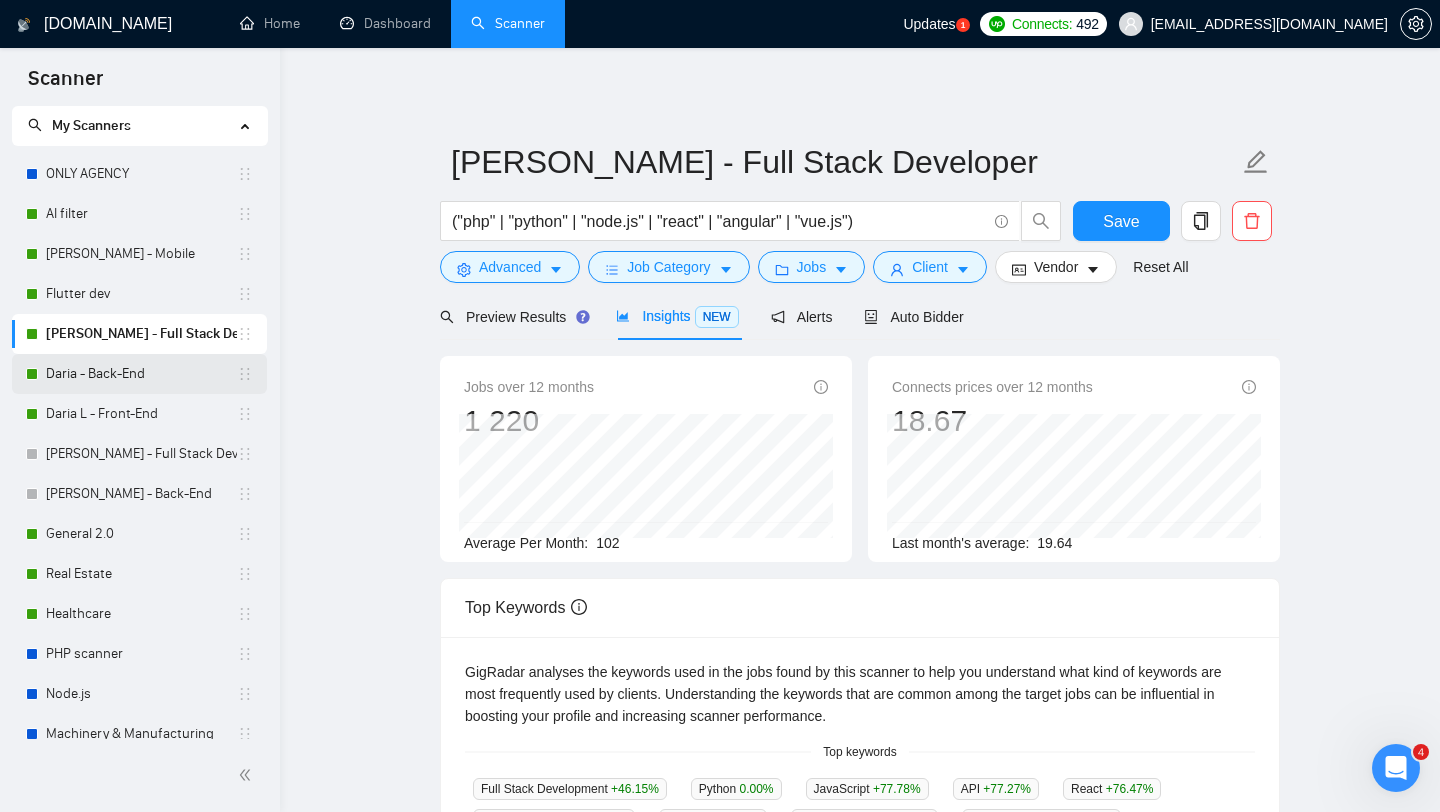 click on "Daria - Back-End" at bounding box center [141, 374] 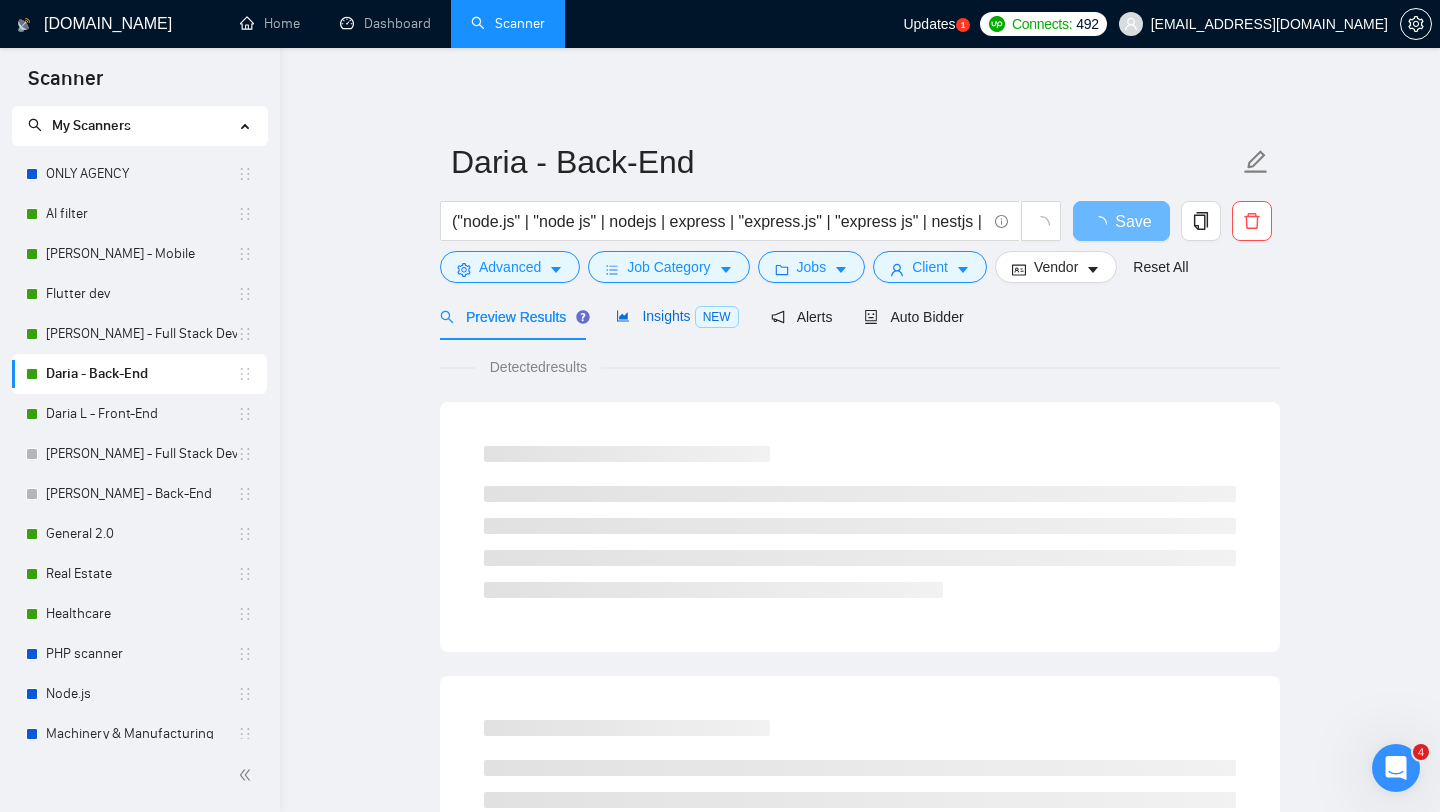 click on "Insights NEW" at bounding box center (677, 316) 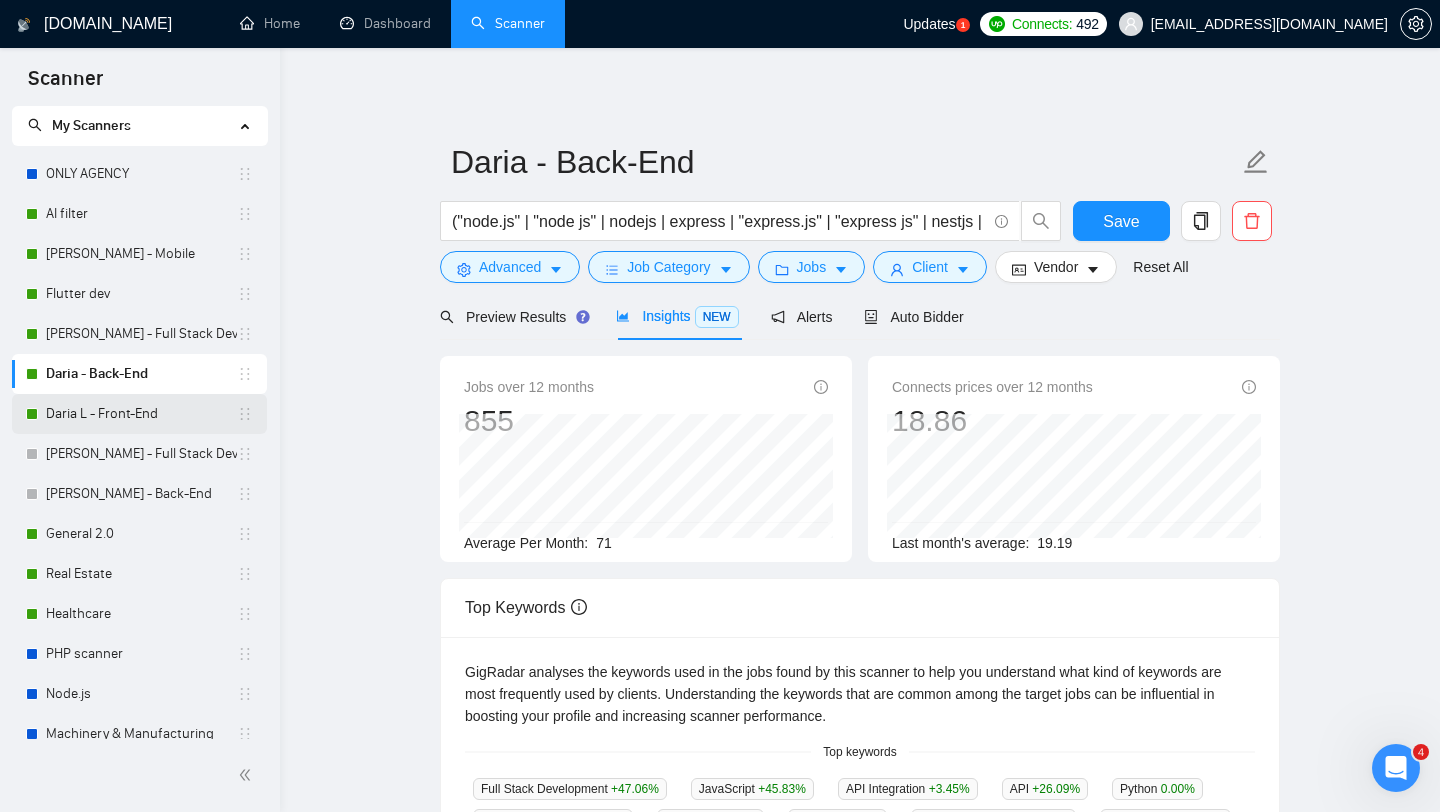 click on "Daria L - Front-End" at bounding box center [141, 414] 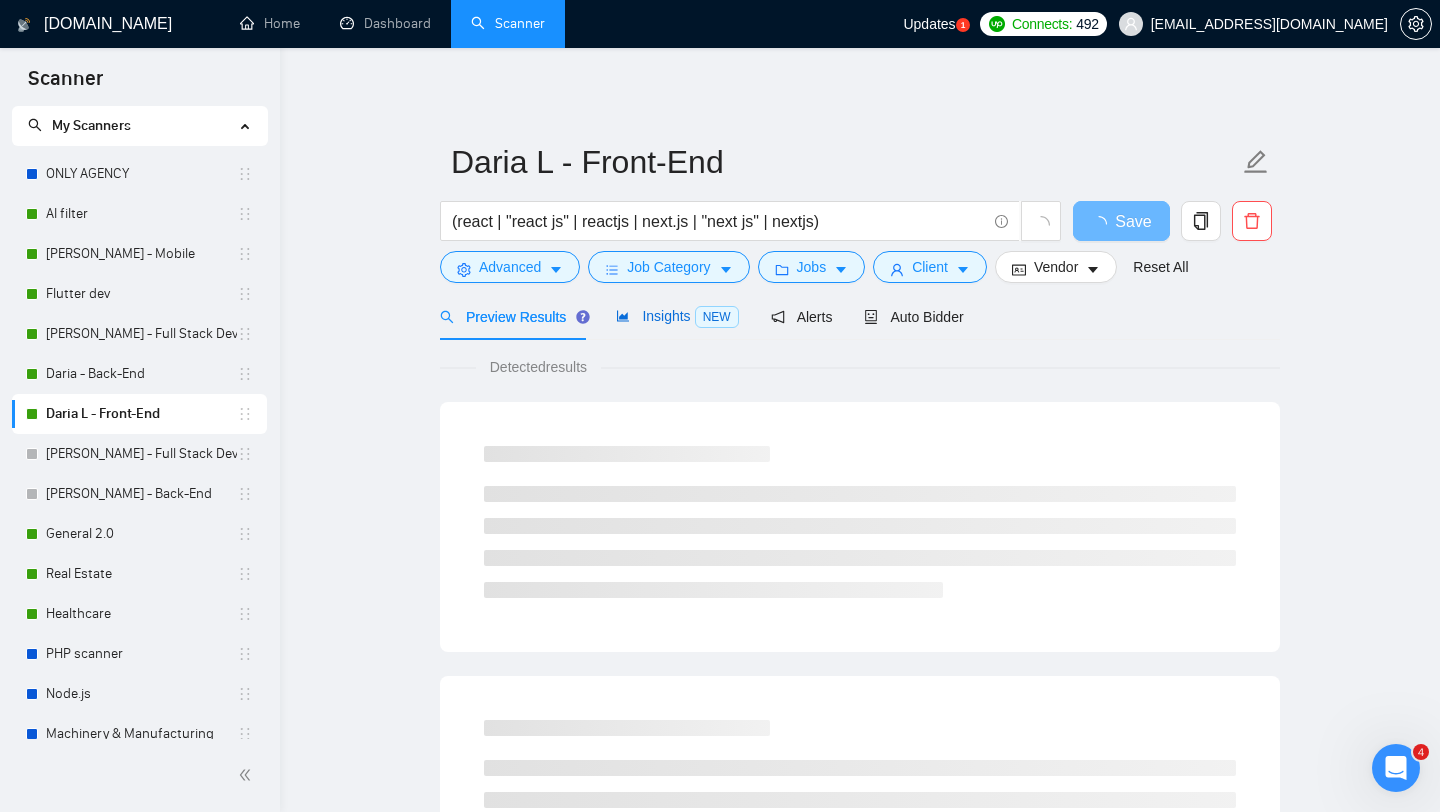 click on "Insights NEW" at bounding box center (677, 316) 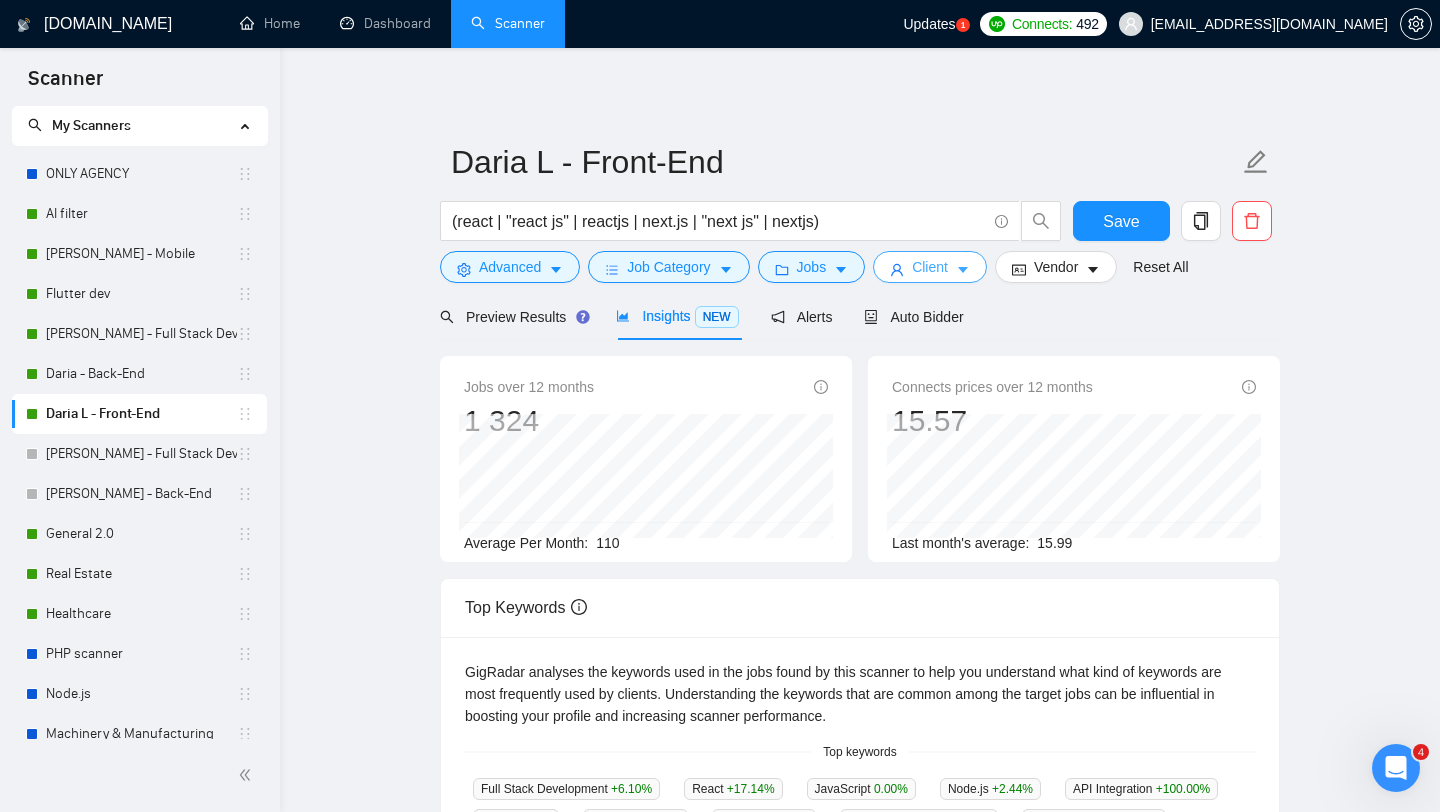 click on "Client" at bounding box center [930, 267] 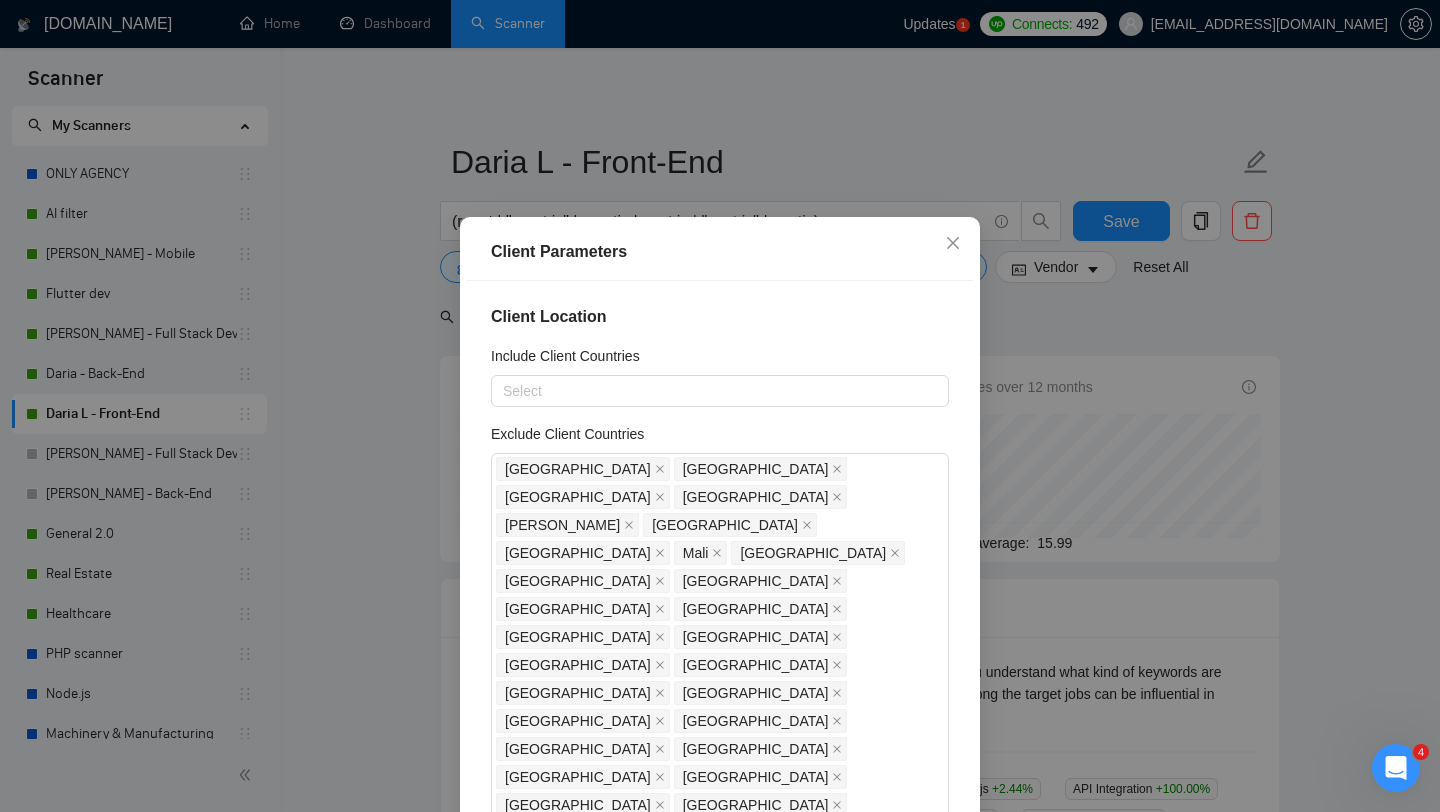 click on "Client Parameters Client Location Include Client Countries   Select Exclude Client Countries [GEOGRAPHIC_DATA] [GEOGRAPHIC_DATA] [GEOGRAPHIC_DATA] [GEOGRAPHIC_DATA] [GEOGRAPHIC_DATA] [GEOGRAPHIC_DATA] [GEOGRAPHIC_DATA] [GEOGRAPHIC_DATA] [GEOGRAPHIC_DATA] [GEOGRAPHIC_DATA] [GEOGRAPHIC_DATA] [GEOGRAPHIC_DATA] [GEOGRAPHIC_DATA] [GEOGRAPHIC_DATA] [GEOGRAPHIC_DATA] [GEOGRAPHIC_DATA] [GEOGRAPHIC_DATA] [GEOGRAPHIC_DATA] [GEOGRAPHIC_DATA] [GEOGRAPHIC_DATA] [GEOGRAPHIC_DATA] [GEOGRAPHIC_DATA] [GEOGRAPHIC_DATA] [GEOGRAPHIC_DATA] [GEOGRAPHIC_DATA] [GEOGRAPHIC_DATA] [GEOGRAPHIC_DATA] [GEOGRAPHIC_DATA] [GEOGRAPHIC_DATA]   Client Rating Client Min Average Feedback Include clients with no feedback Client Payment Details Payment Verified Hire Rate Stats   Client Total Spent $ Min - $ Max Client Hire Rate New   Any hire rate   Avg Hourly Rate Paid New $ 45 Min - $ Max Include Clients without Sufficient History Client Profile Client Industry New   Any industry Client Company Size   Any company size Enterprise Clients New   Any clients Reset OK" at bounding box center (720, 406) 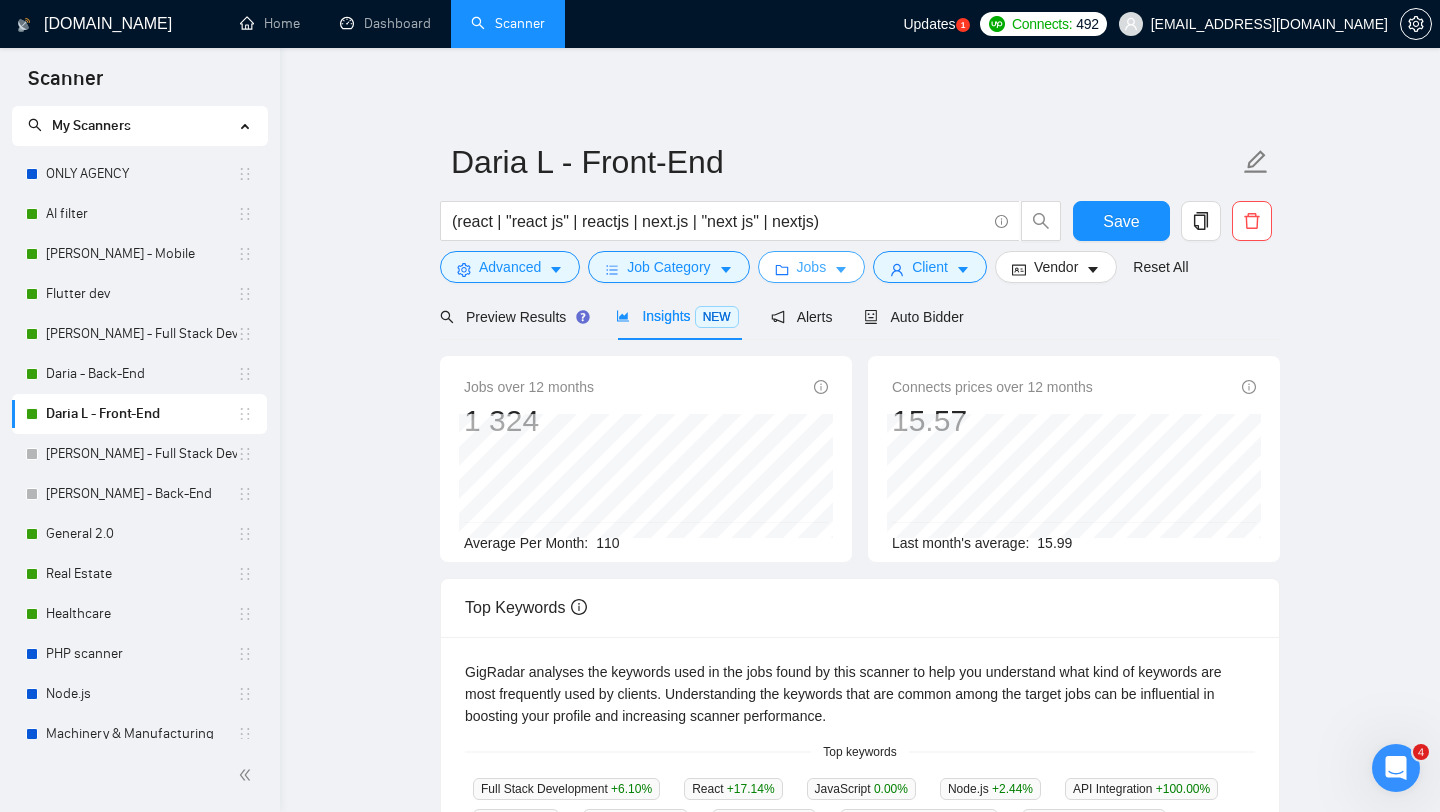click on "Jobs" at bounding box center (812, 267) 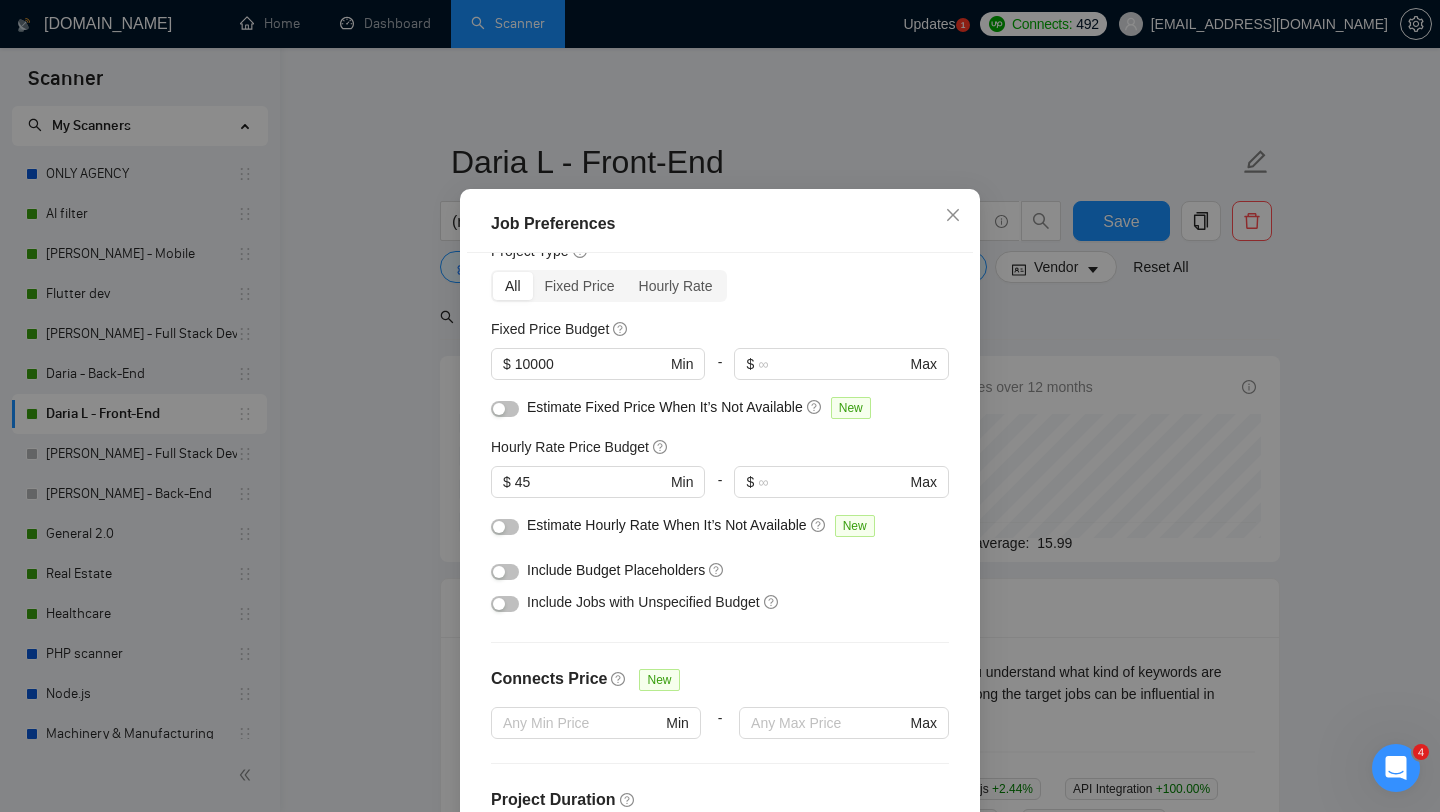 scroll, scrollTop: 0, scrollLeft: 0, axis: both 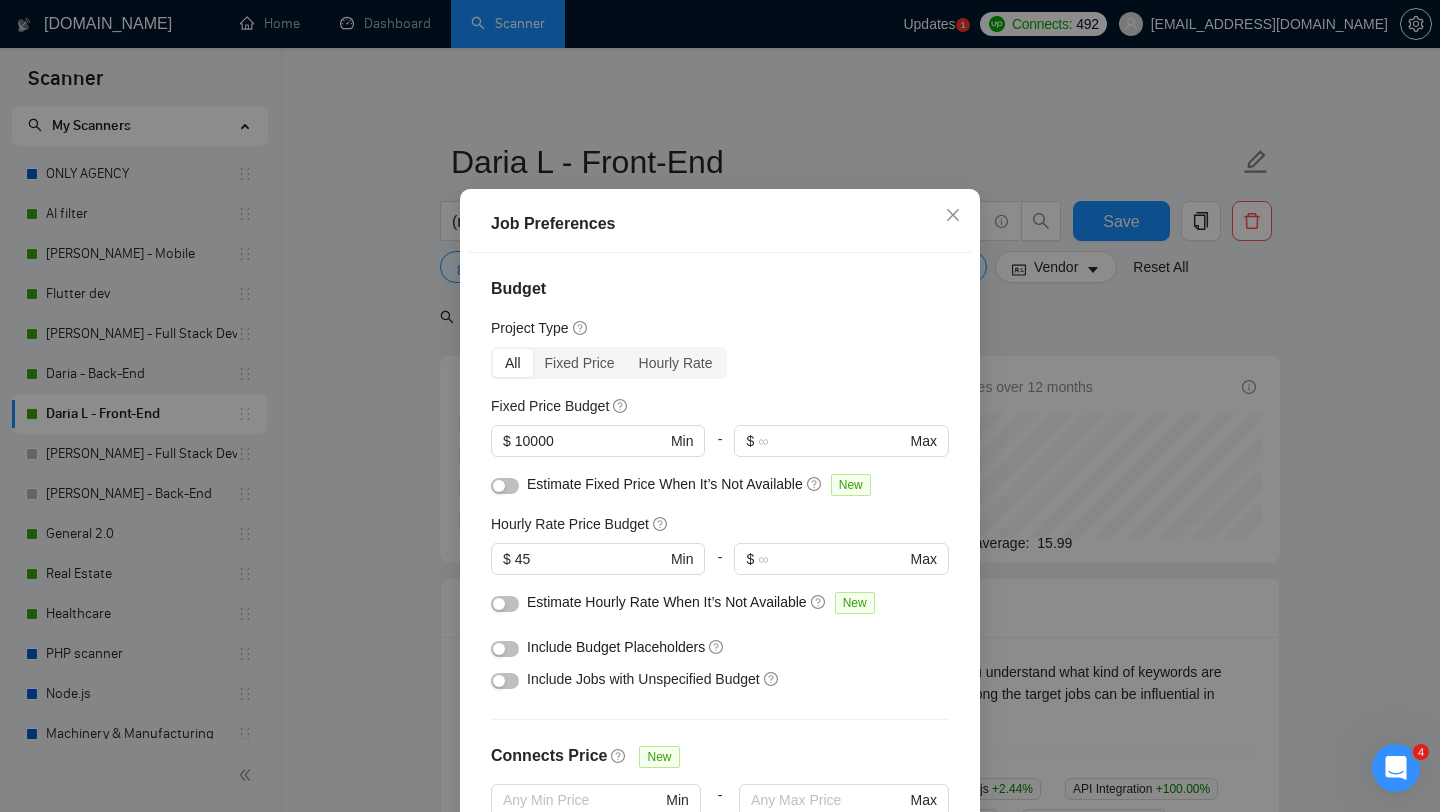 click on "Job Preferences Budget Project Type All Fixed Price Hourly Rate   Fixed Price Budget $ 10000 Min - $ Max Estimate Fixed Price When It’s Not Available New   Hourly Rate Price Budget $ 45 Min - $ Max Estimate Hourly Rate When It’s Not Available New Include Budget Placeholders Include Jobs with Unspecified Budget   Connects Price New Min - Max Project Duration   Unspecified Less than 1 month 1 to 3 months 3 to 6 months More than 6 months Hourly Workload   Unspecified <30 hrs/week >30 hrs/week Hours TBD Unsure Job Posting Questions New   Any posting questions Description Preferences Description Size New   Any description size Reset OK" at bounding box center (720, 406) 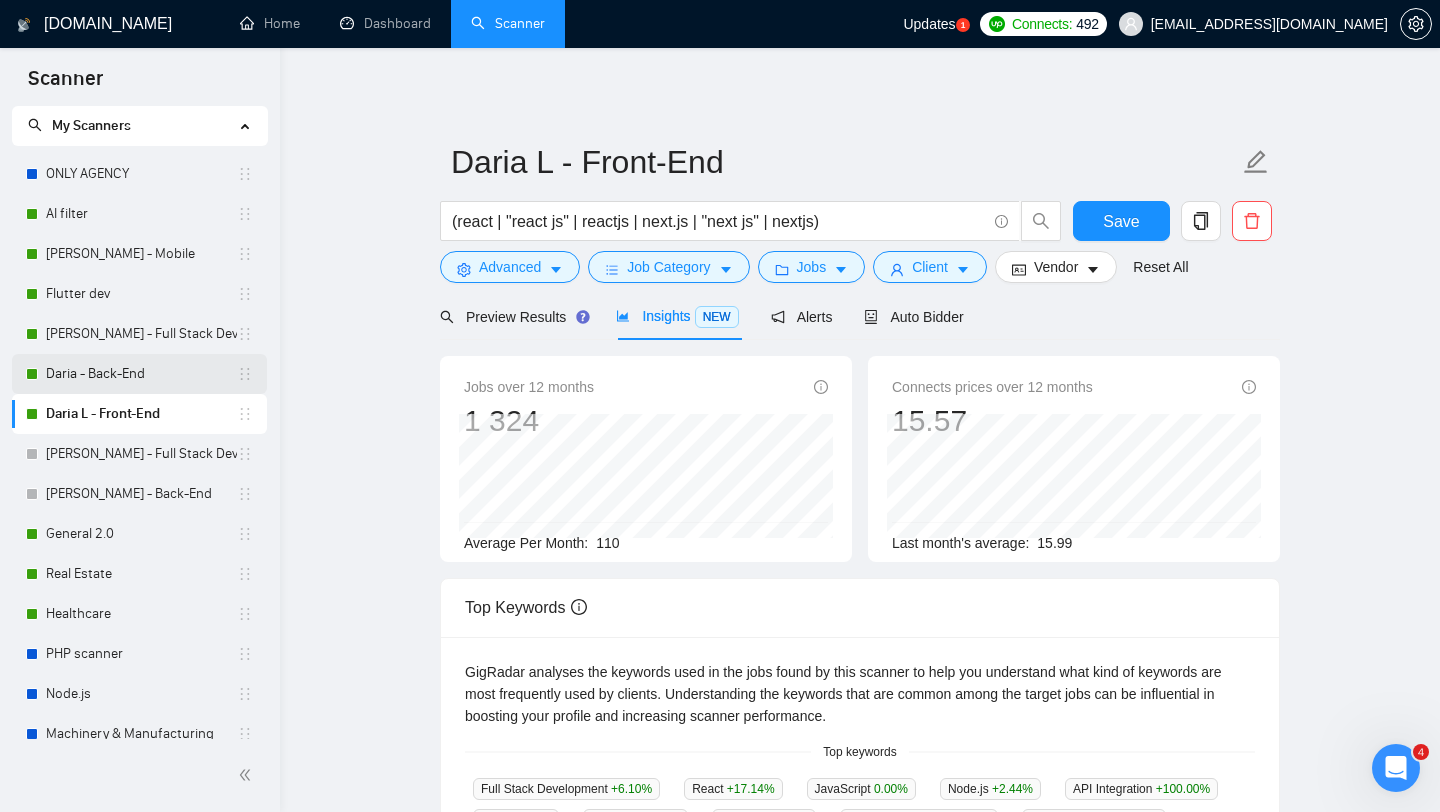 click on "Daria - Back-End" at bounding box center (141, 374) 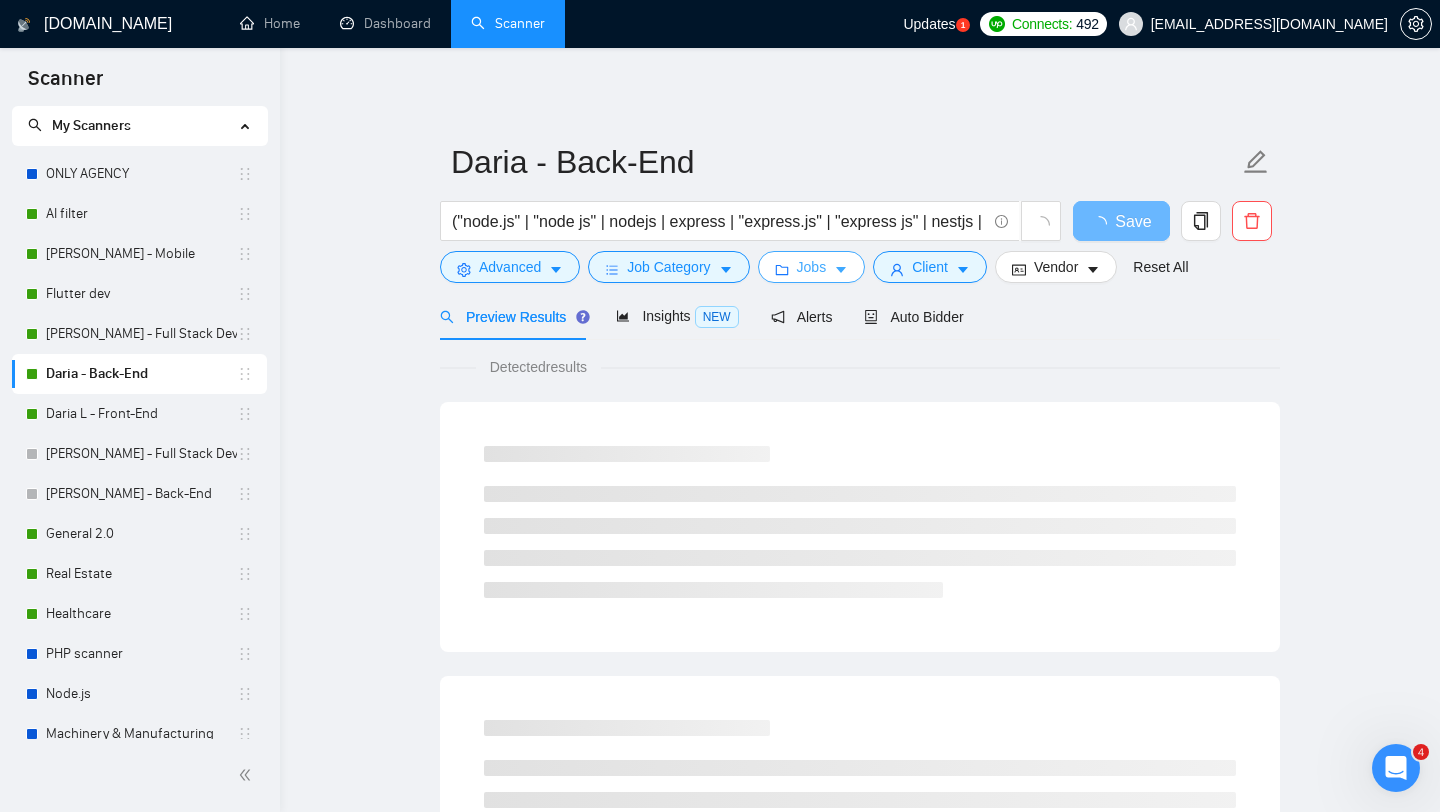 click on "Jobs" at bounding box center [812, 267] 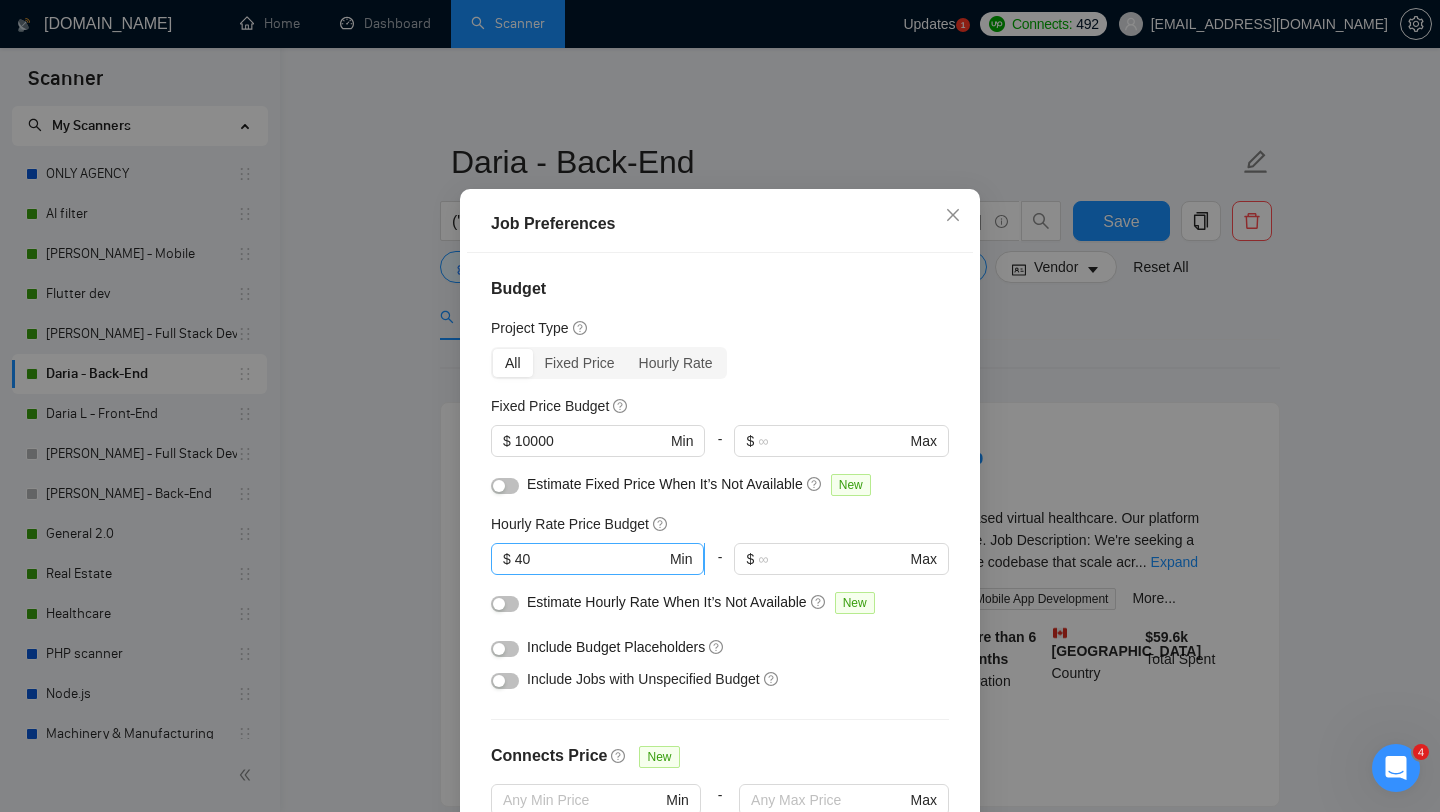 click on "40" at bounding box center [590, 559] 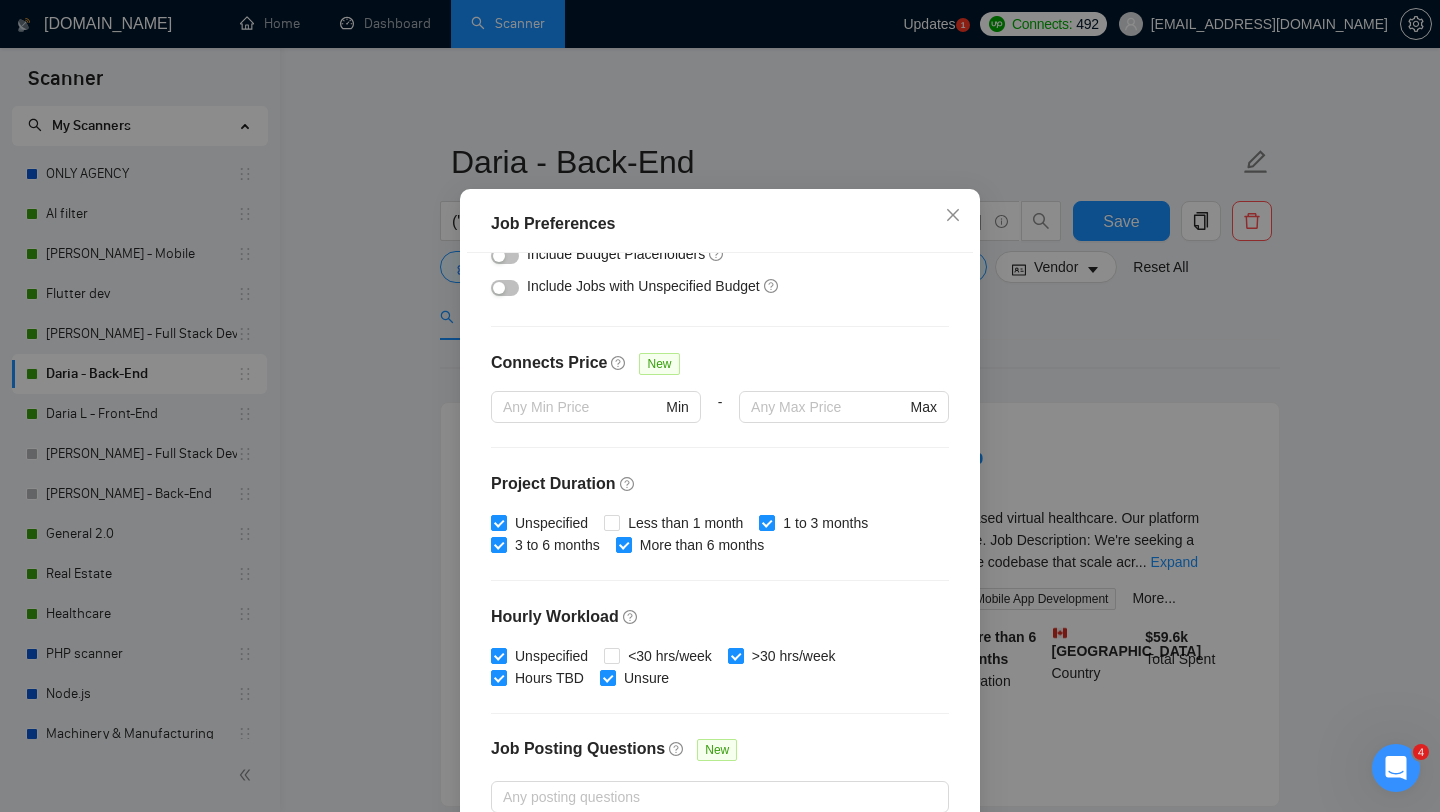 scroll, scrollTop: 559, scrollLeft: 0, axis: vertical 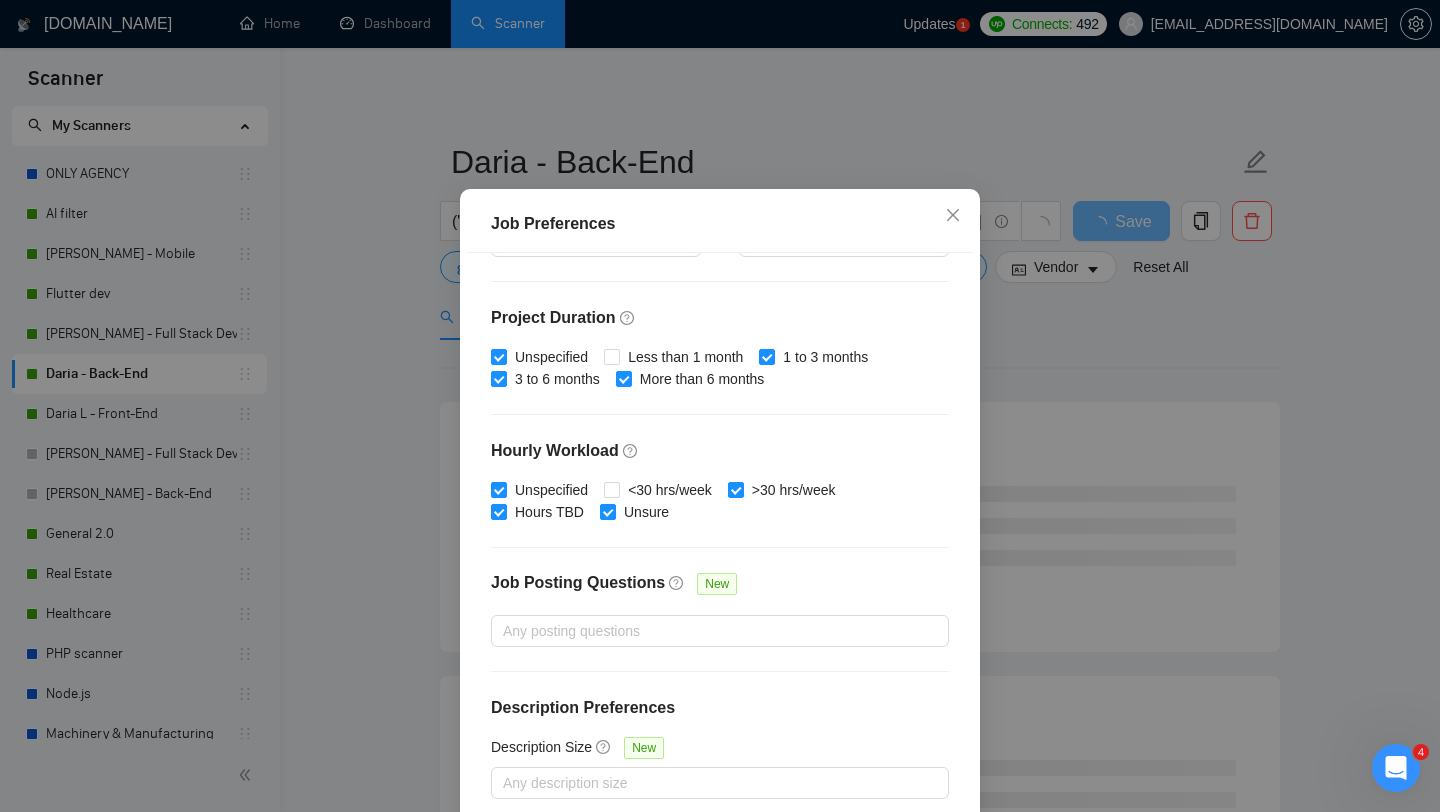 type on "45" 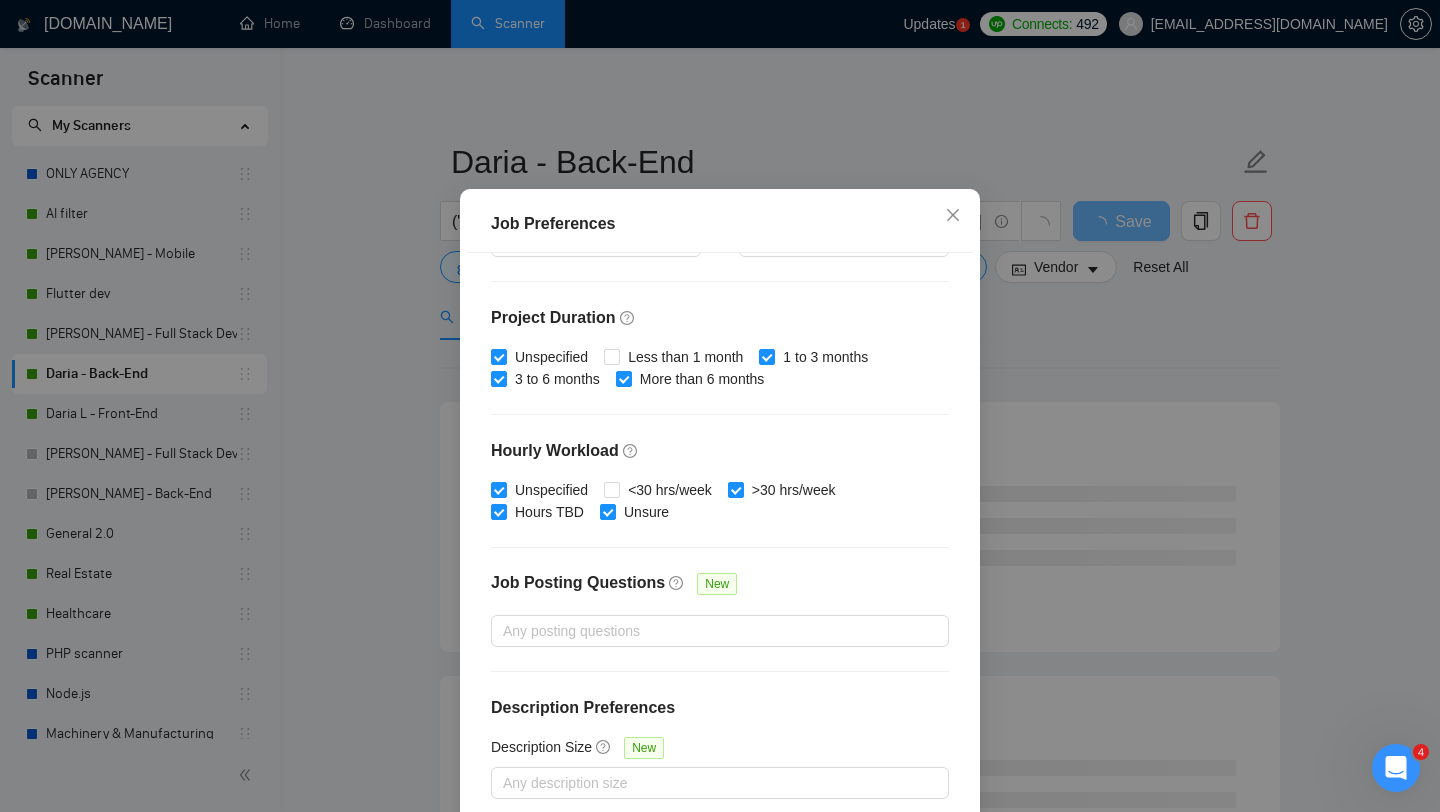 click on "Job Preferences Budget Project Type All Fixed Price Hourly Rate   Fixed Price Budget $ 10000 Min - $ Max Estimate Fixed Price When It’s Not Available New   Hourly Rate Price Budget $ 45 Min - $ Max Estimate Hourly Rate When It’s Not Available New Include Budget Placeholders Include Jobs with Unspecified Budget   Connects Price New Min - Max Project Duration   Unspecified Less than 1 month 1 to 3 months 3 to 6 months More than 6 months Hourly Workload   Unspecified <30 hrs/week >30 hrs/week Hours TBD Unsure Job Posting Questions New   Any posting questions Description Preferences Description Size New   Any description size Reset OK" at bounding box center [720, 406] 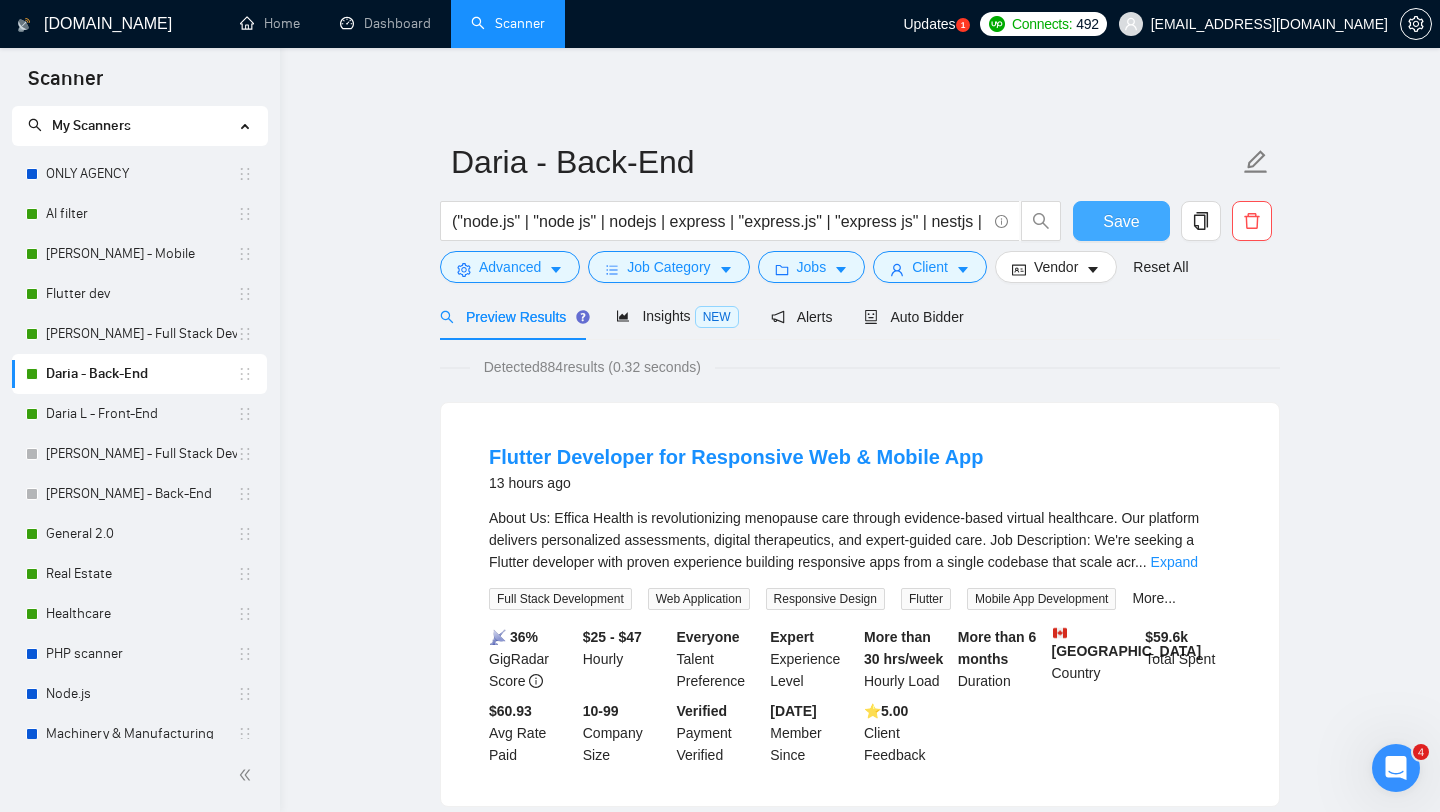 click on "Save" at bounding box center [1121, 221] 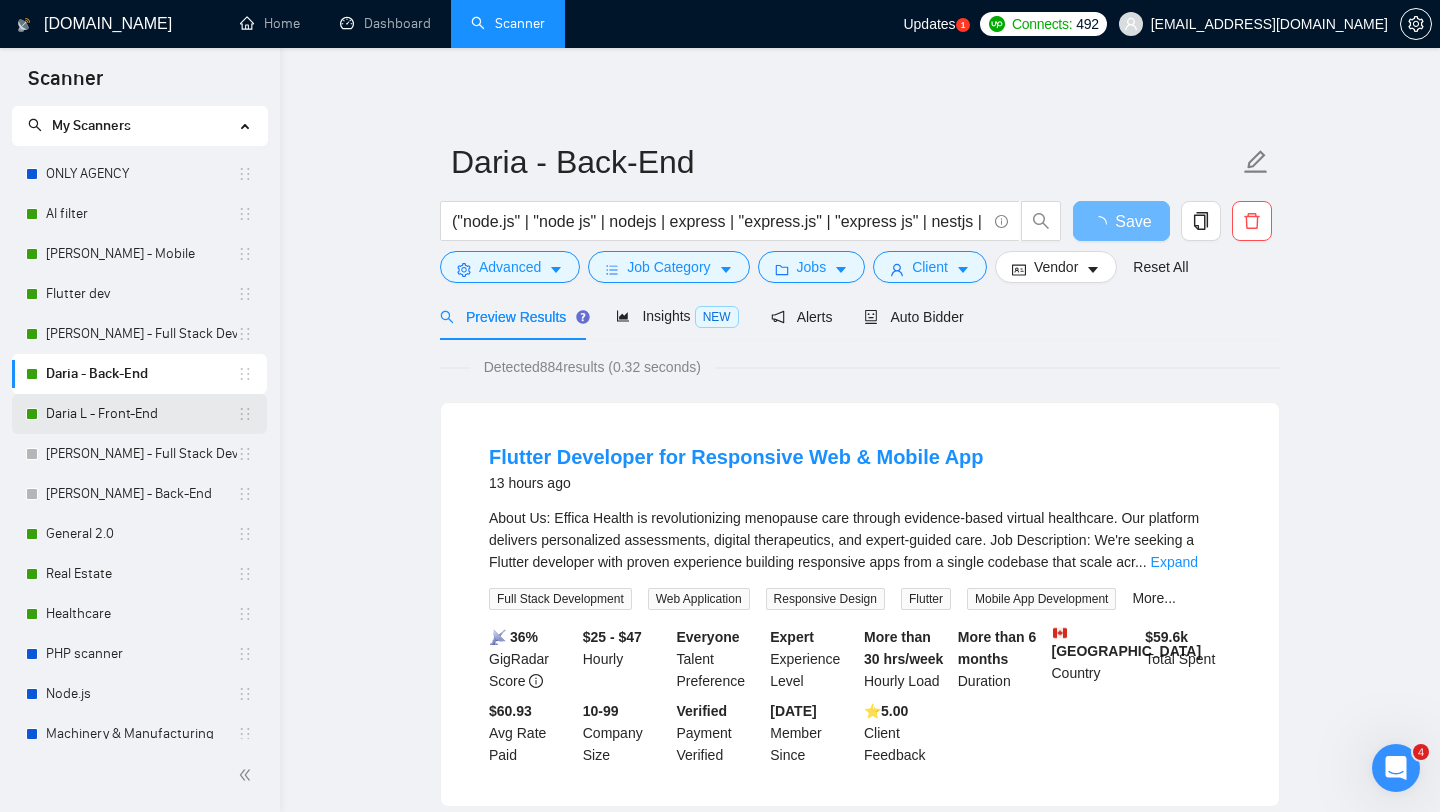 click on "Daria L - Front-End" at bounding box center [141, 414] 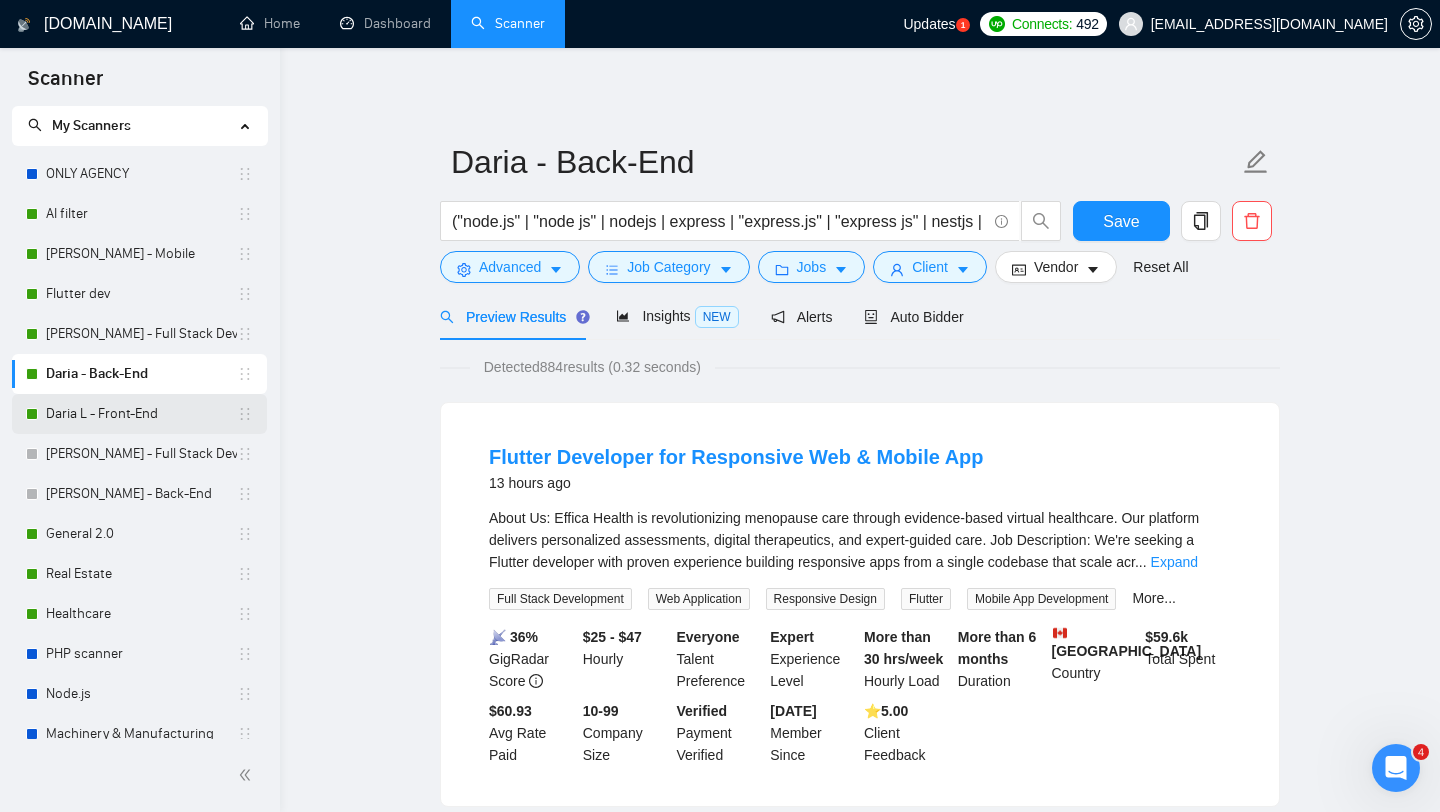 click on "Daria L - Front-End" at bounding box center (141, 414) 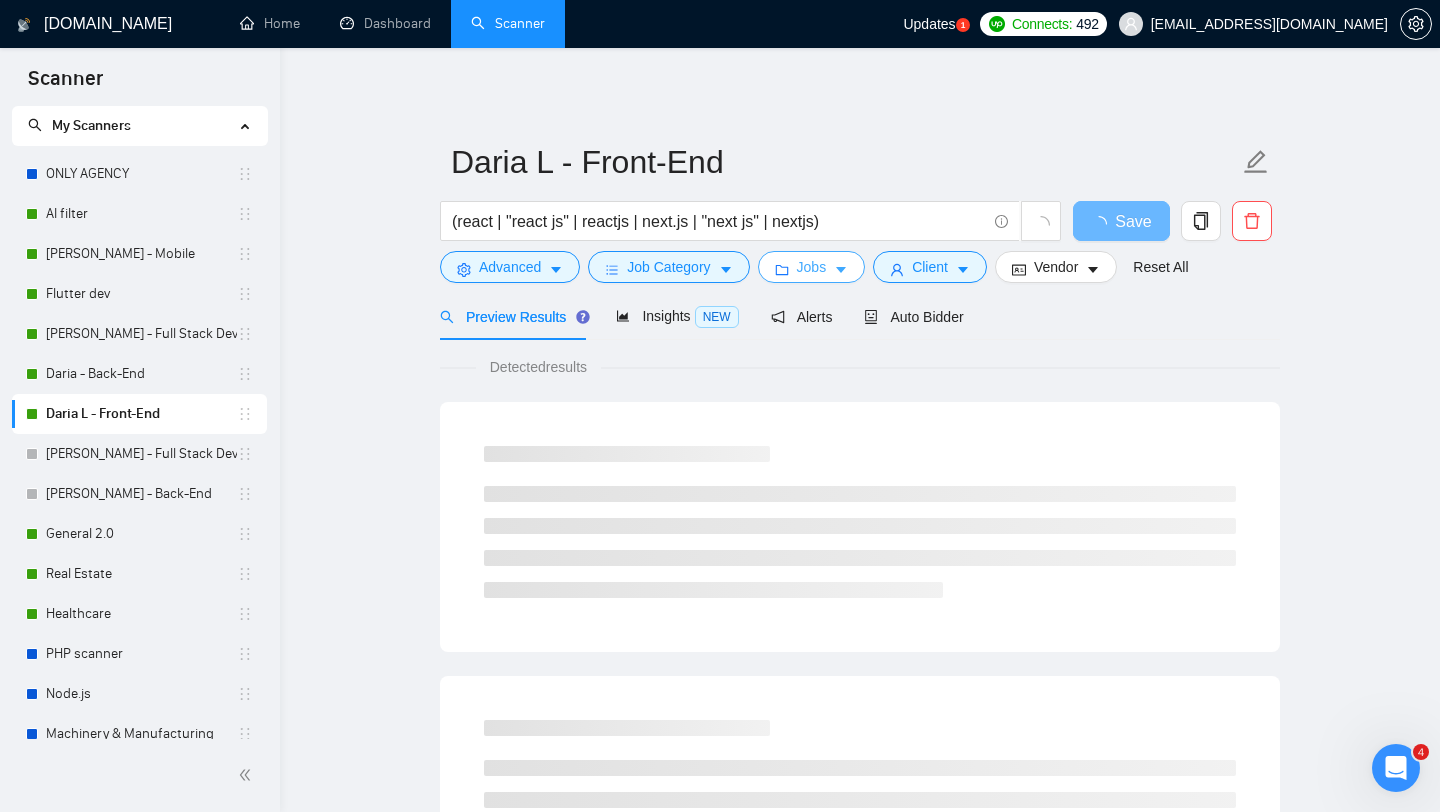 click on "Jobs" at bounding box center (812, 267) 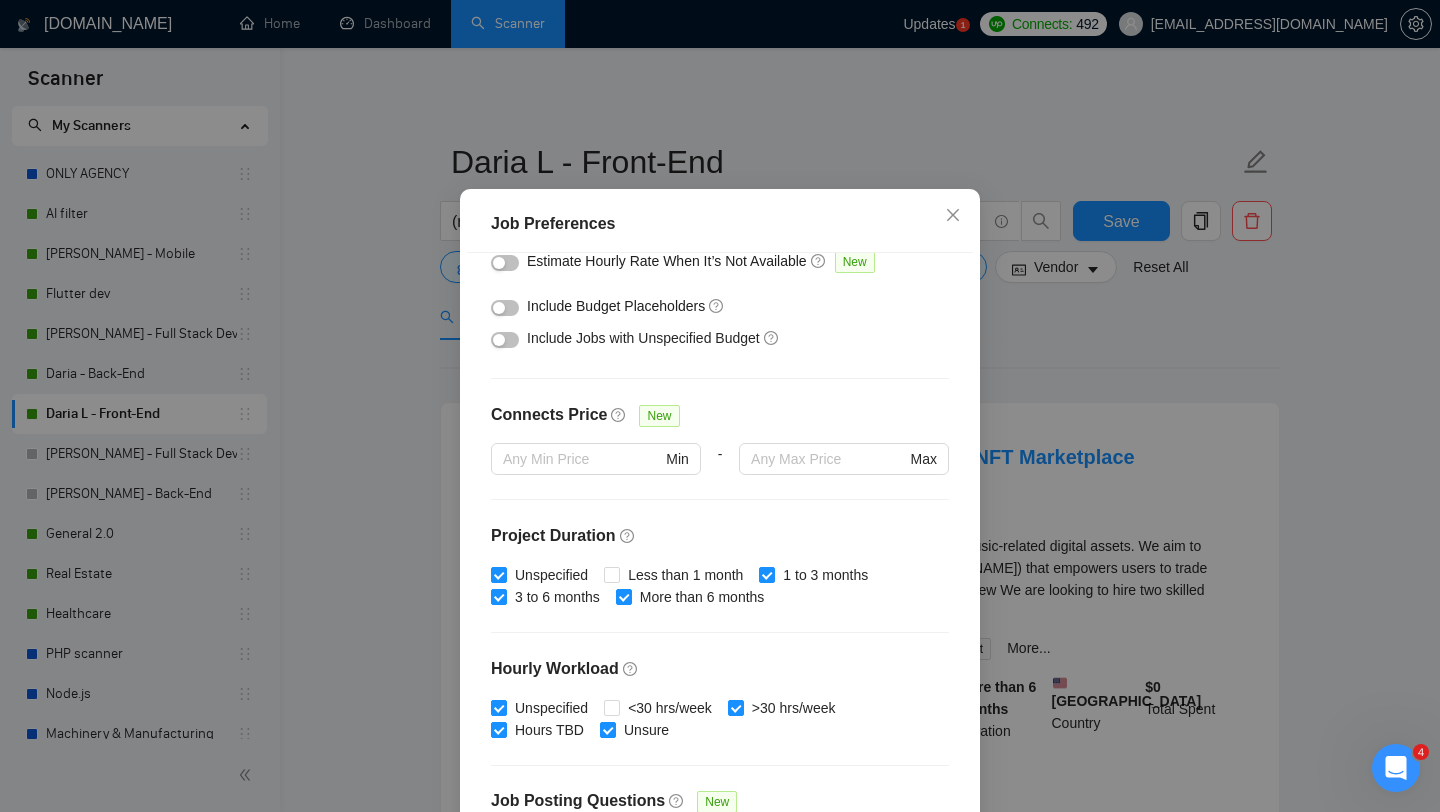 scroll, scrollTop: 169, scrollLeft: 0, axis: vertical 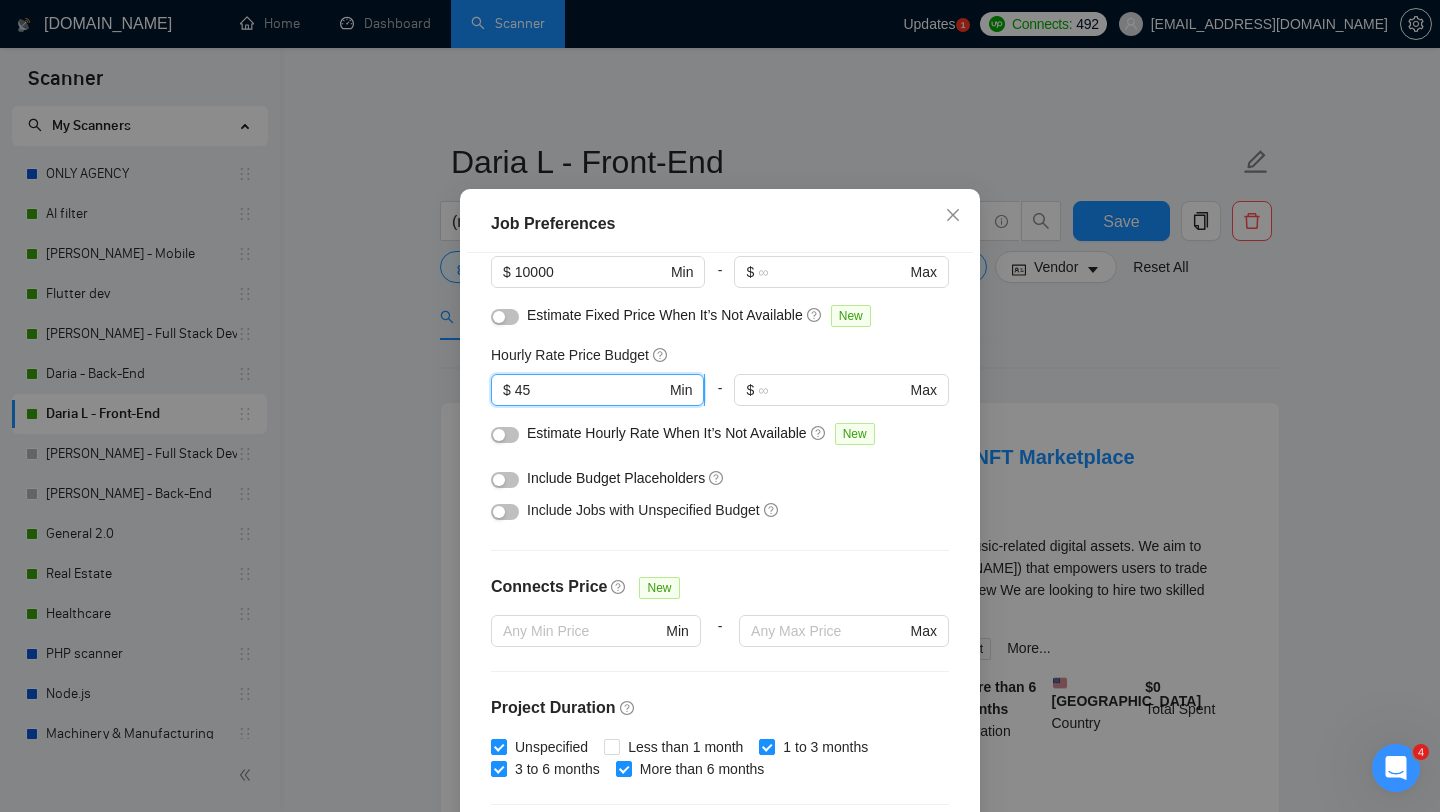 click on "45" at bounding box center (590, 390) 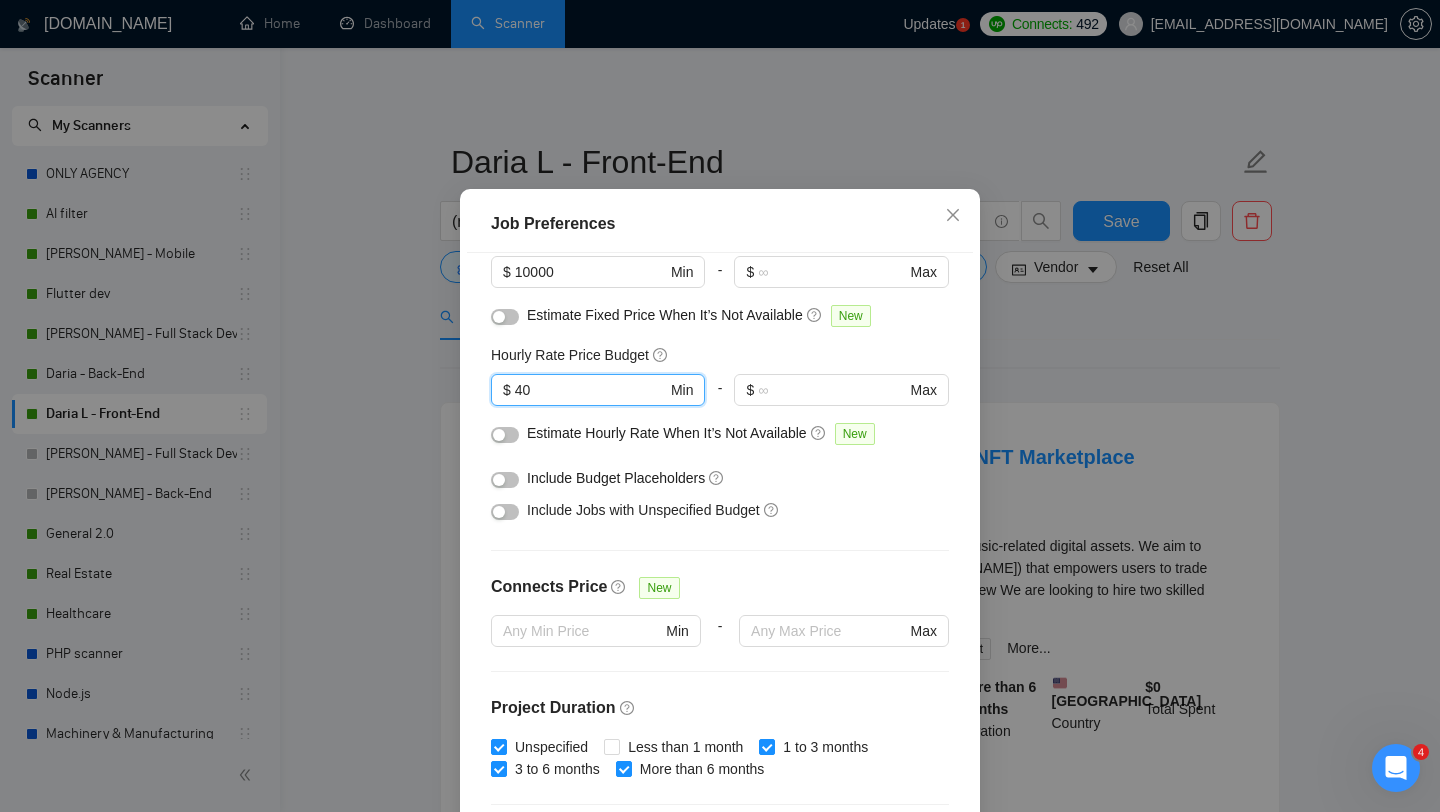 type on "40" 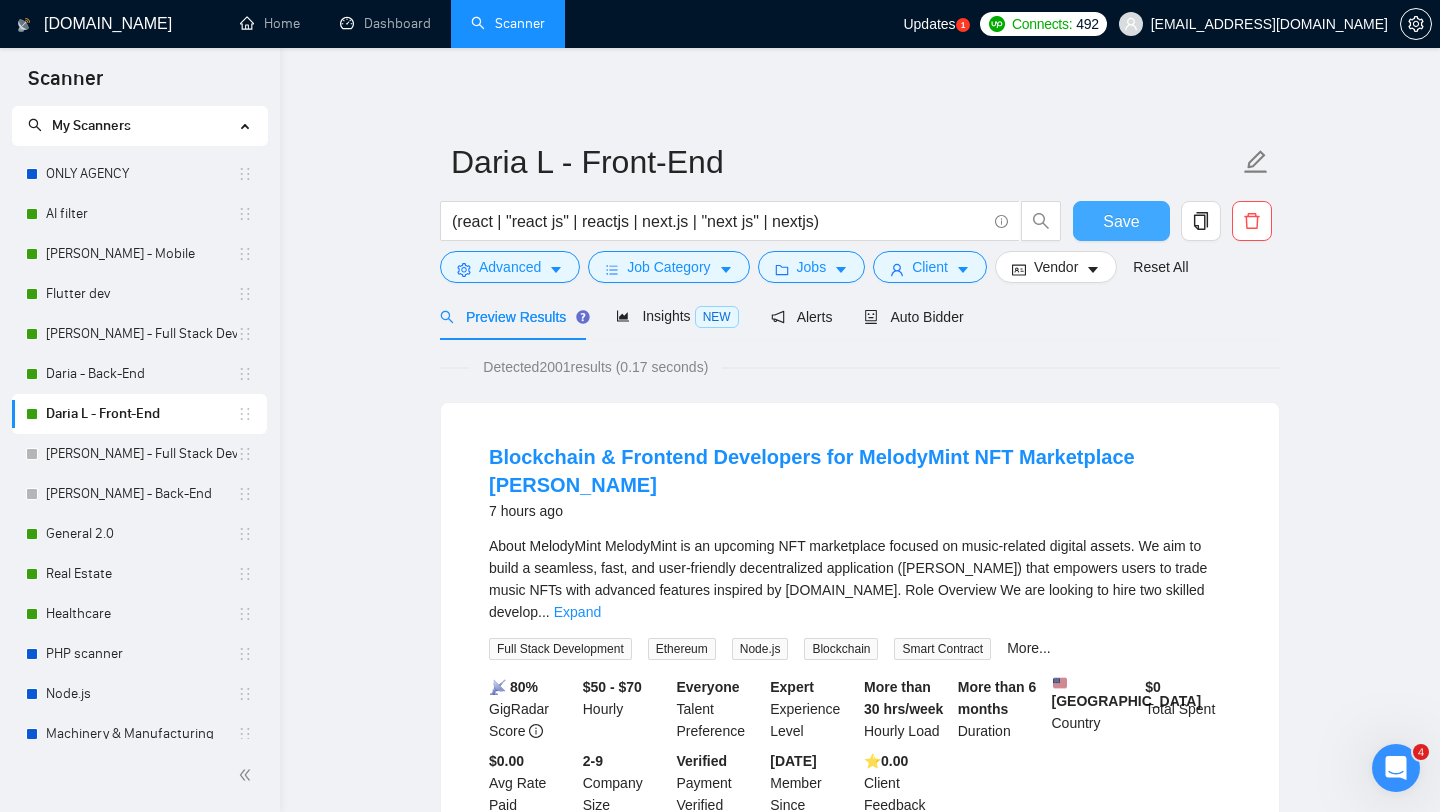 click on "Save" at bounding box center (1121, 221) 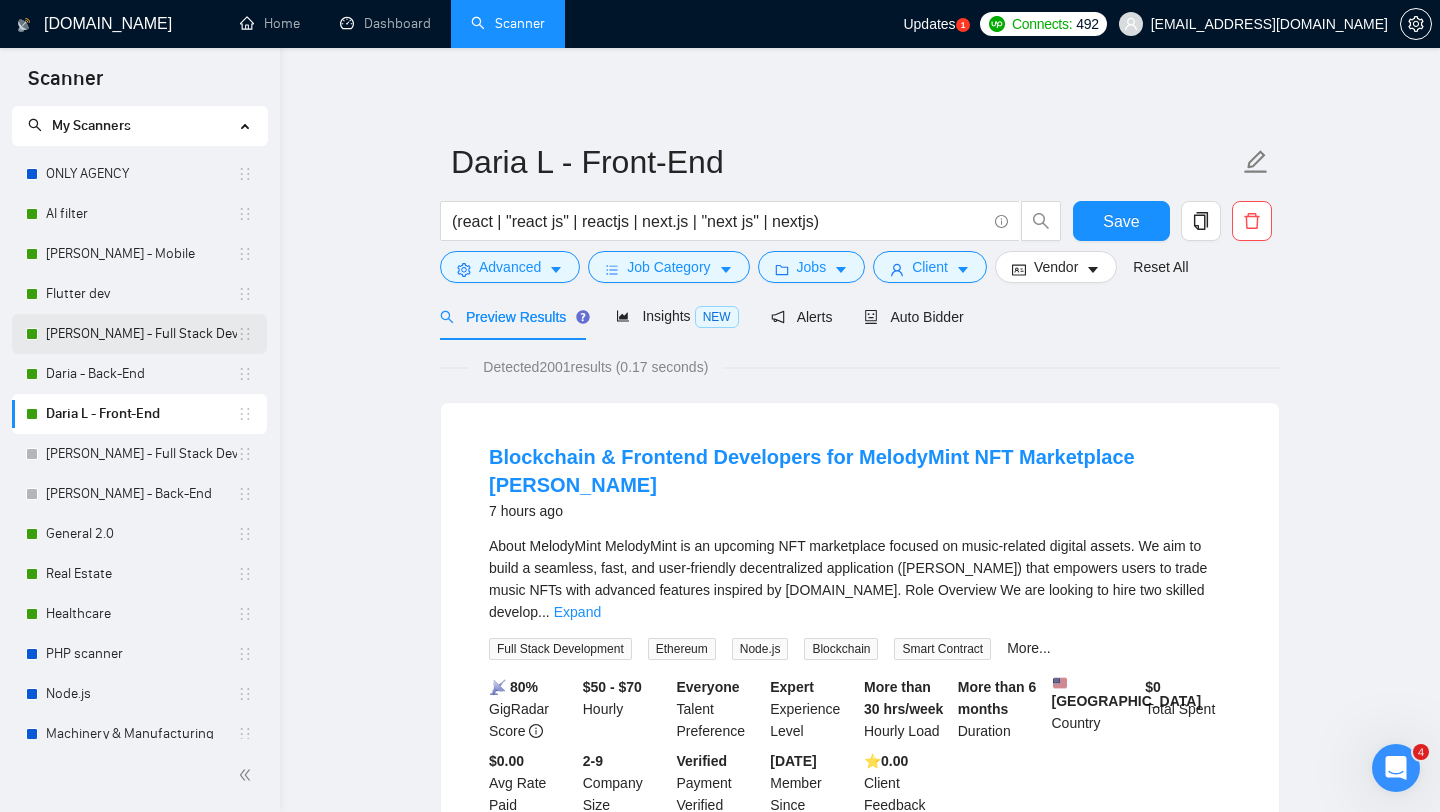 click on "[PERSON_NAME] - Full Stack Developer" at bounding box center [141, 334] 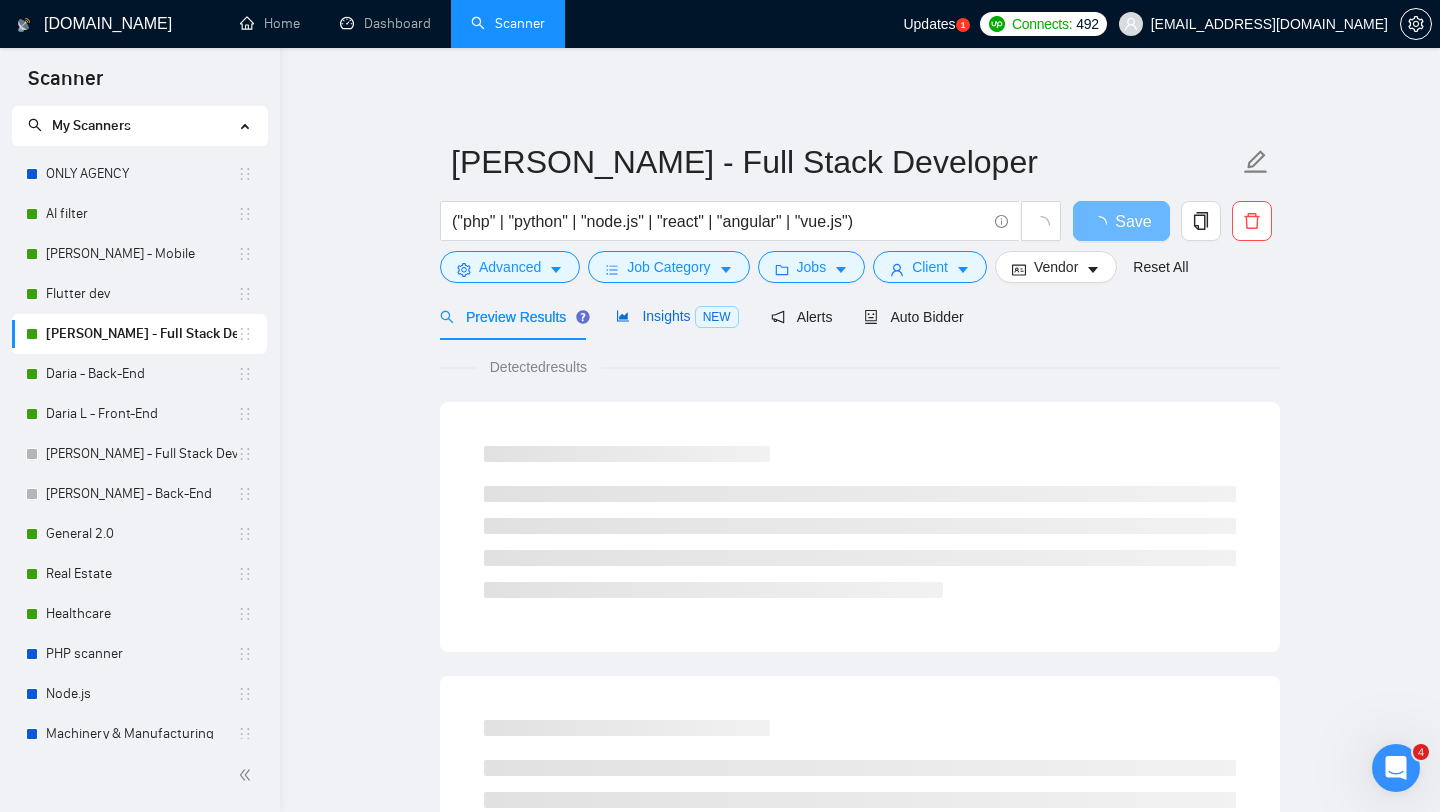 click 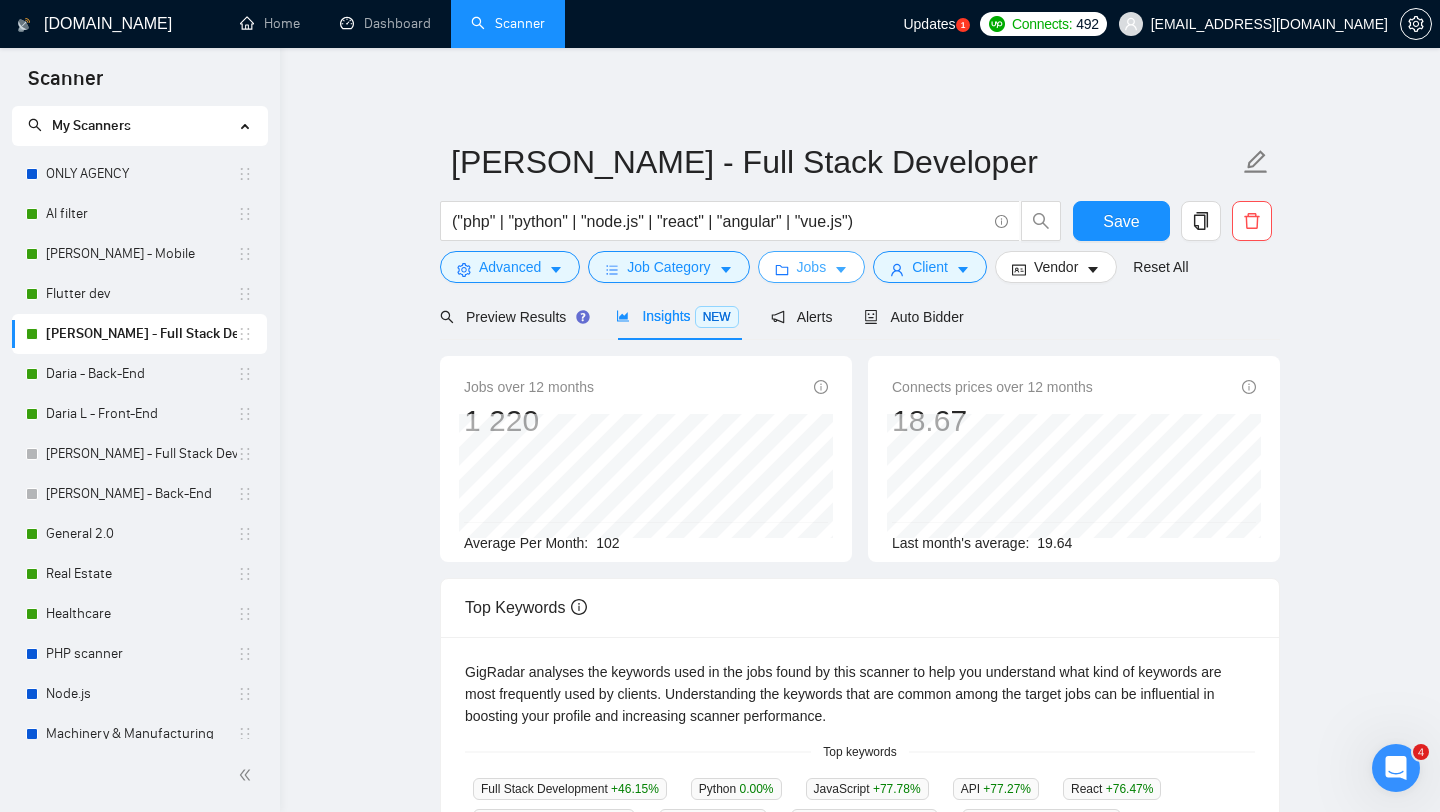 click on "Jobs" at bounding box center (812, 267) 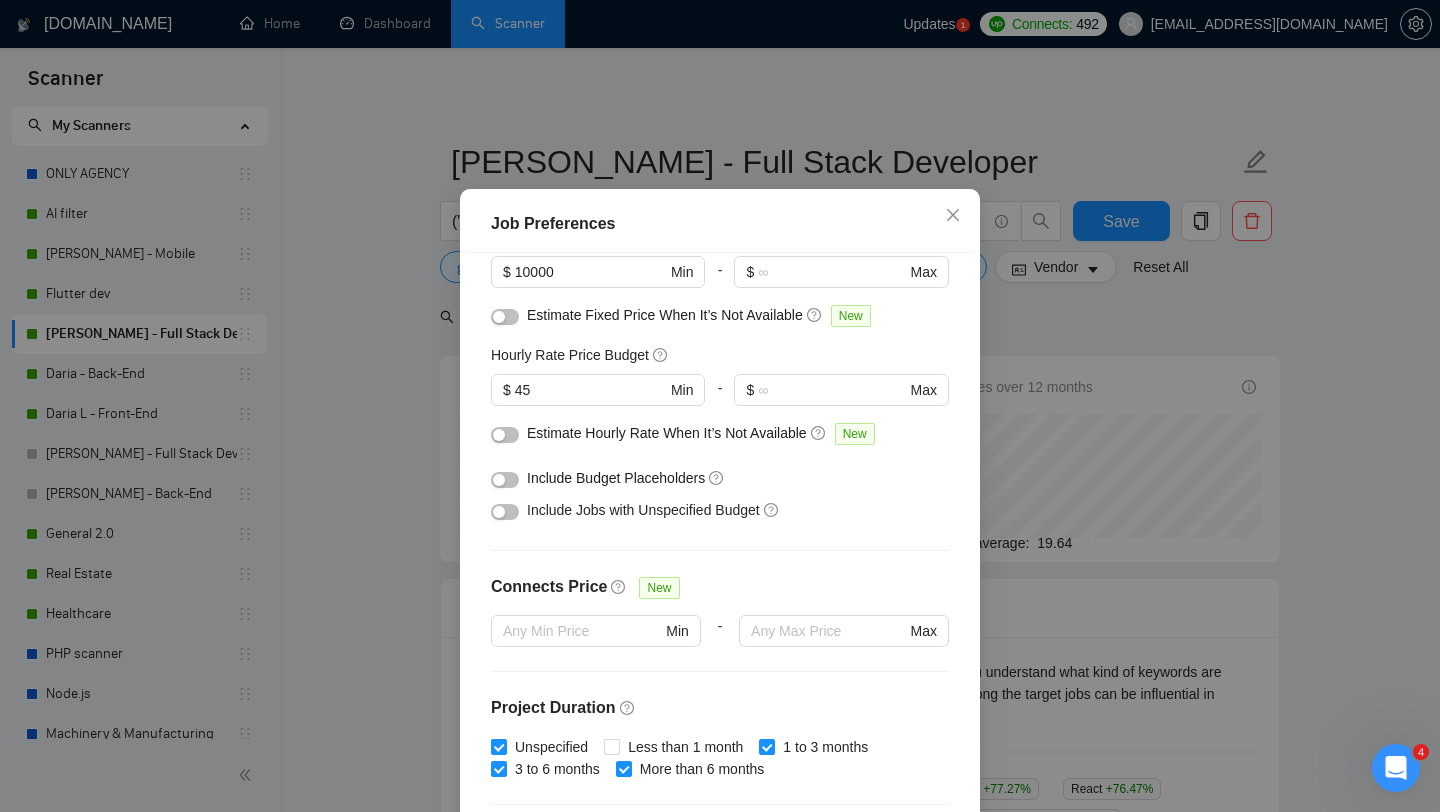click on "Job Preferences Budget Project Type All Fixed Price Hourly Rate   Fixed Price Budget $ 10000 Min - $ Max Estimate Fixed Price When It’s Not Available New   Hourly Rate Price Budget $ 45 Min - $ Max Estimate Hourly Rate When It’s Not Available New Include Budget Placeholders Include Jobs with Unspecified Budget   Connects Price New Min - Max Project Duration   Unspecified Less than 1 month 1 to 3 months 3 to 6 months More than 6 months Hourly Workload   Unspecified <30 hrs/week >30 hrs/week Hours TBD Unsure Job Posting Questions New   Any posting questions Description Preferences Description Size New   Any description size Reset OK" at bounding box center [720, 406] 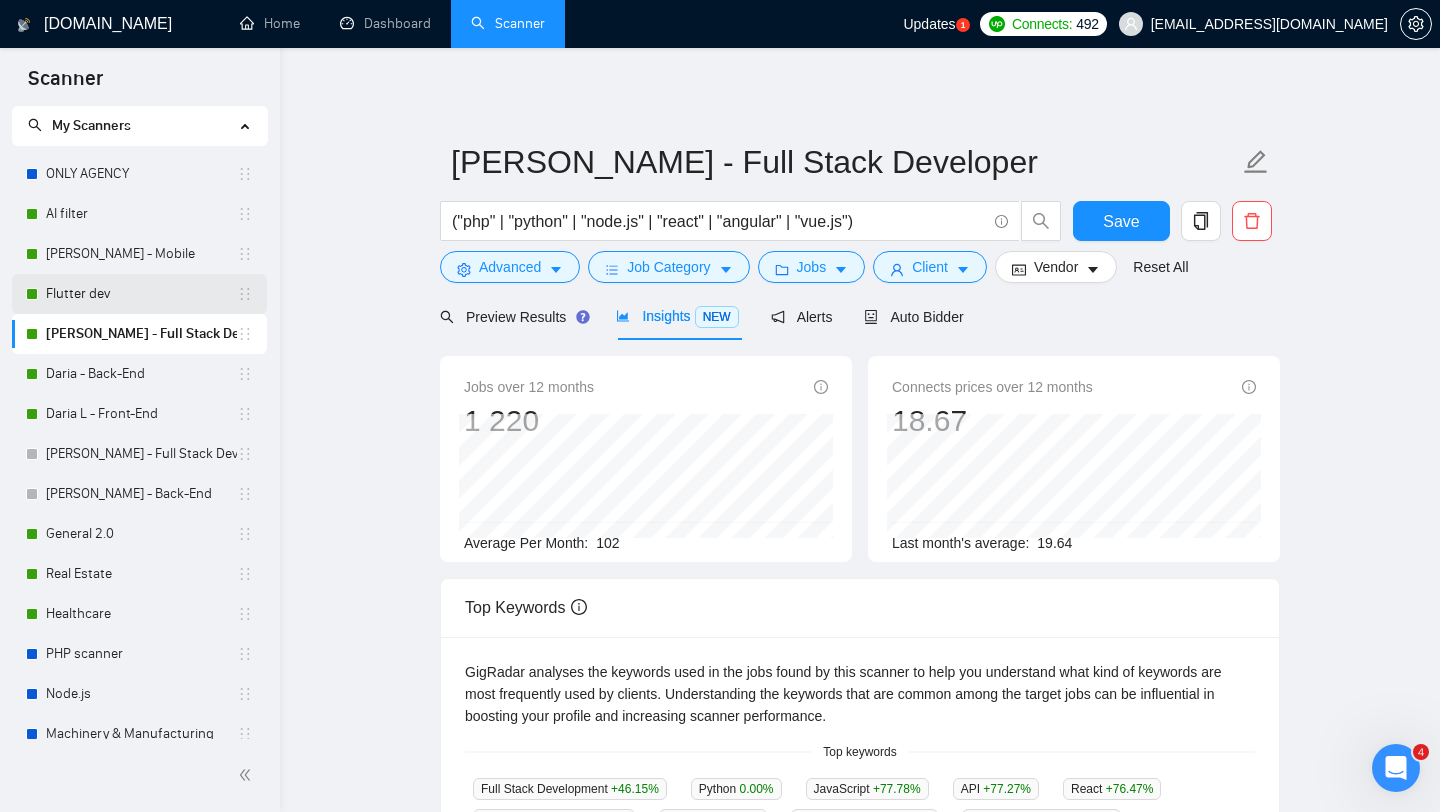 click on "Flutter dev" at bounding box center [141, 294] 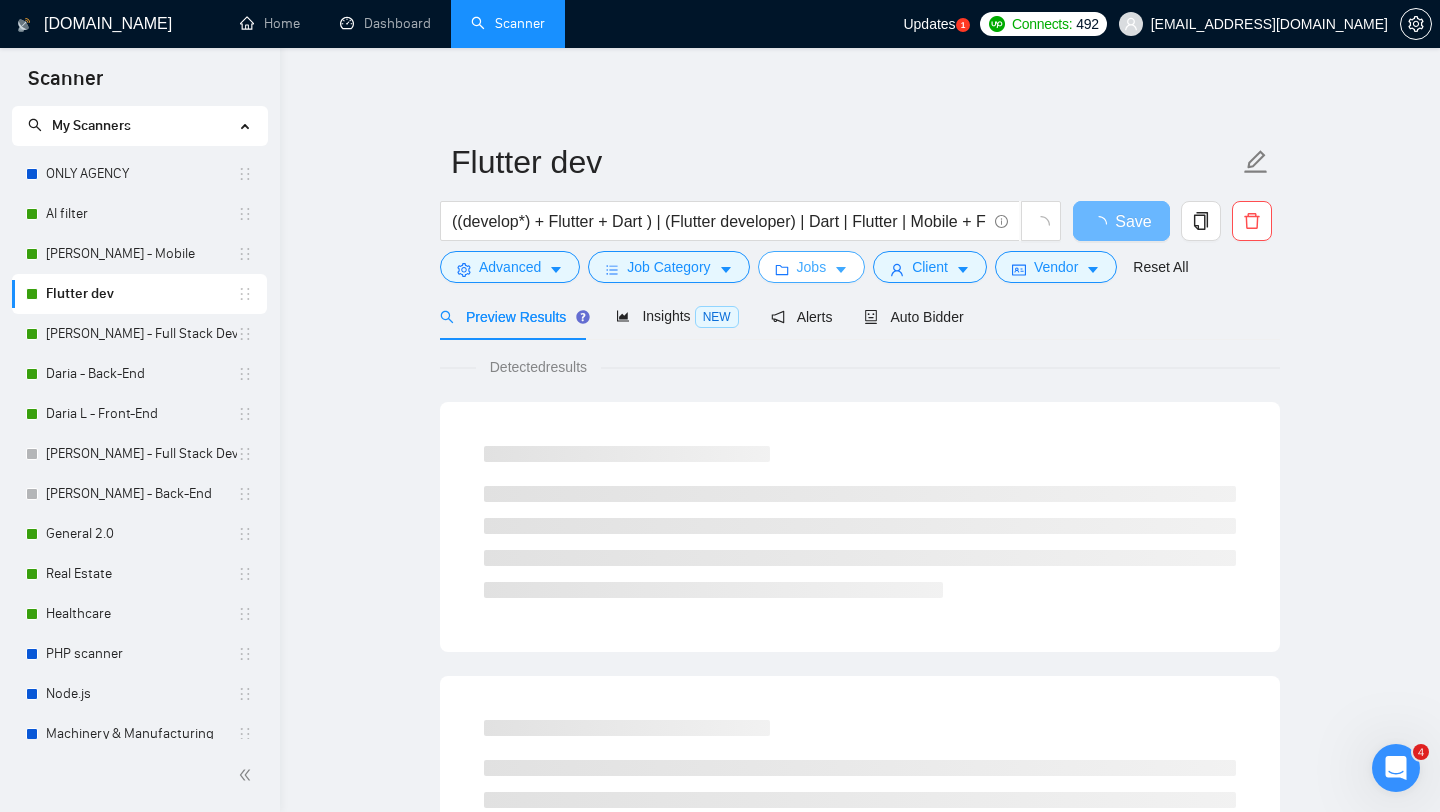 click on "Jobs" at bounding box center (812, 267) 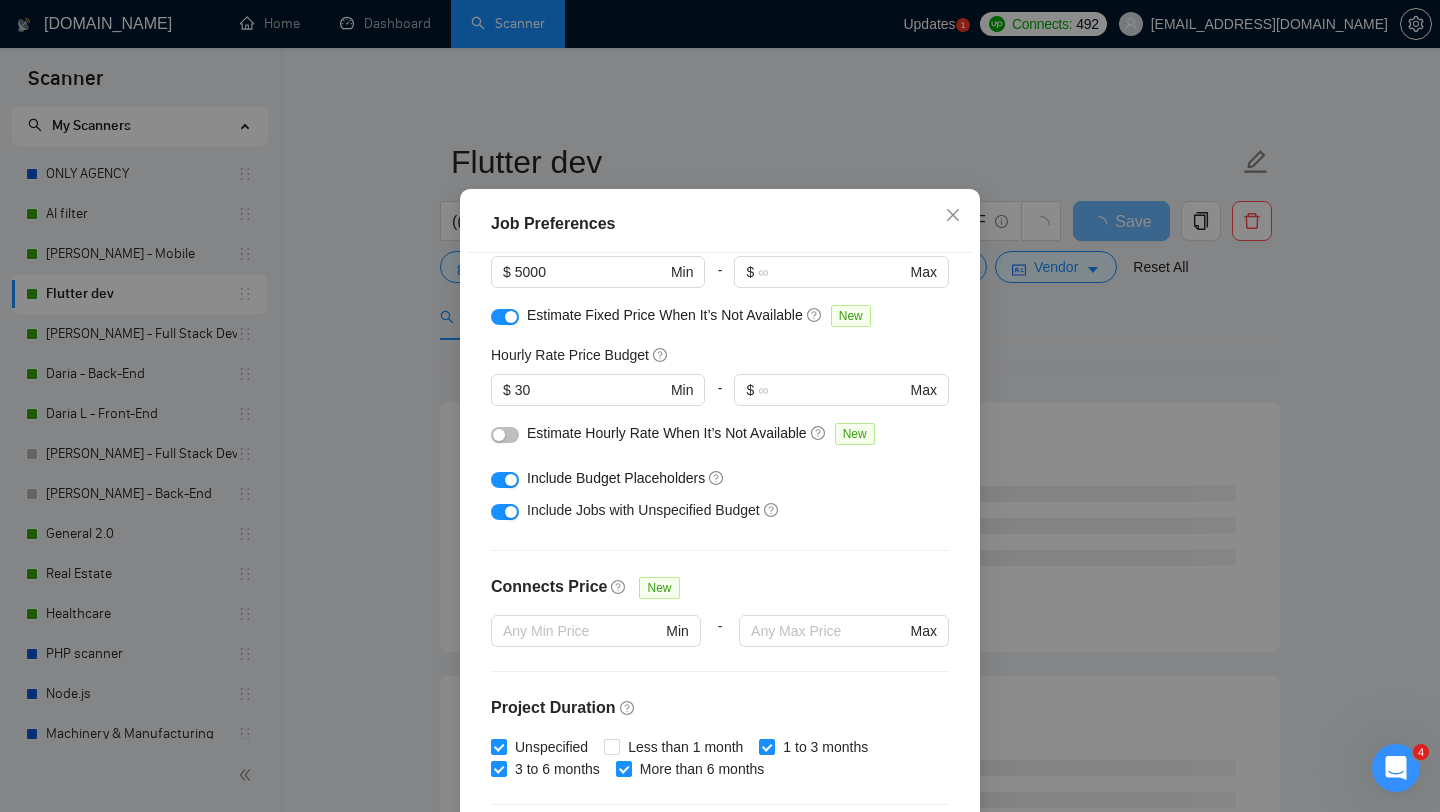 click on "Job Preferences Budget Project Type All Fixed Price Hourly Rate   Fixed Price Budget $ 5000 Min - $ Max Estimate Fixed Price When It’s Not Available New   Hourly Rate Price Budget $ 30 Min - $ Max Estimate Hourly Rate When It’s Not Available New Include Budget Placeholders Include Jobs with Unspecified Budget   Connects Price New Min - Max Project Duration   Unspecified Less than 1 month 1 to 3 months 3 to 6 months More than 6 months Hourly Workload   Unspecified <30 hrs/week >30 hrs/week Hours TBD Unsure Job Posting Questions New   Any posting questions Description Preferences Description Size New   Any description size Reset OK" at bounding box center [720, 406] 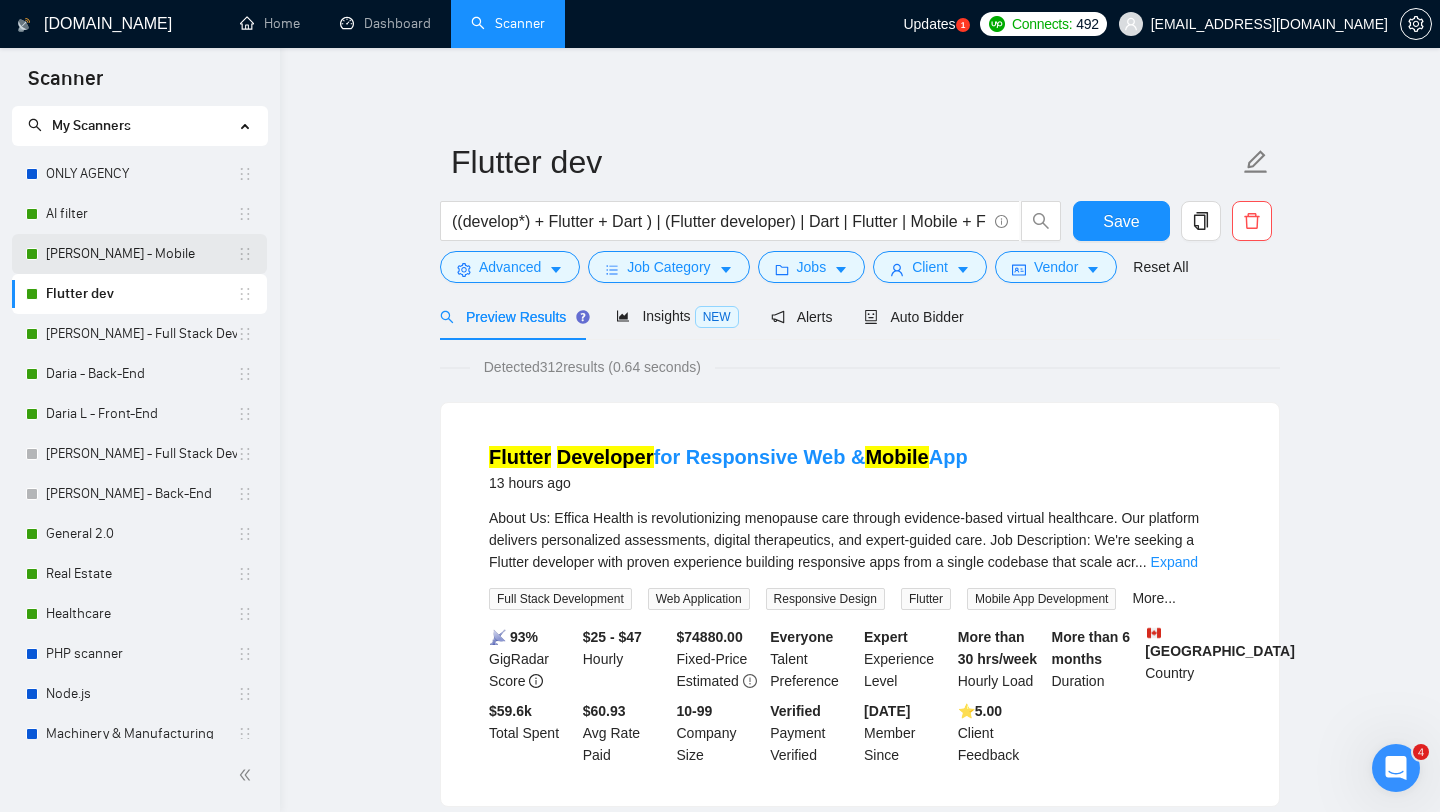 click on "[PERSON_NAME] - Mobile" at bounding box center (141, 254) 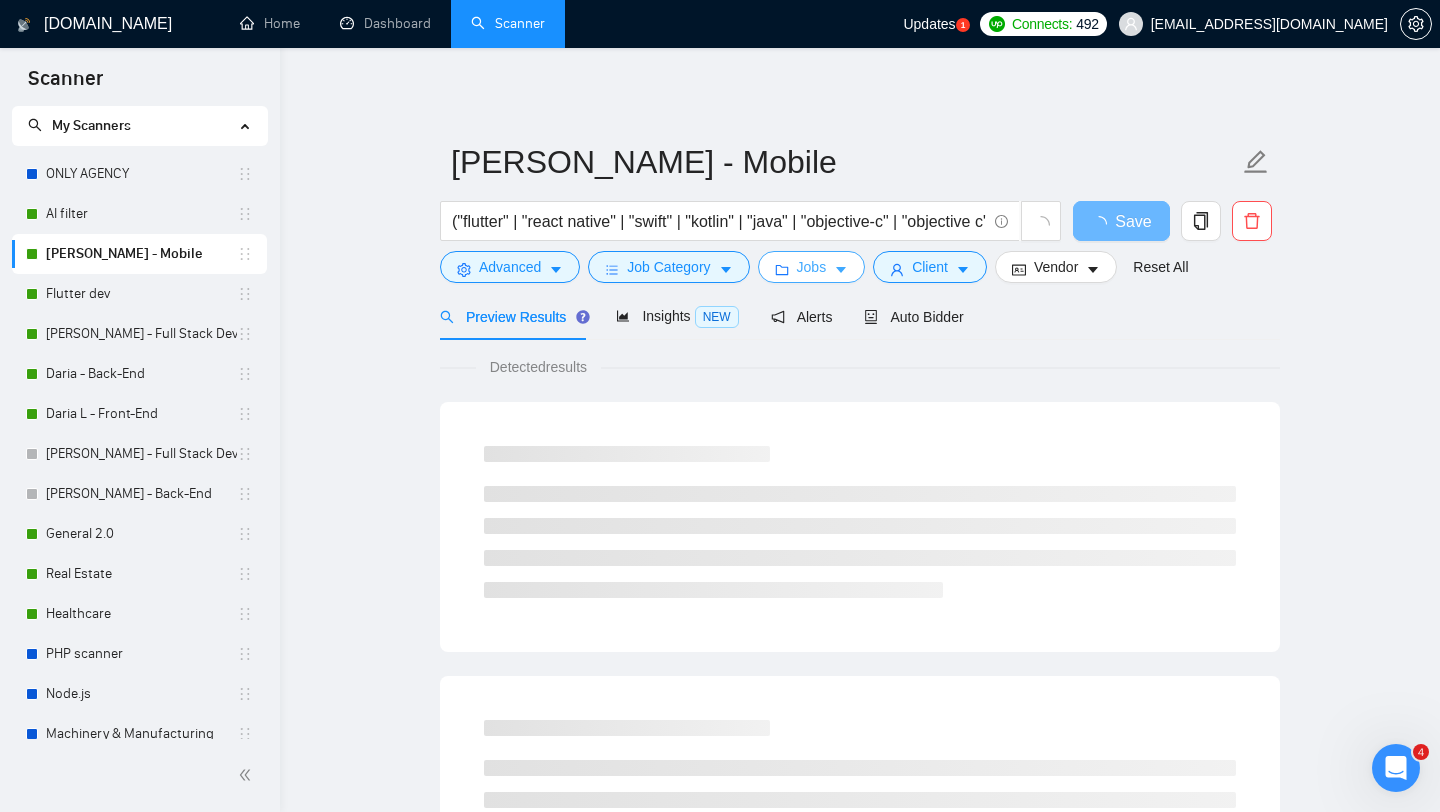click on "Jobs" at bounding box center [812, 267] 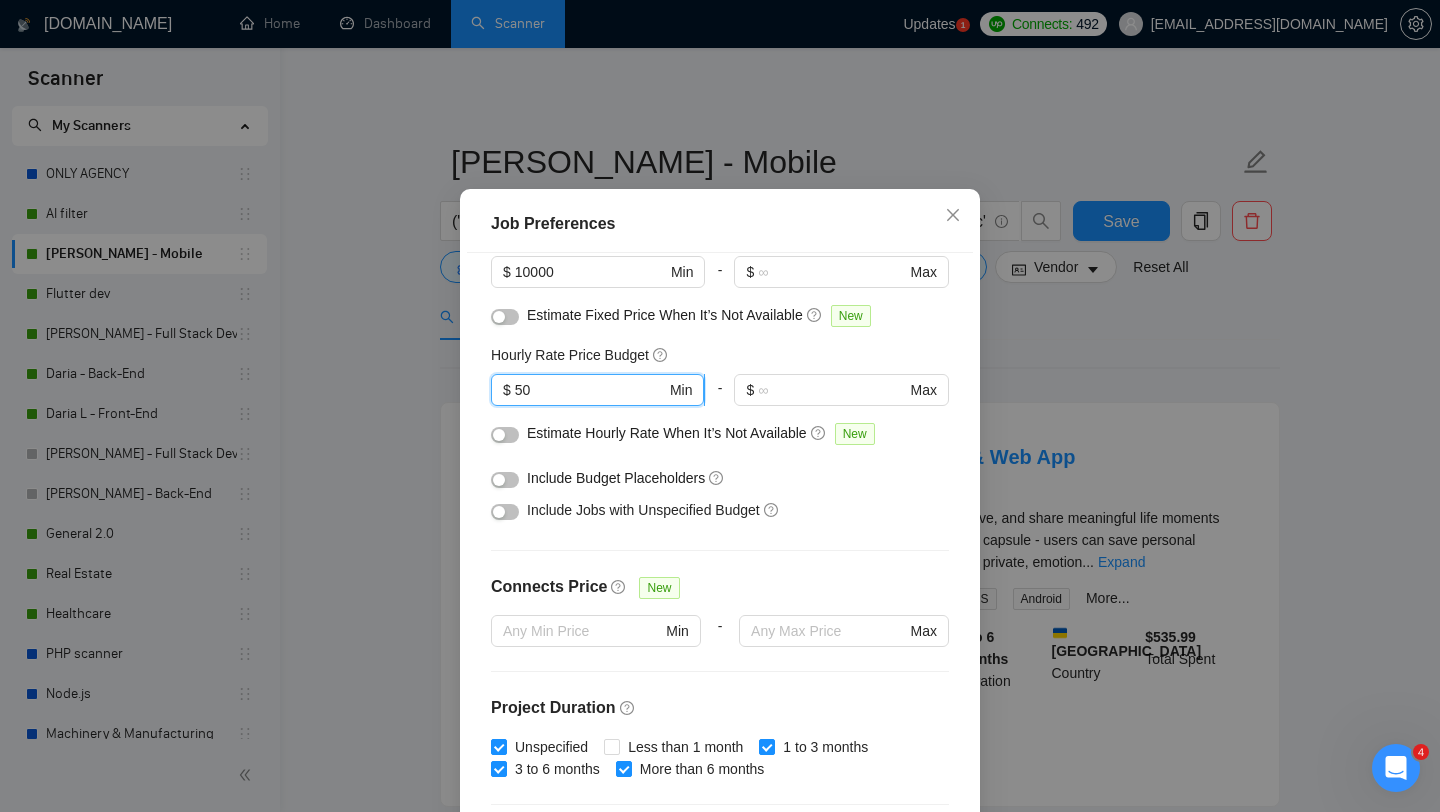 drag, startPoint x: 534, startPoint y: 424, endPoint x: 512, endPoint y: 423, distance: 22.022715 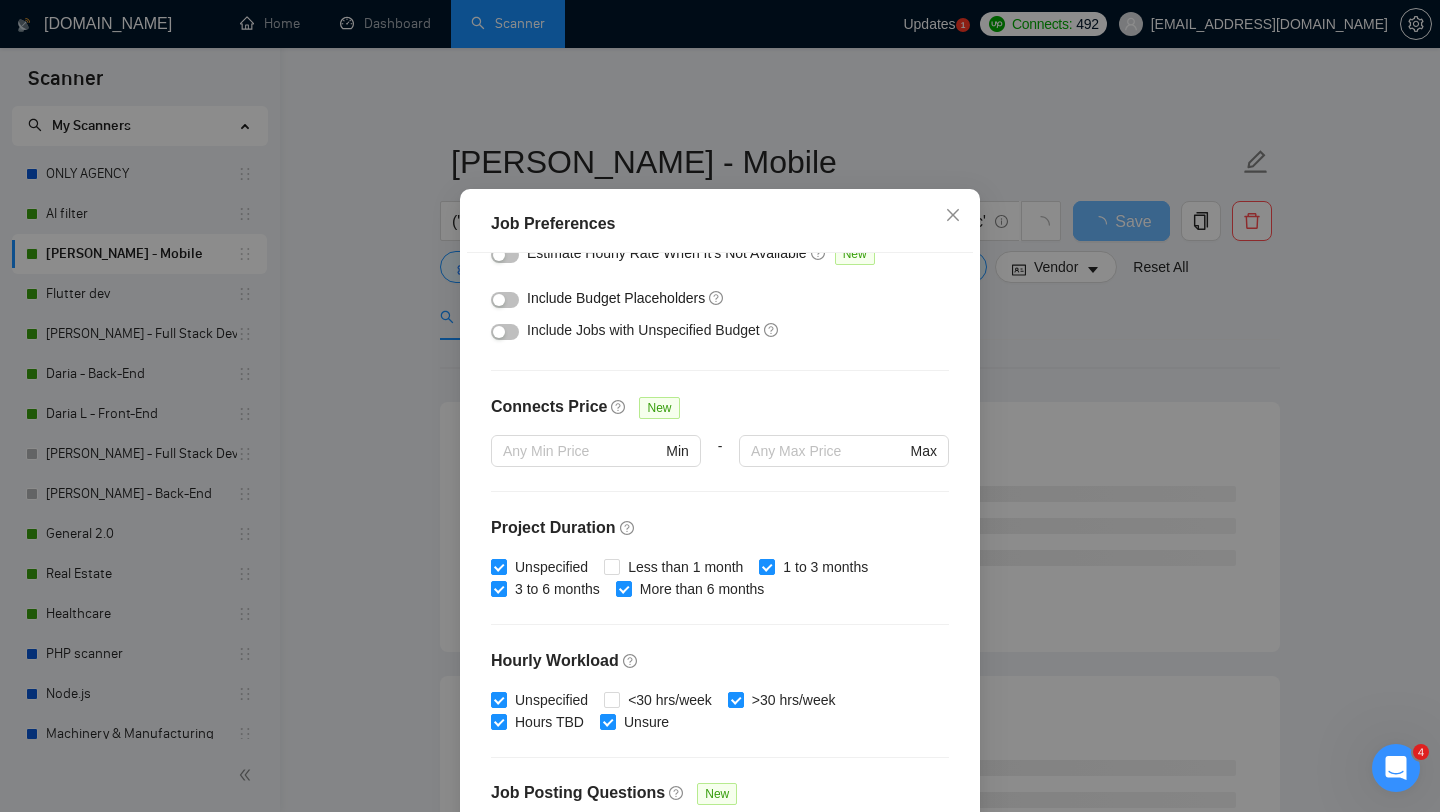 scroll, scrollTop: 559, scrollLeft: 0, axis: vertical 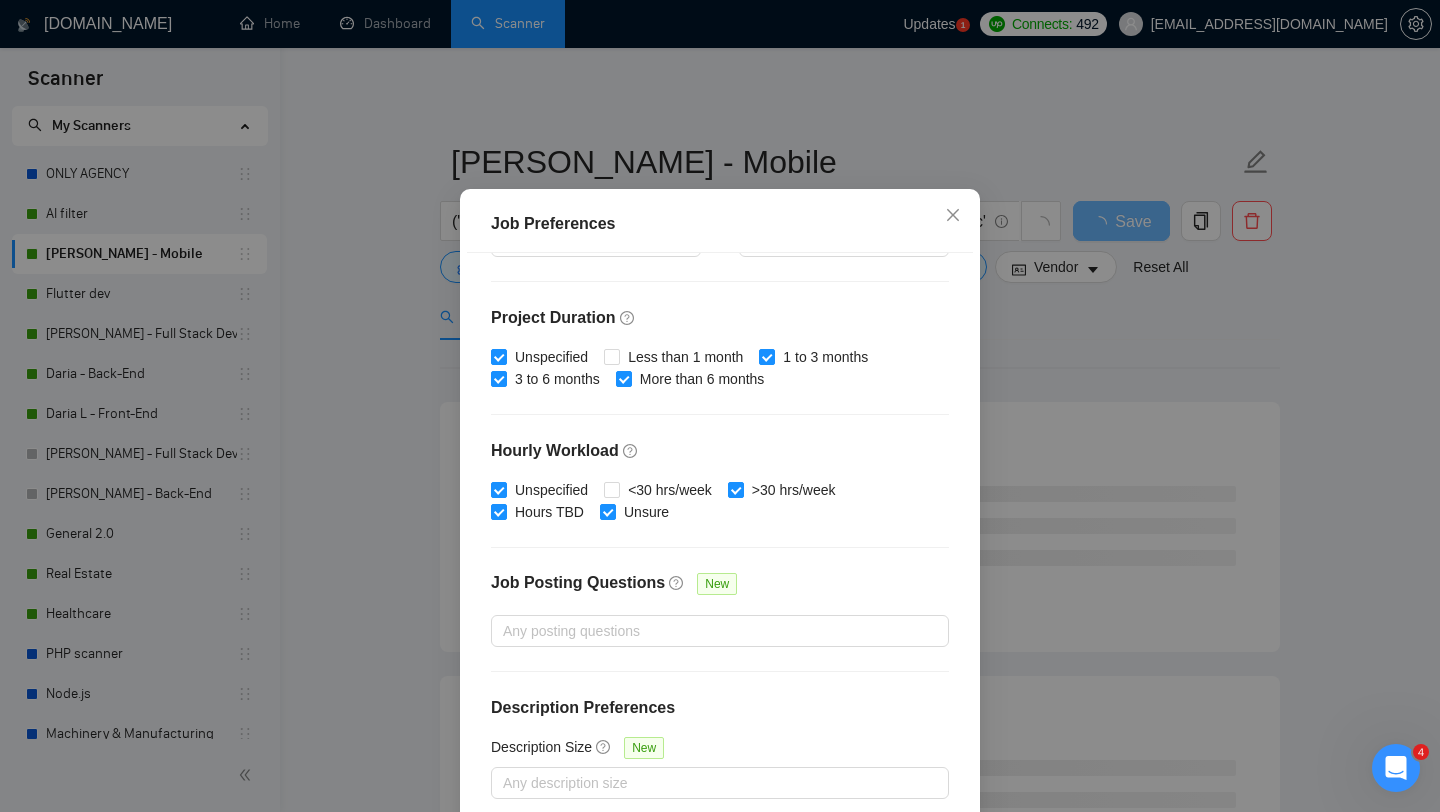 type on "45" 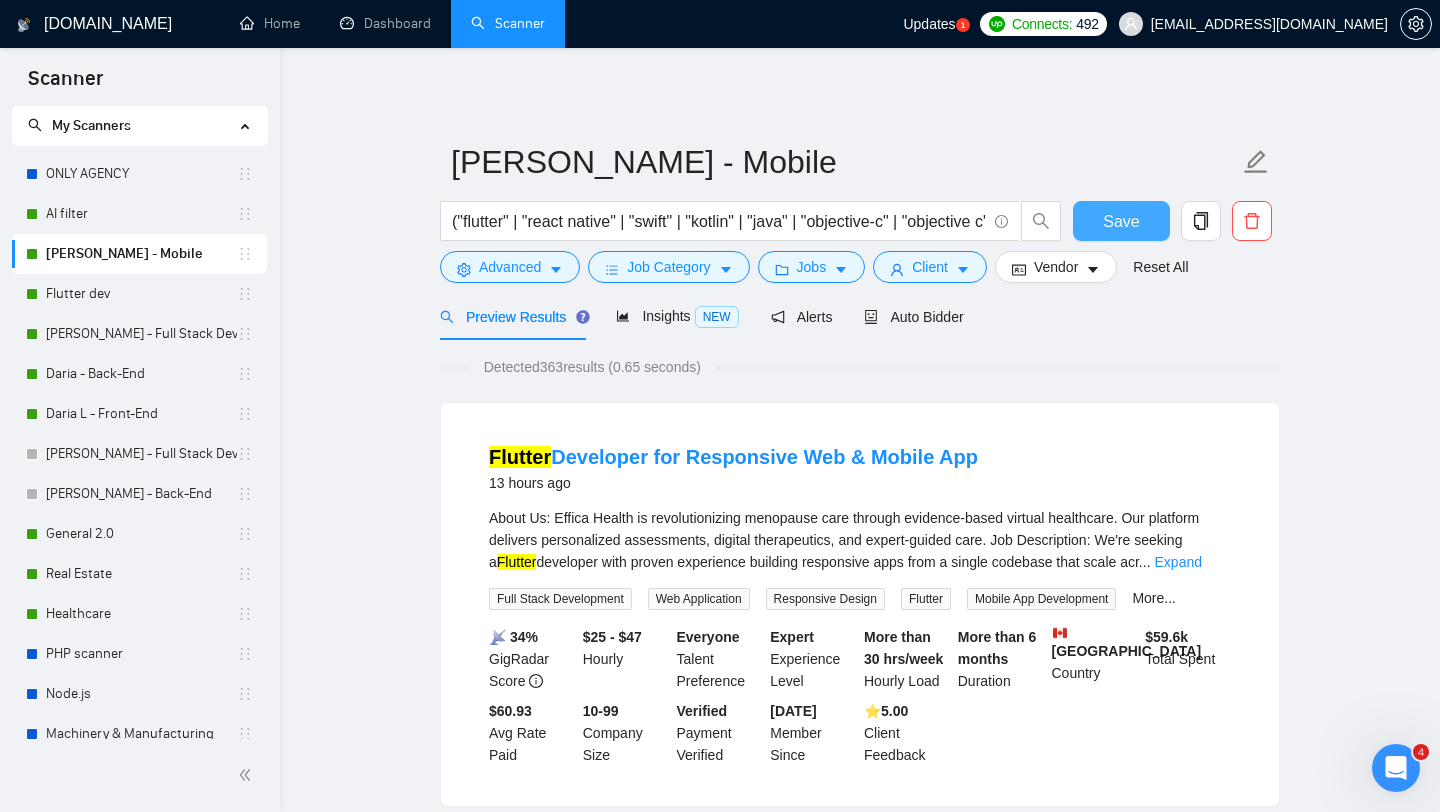 click on "Save" at bounding box center [1121, 221] 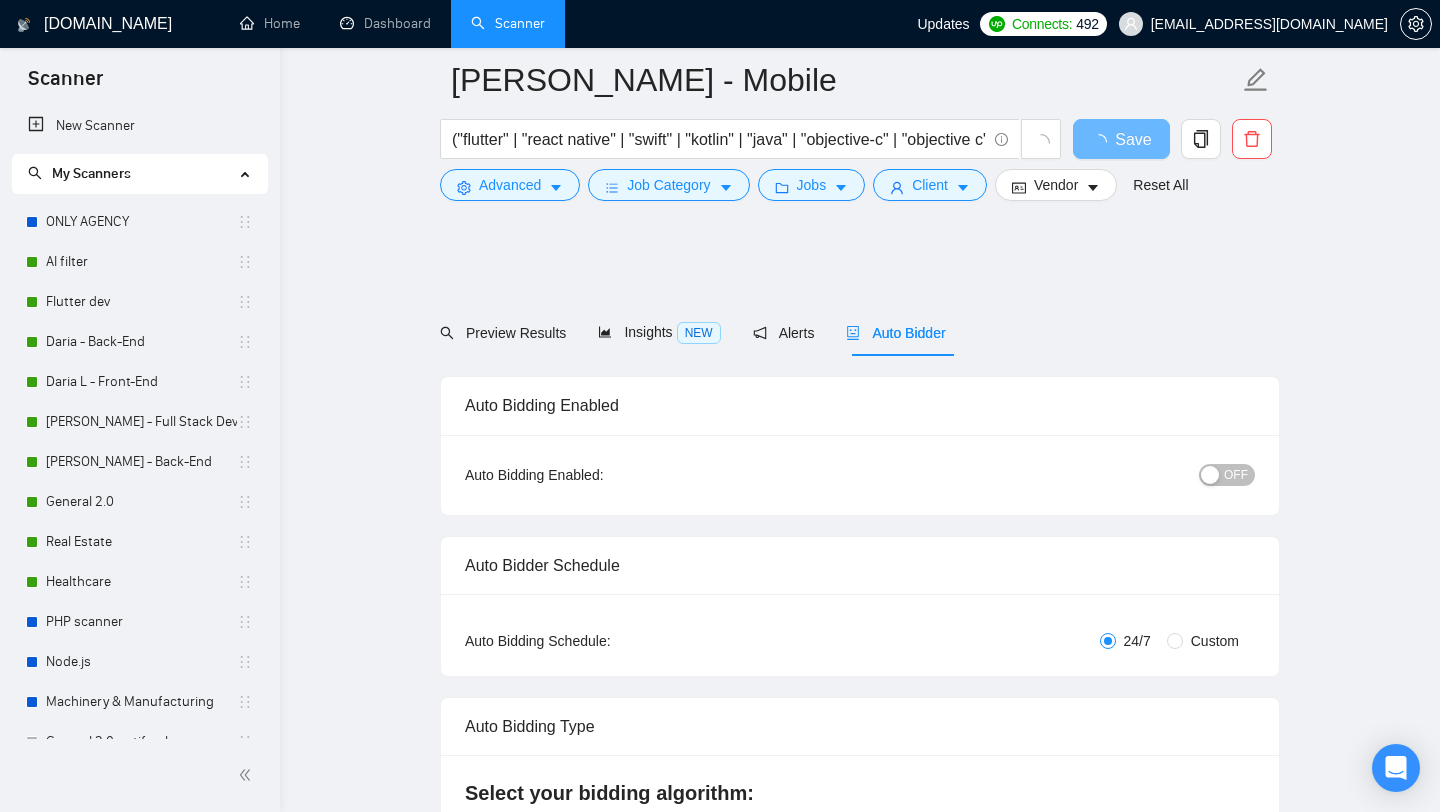 scroll, scrollTop: 1324, scrollLeft: 0, axis: vertical 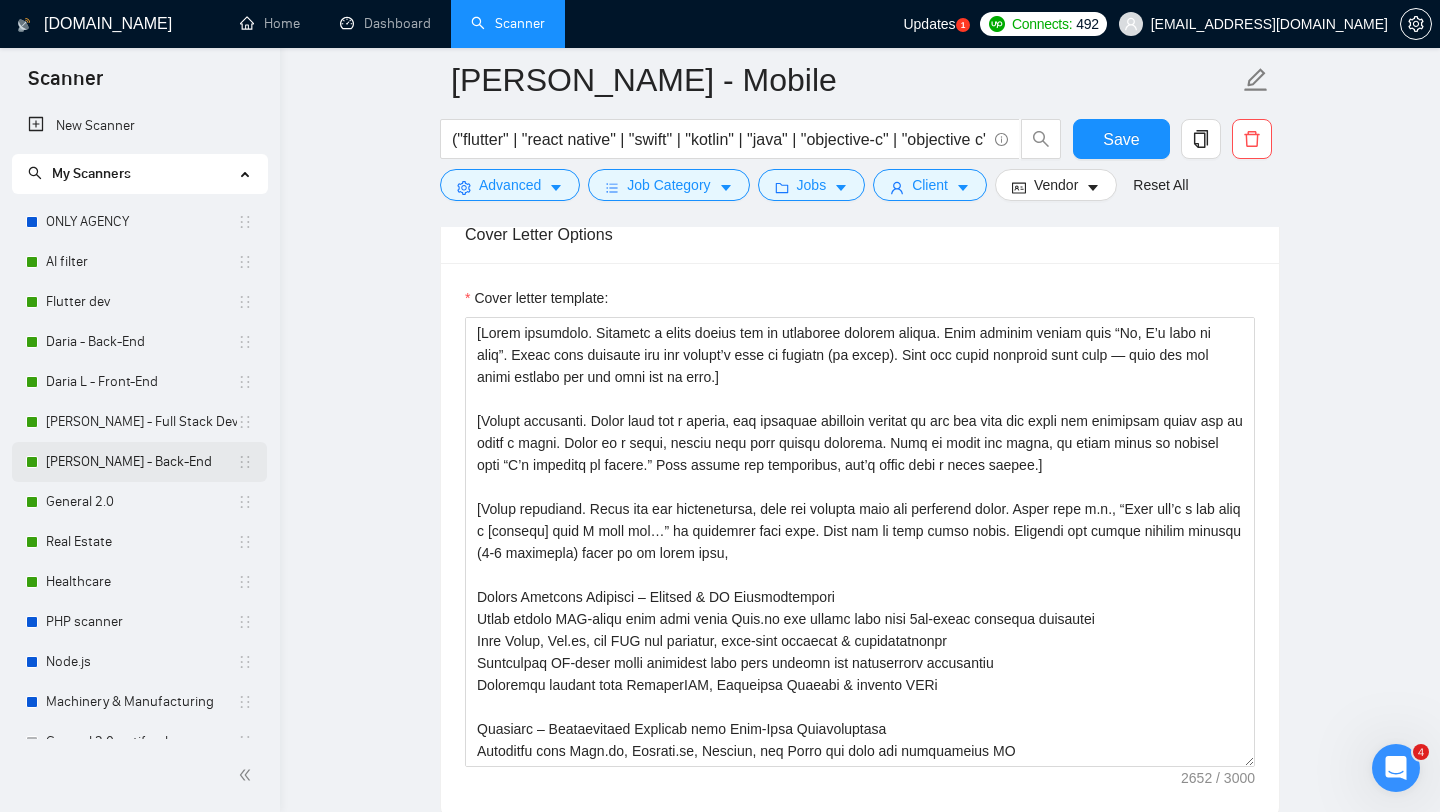 click on "[PERSON_NAME] - Back-End" at bounding box center (141, 462) 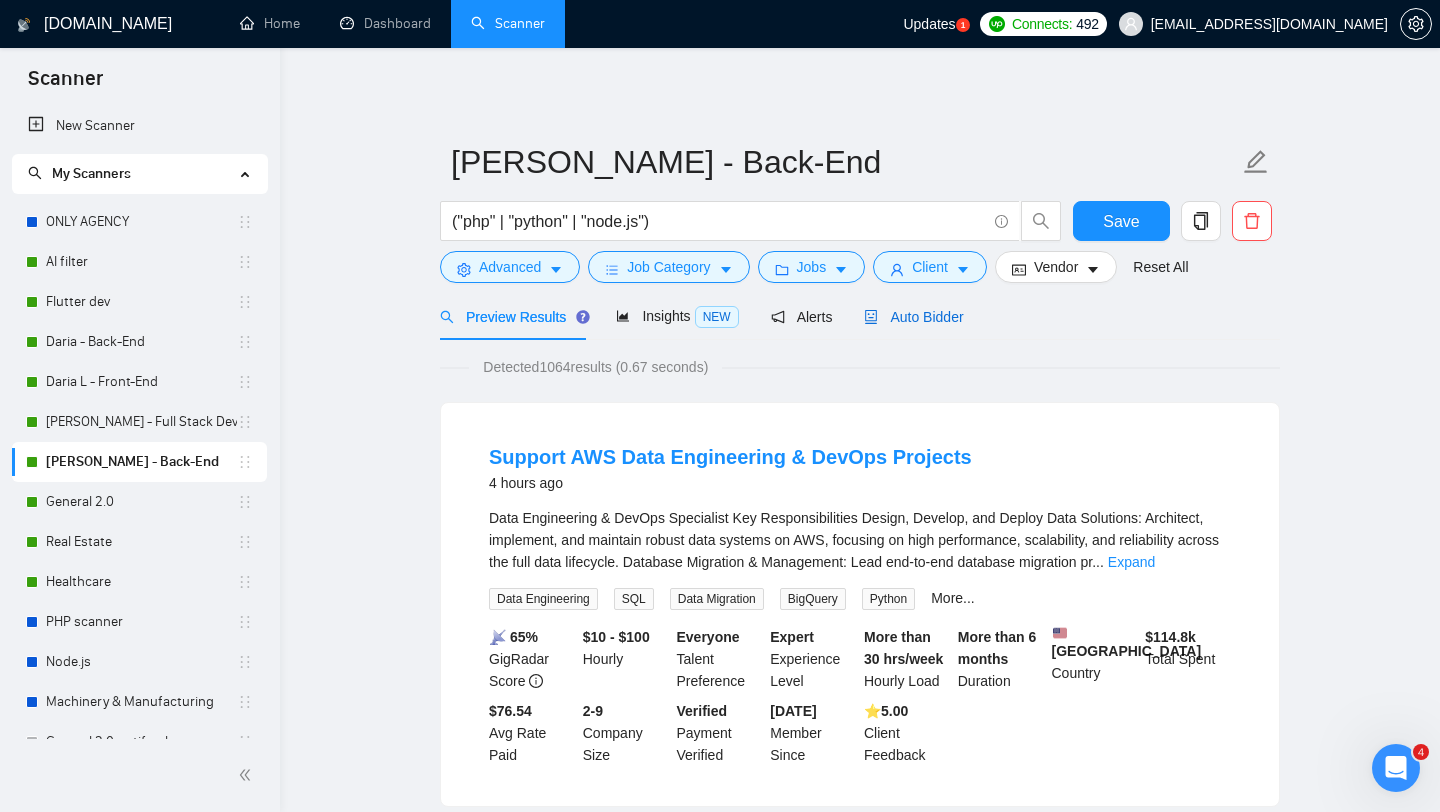 click on "Auto Bidder" at bounding box center (913, 317) 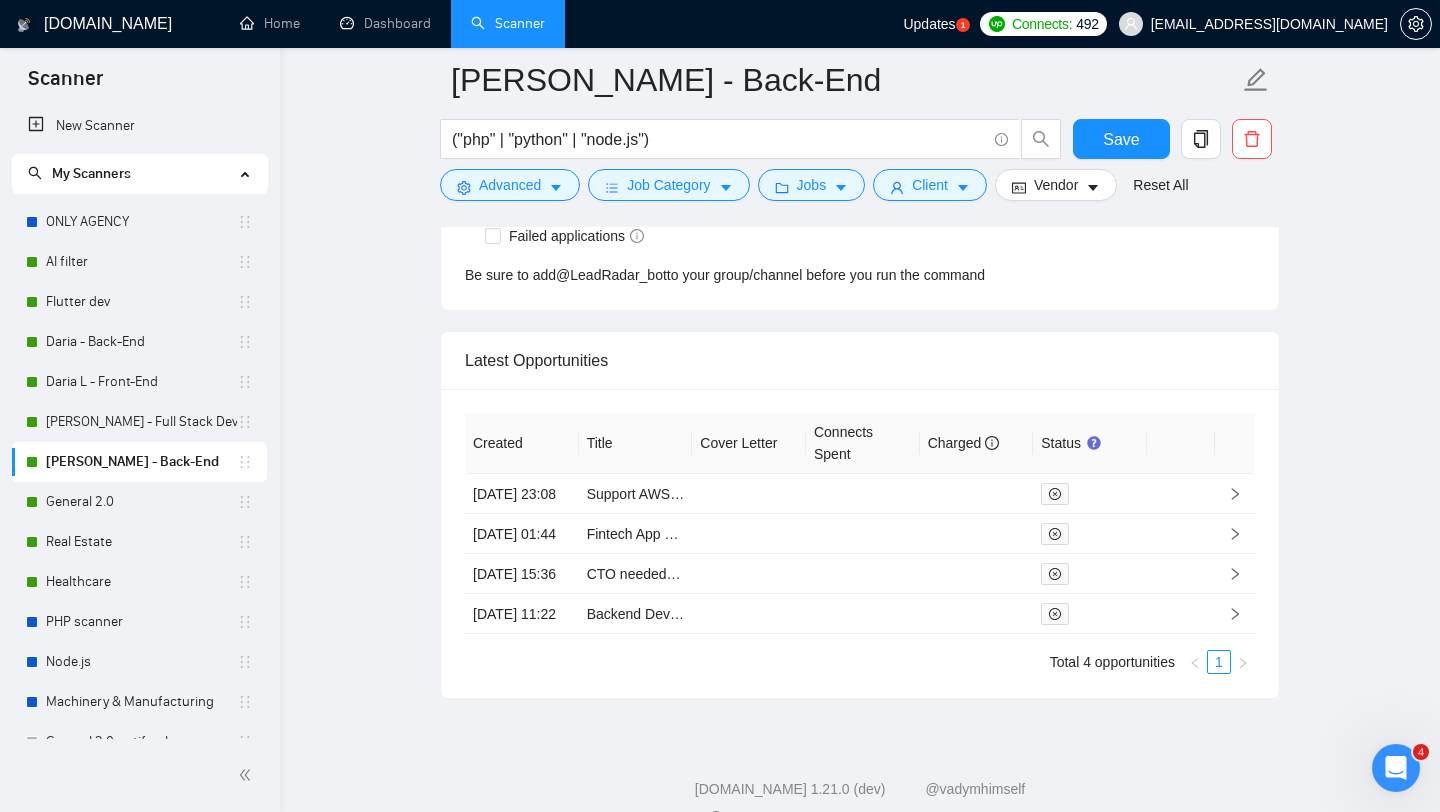 scroll, scrollTop: 4324, scrollLeft: 0, axis: vertical 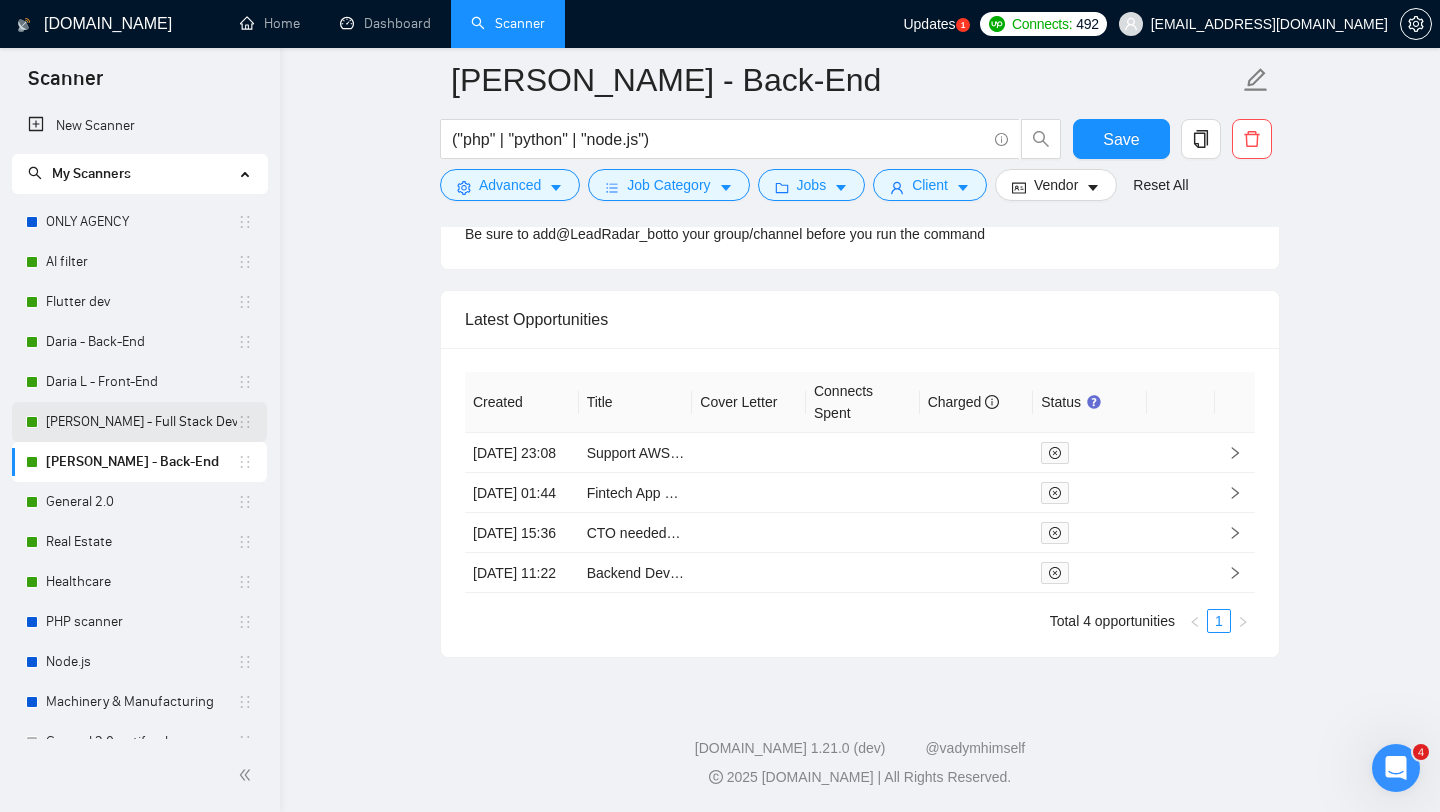 click on "[PERSON_NAME] - Full Stack Developer" at bounding box center [141, 422] 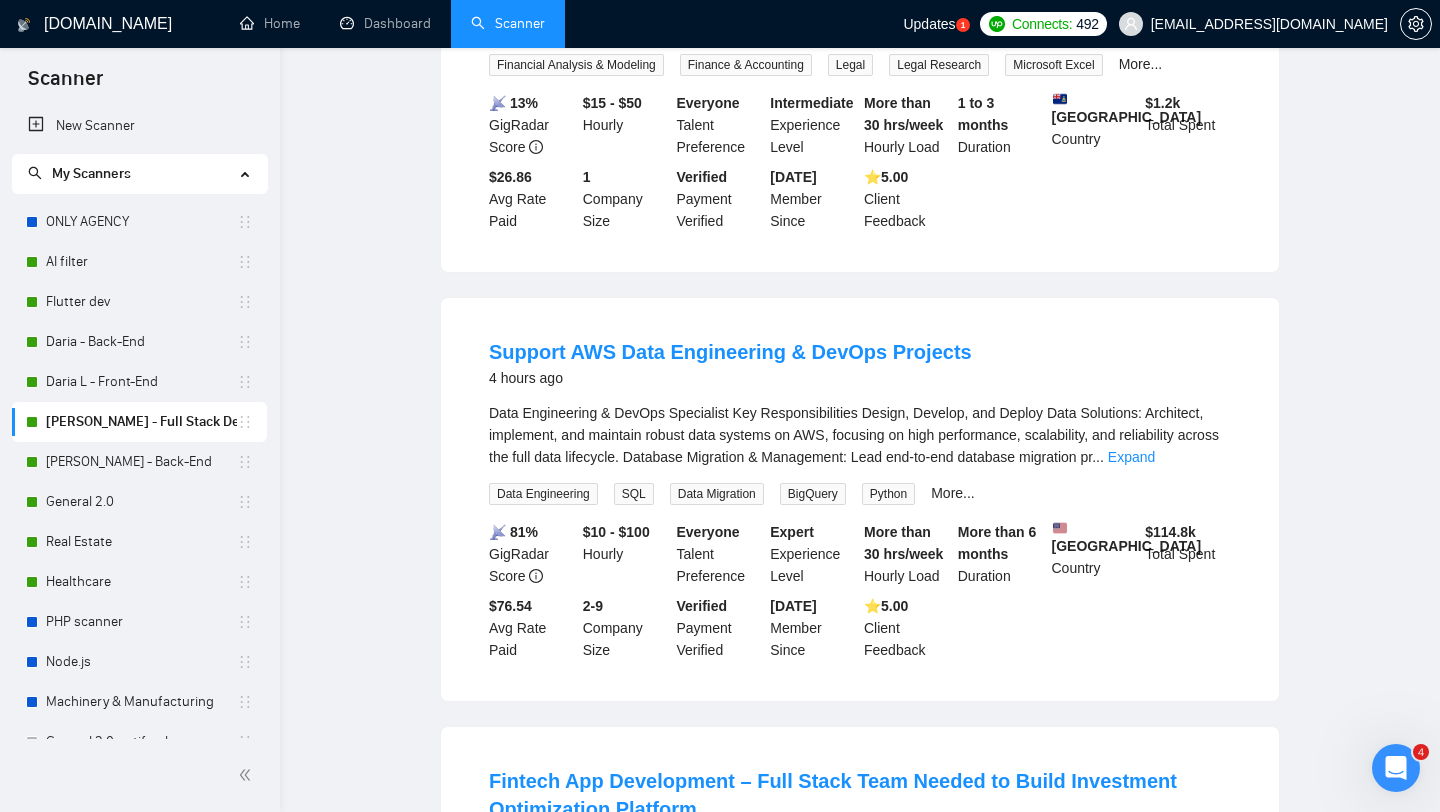 scroll, scrollTop: 0, scrollLeft: 0, axis: both 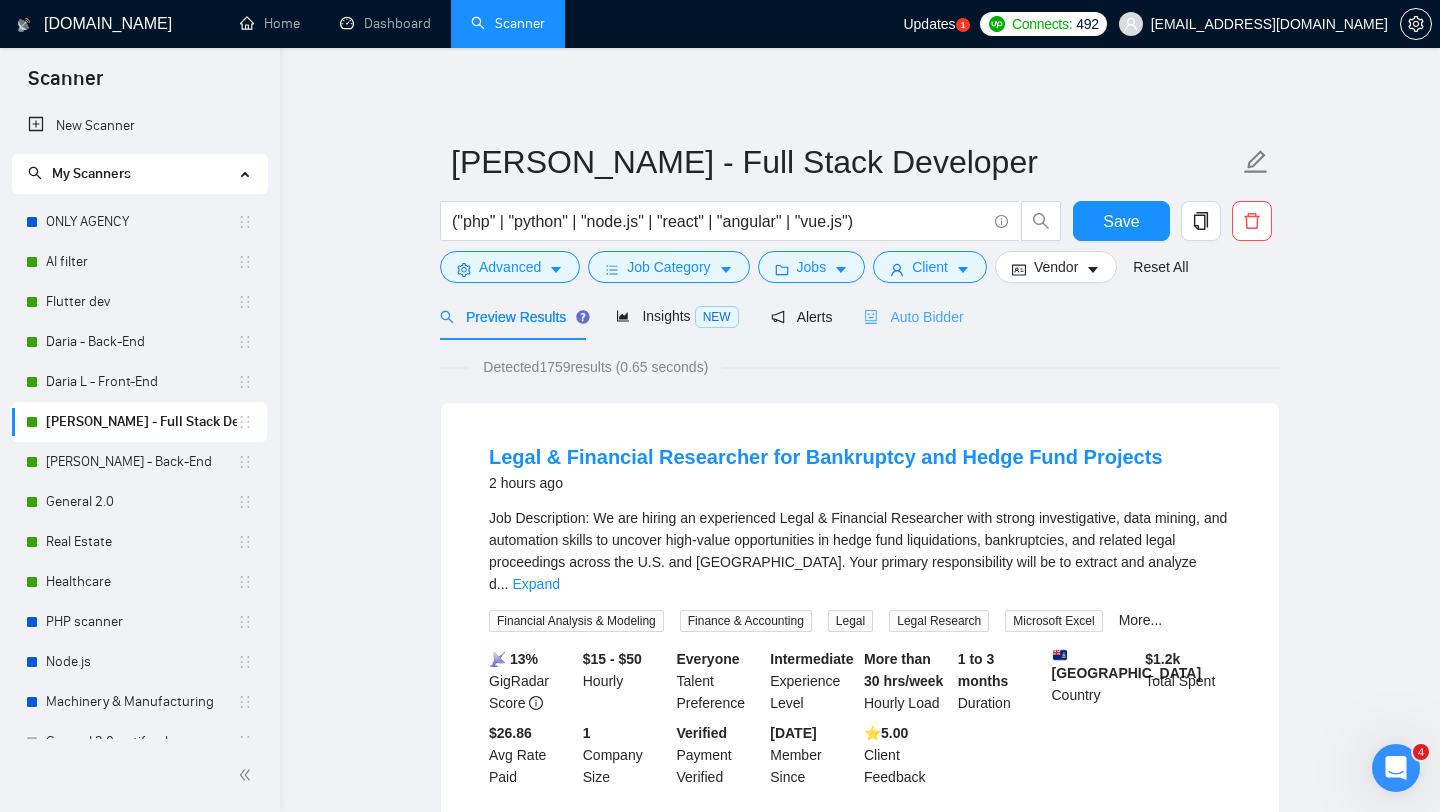 click on "Auto Bidder" at bounding box center (913, 316) 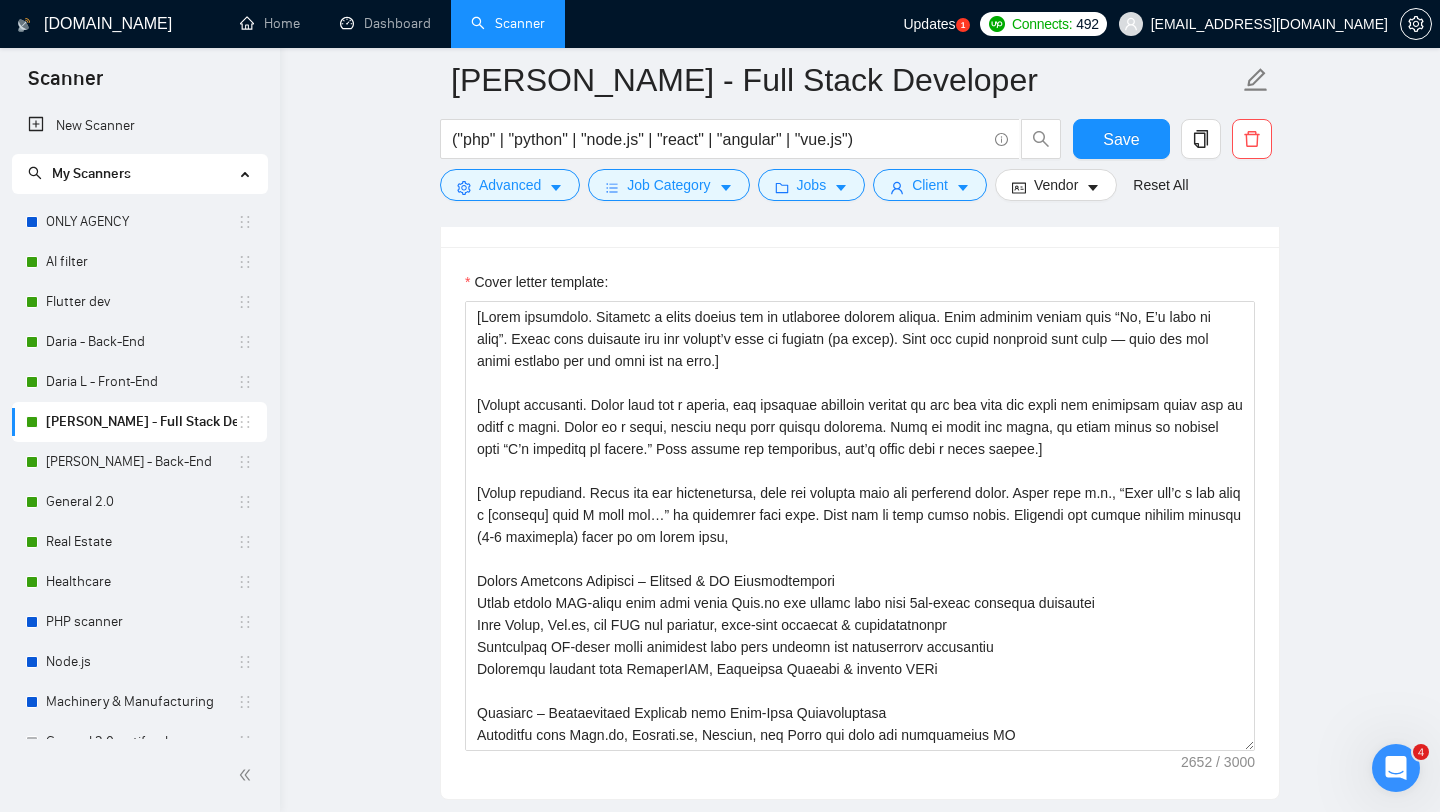 scroll, scrollTop: 1504, scrollLeft: 0, axis: vertical 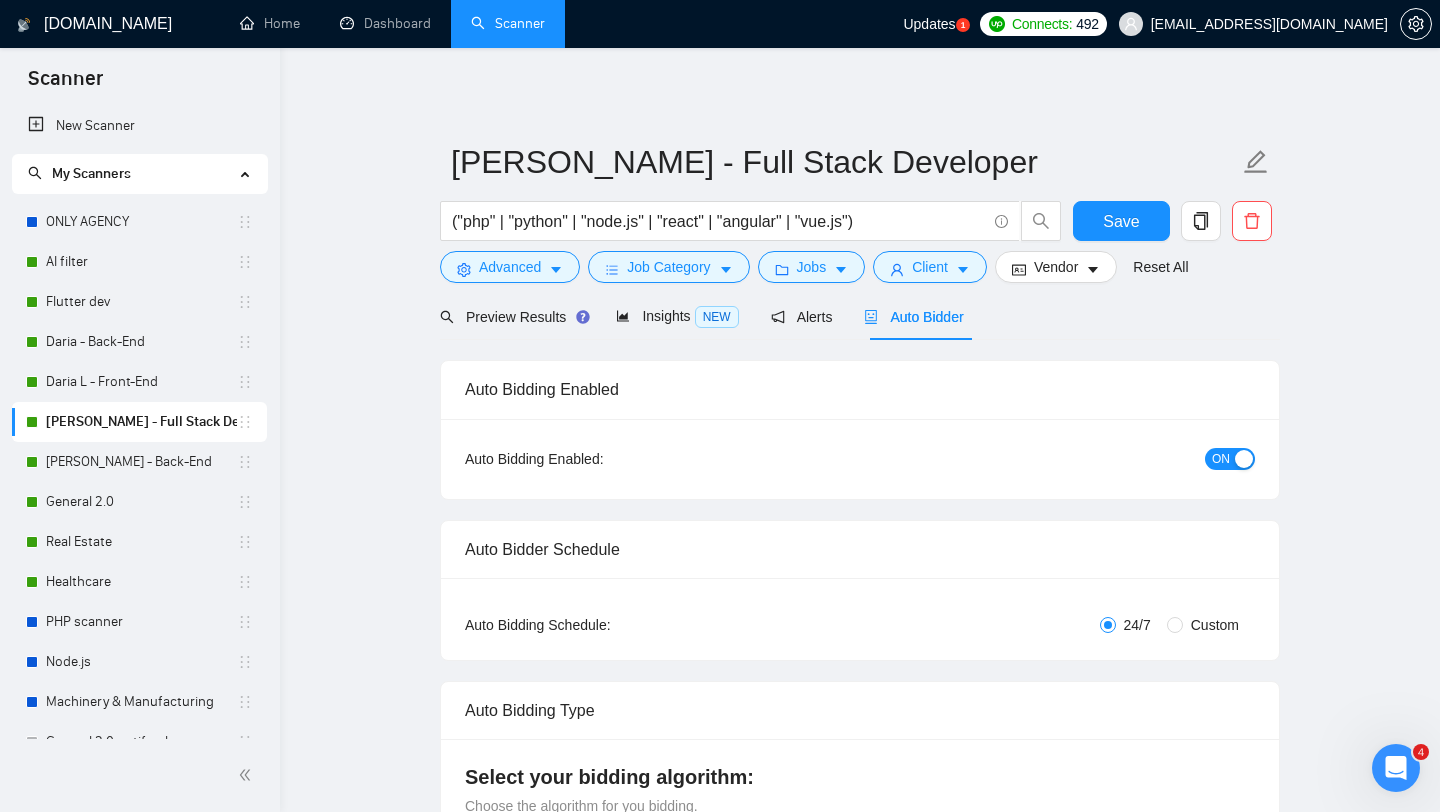 click on "ON" at bounding box center (1221, 459) 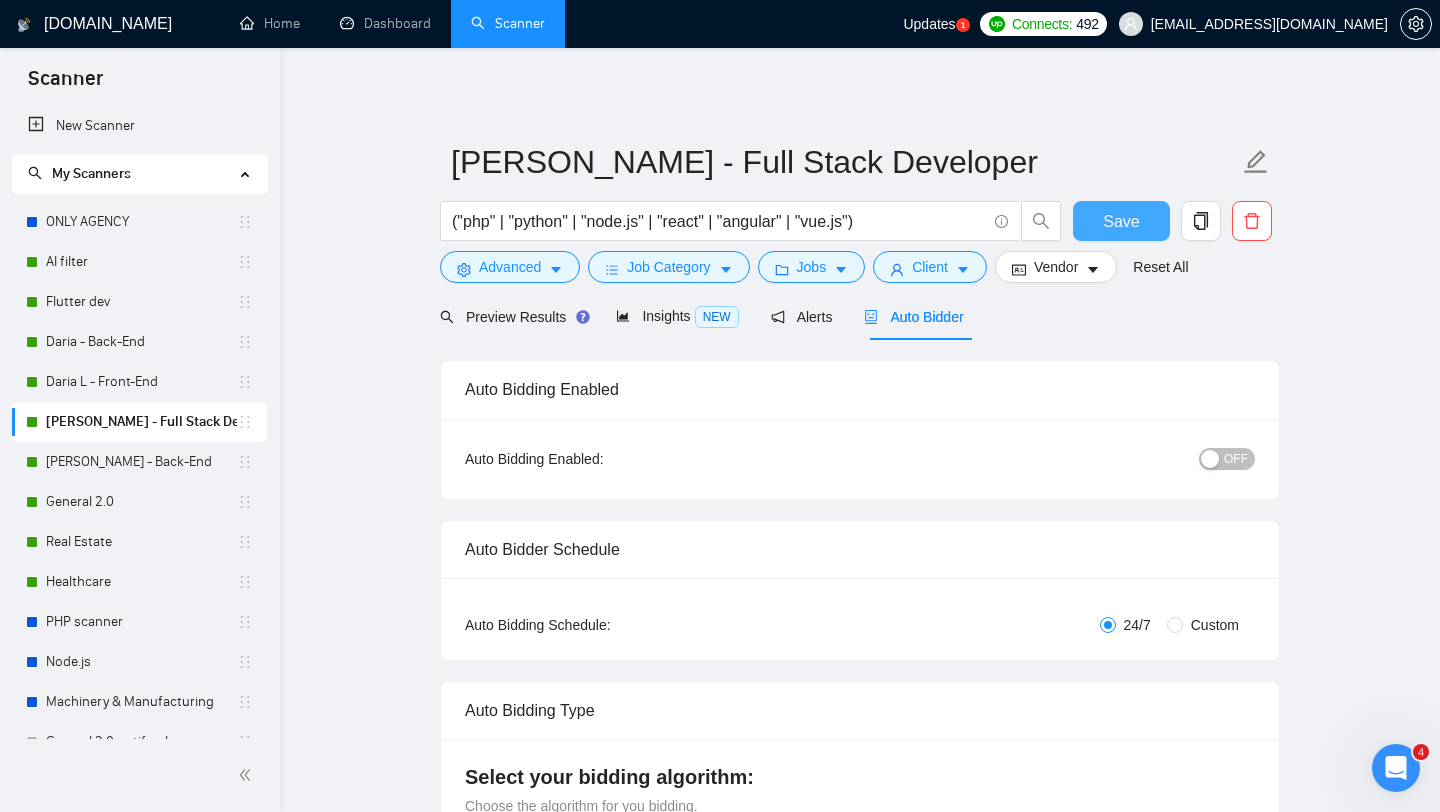 click on "Save" at bounding box center (1121, 221) 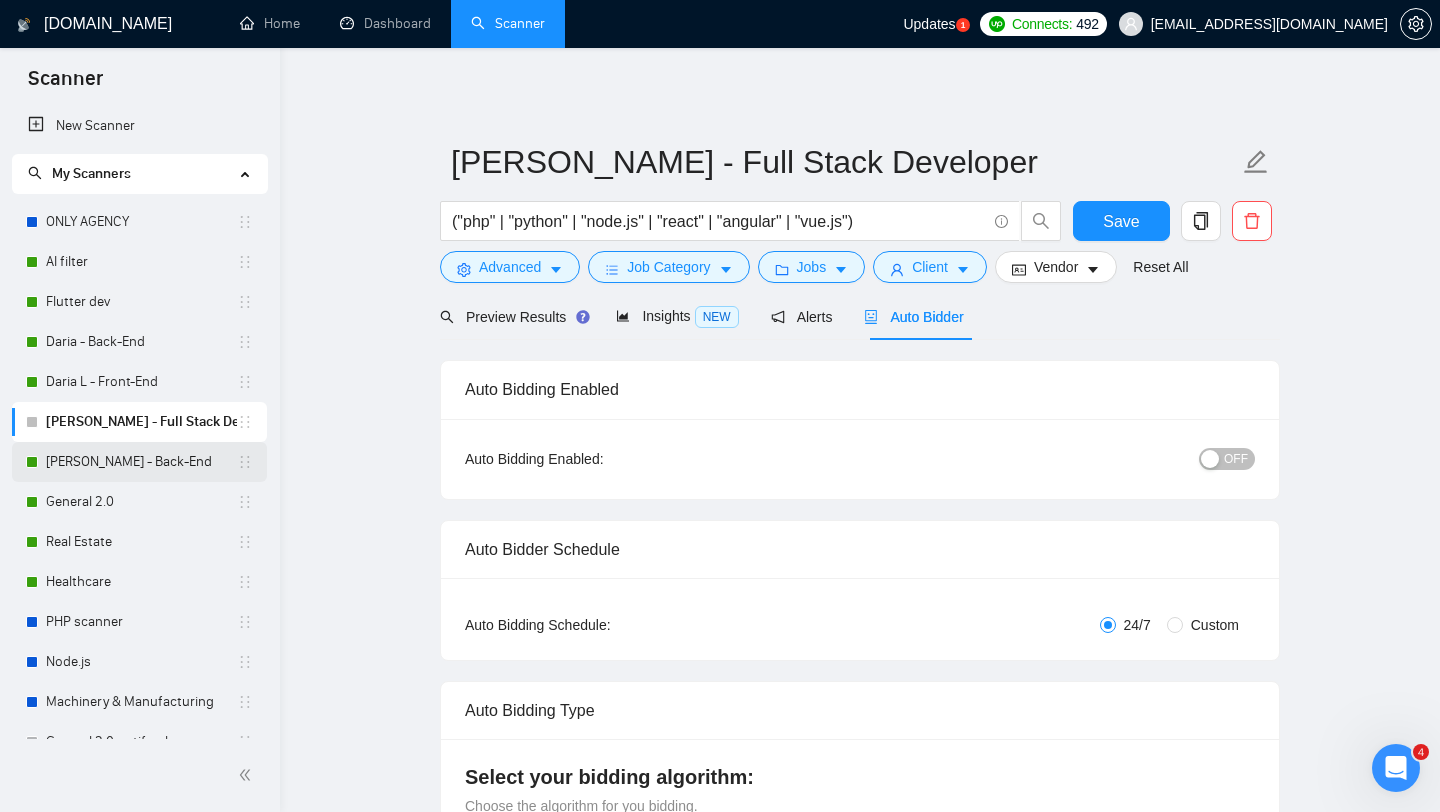 click on "[PERSON_NAME] - Back-End" at bounding box center (141, 462) 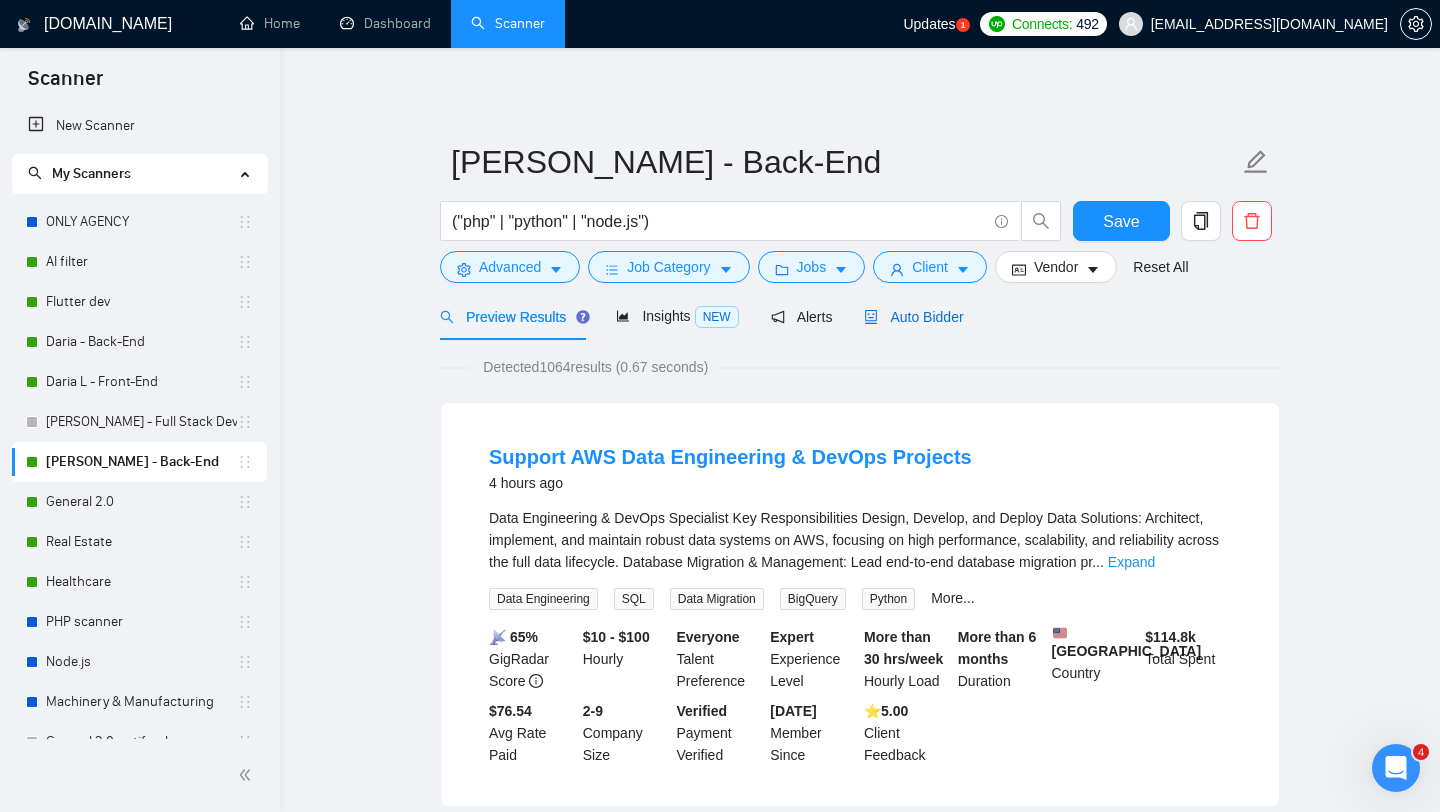 click on "Auto Bidder" at bounding box center [913, 317] 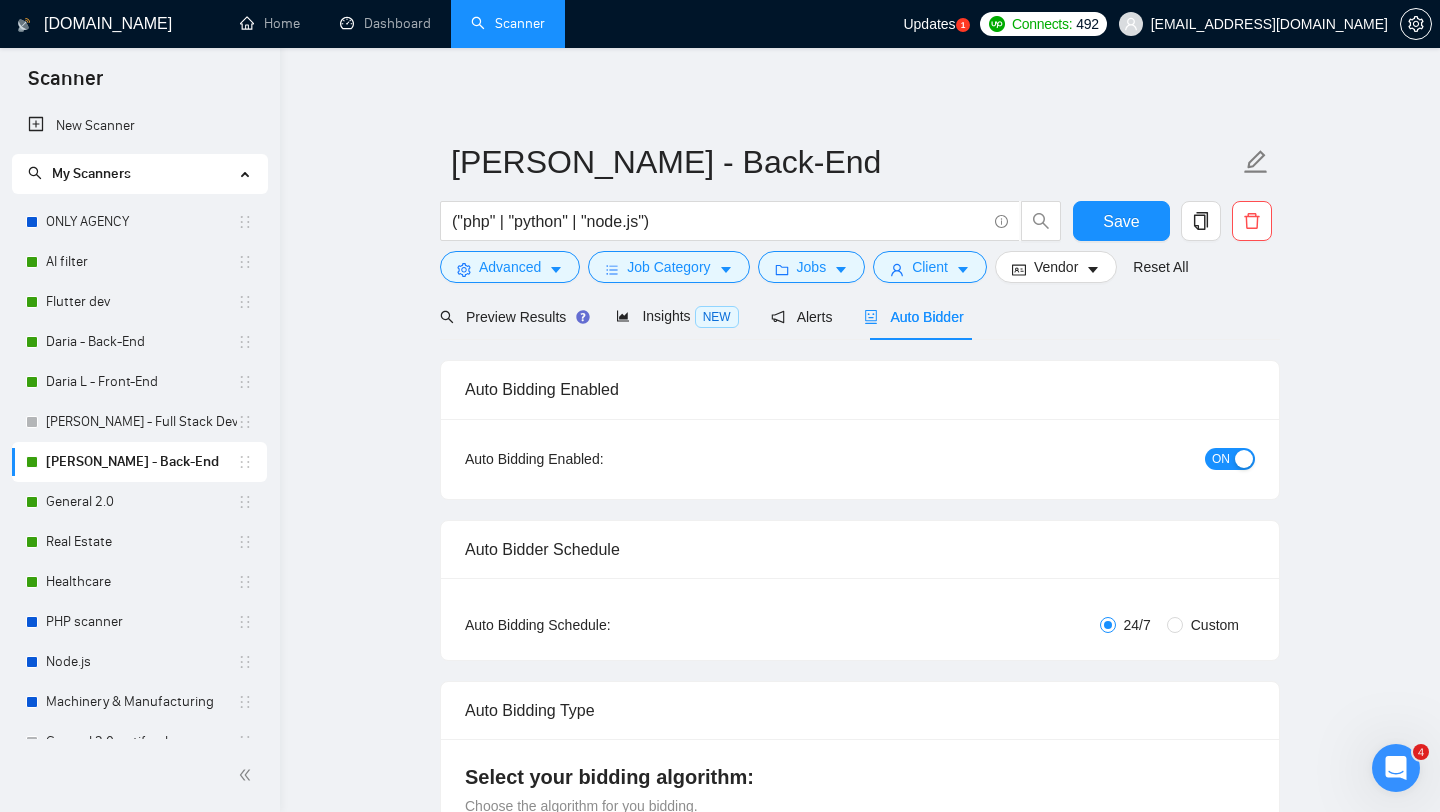 click on "ON" at bounding box center [1221, 459] 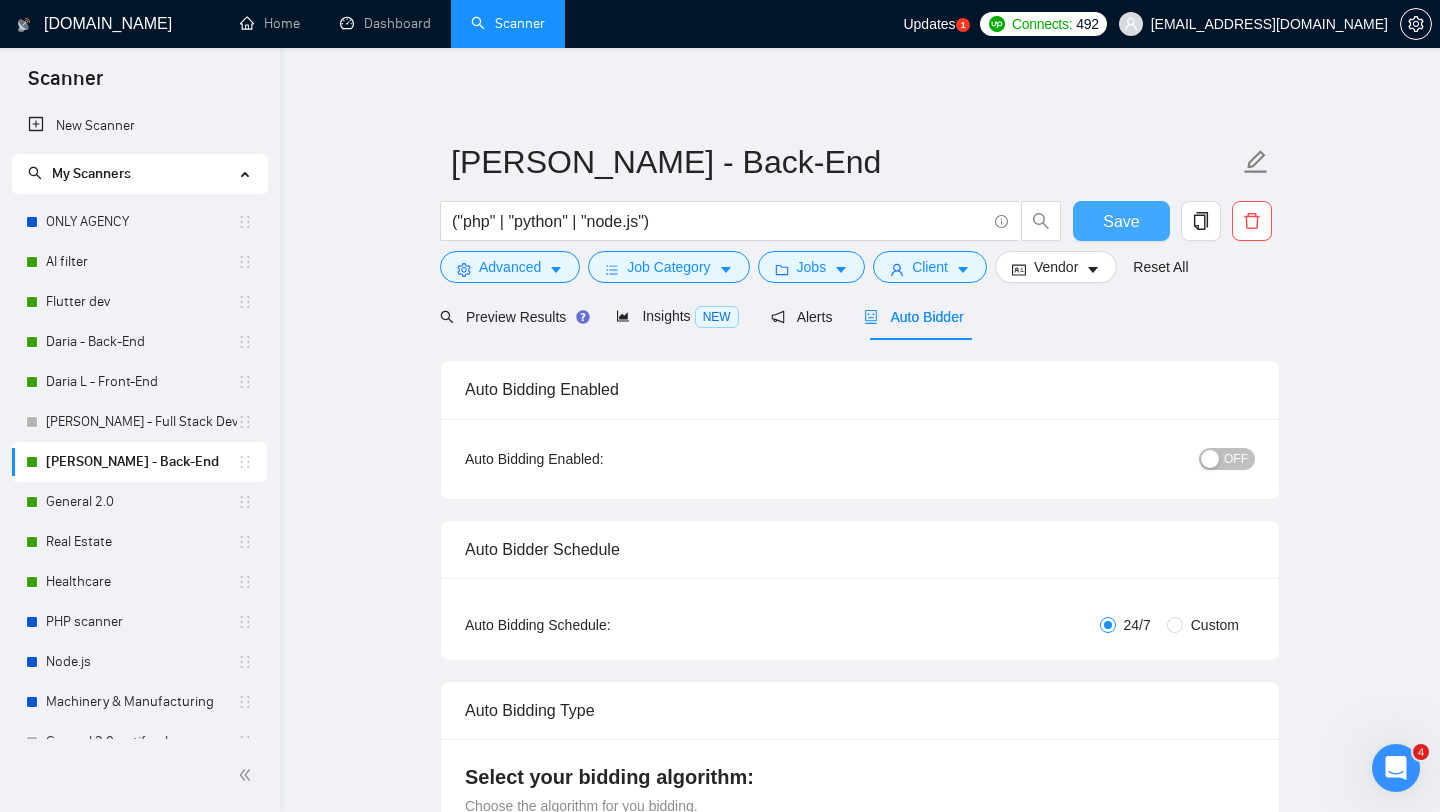 click on "Save" at bounding box center (1121, 221) 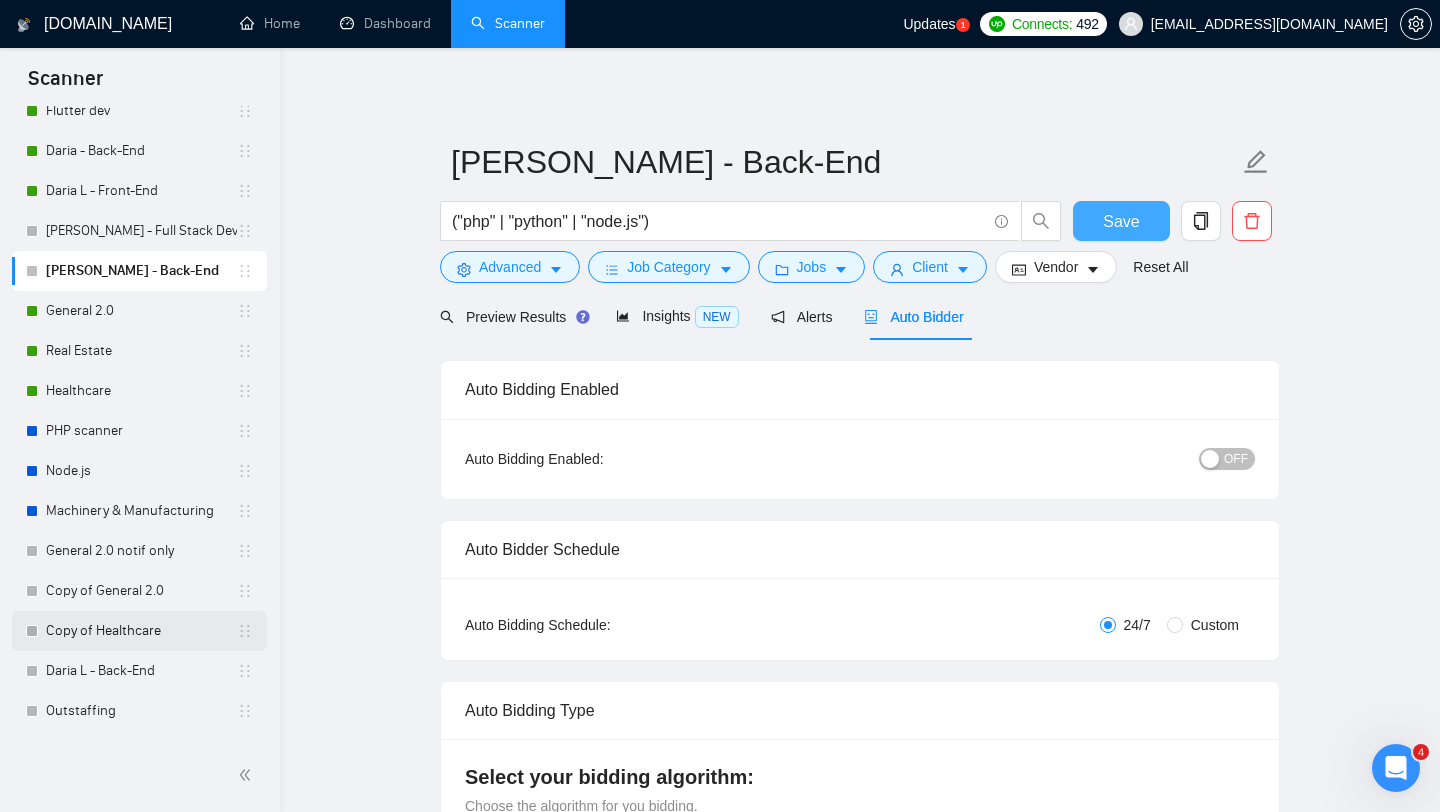 type 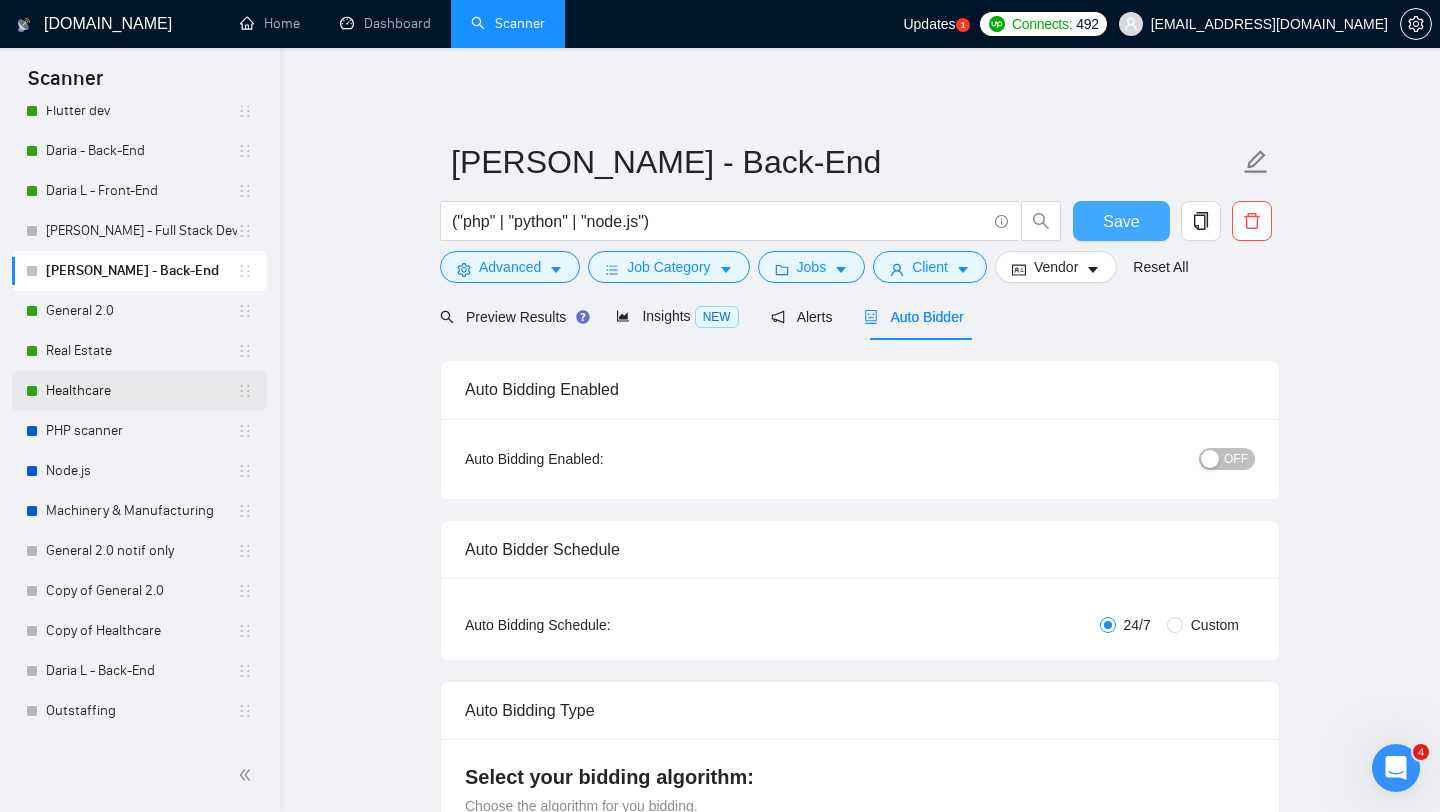 scroll, scrollTop: 263, scrollLeft: 0, axis: vertical 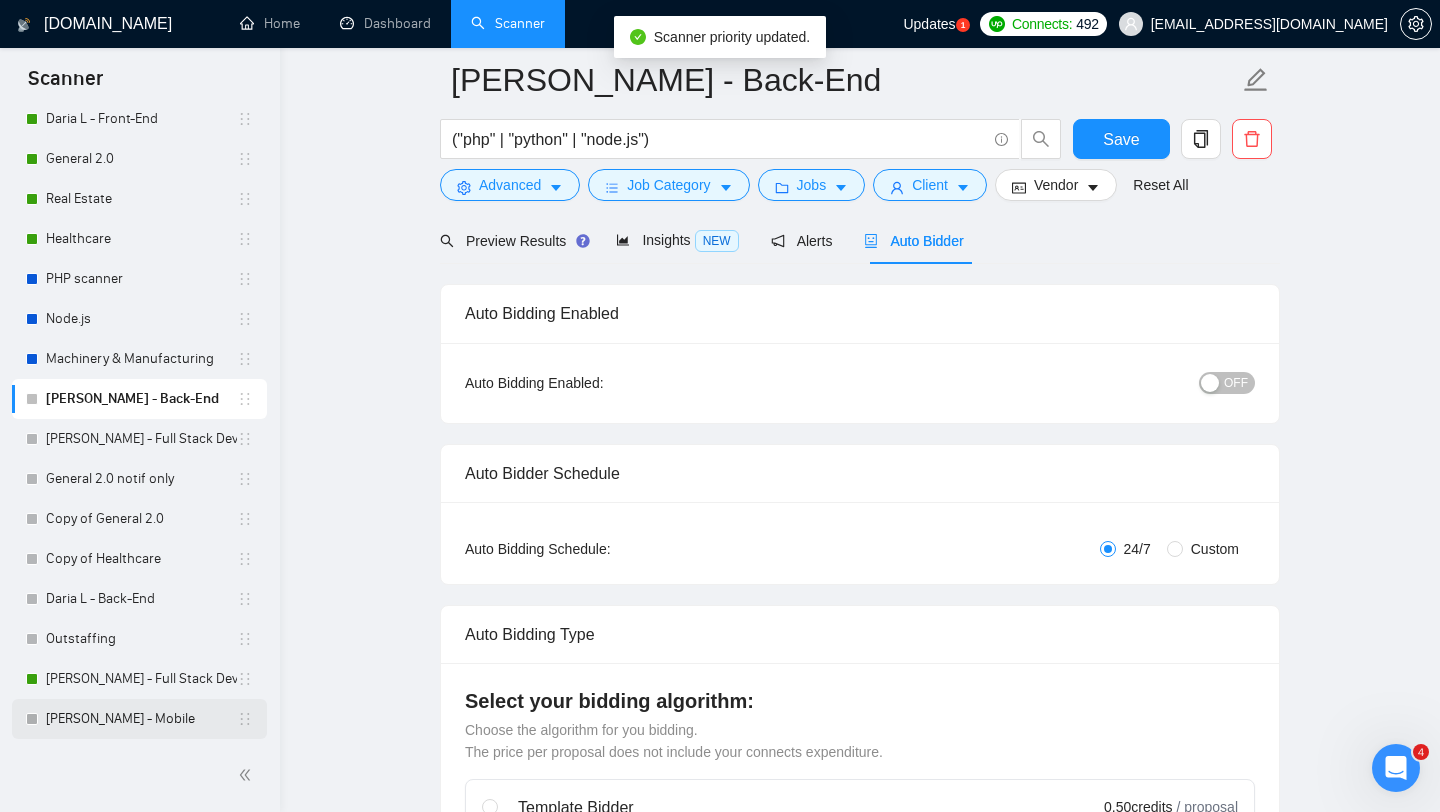click on "[PERSON_NAME] - Mobile" at bounding box center [141, 719] 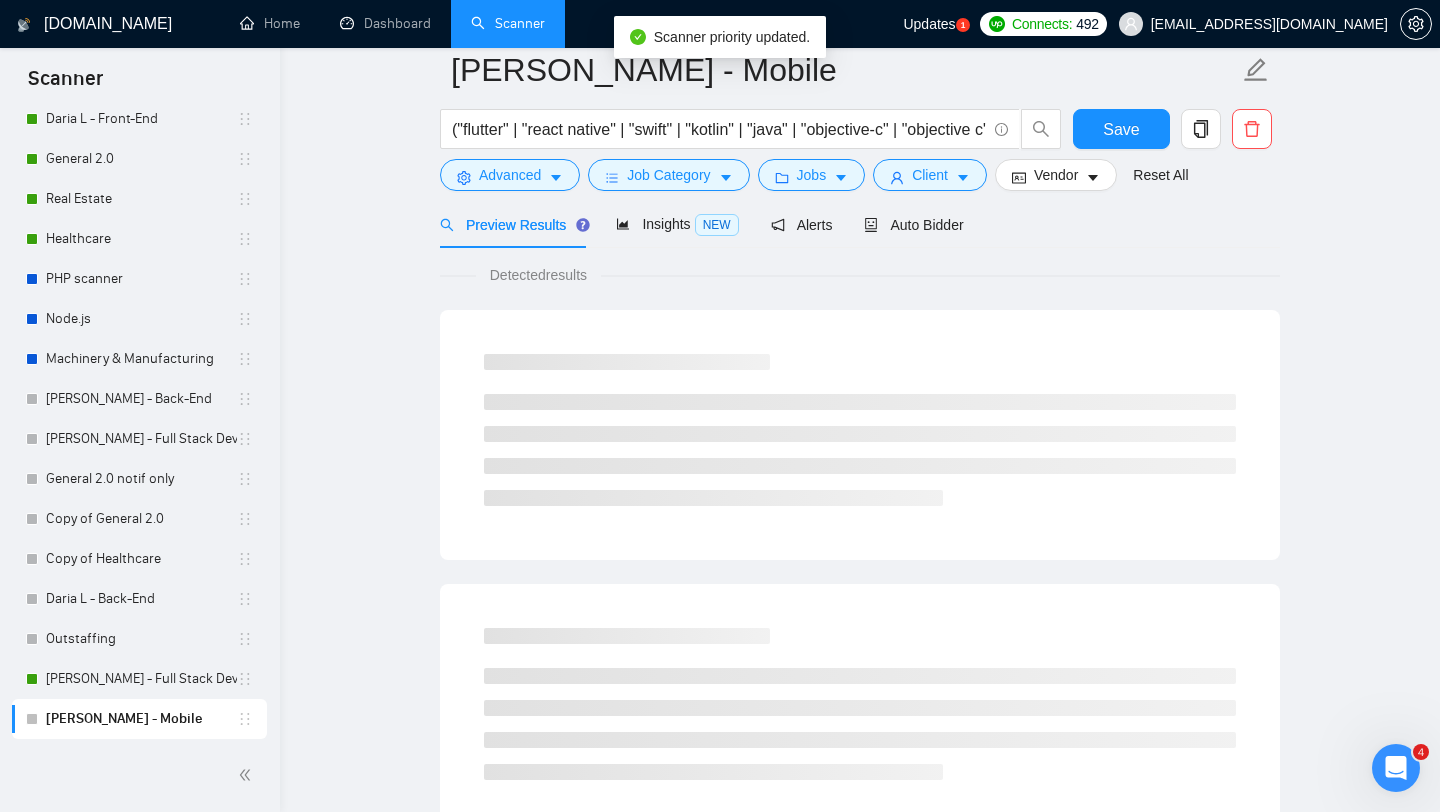scroll, scrollTop: 0, scrollLeft: 0, axis: both 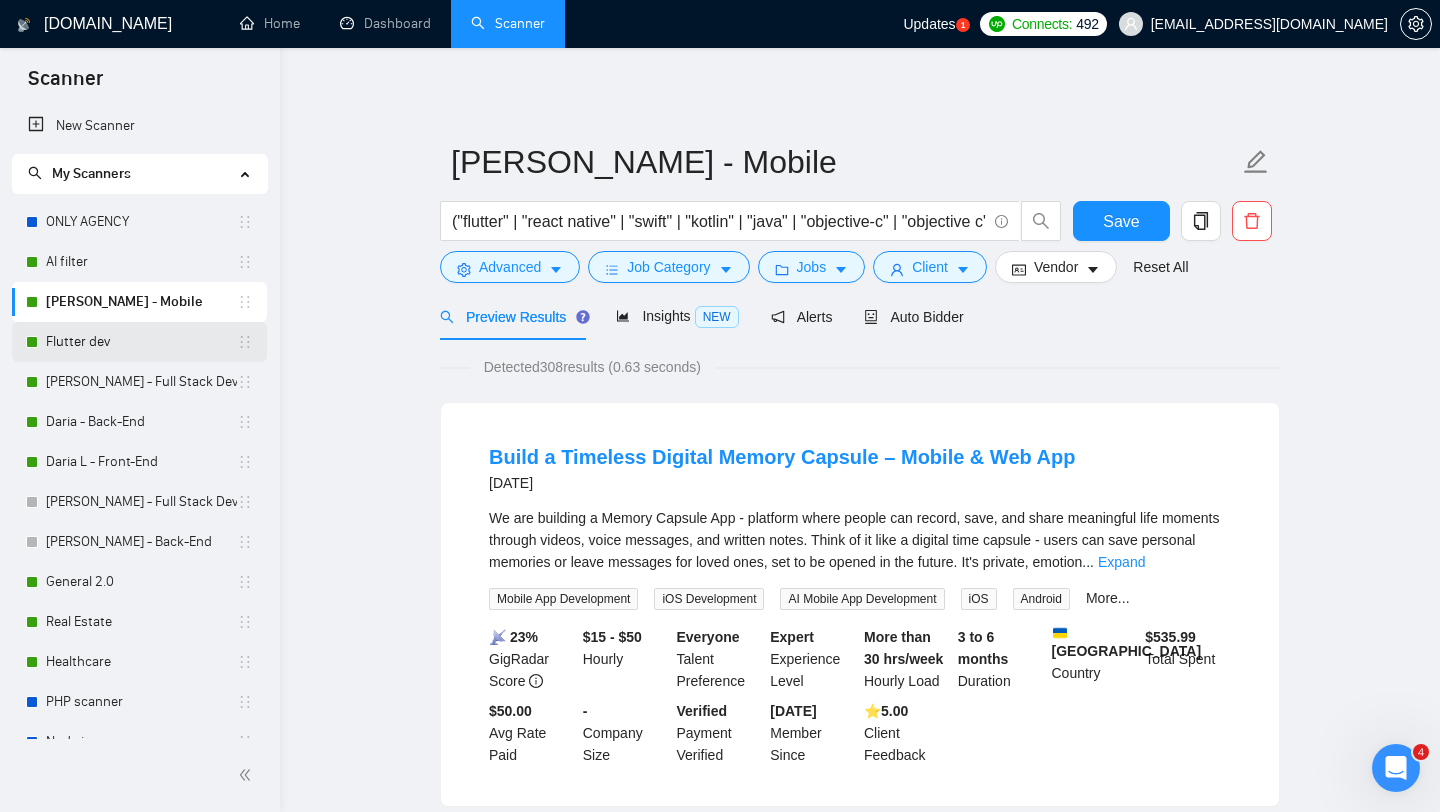 click on "Flutter dev" at bounding box center (141, 342) 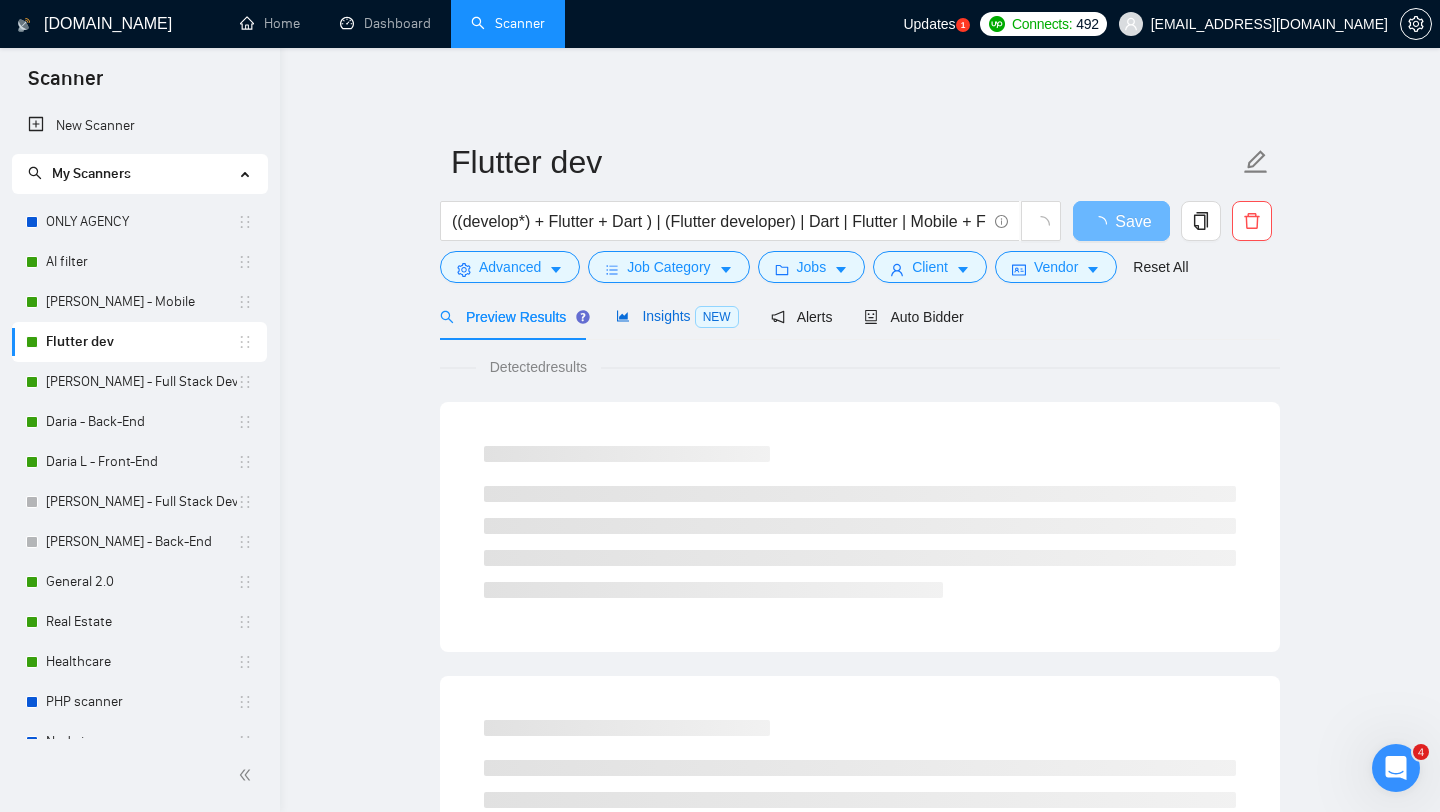 click on "Insights NEW" at bounding box center (677, 316) 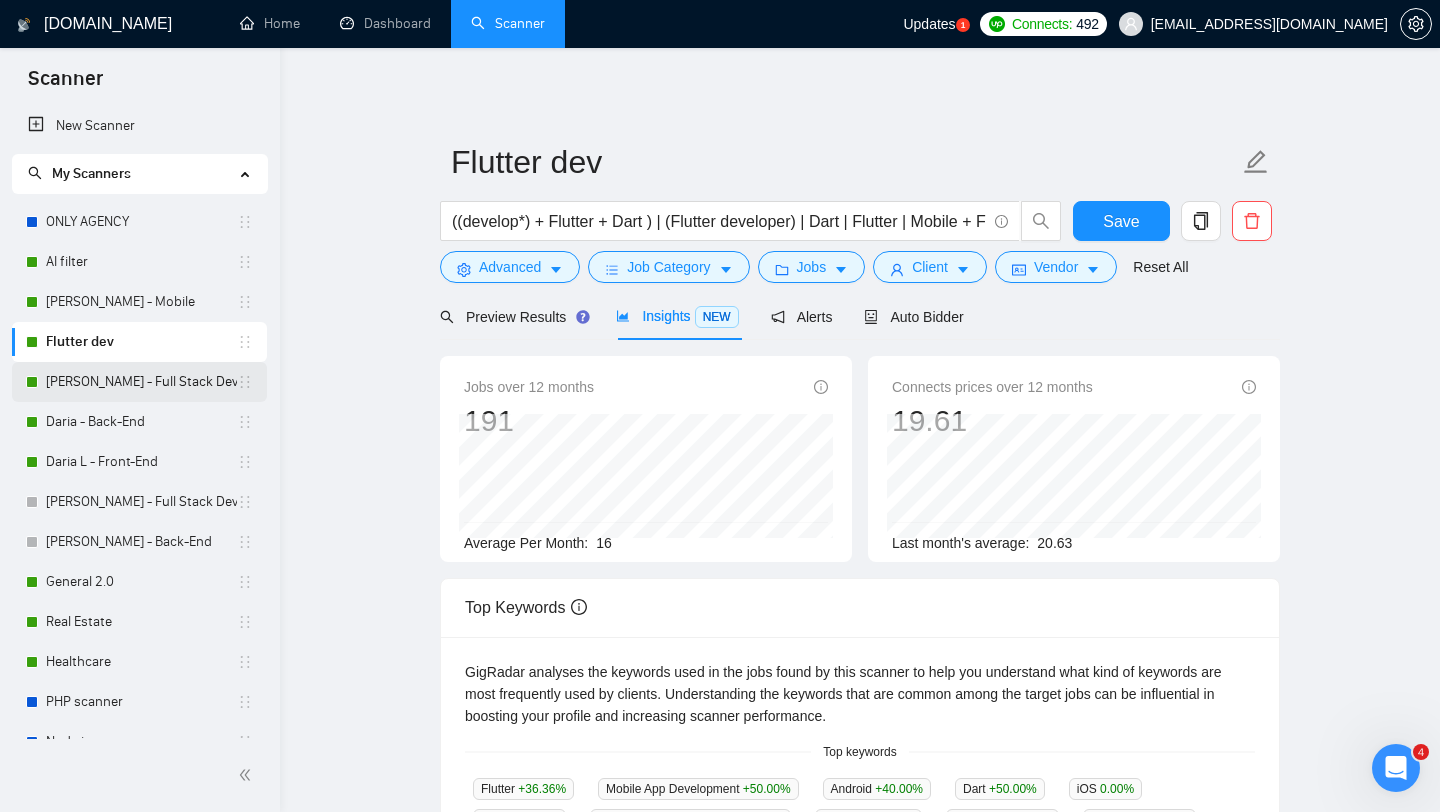 click on "[PERSON_NAME] - Full Stack Developer" at bounding box center [141, 382] 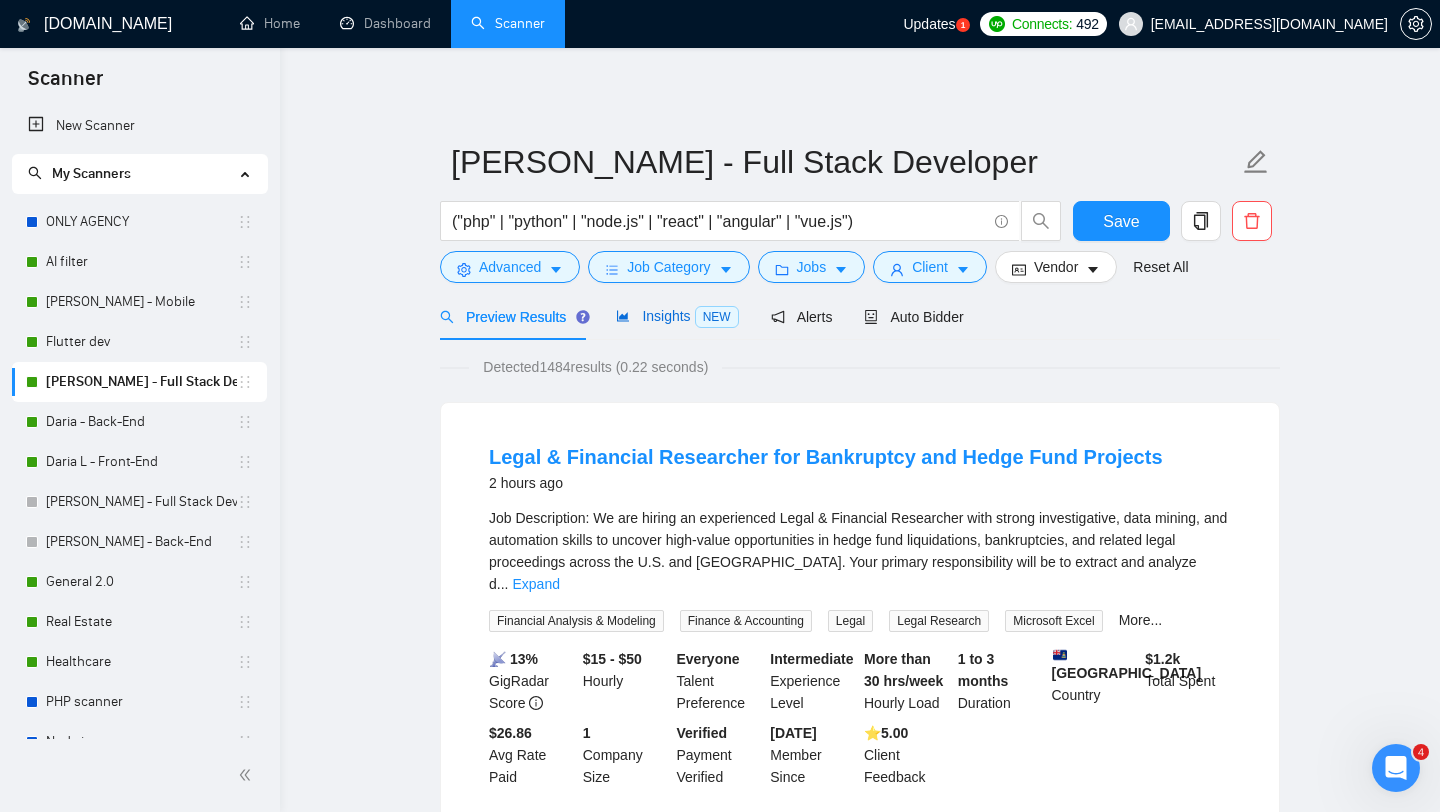 click on "Insights NEW" at bounding box center (677, 316) 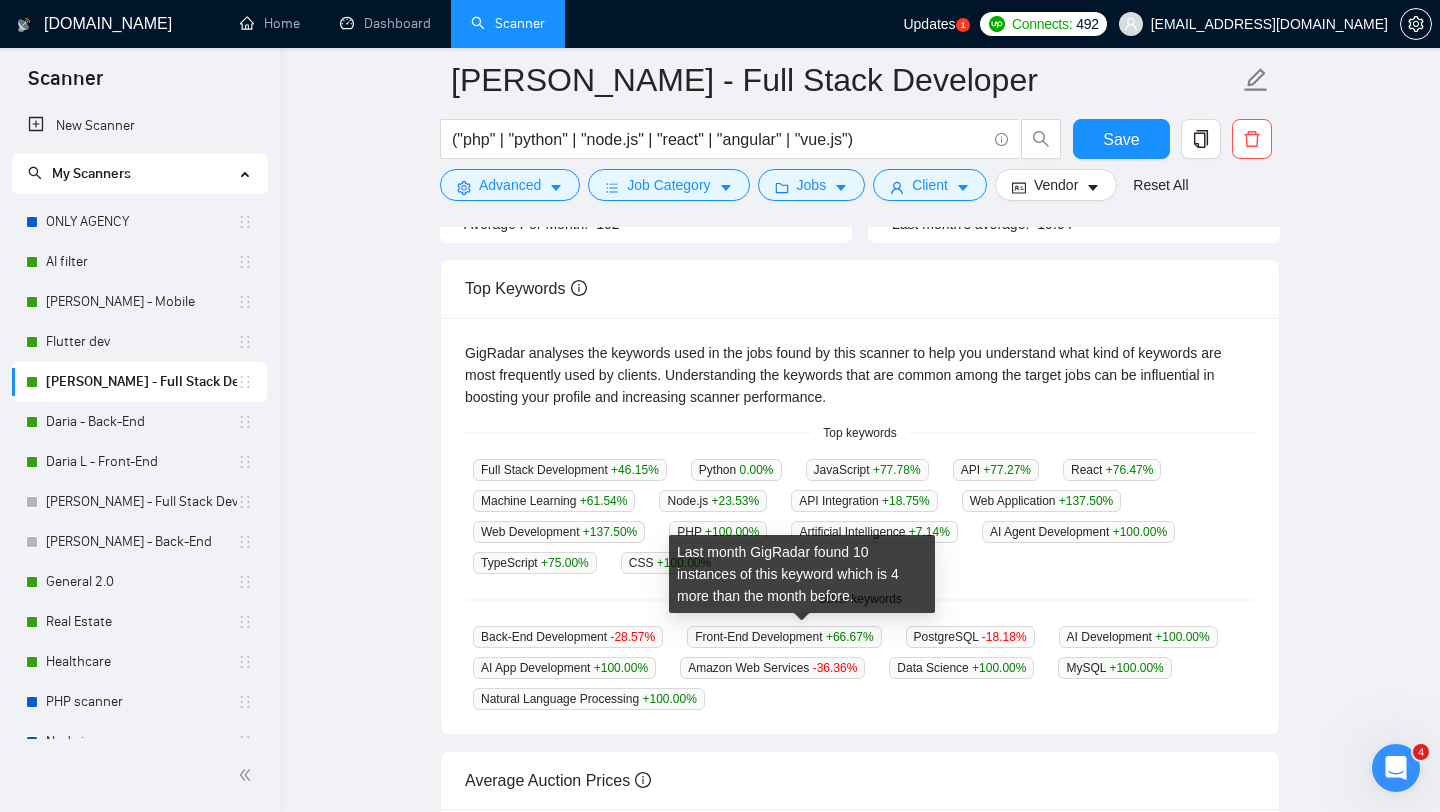 scroll, scrollTop: 0, scrollLeft: 0, axis: both 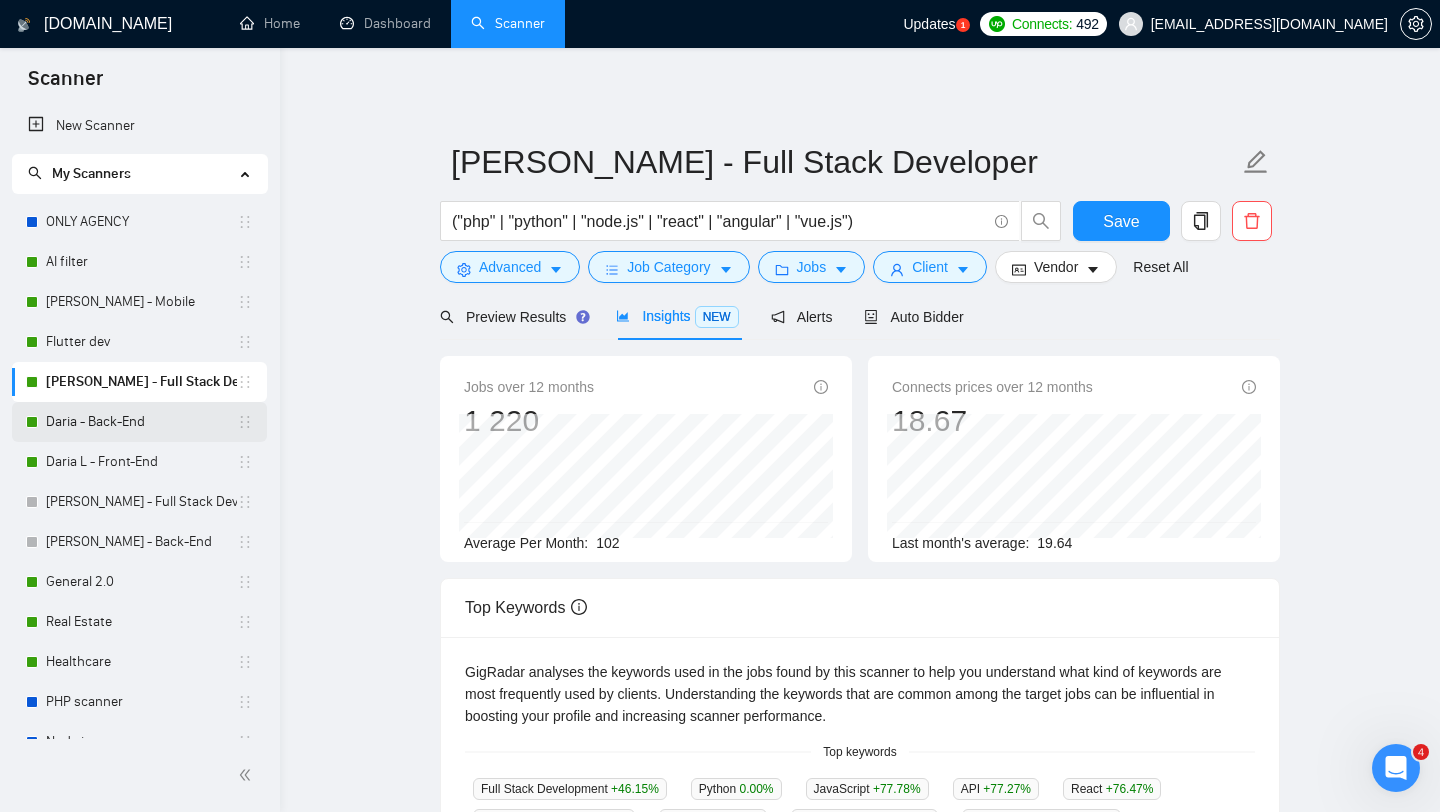 click on "Daria - Back-End" at bounding box center (141, 422) 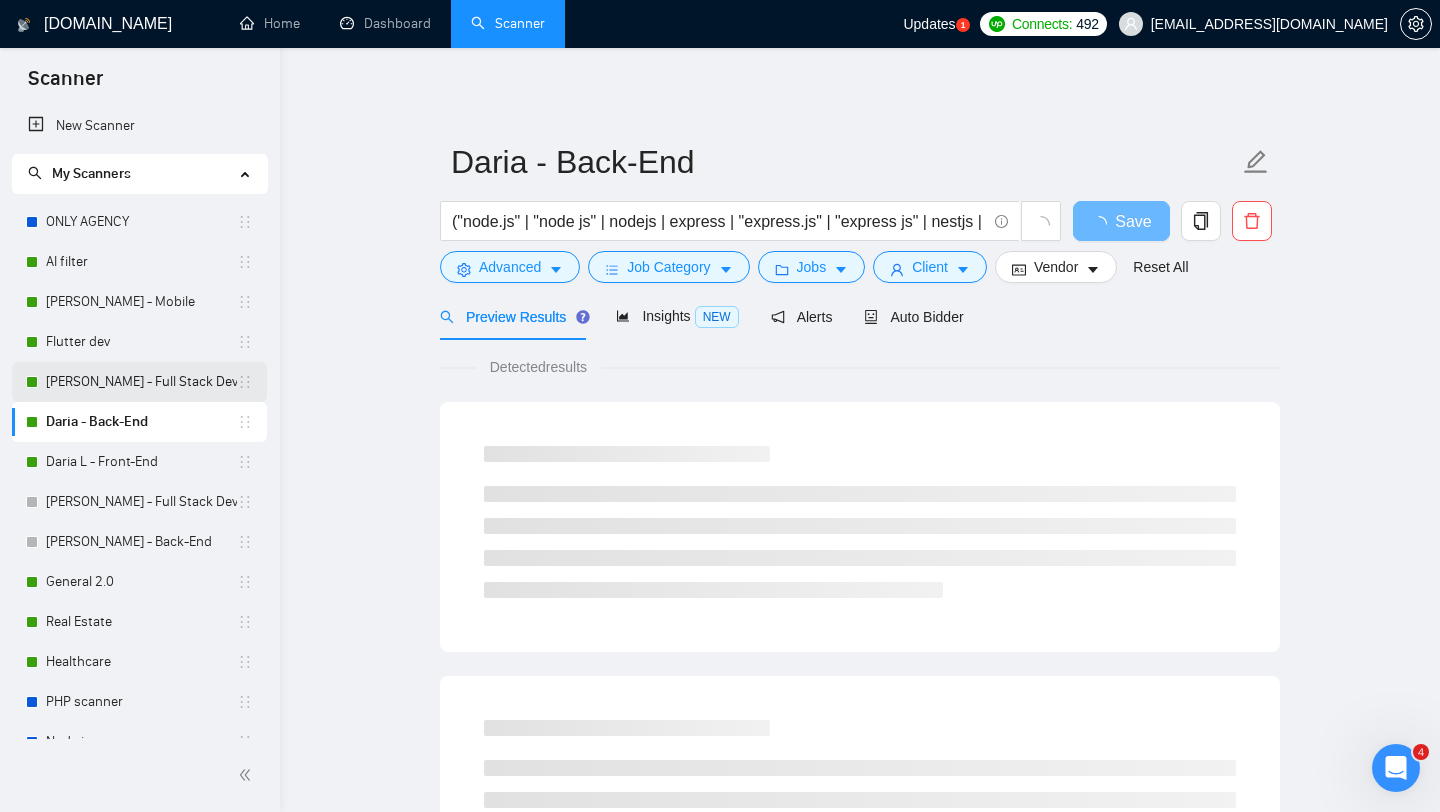 click on "[PERSON_NAME] - Full Stack Developer" at bounding box center (141, 382) 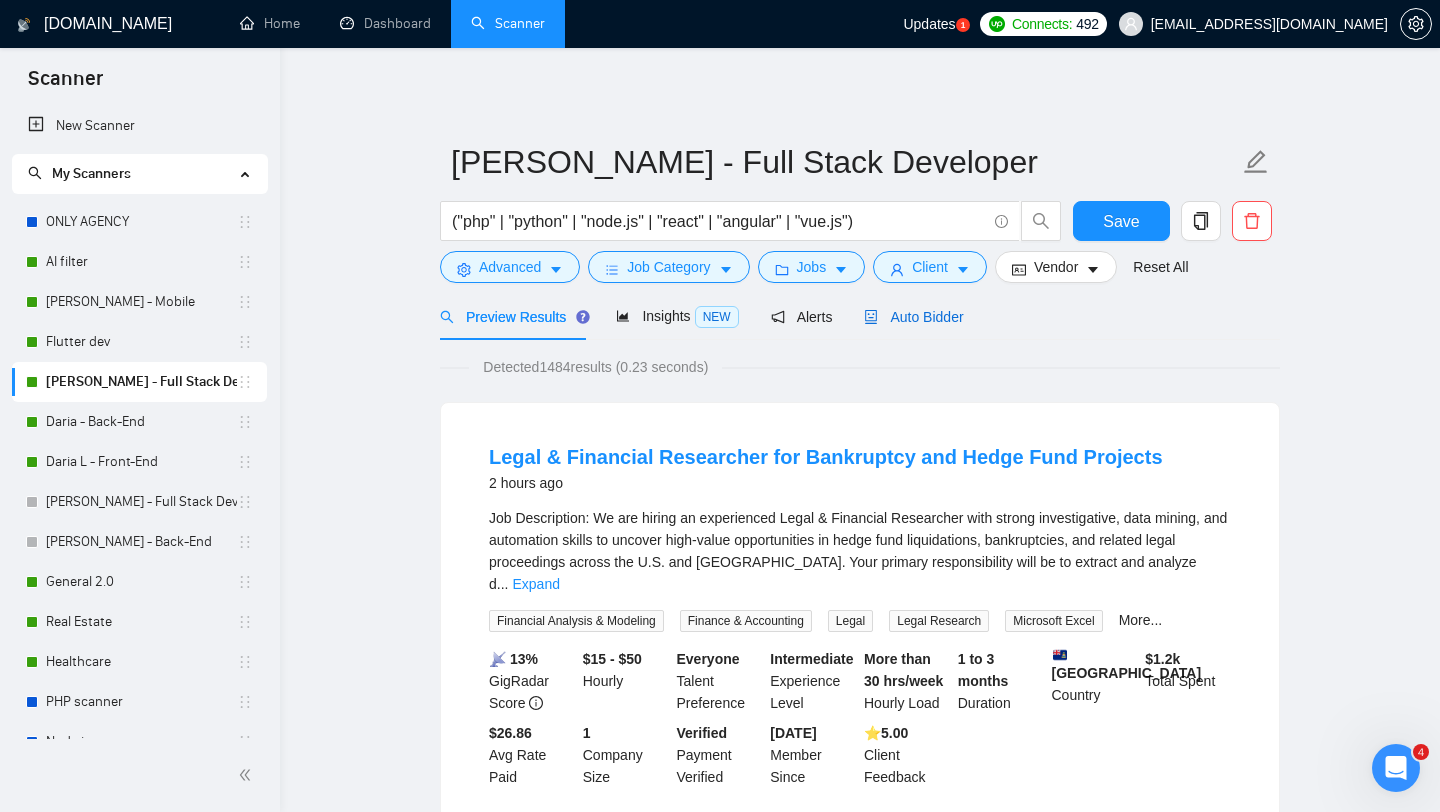 click on "Auto Bidder" at bounding box center [913, 317] 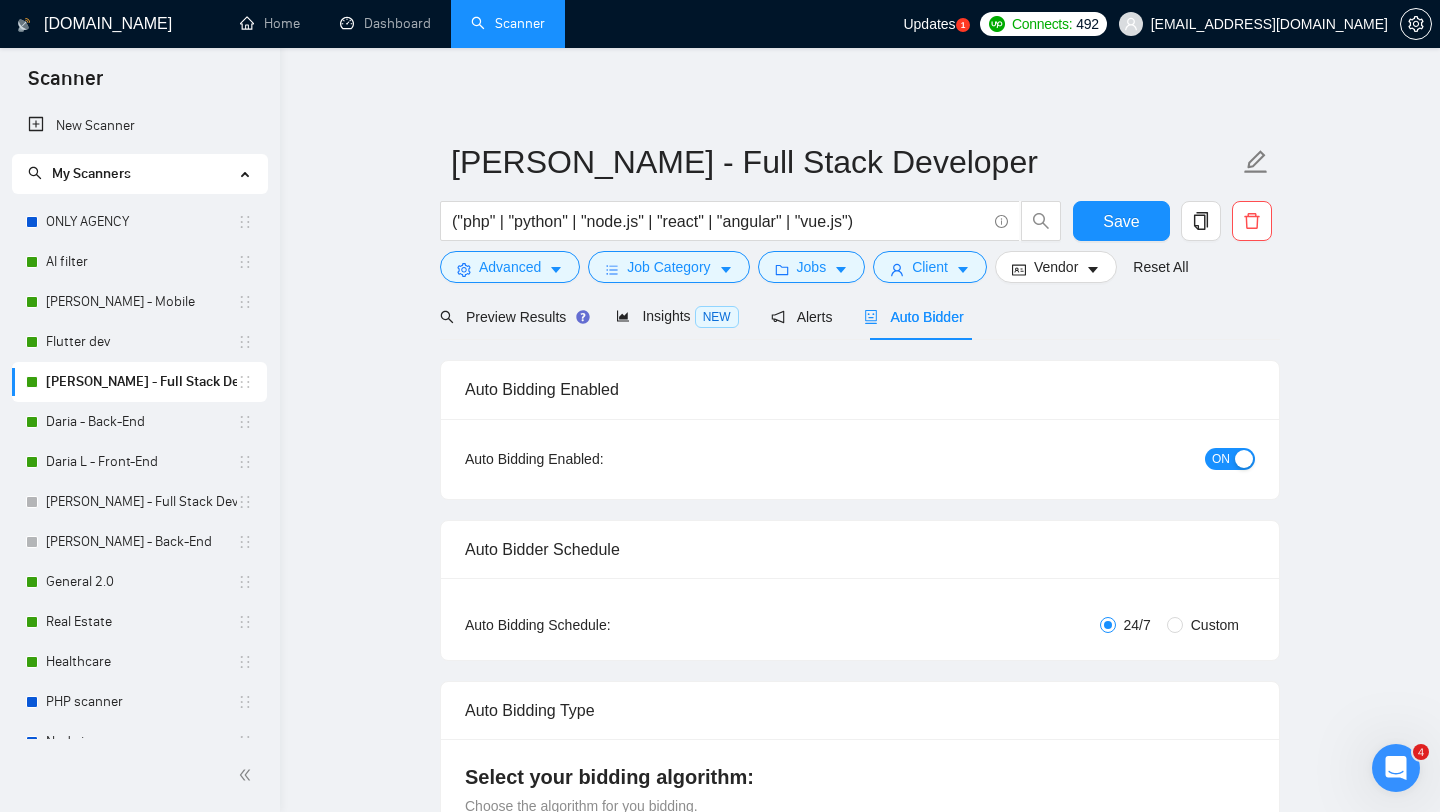 type 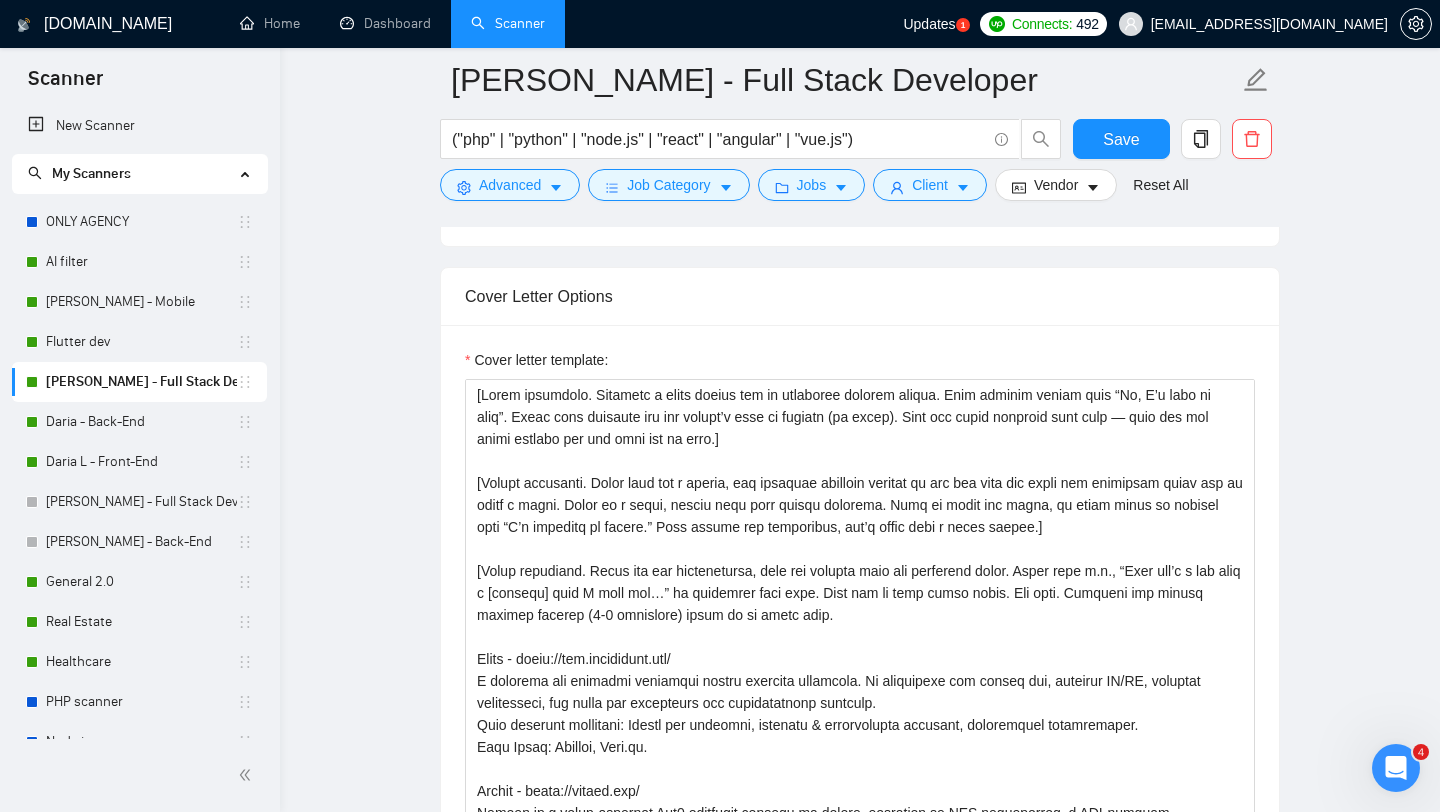 scroll, scrollTop: 1346, scrollLeft: 0, axis: vertical 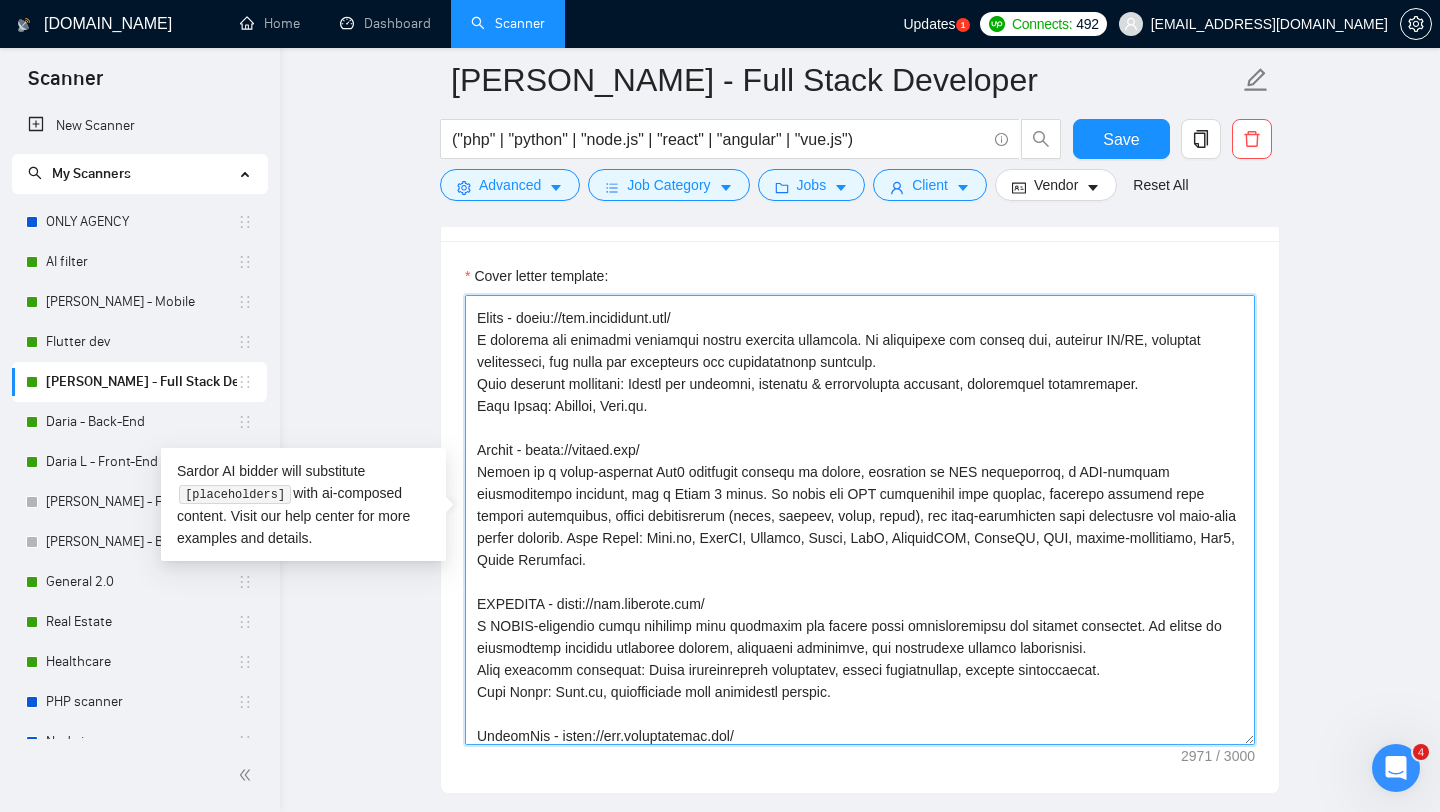 drag, startPoint x: 480, startPoint y: 315, endPoint x: 856, endPoint y: 690, distance: 531.03766 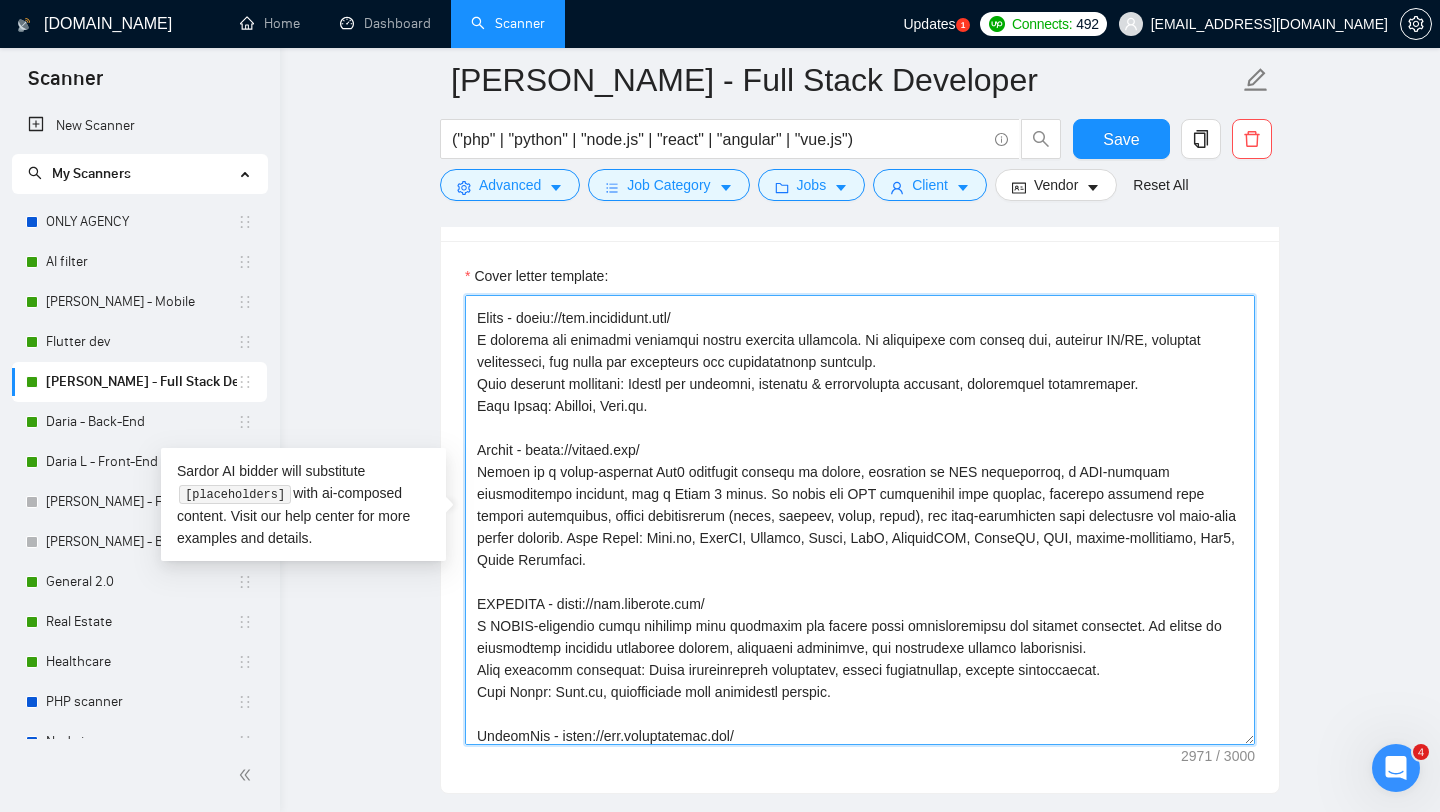 click on "Cover letter template:" at bounding box center [860, 520] 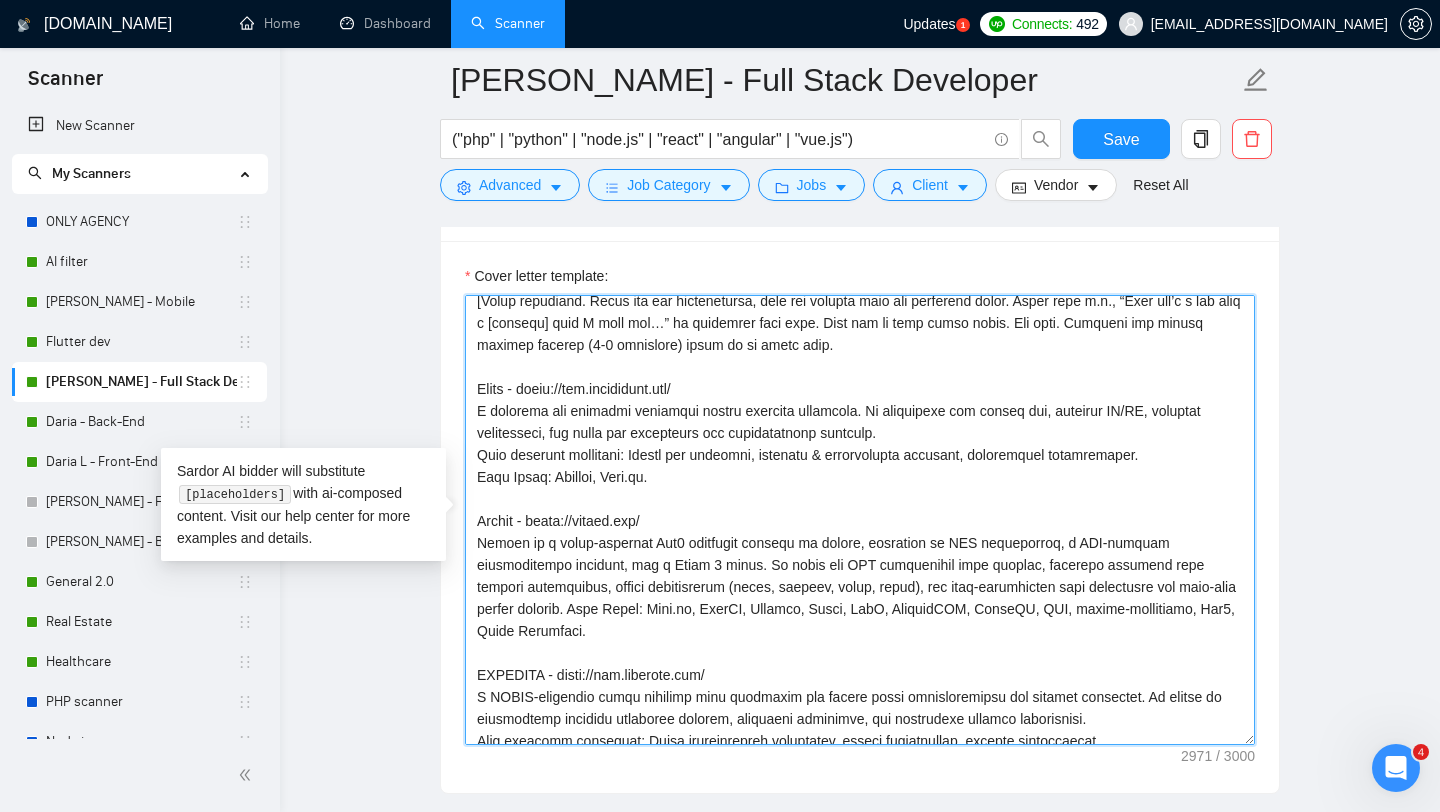 scroll, scrollTop: 179, scrollLeft: 0, axis: vertical 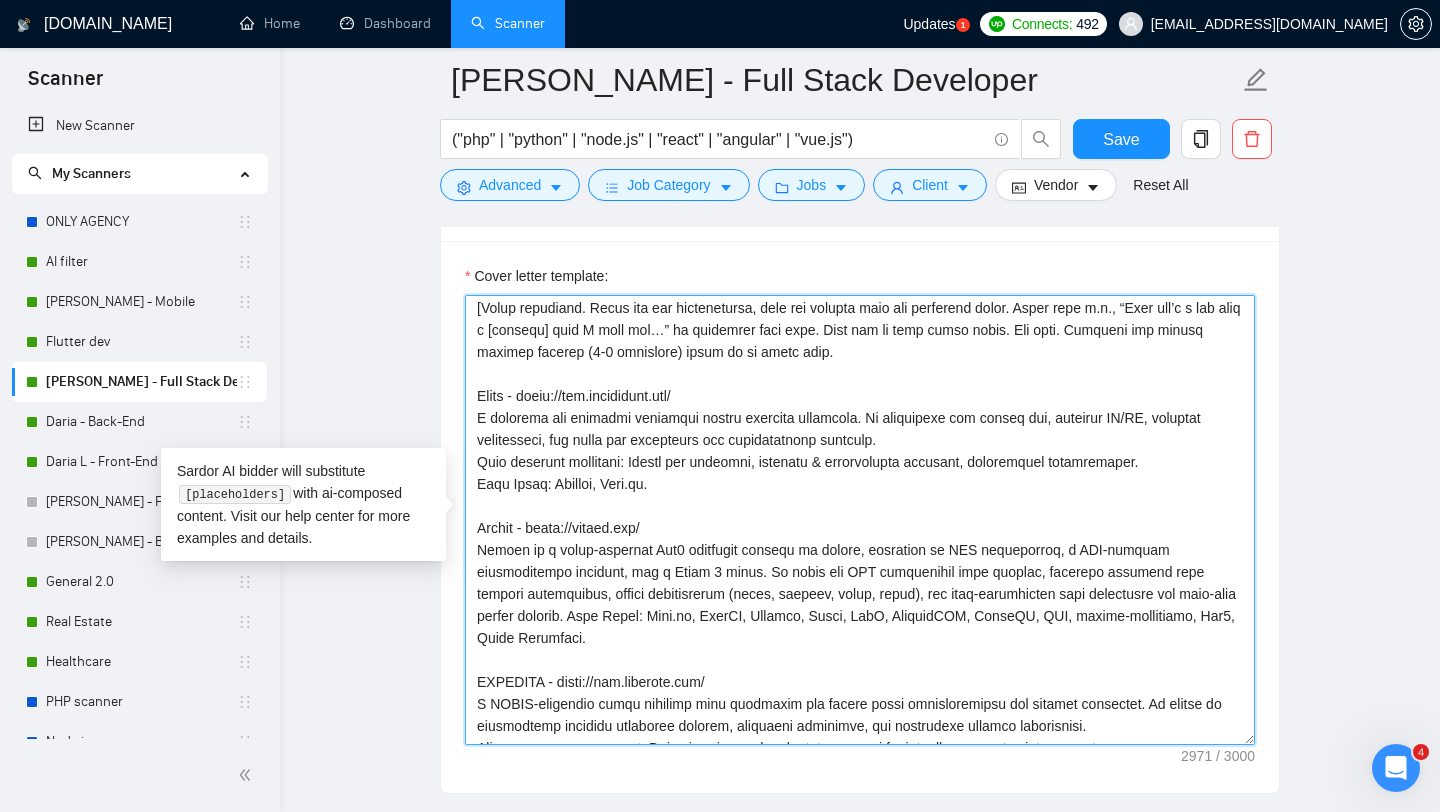 drag, startPoint x: 671, startPoint y: 483, endPoint x: 457, endPoint y: 479, distance: 214.03738 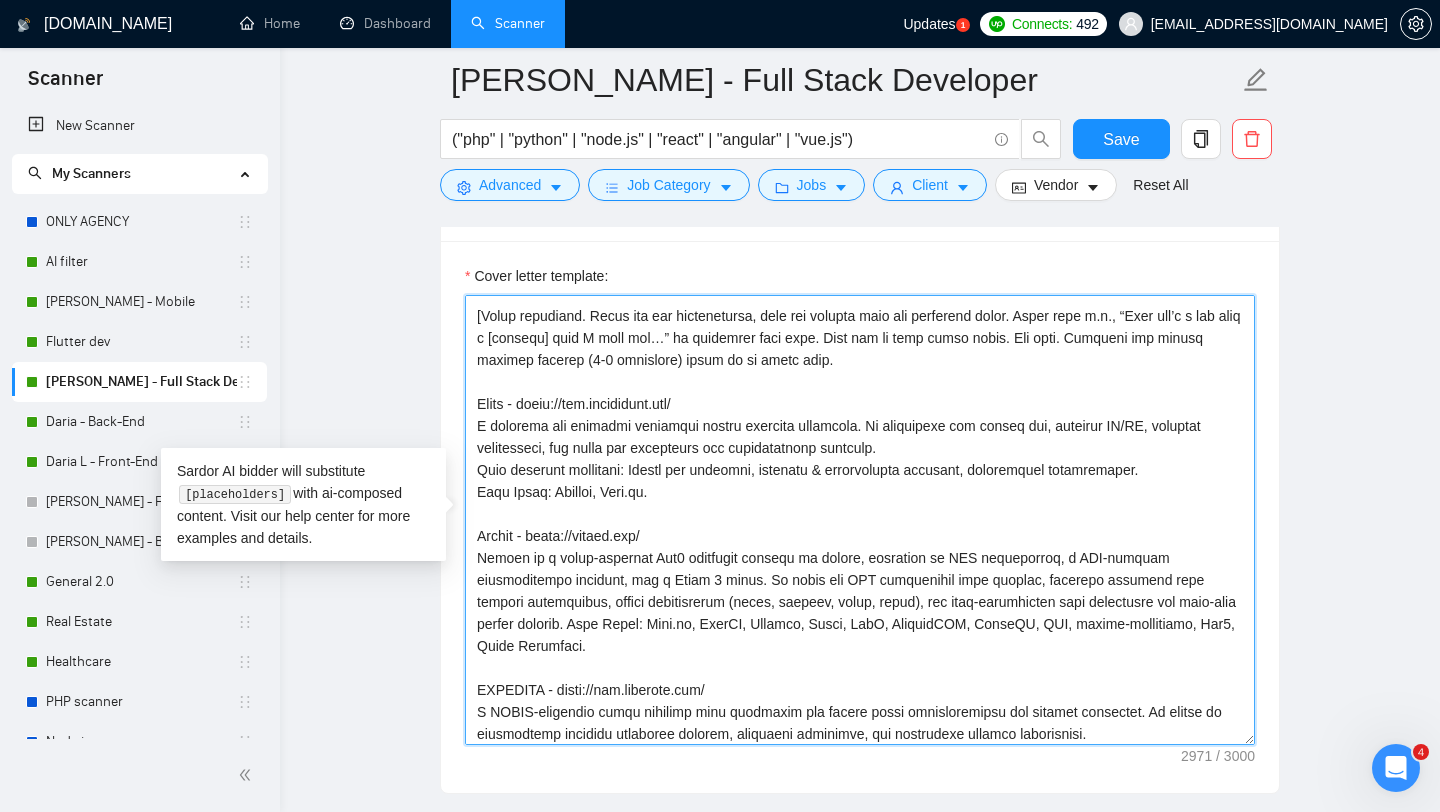 scroll, scrollTop: 174, scrollLeft: 0, axis: vertical 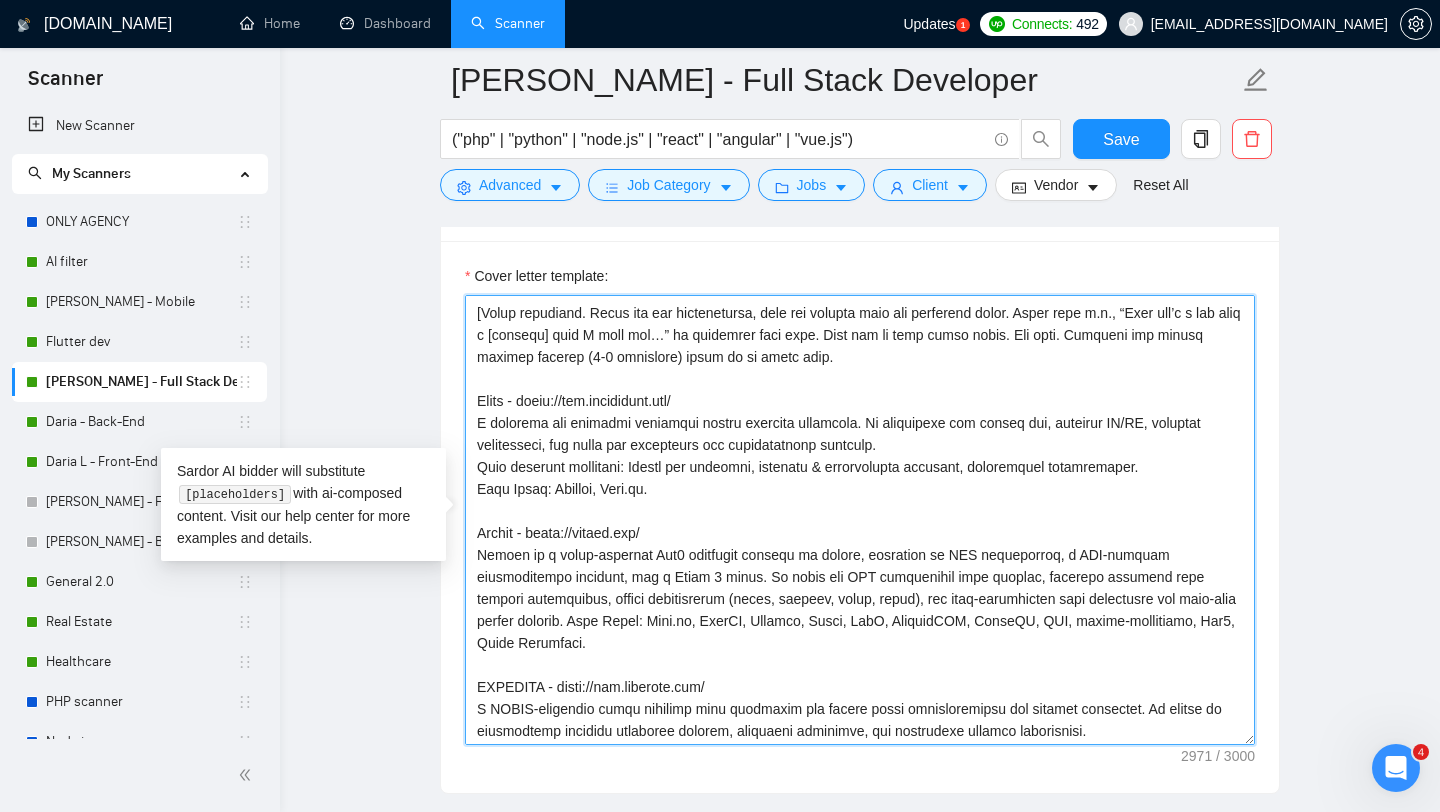 drag, startPoint x: 615, startPoint y: 621, endPoint x: 719, endPoint y: 636, distance: 105.076164 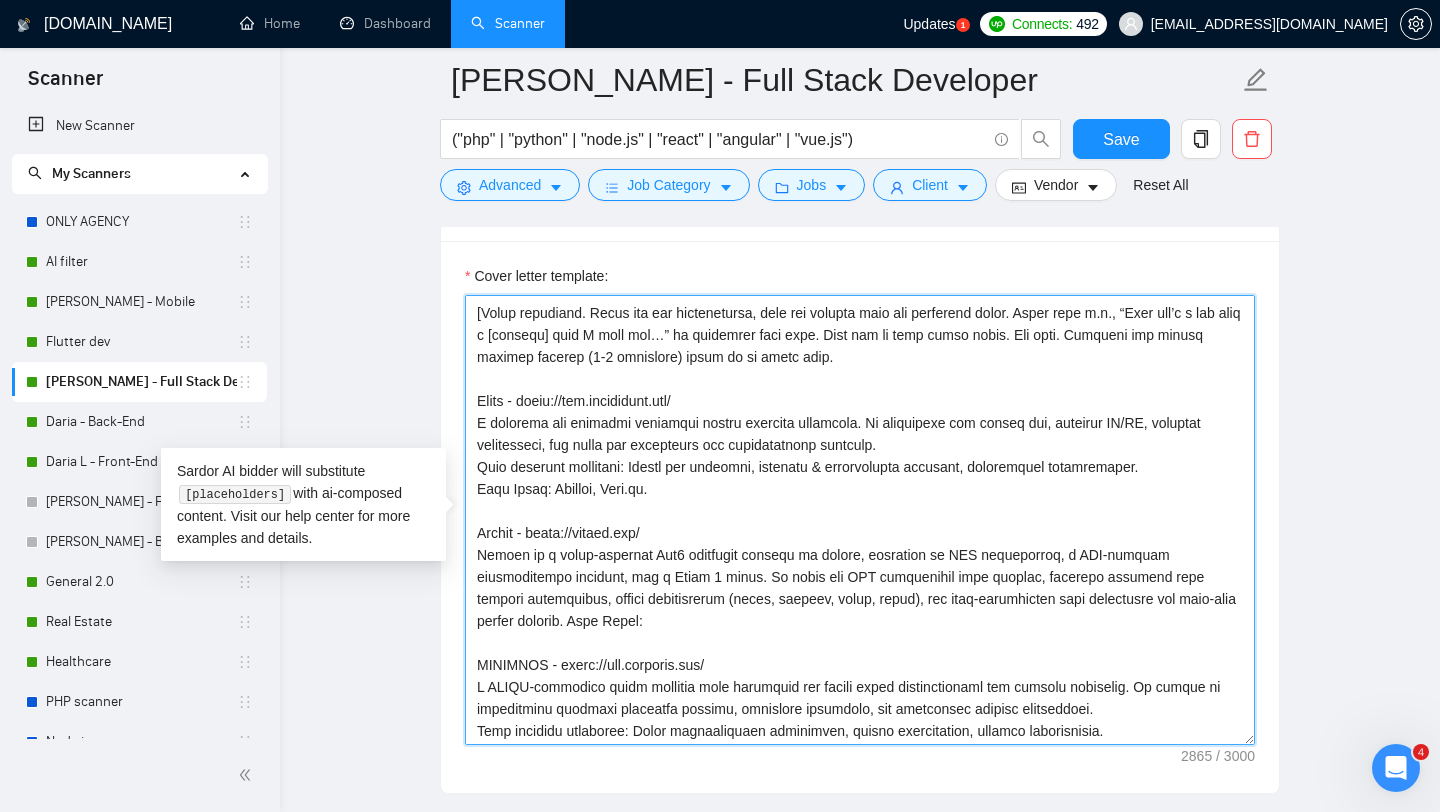 click on "Cover letter template:" at bounding box center [860, 520] 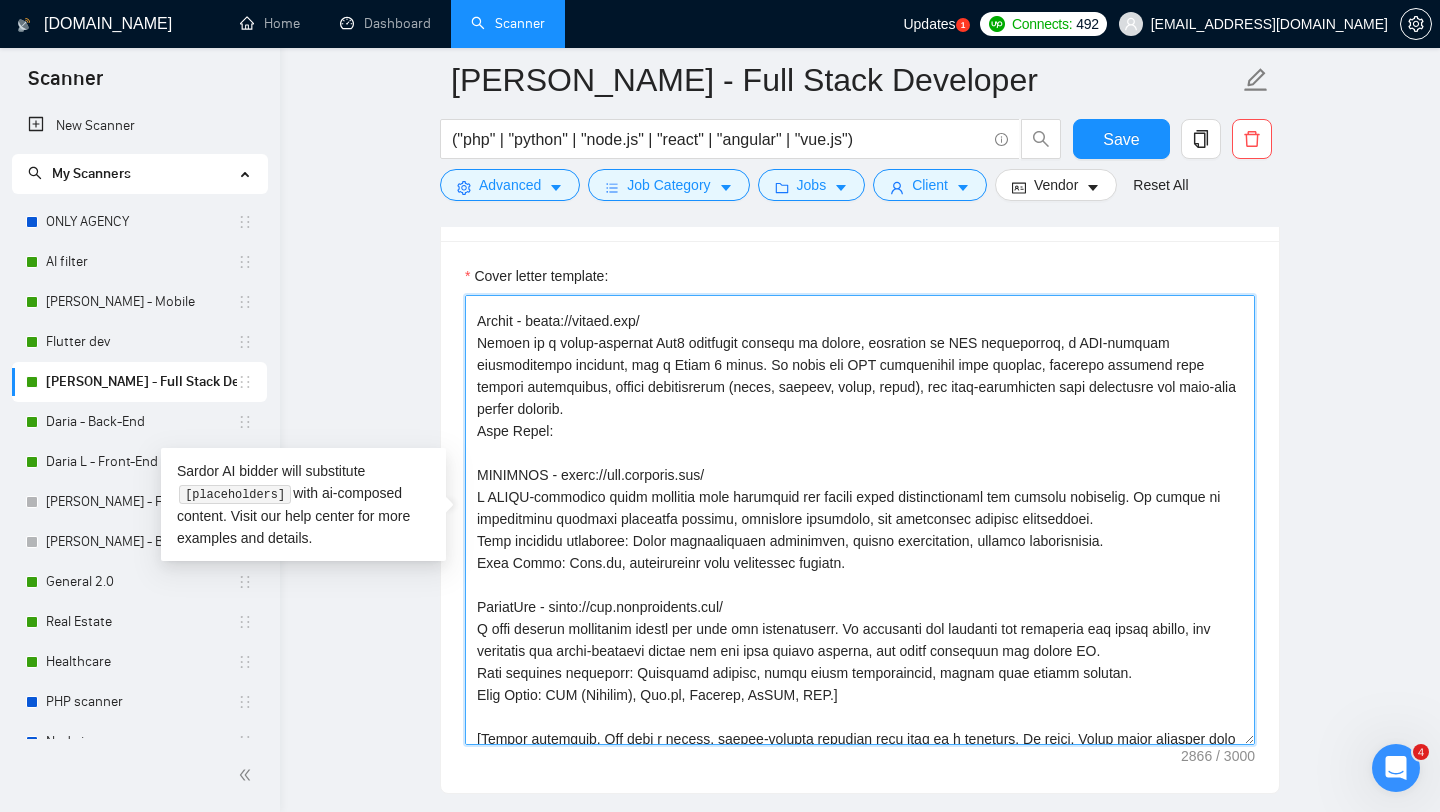 scroll, scrollTop: 343, scrollLeft: 0, axis: vertical 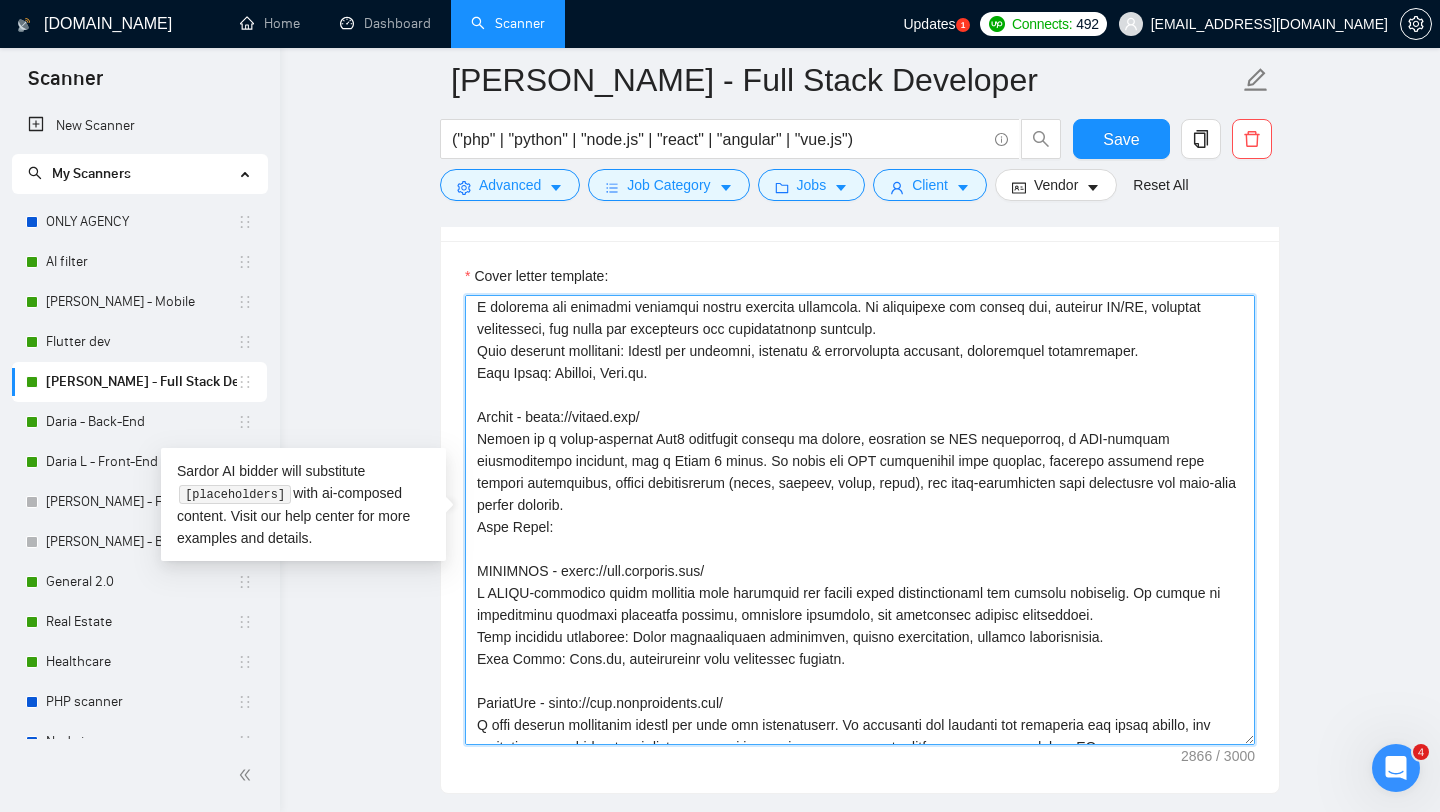 drag, startPoint x: 676, startPoint y: 376, endPoint x: 466, endPoint y: 368, distance: 210.15233 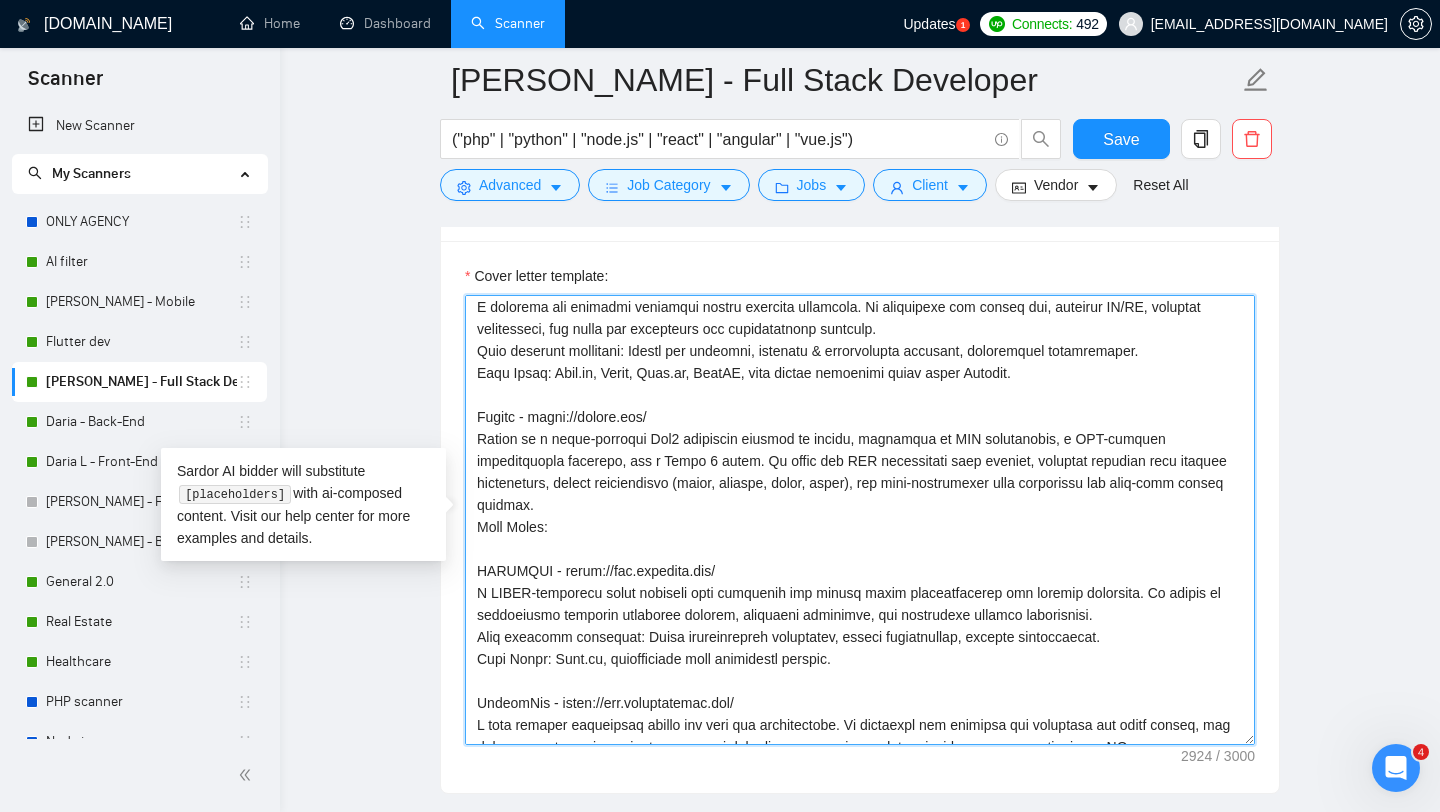 click on "Cover letter template:" at bounding box center [860, 520] 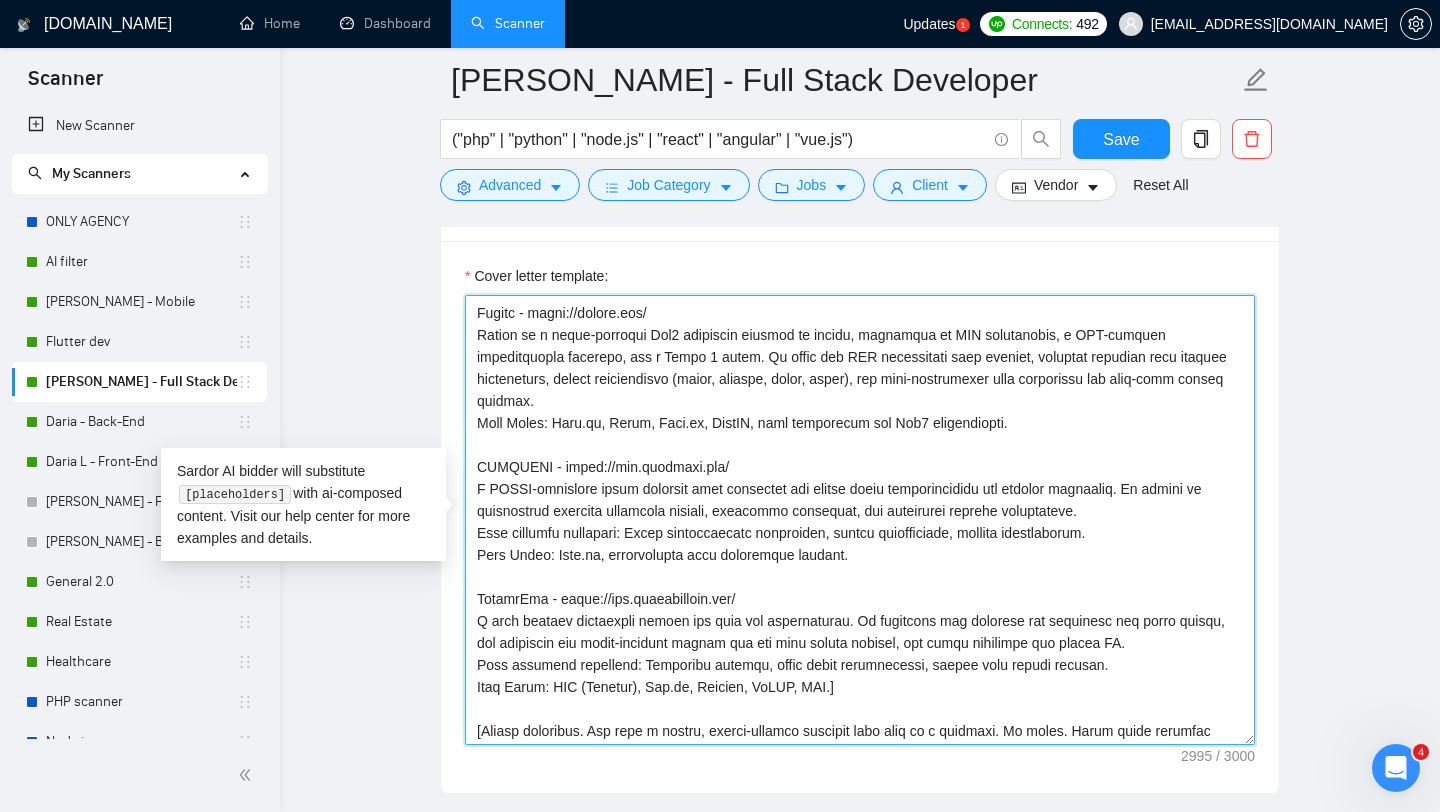 scroll, scrollTop: 396, scrollLeft: 0, axis: vertical 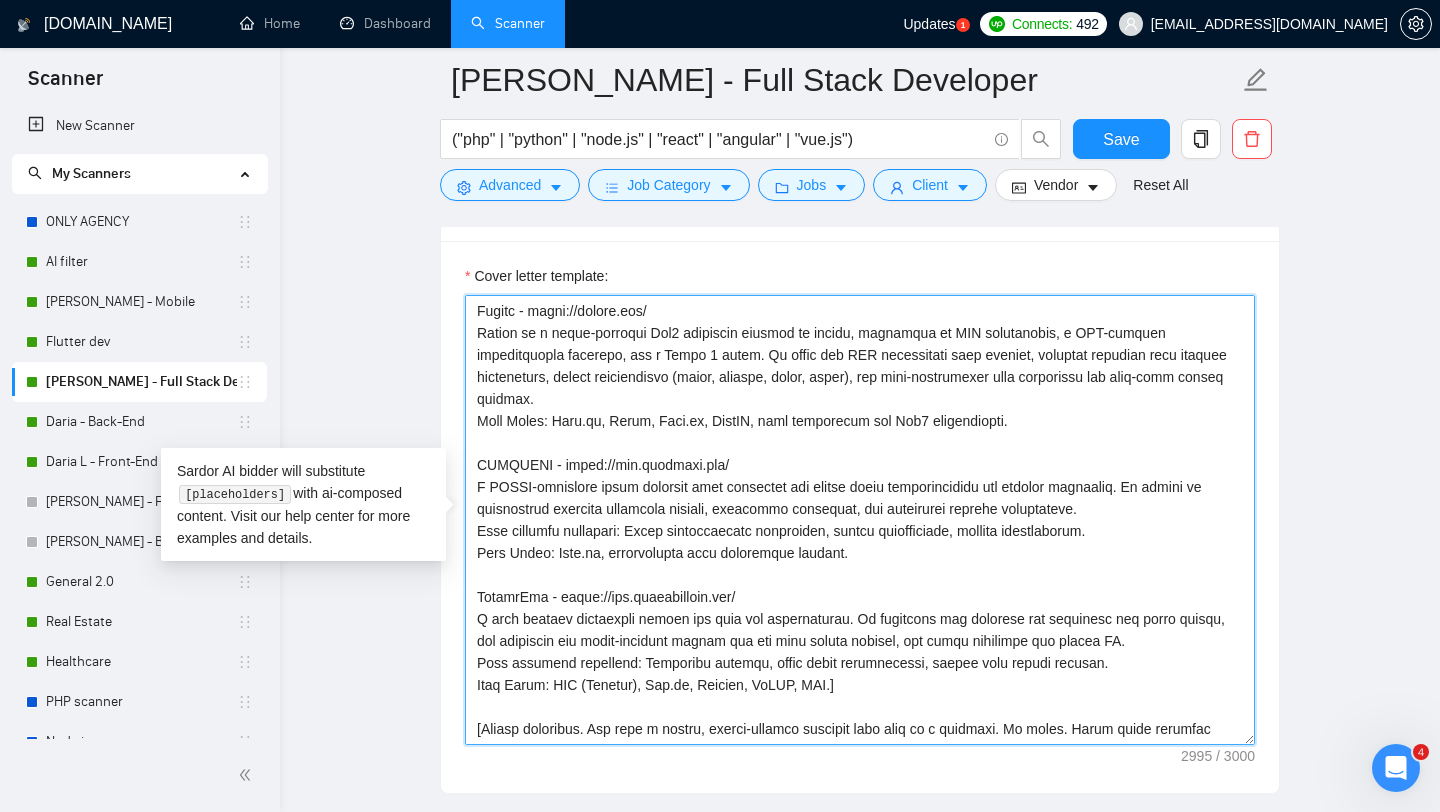 drag, startPoint x: 861, startPoint y: 557, endPoint x: 556, endPoint y: 558, distance: 305.00165 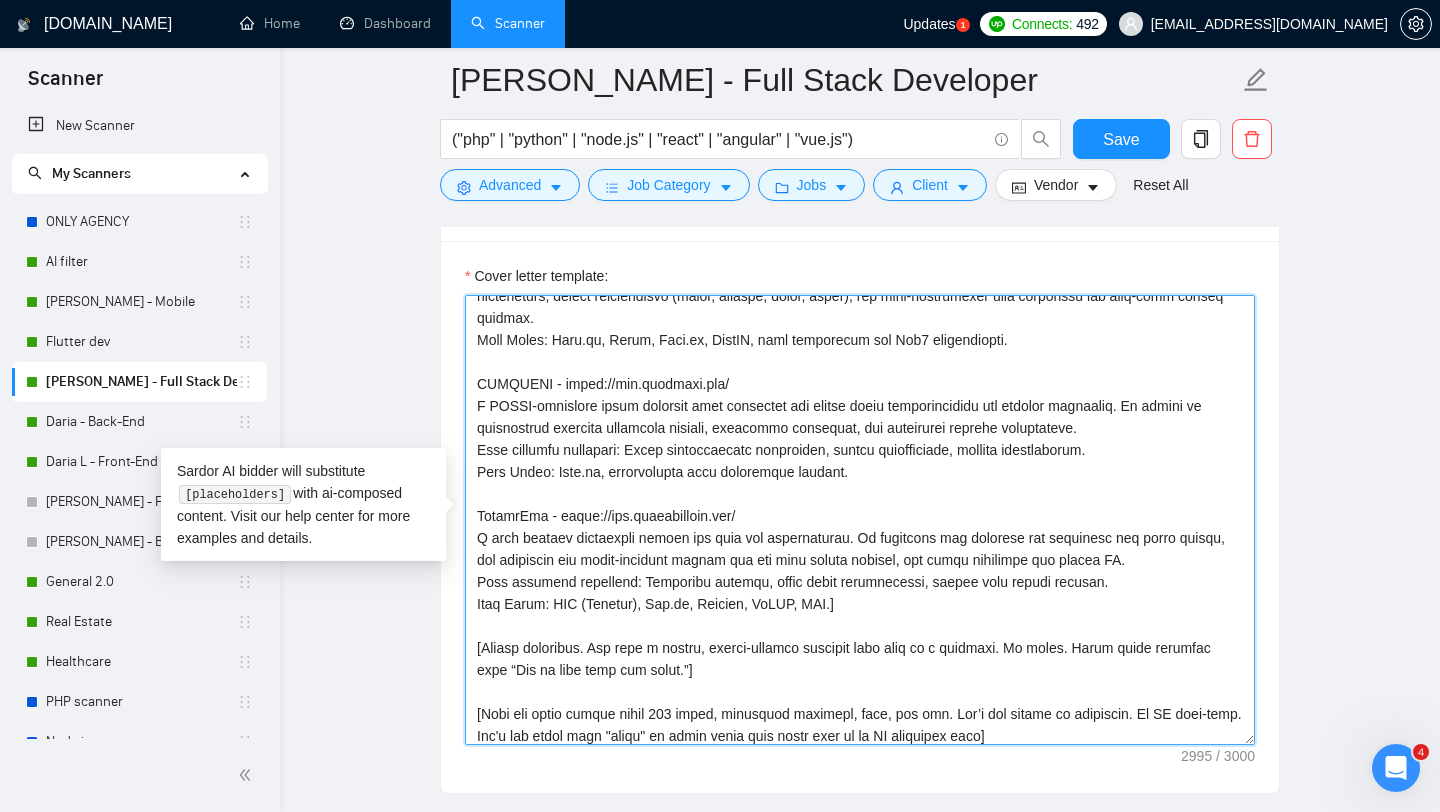 drag, startPoint x: 865, startPoint y: 599, endPoint x: 555, endPoint y: 605, distance: 310.05804 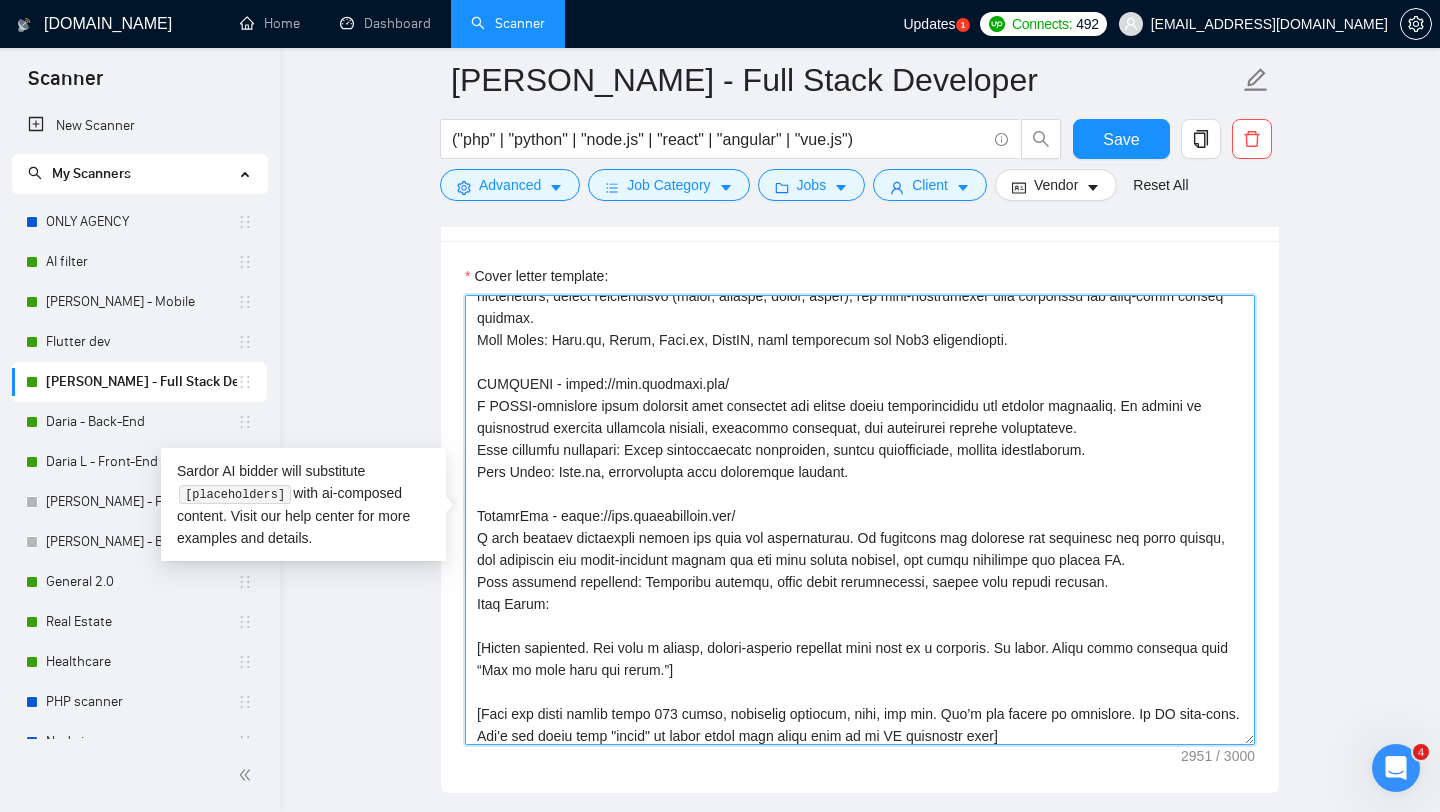 drag, startPoint x: 849, startPoint y: 469, endPoint x: 555, endPoint y: 470, distance: 294.0017 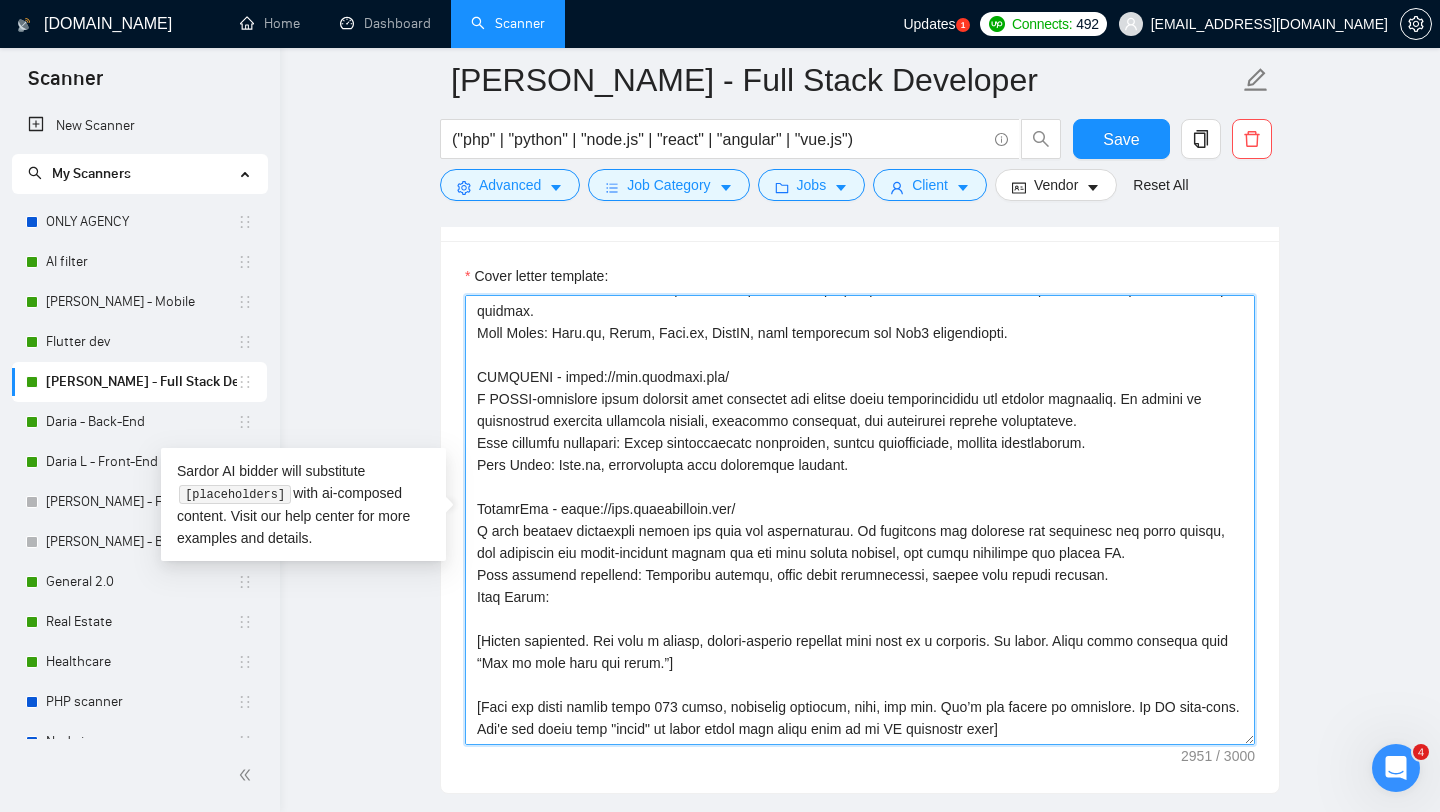 drag, startPoint x: 862, startPoint y: 469, endPoint x: 557, endPoint y: 467, distance: 305.00656 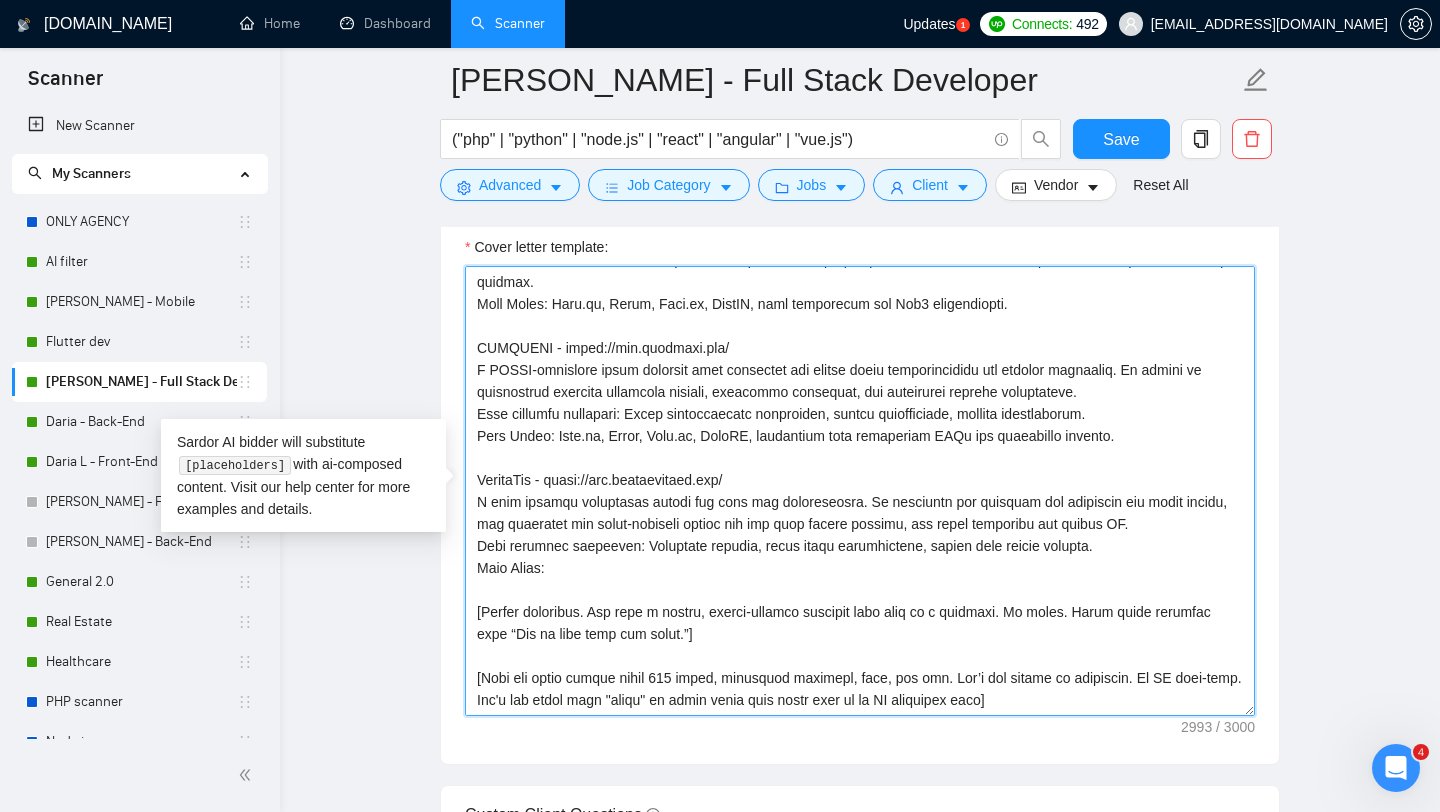 scroll, scrollTop: 1386, scrollLeft: 0, axis: vertical 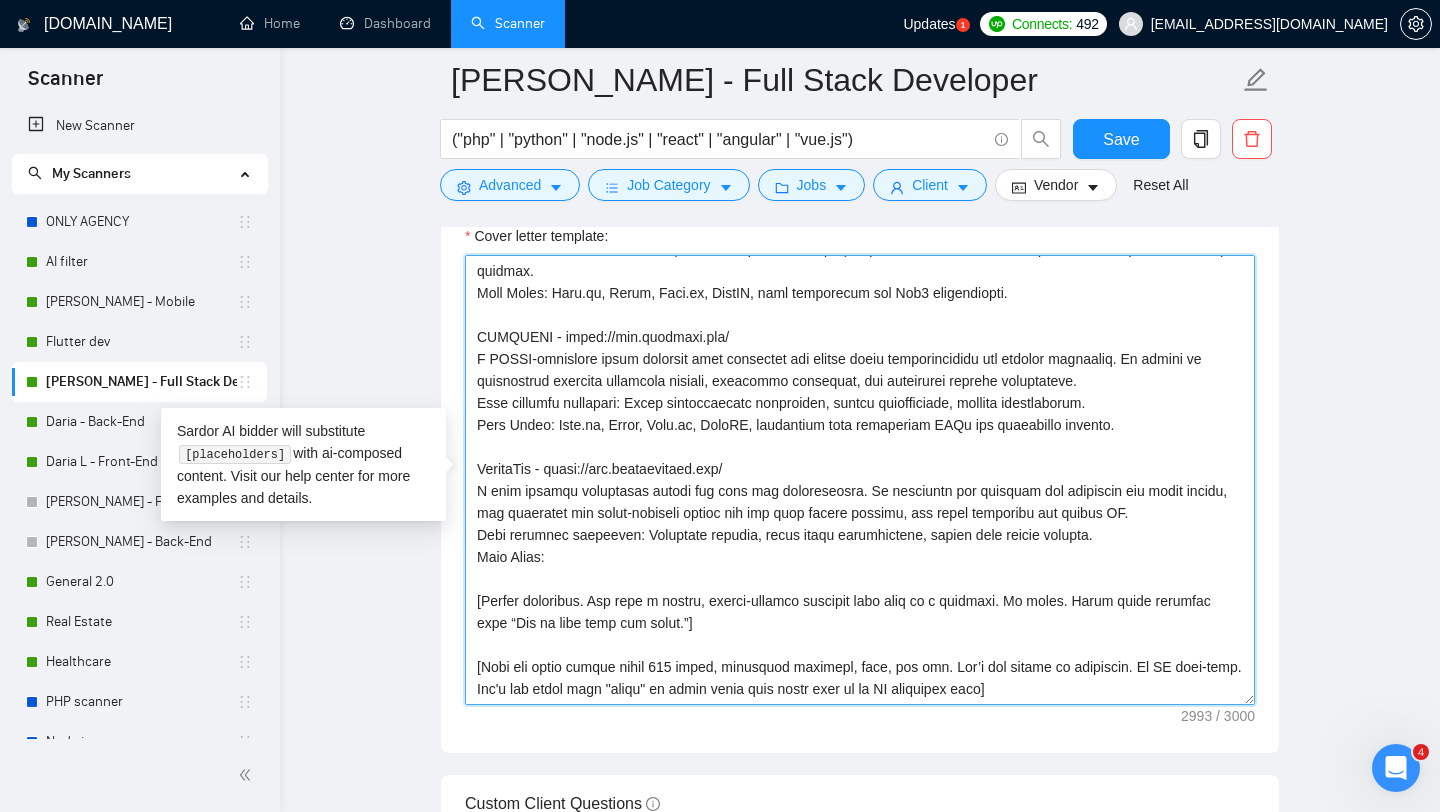 click on "Cover letter template:" at bounding box center (860, 480) 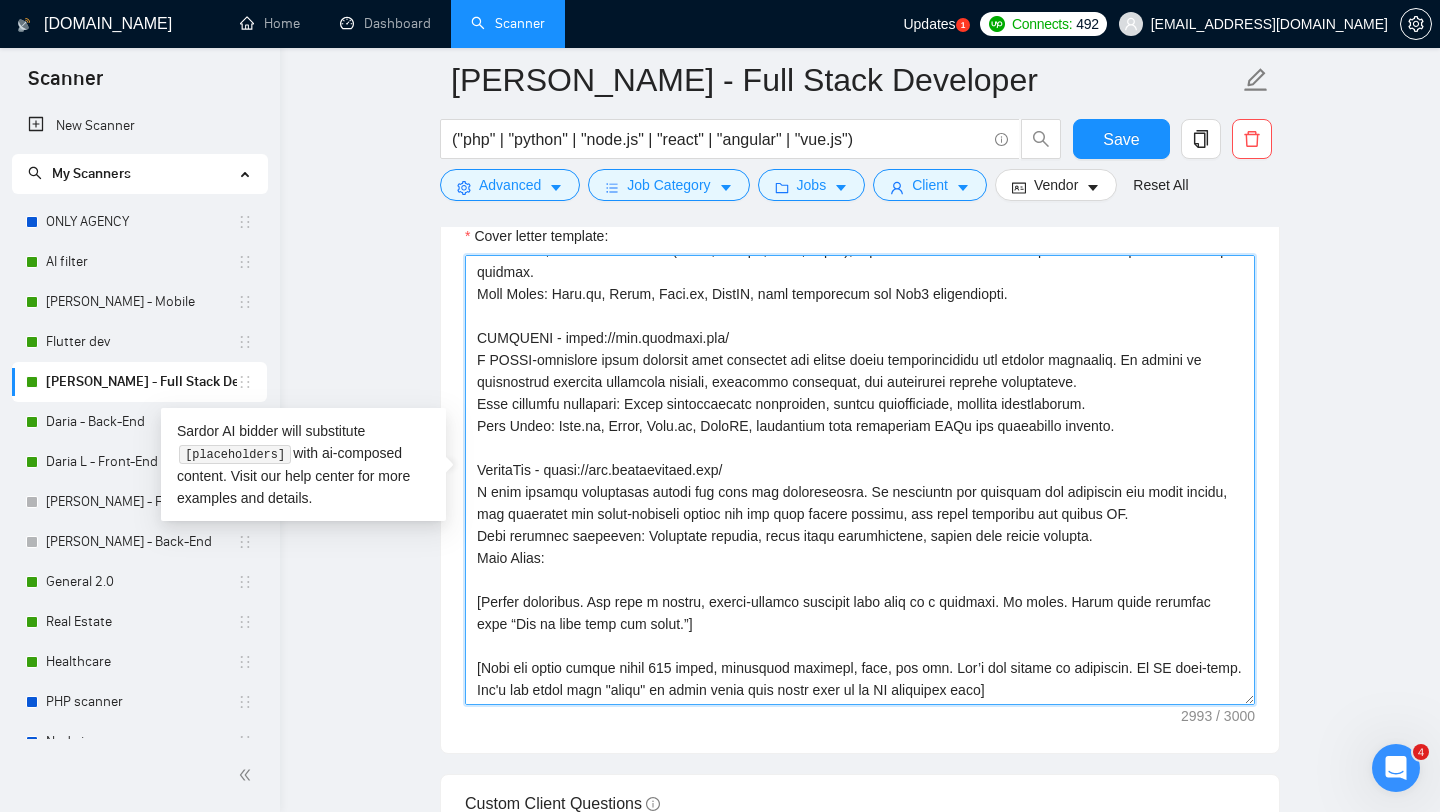 drag, startPoint x: 758, startPoint y: 290, endPoint x: 659, endPoint y: 292, distance: 99.0202 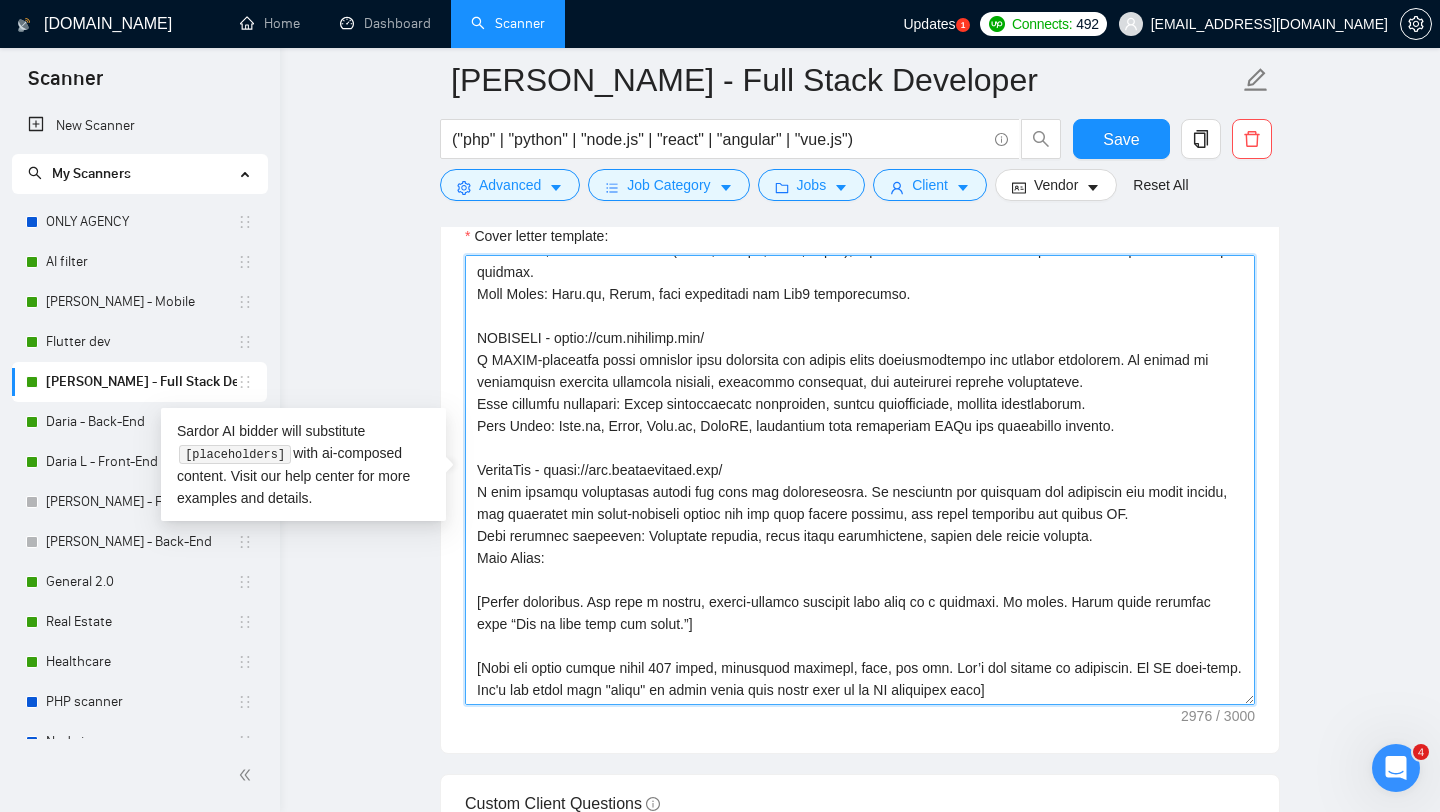 click on "Cover letter template:" at bounding box center (860, 480) 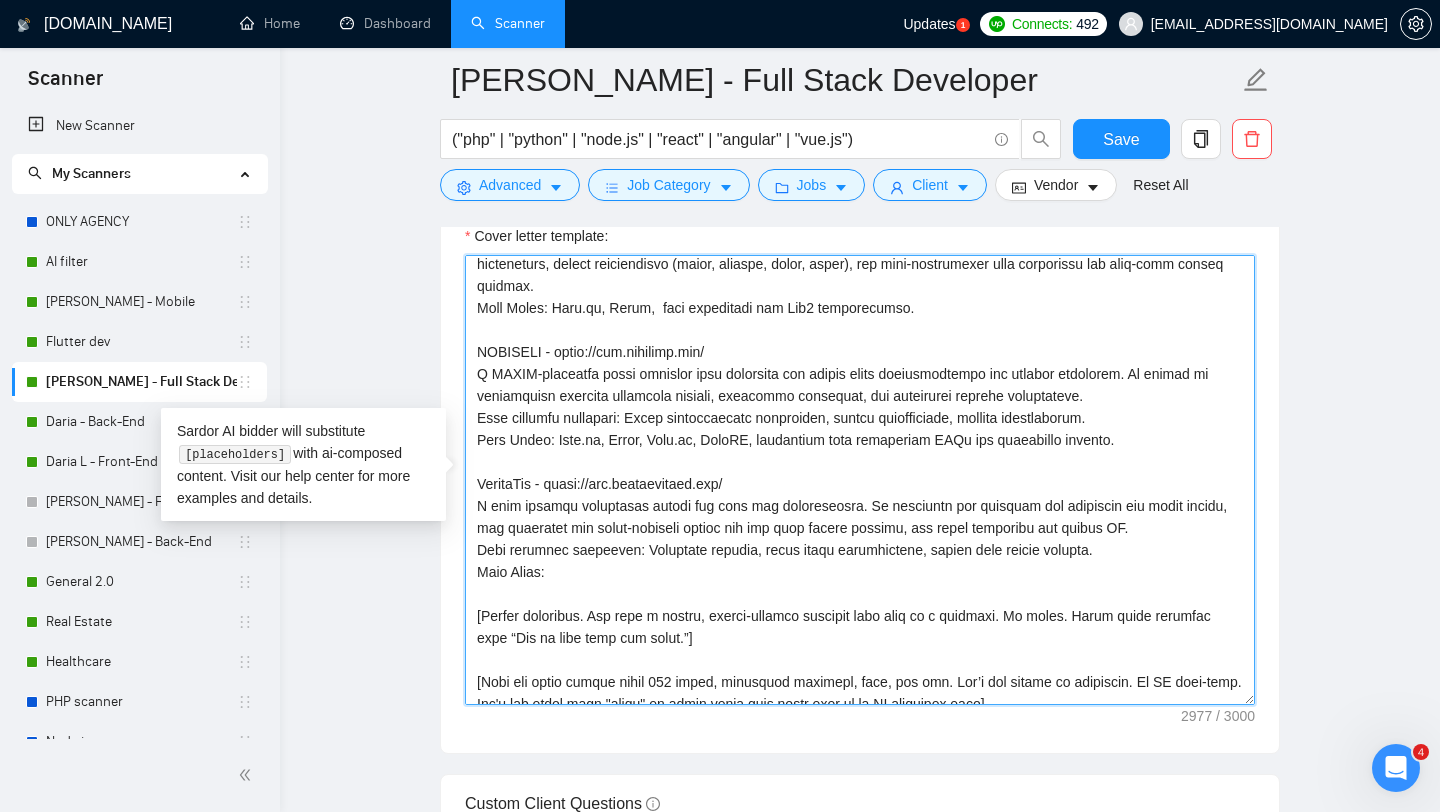 scroll, scrollTop: 484, scrollLeft: 0, axis: vertical 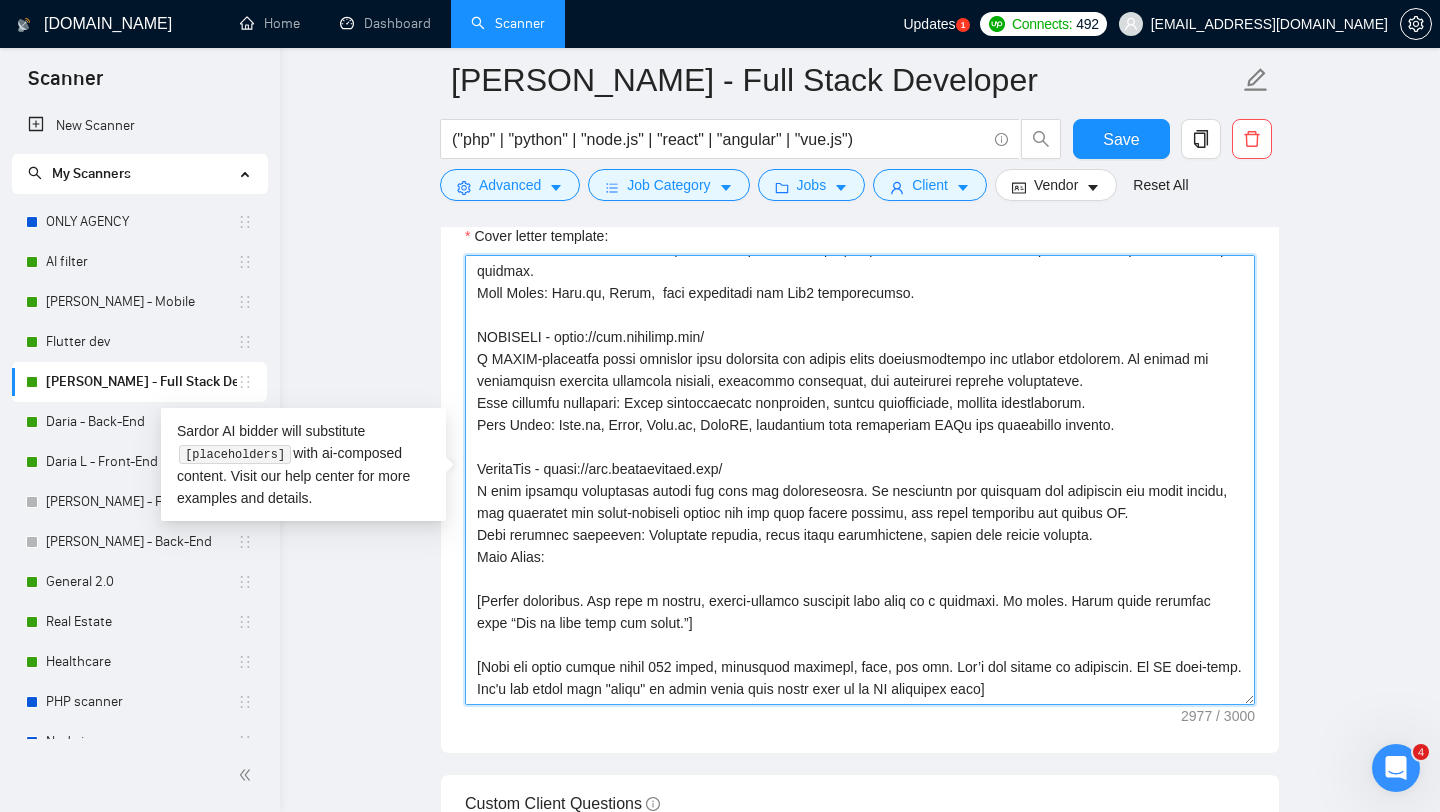 click on "Cover letter template:" at bounding box center [860, 480] 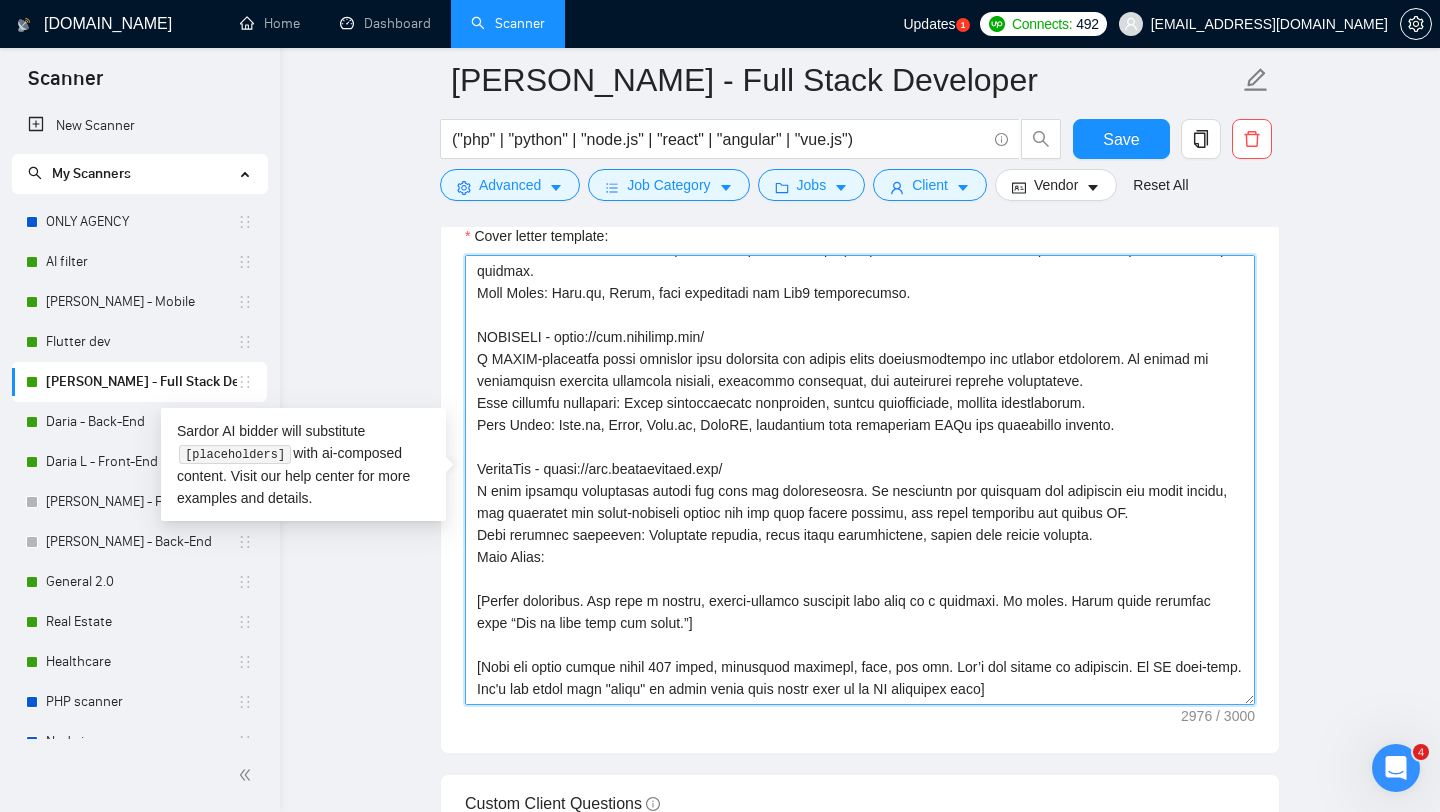 drag, startPoint x: 653, startPoint y: 290, endPoint x: 559, endPoint y: 290, distance: 94 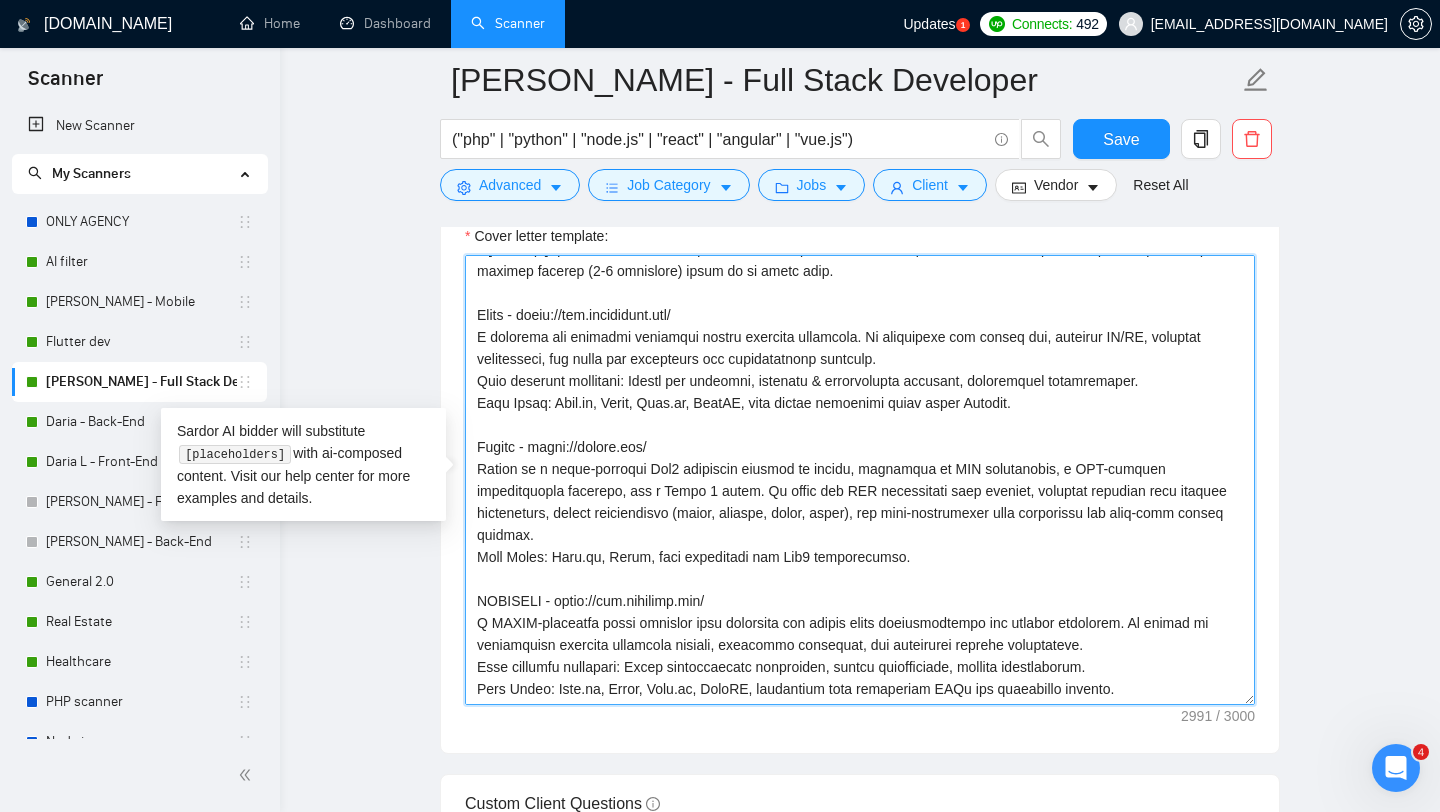 scroll, scrollTop: 0, scrollLeft: 0, axis: both 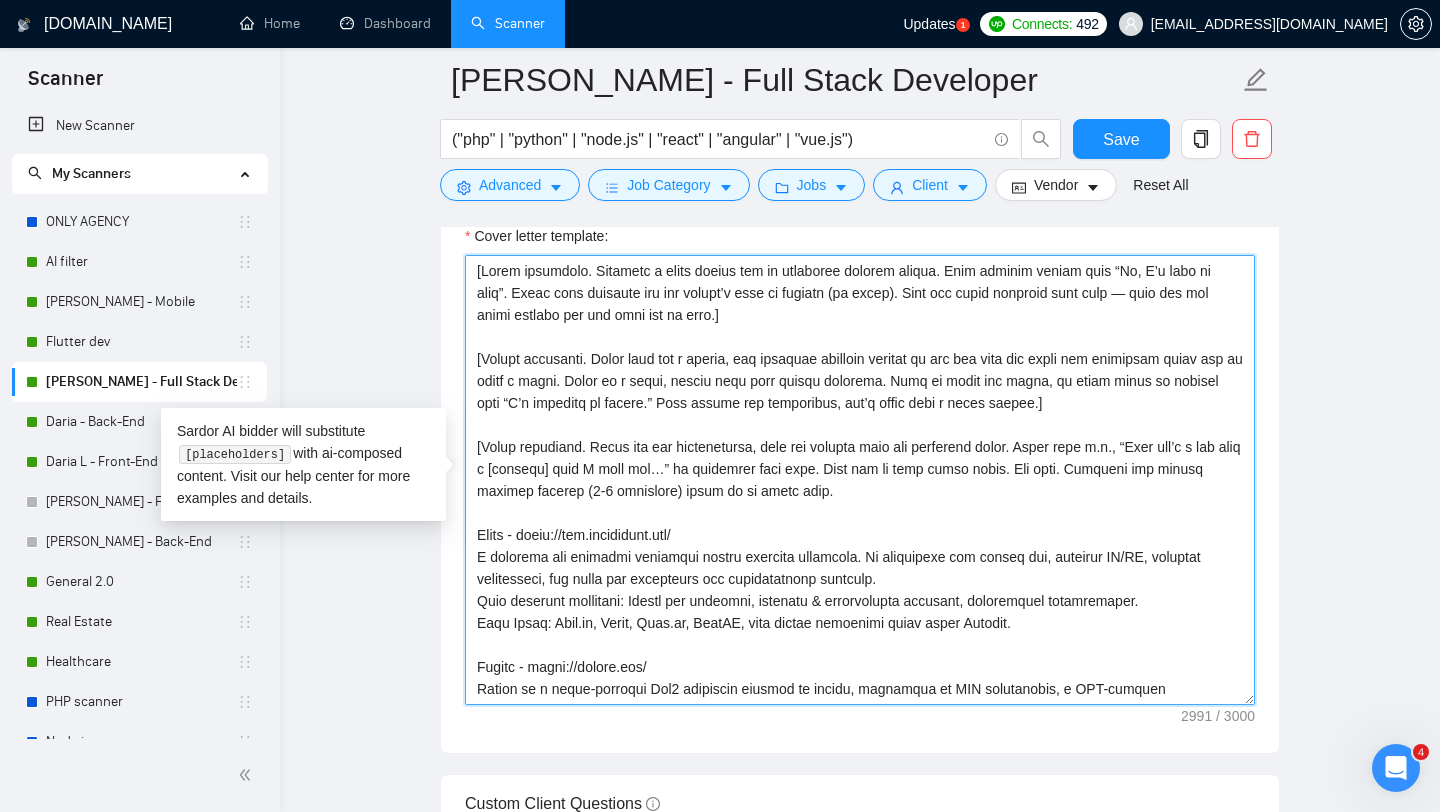 drag, startPoint x: 654, startPoint y: 559, endPoint x: 473, endPoint y: 543, distance: 181.70581 